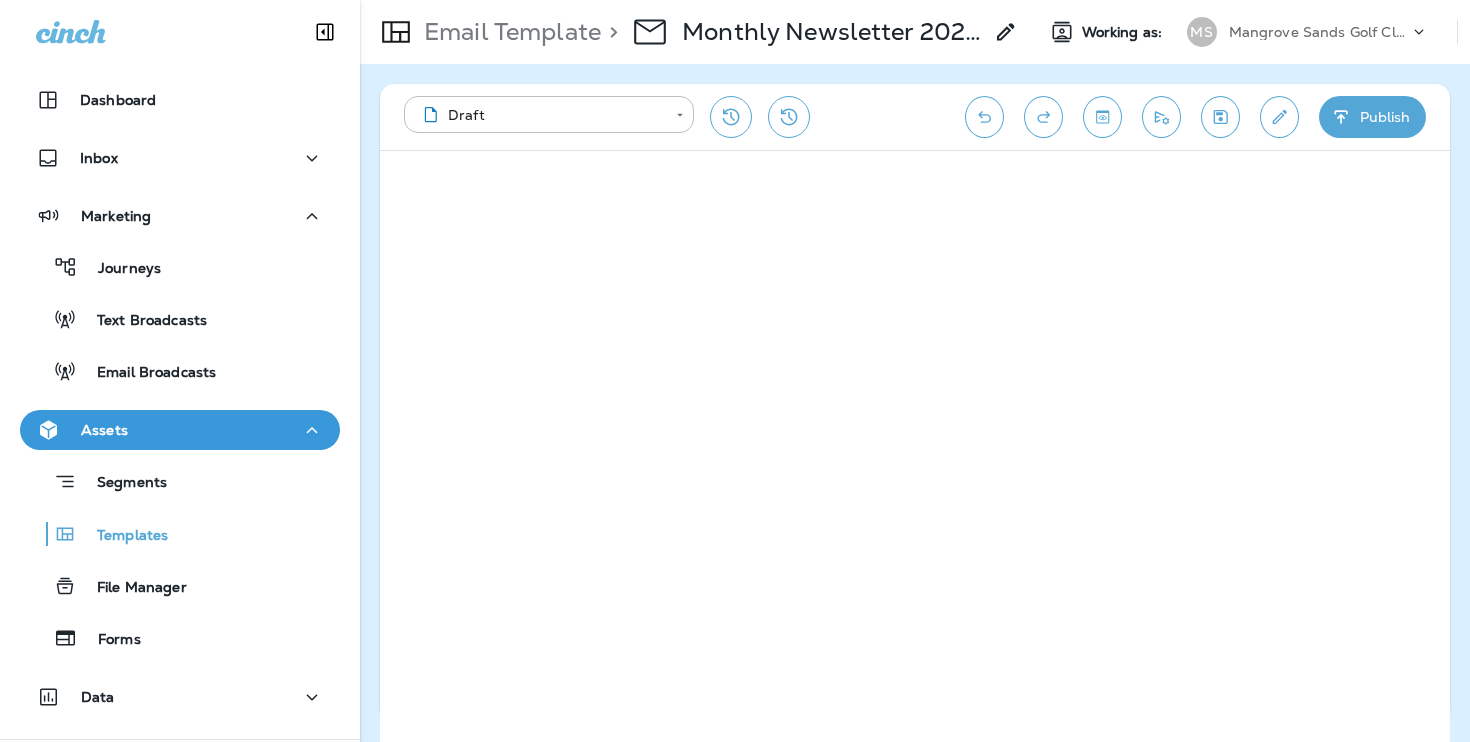 scroll, scrollTop: 0, scrollLeft: 0, axis: both 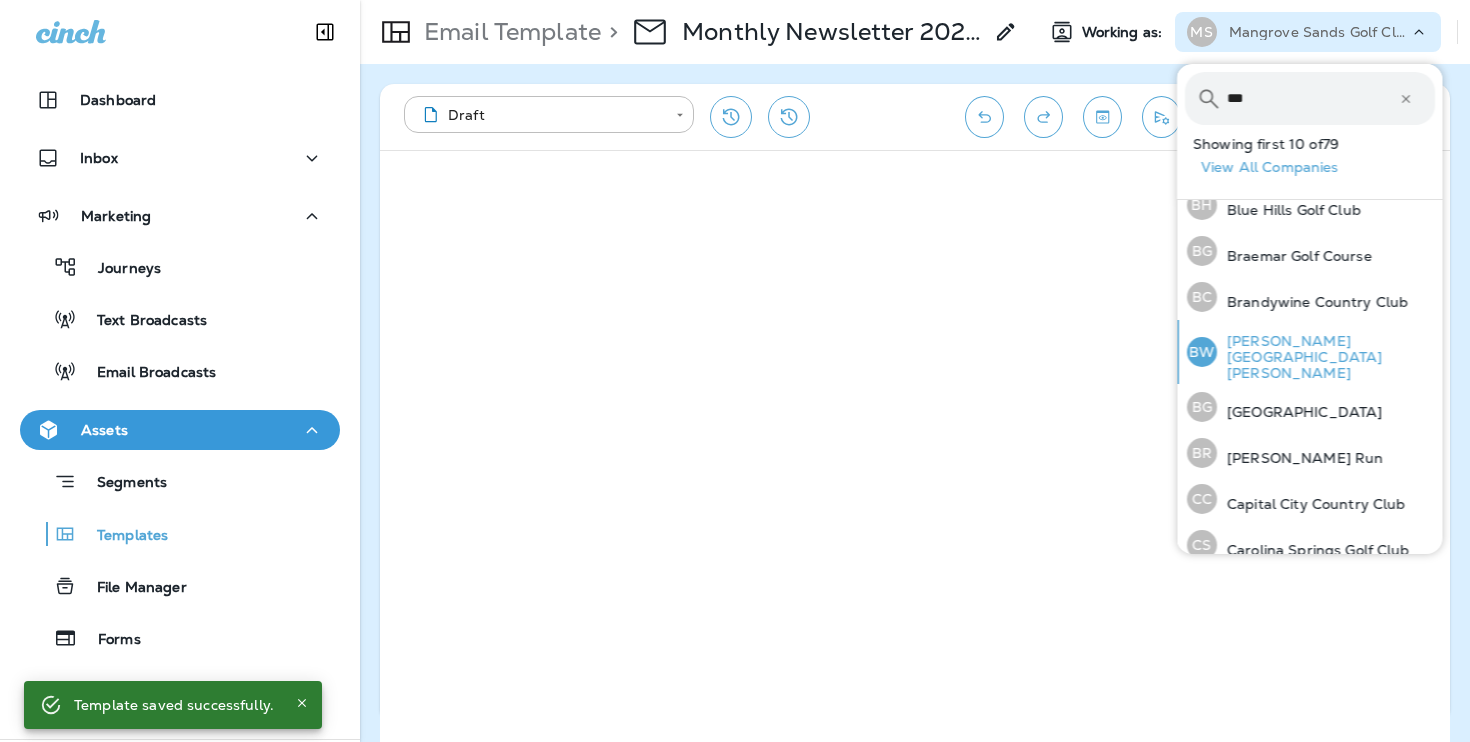 type on "***" 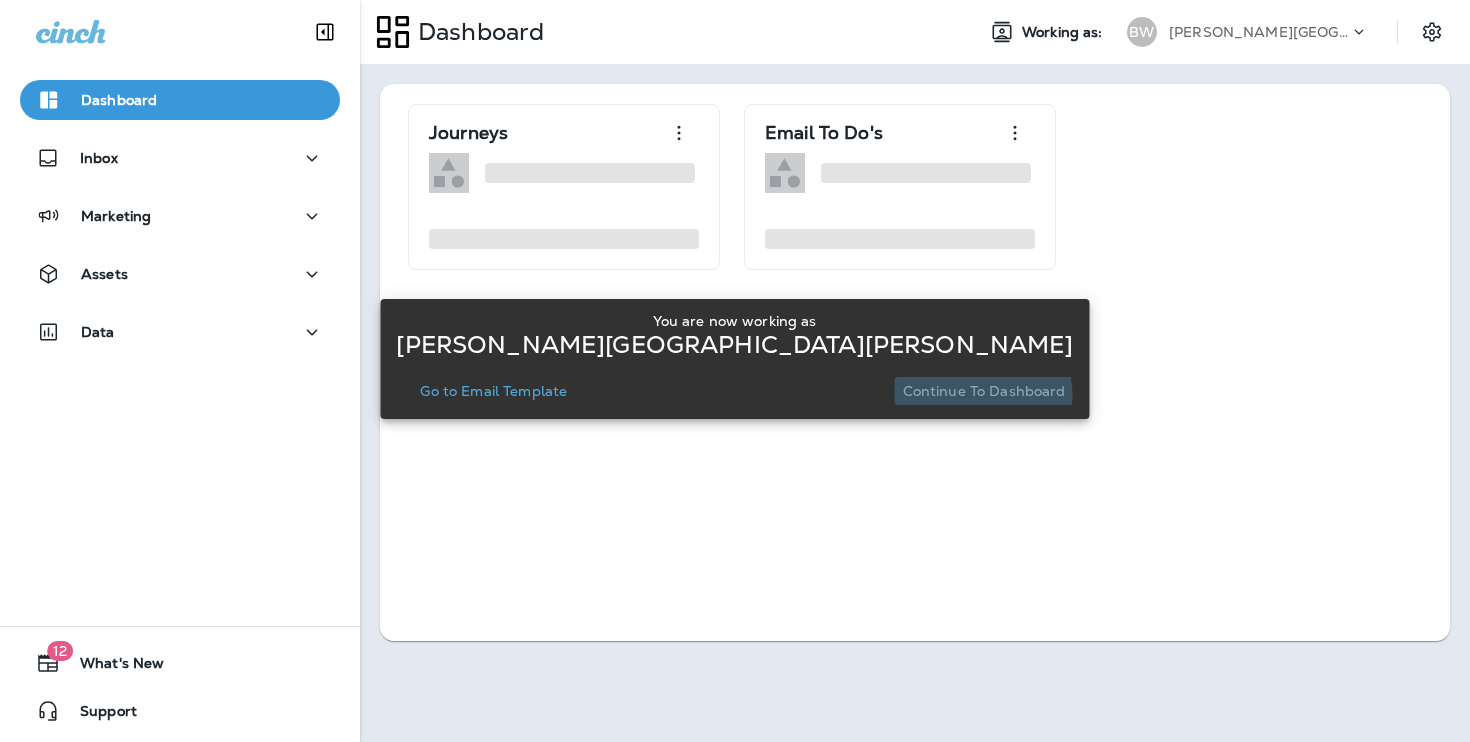 click on "Continue to Dashboard" at bounding box center (984, 391) 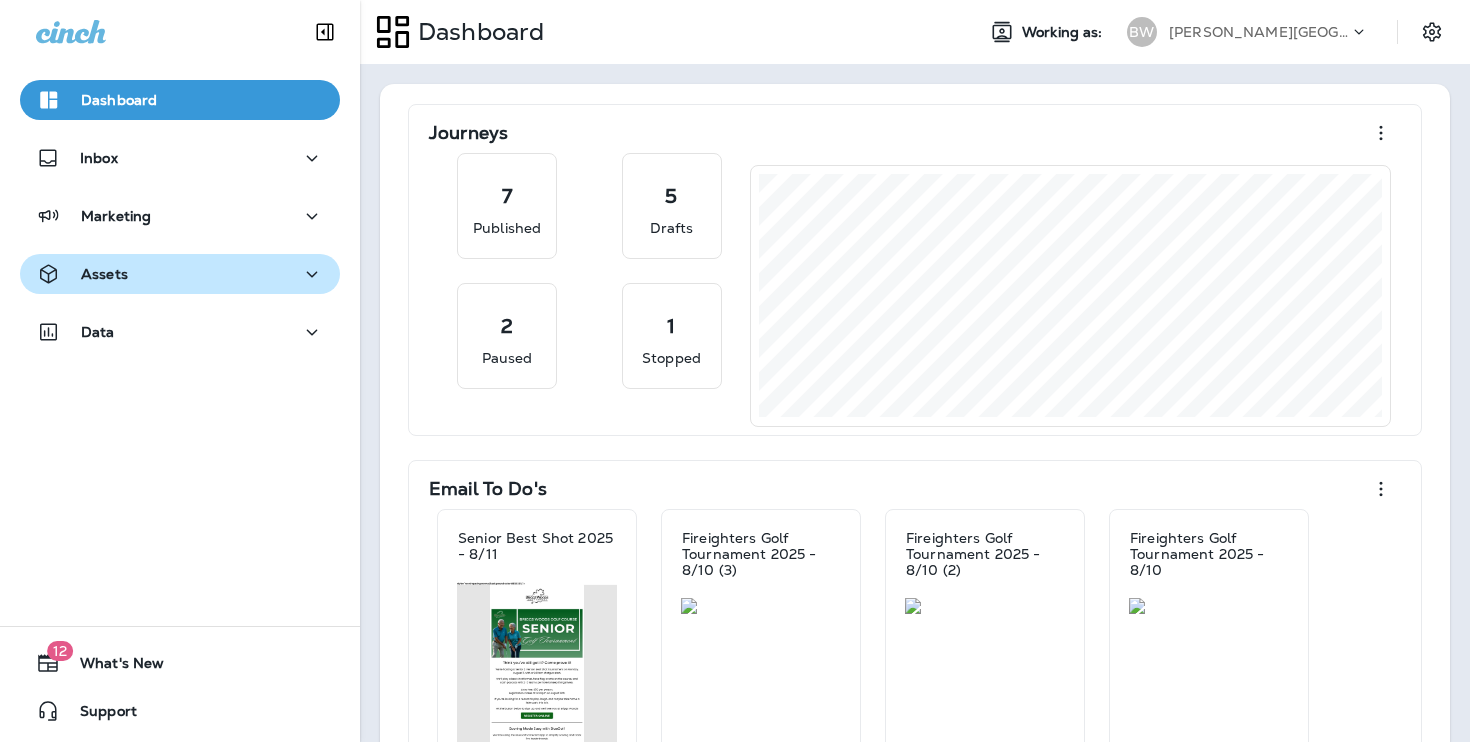 click on "Assets" at bounding box center [180, 274] 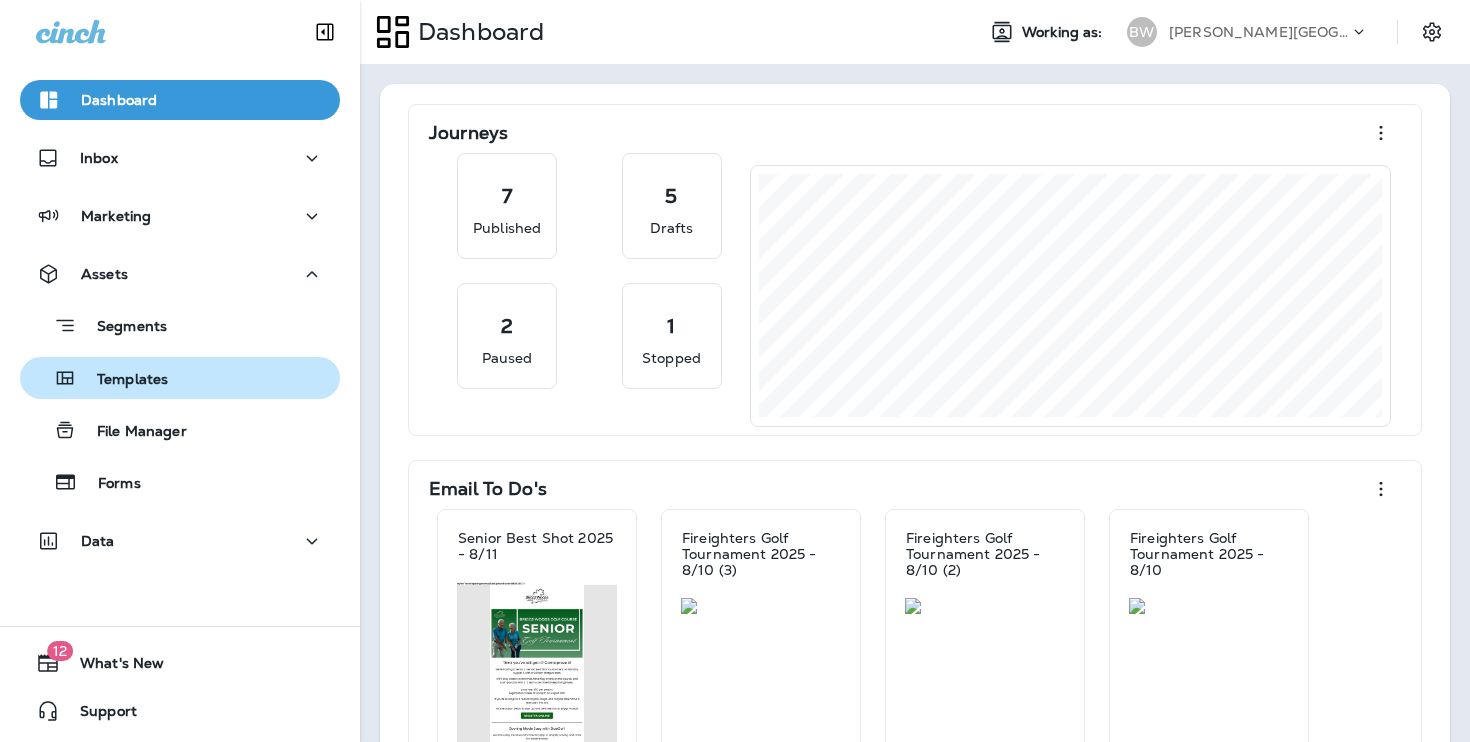 click on "Templates" at bounding box center (180, 378) 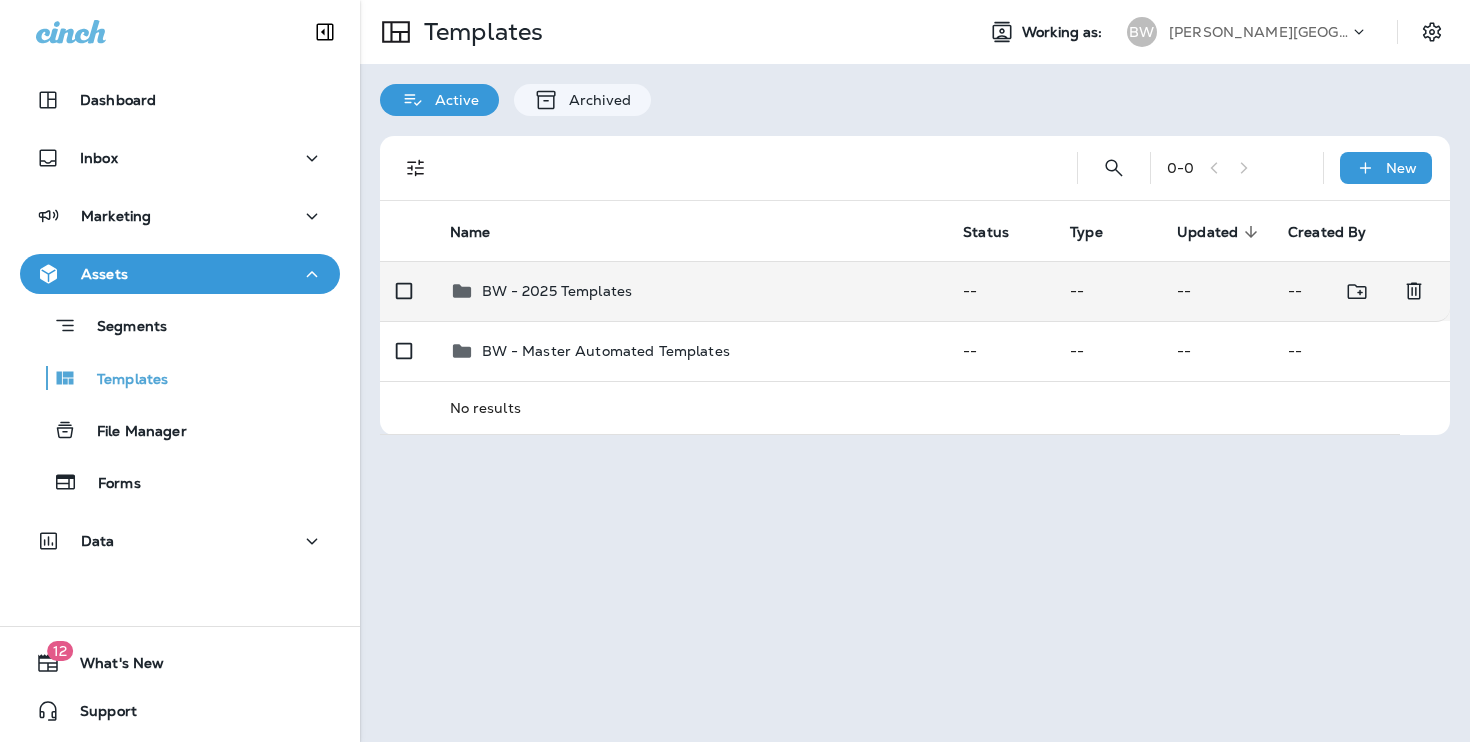 click on "BW - 2025 Templates" at bounding box center (691, 291) 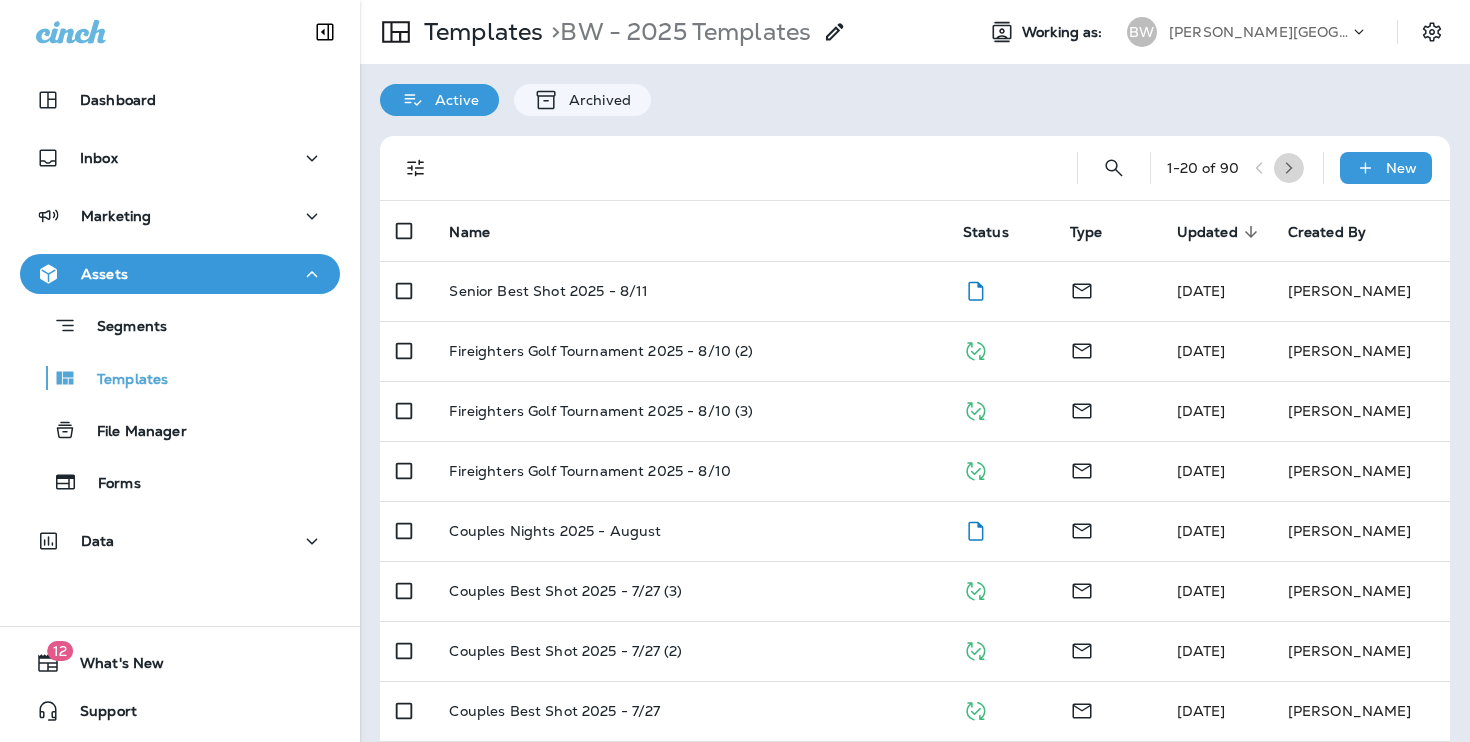 click 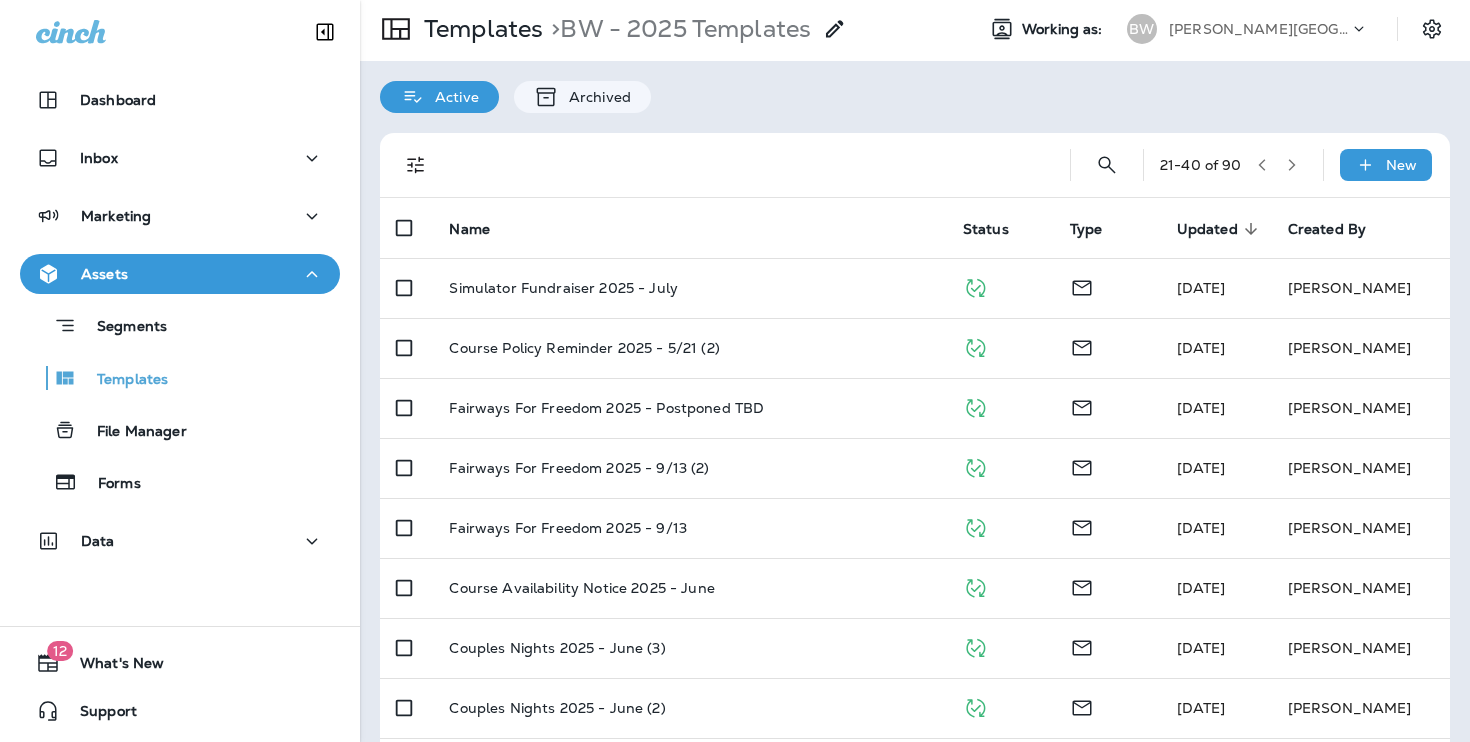 scroll, scrollTop: 5, scrollLeft: 0, axis: vertical 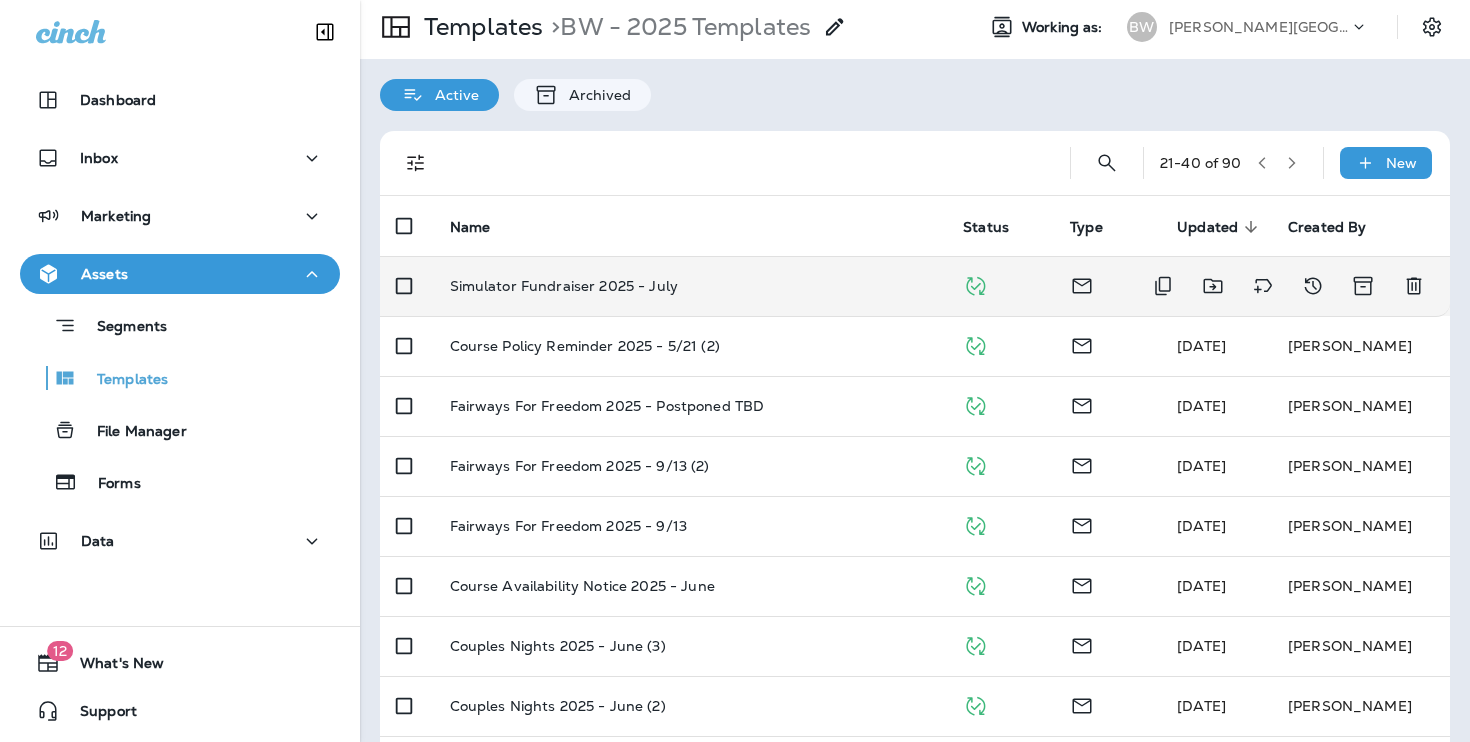 click on "Simulator Fundraiser 2025 - July" at bounding box center (691, 286) 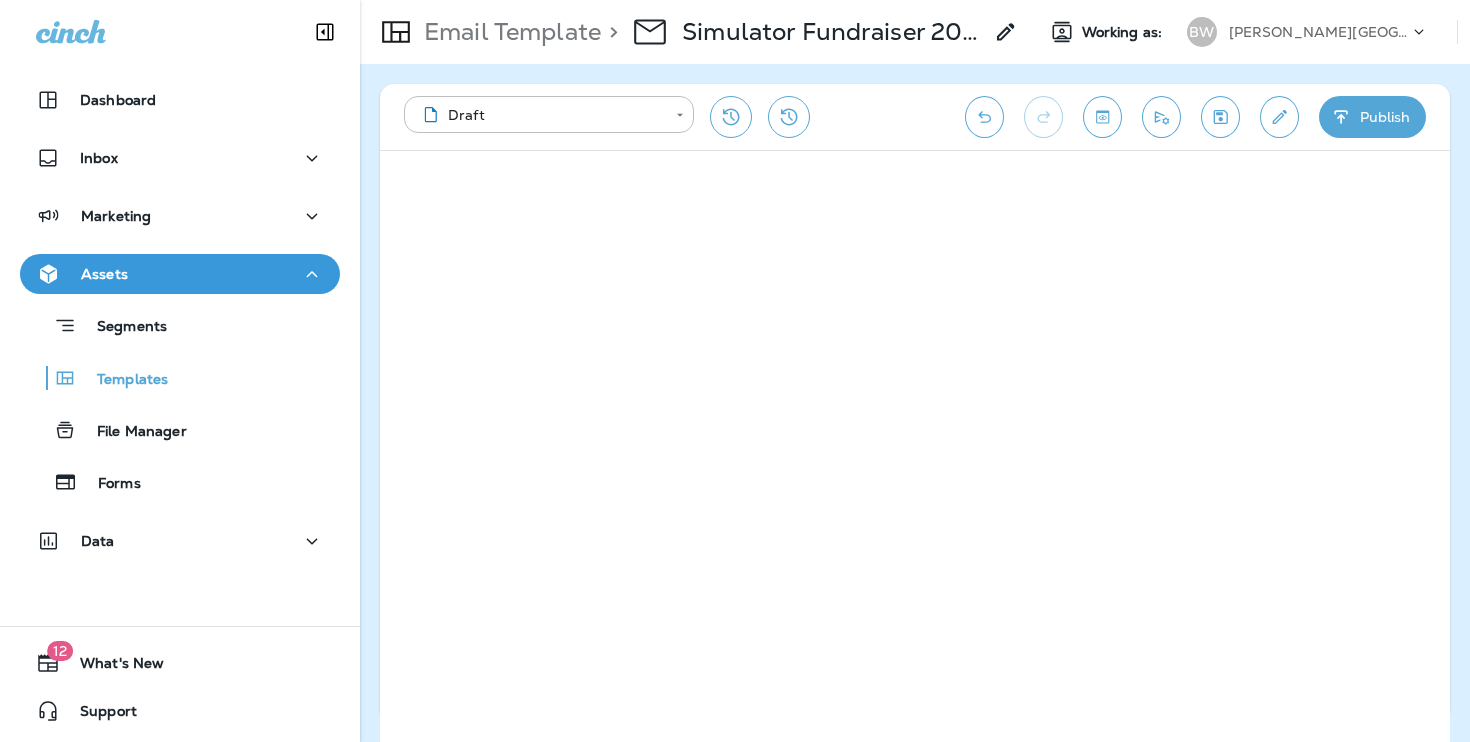 drag, startPoint x: 266, startPoint y: 361, endPoint x: 266, endPoint y: 347, distance: 14 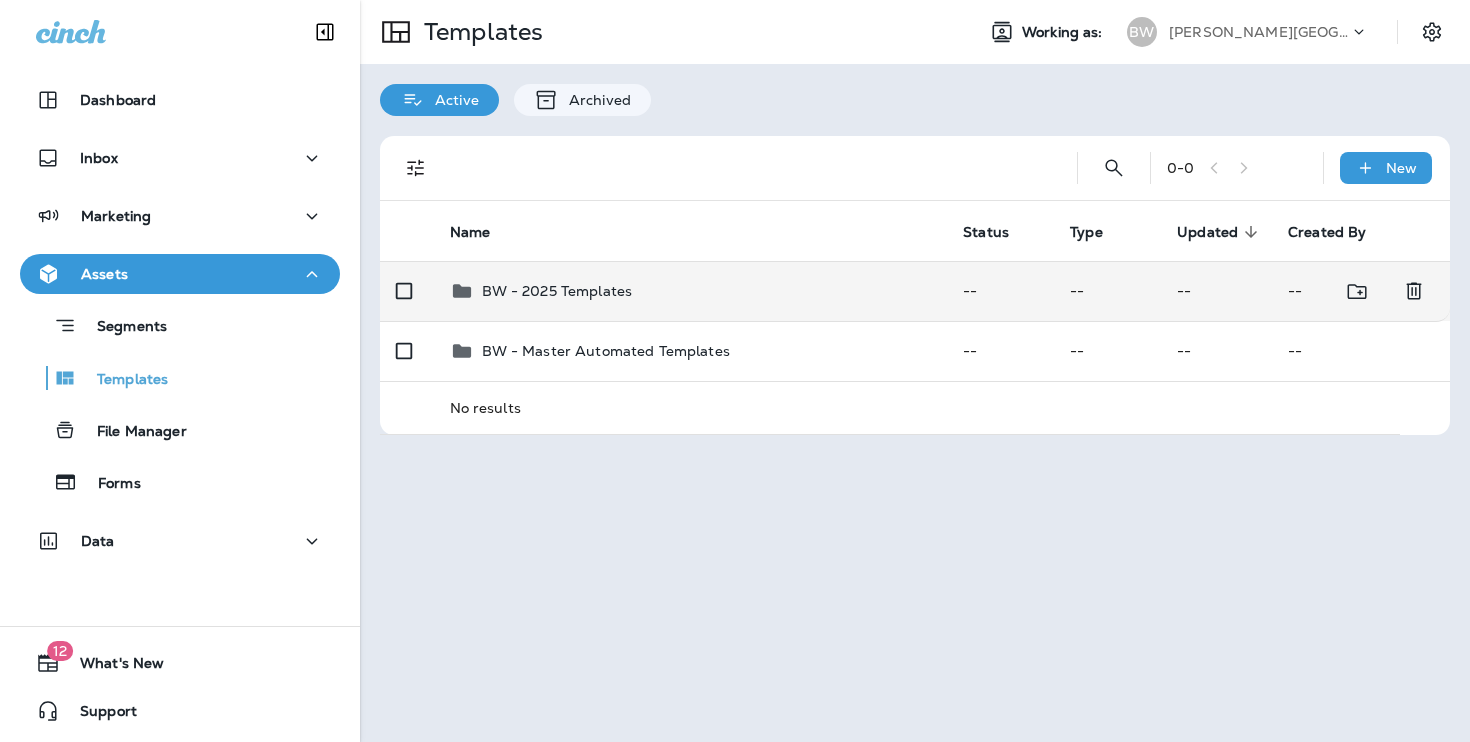 click on "BW - 2025 Templates" at bounding box center (691, 291) 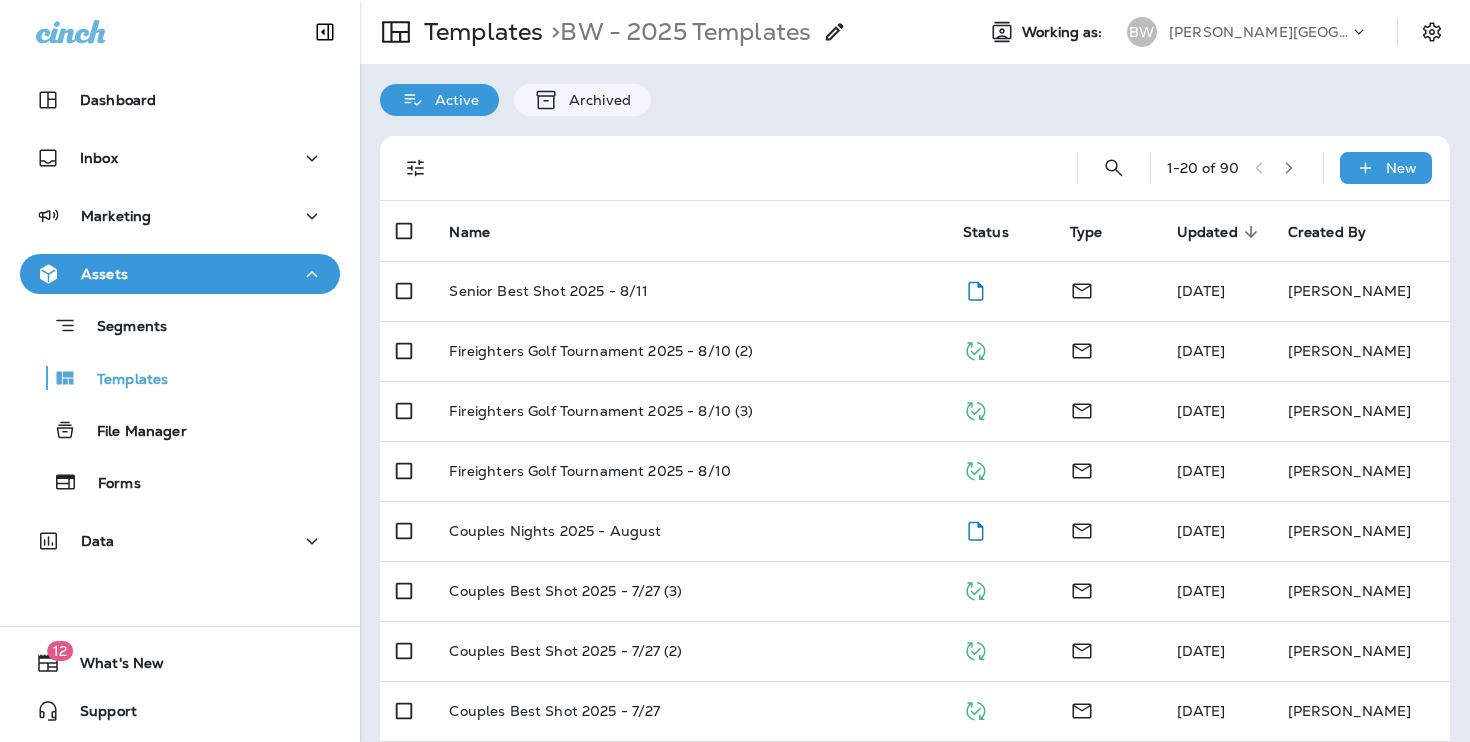 click on "1  -  20   of 90" at bounding box center (1237, 168) 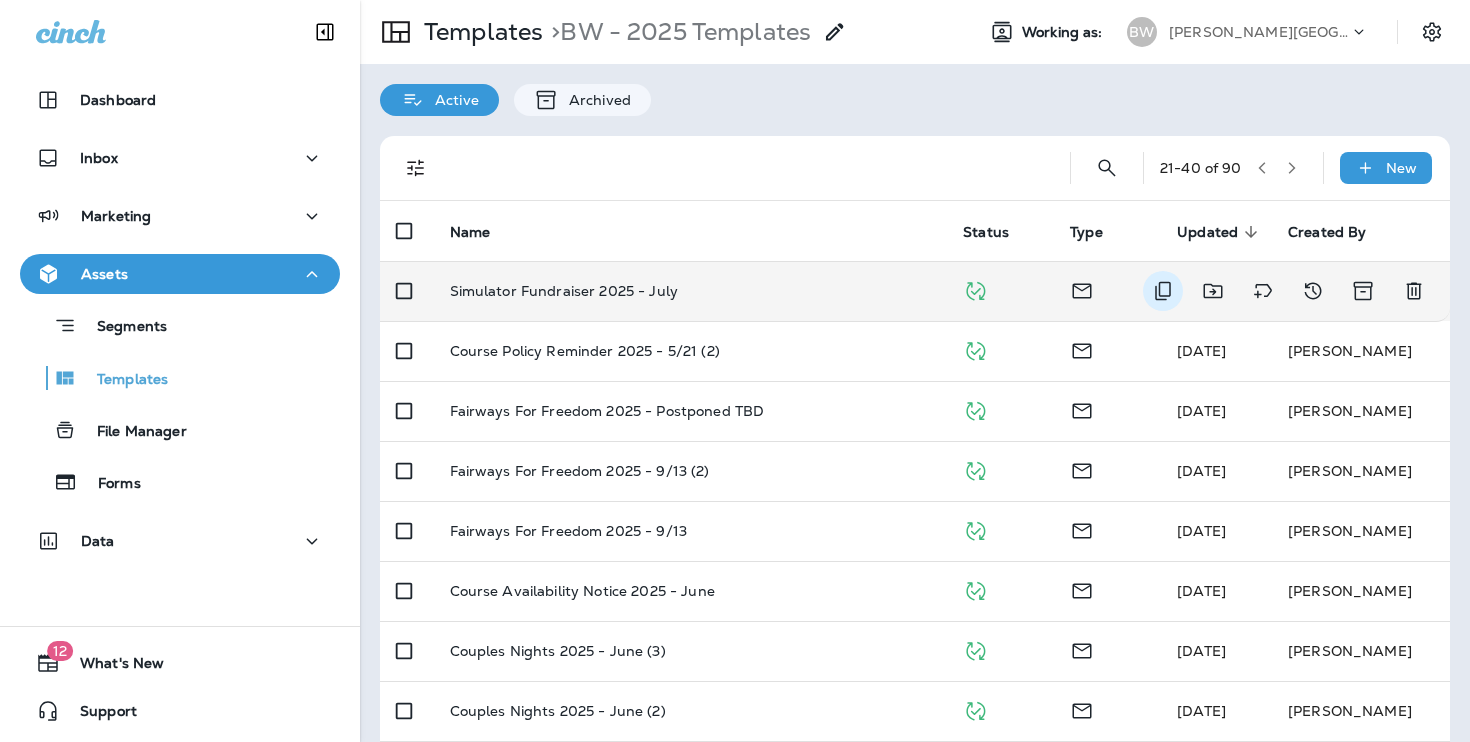 click 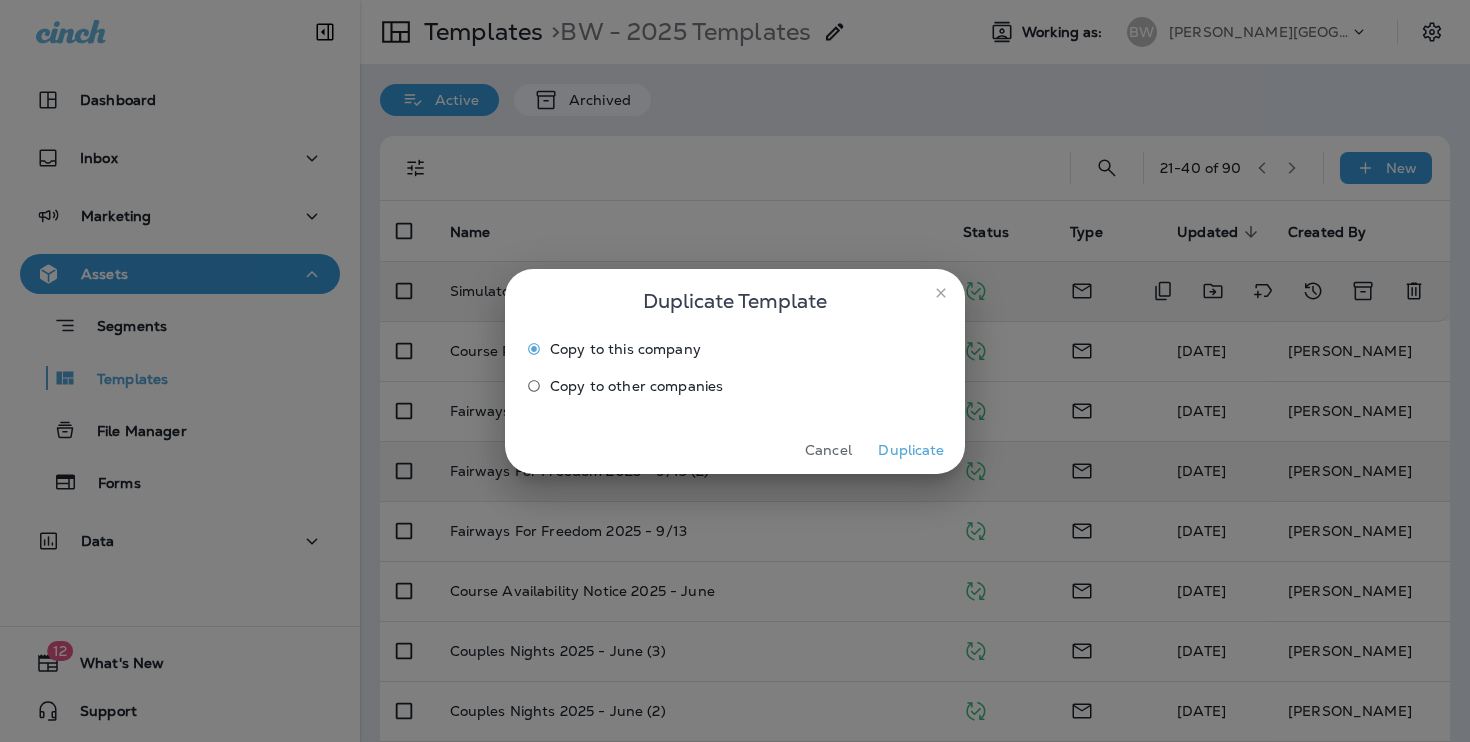 click on "Duplicate" at bounding box center (911, 450) 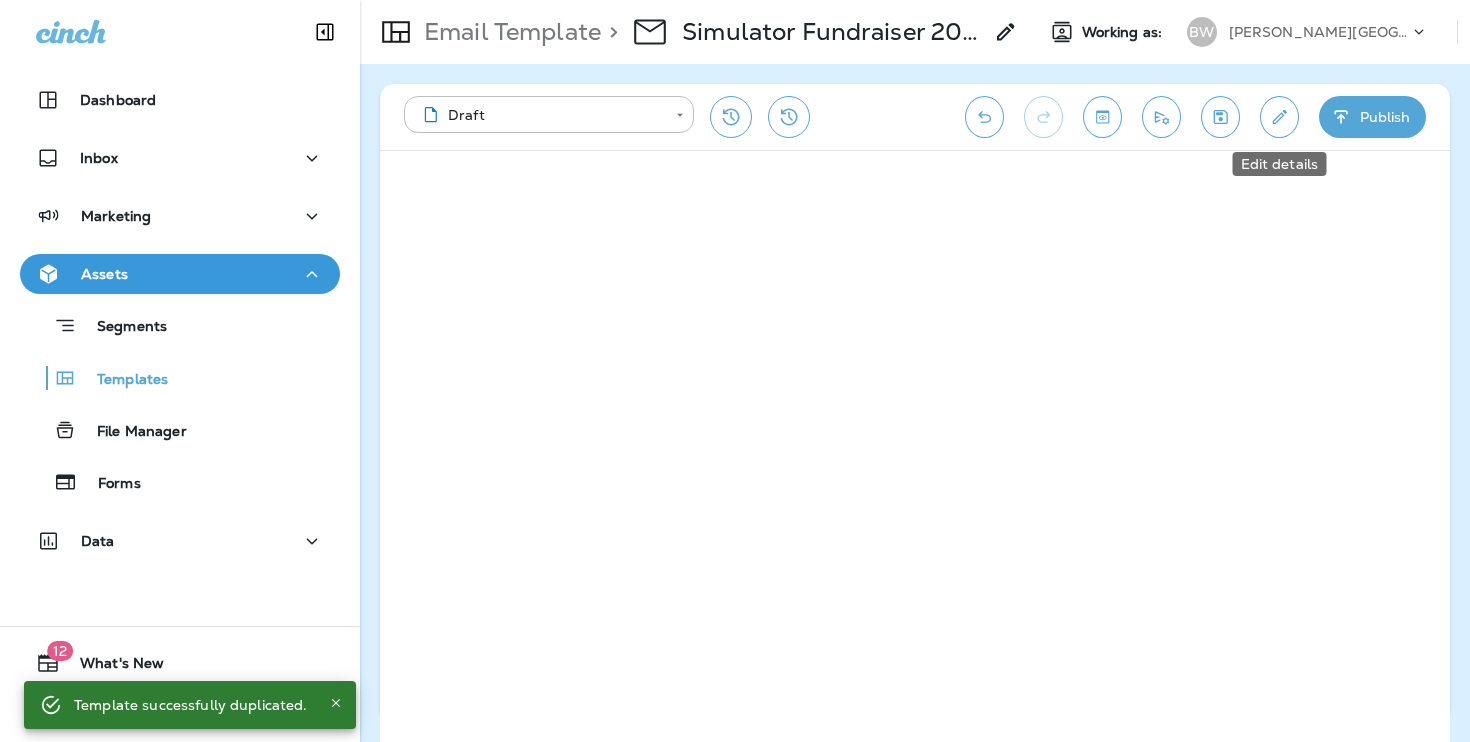 click at bounding box center [1279, 117] 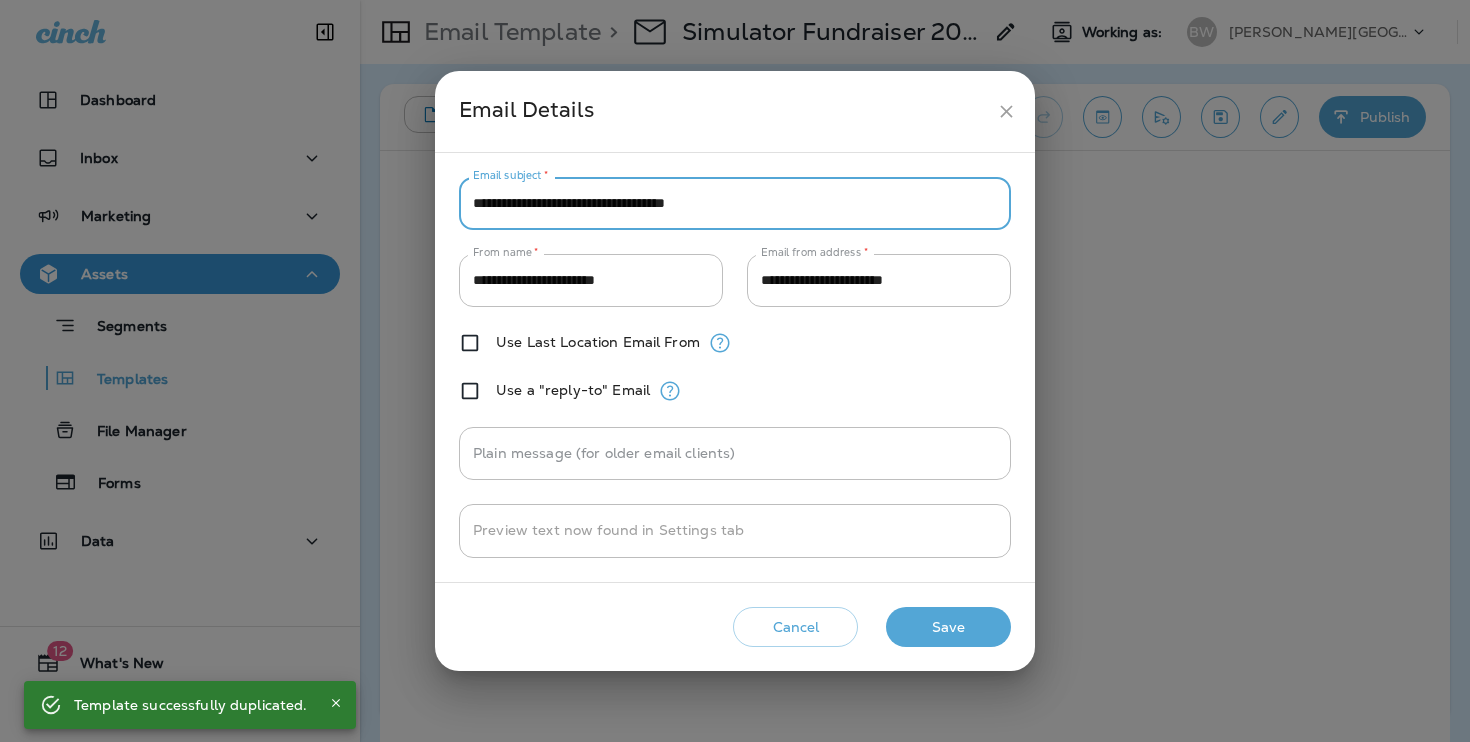 click on "**********" at bounding box center (735, 203) 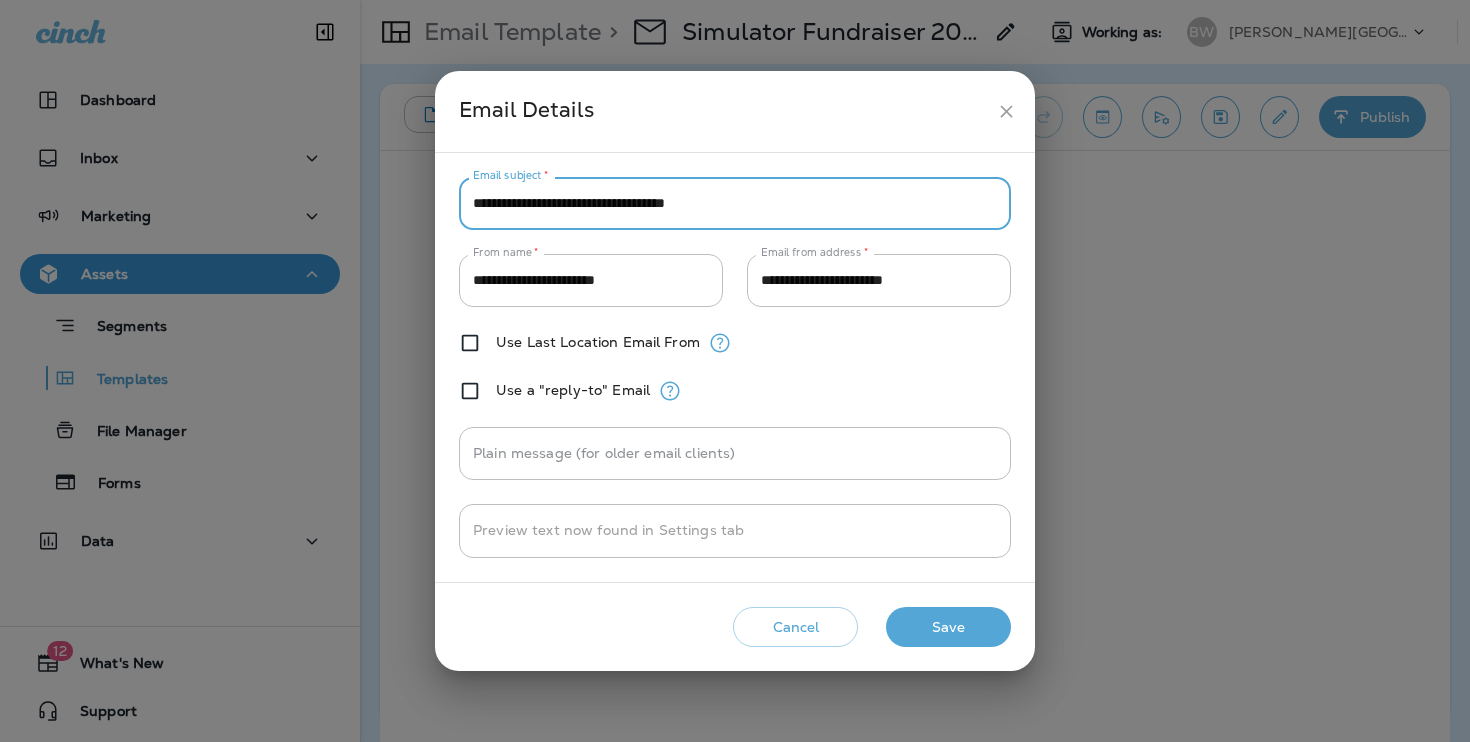 paste on "**********" 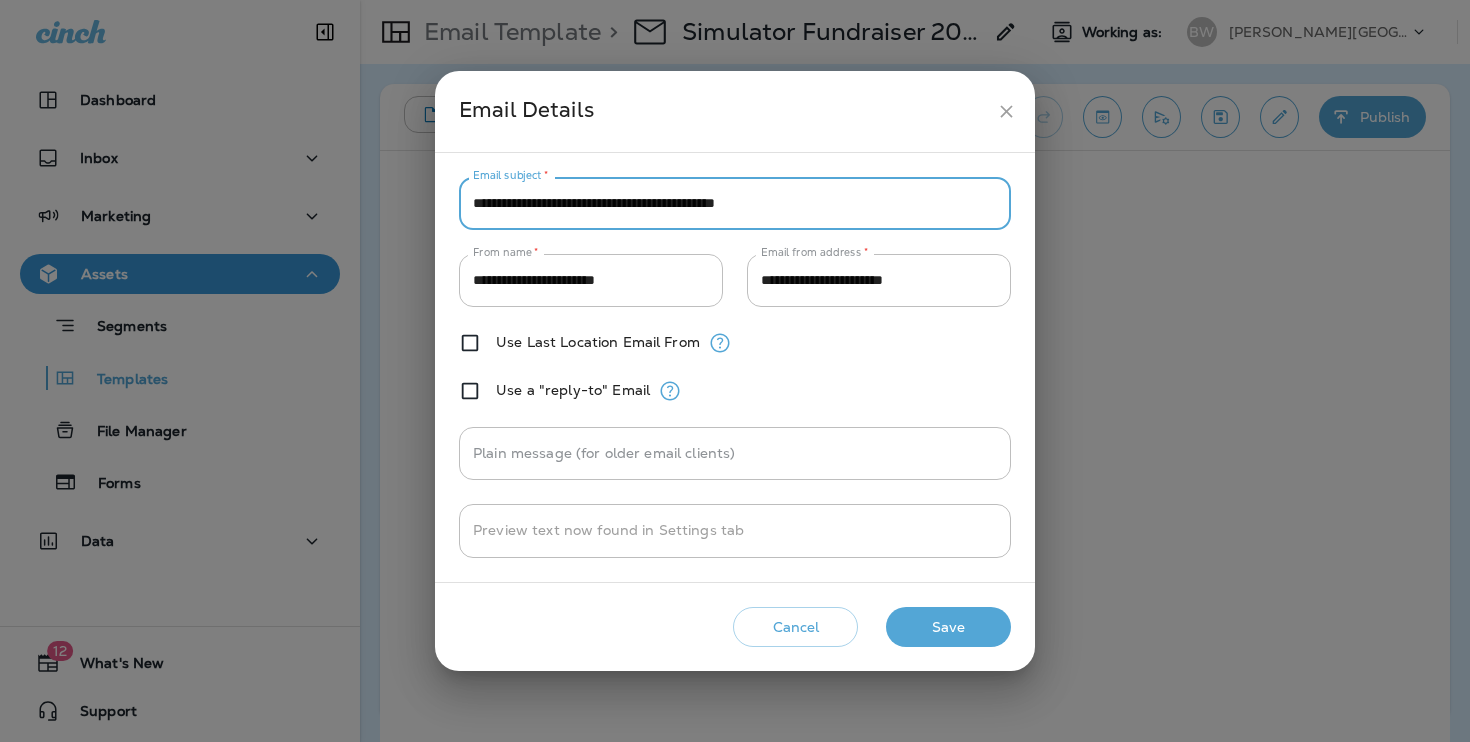 type on "**********" 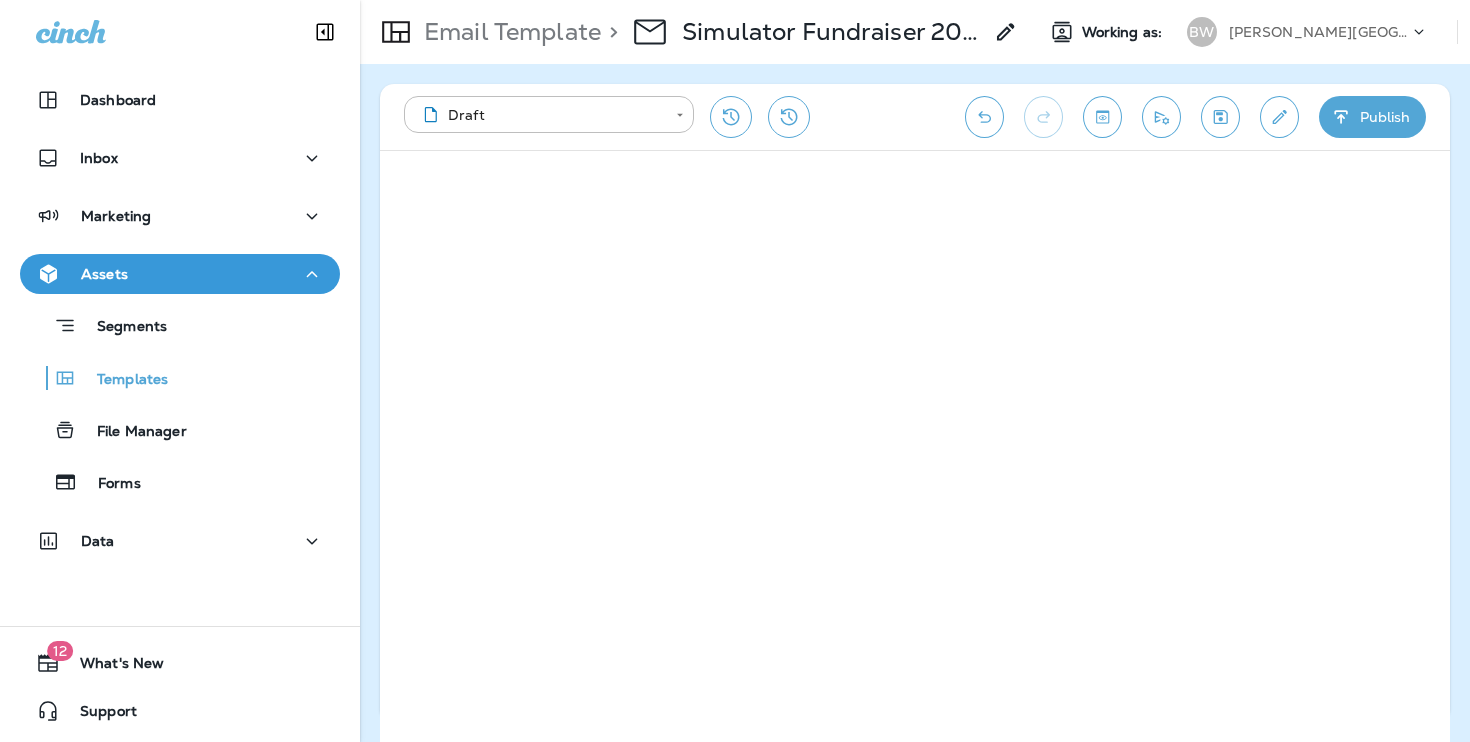 click 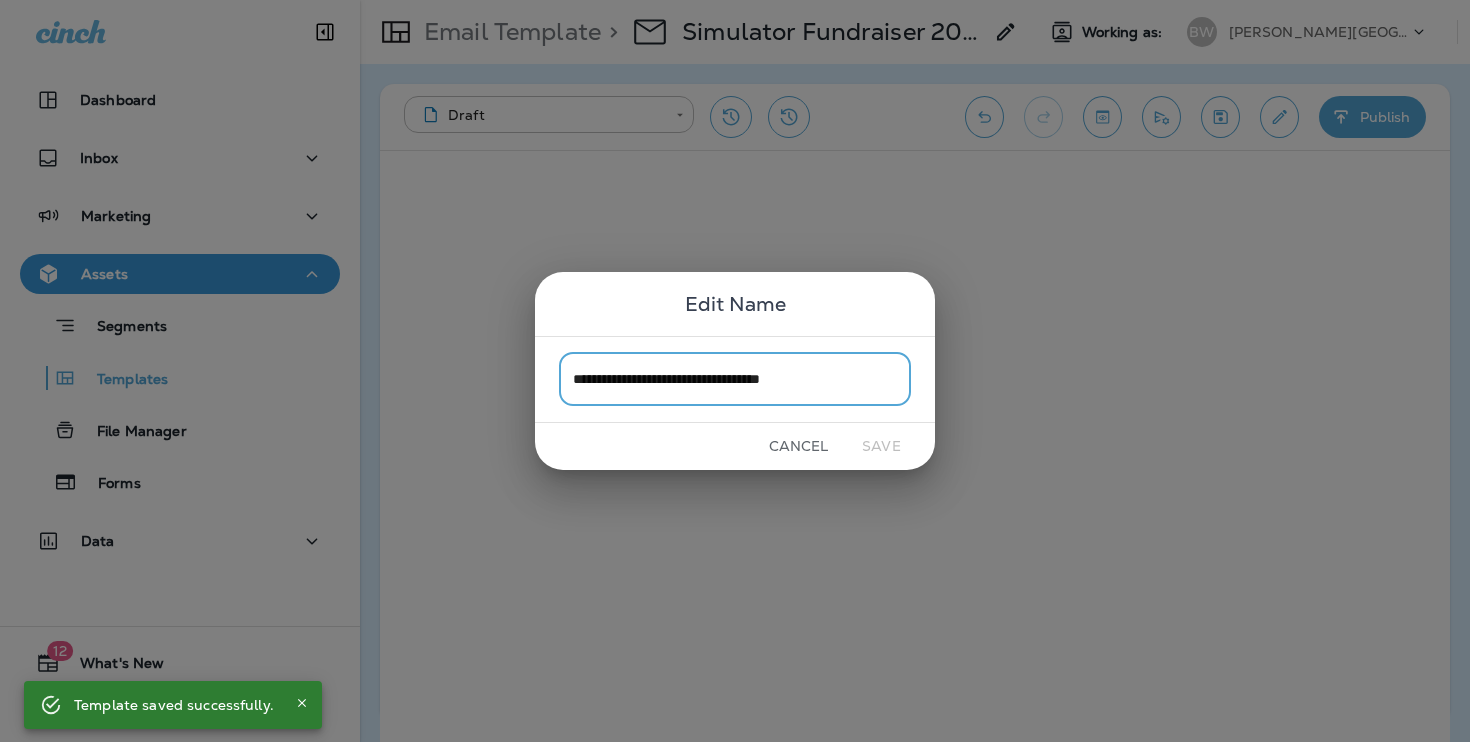 drag, startPoint x: 849, startPoint y: 379, endPoint x: 775, endPoint y: 378, distance: 74.00676 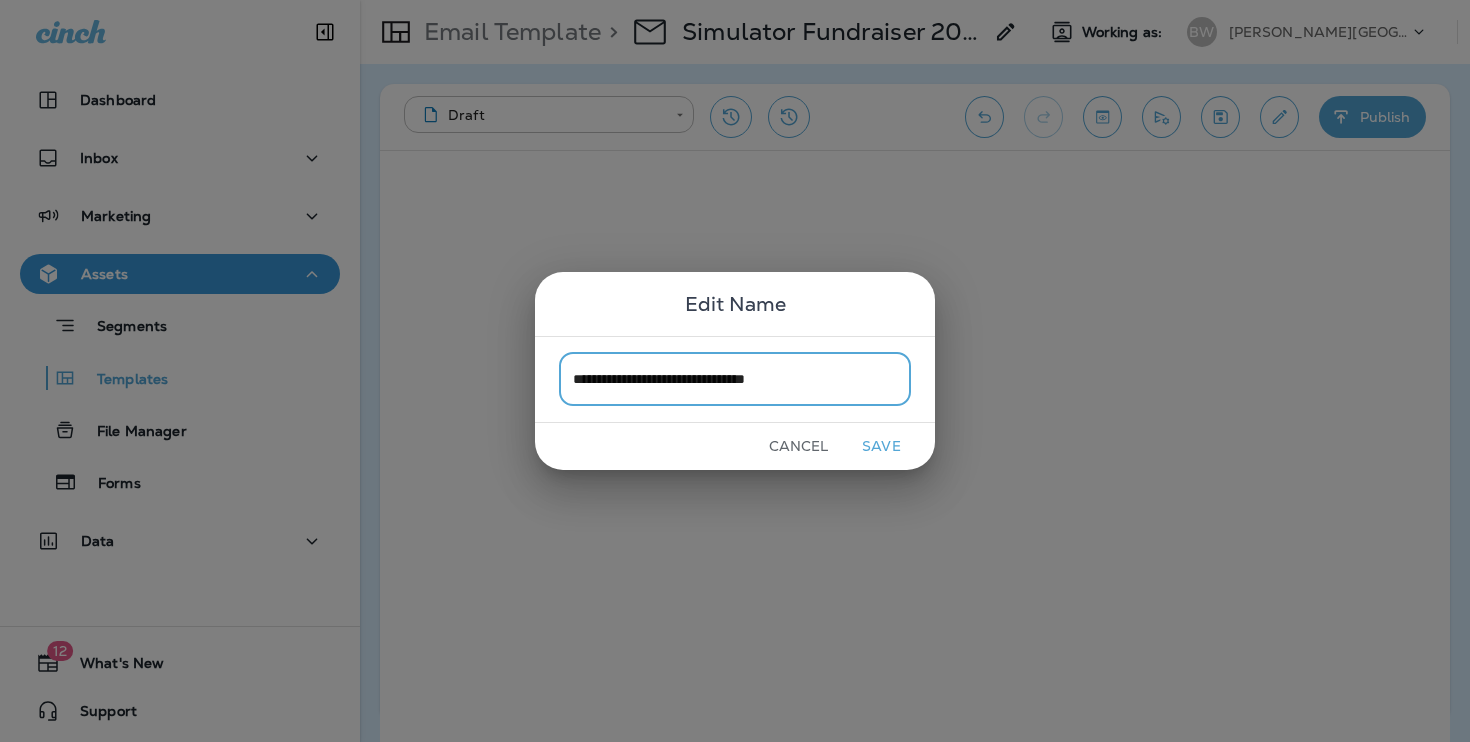 type on "**********" 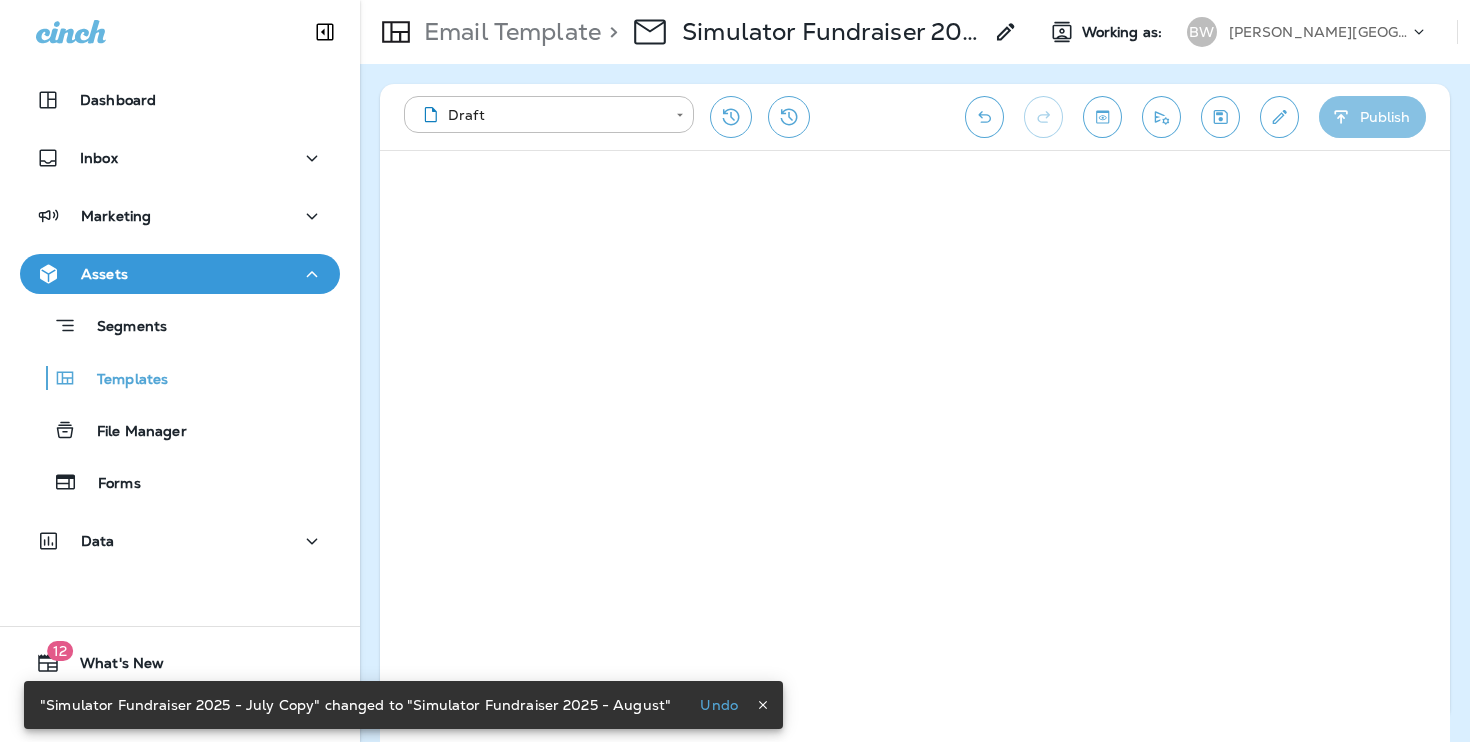 click on "Publish" at bounding box center (1372, 117) 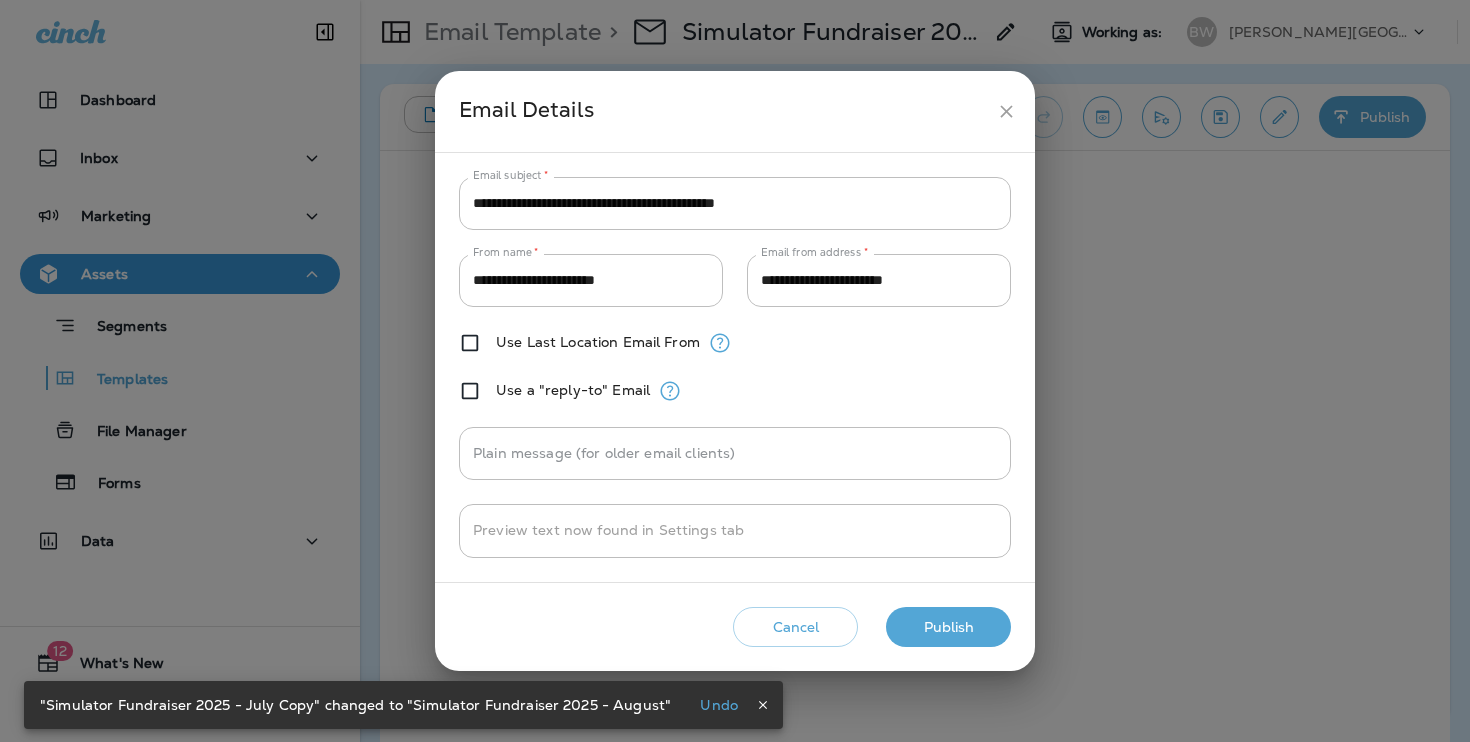 click on "Cancel Publish" at bounding box center (735, 627) 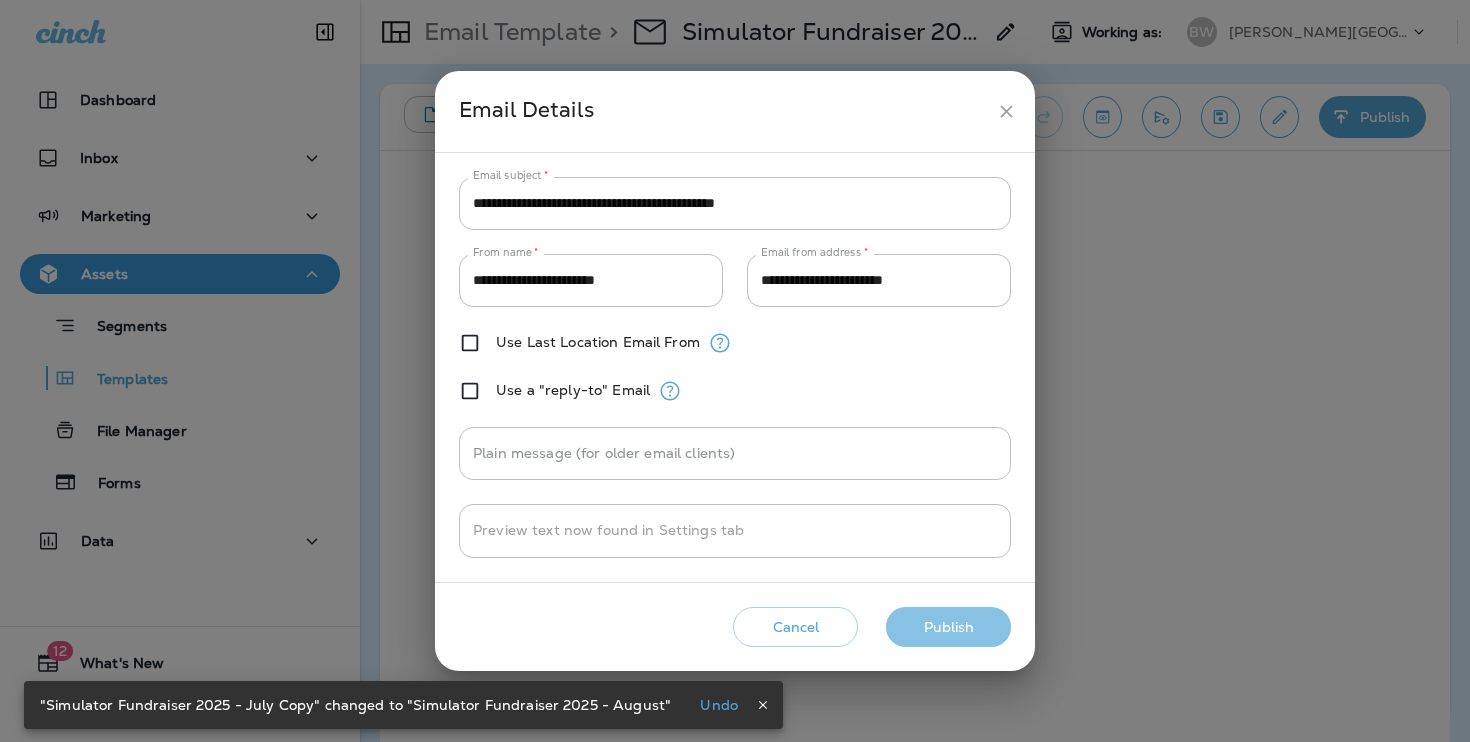 click on "Publish" at bounding box center [948, 627] 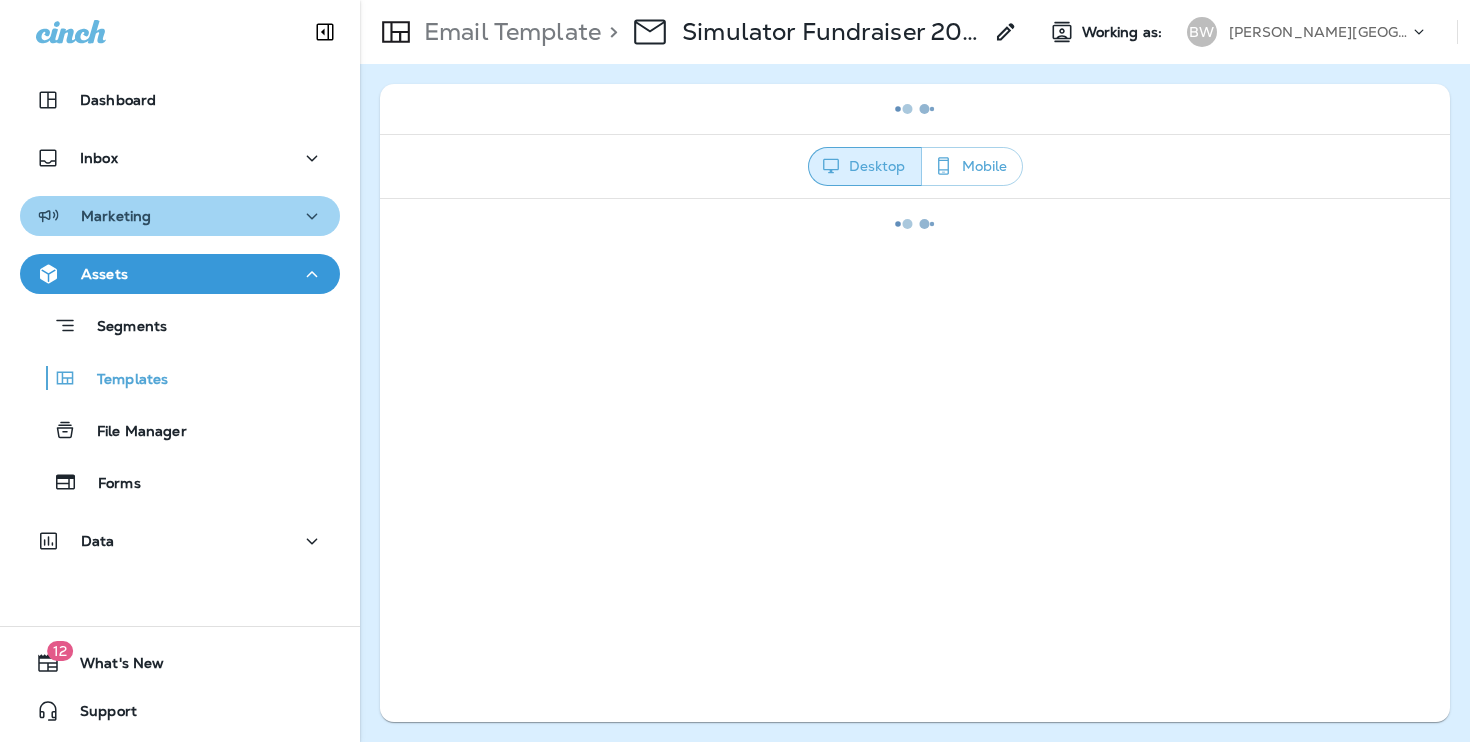 click 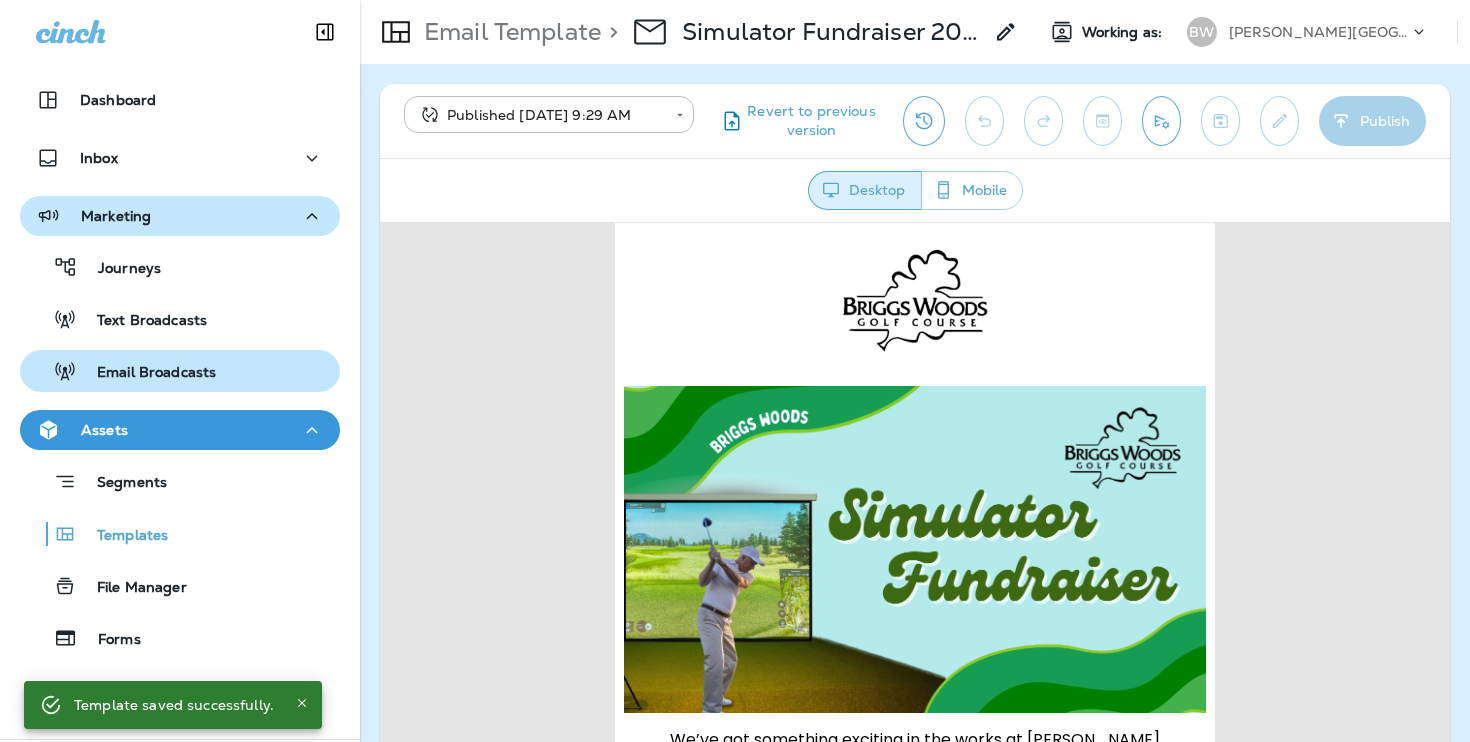 scroll, scrollTop: 0, scrollLeft: 0, axis: both 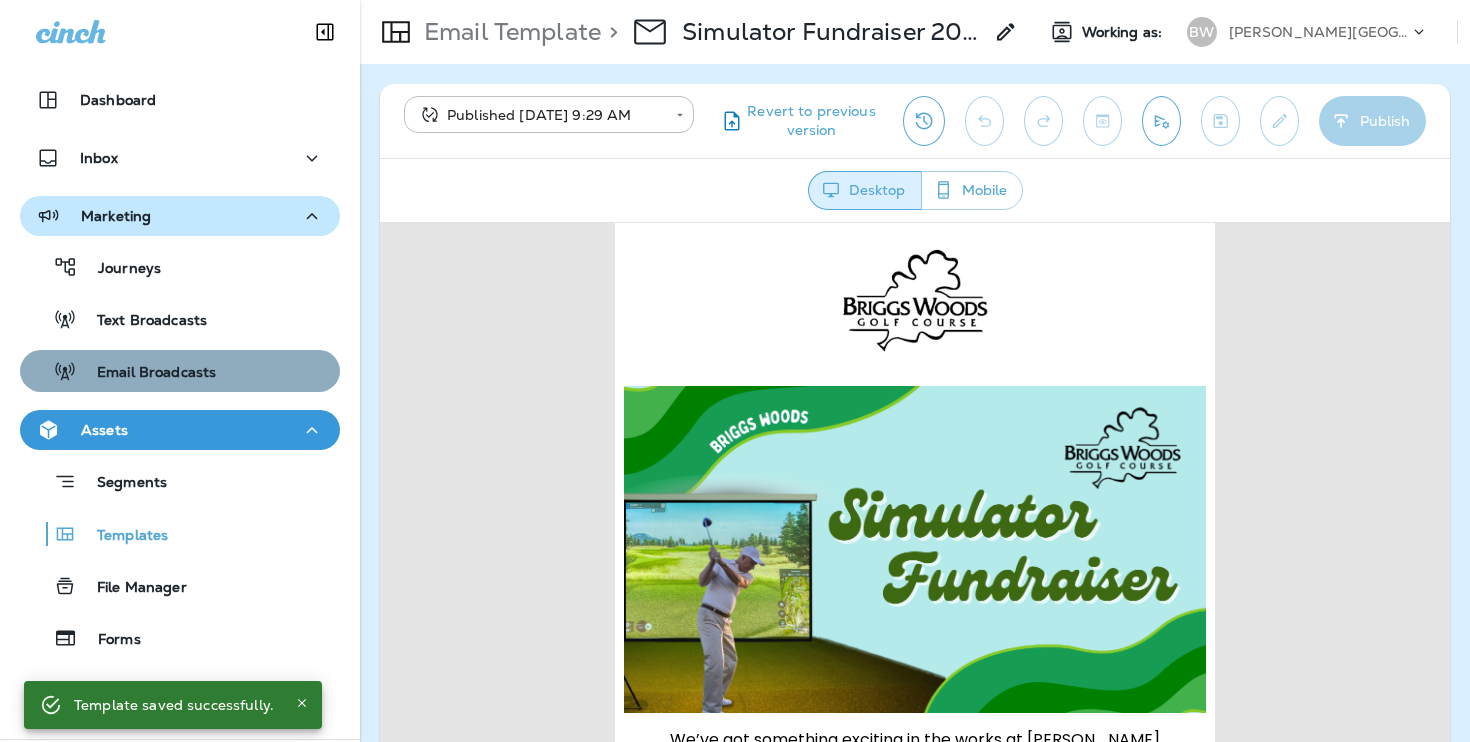 click on "Email Broadcasts" at bounding box center (180, 371) 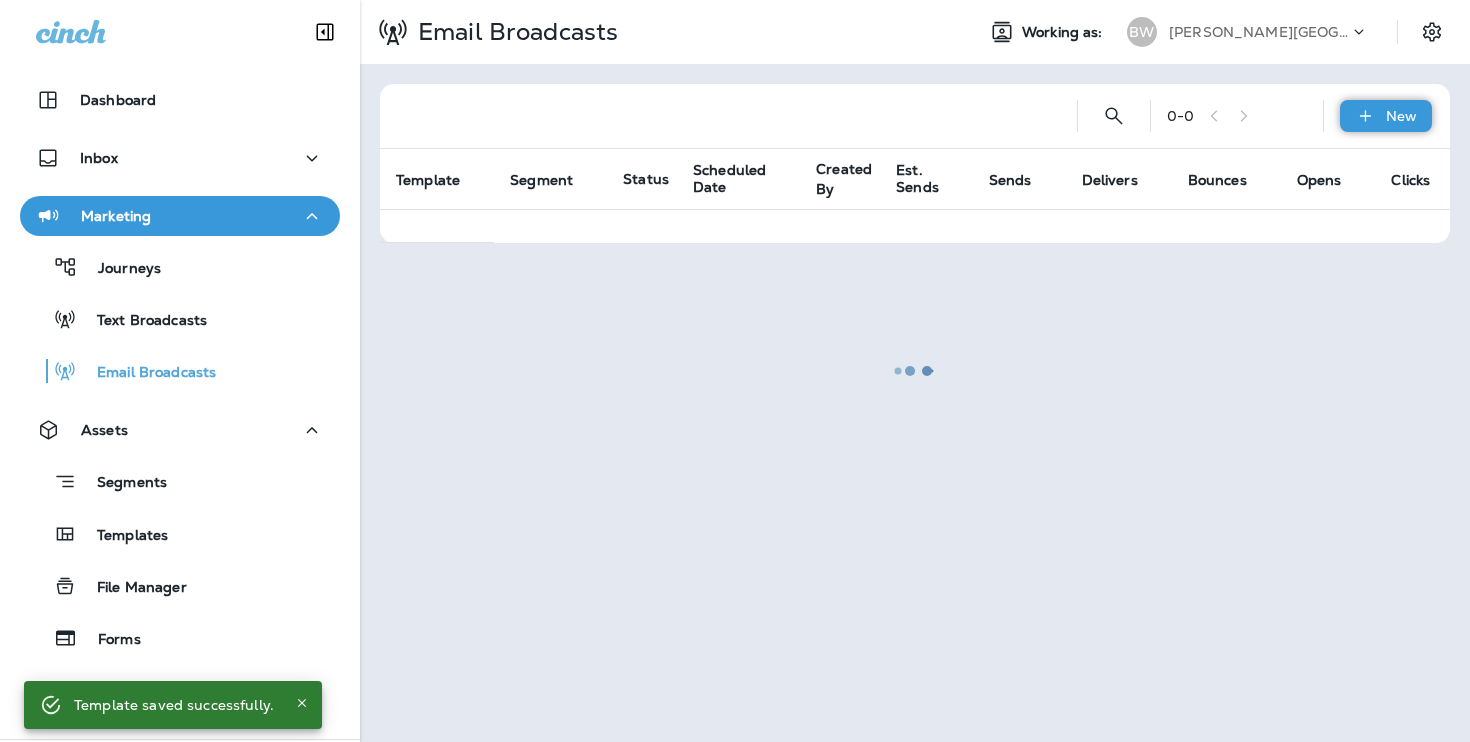 click 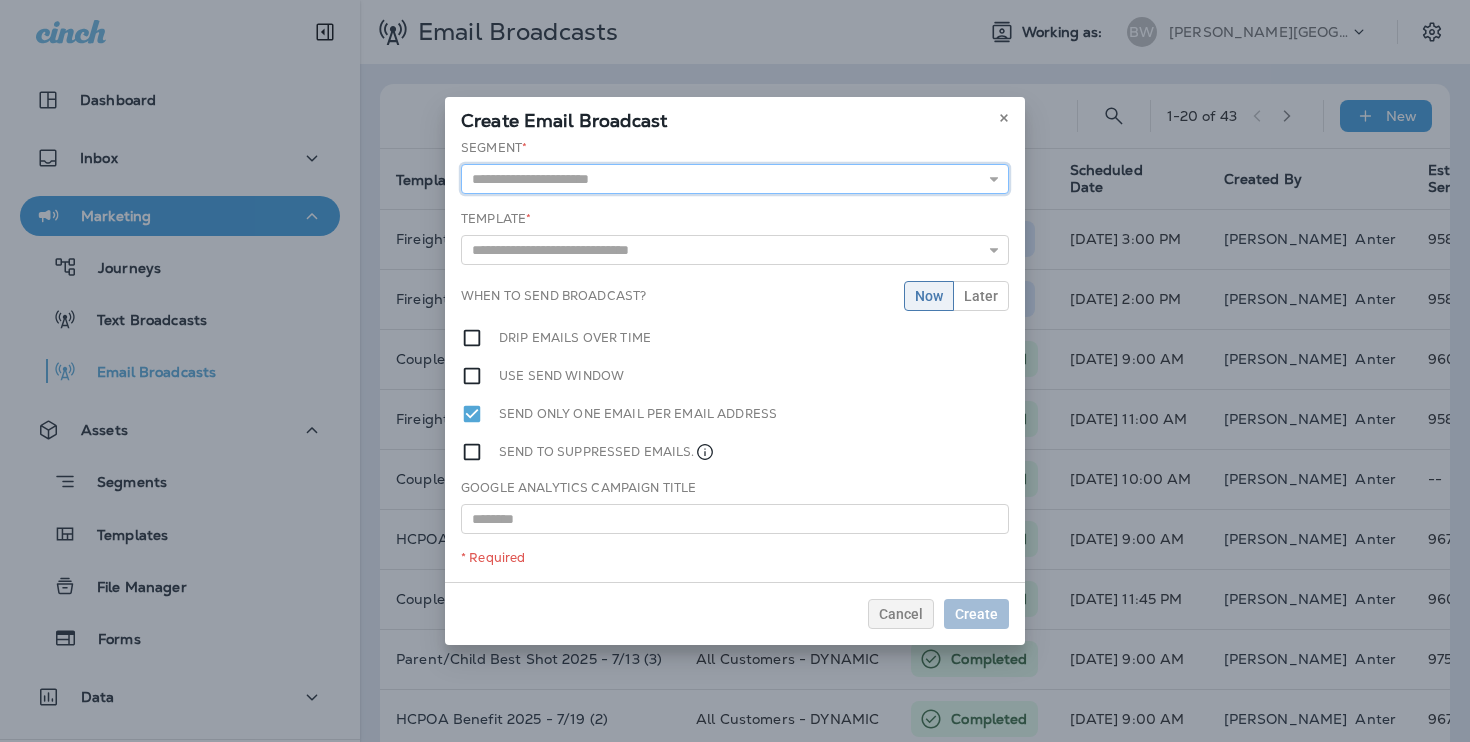 click at bounding box center (735, 179) 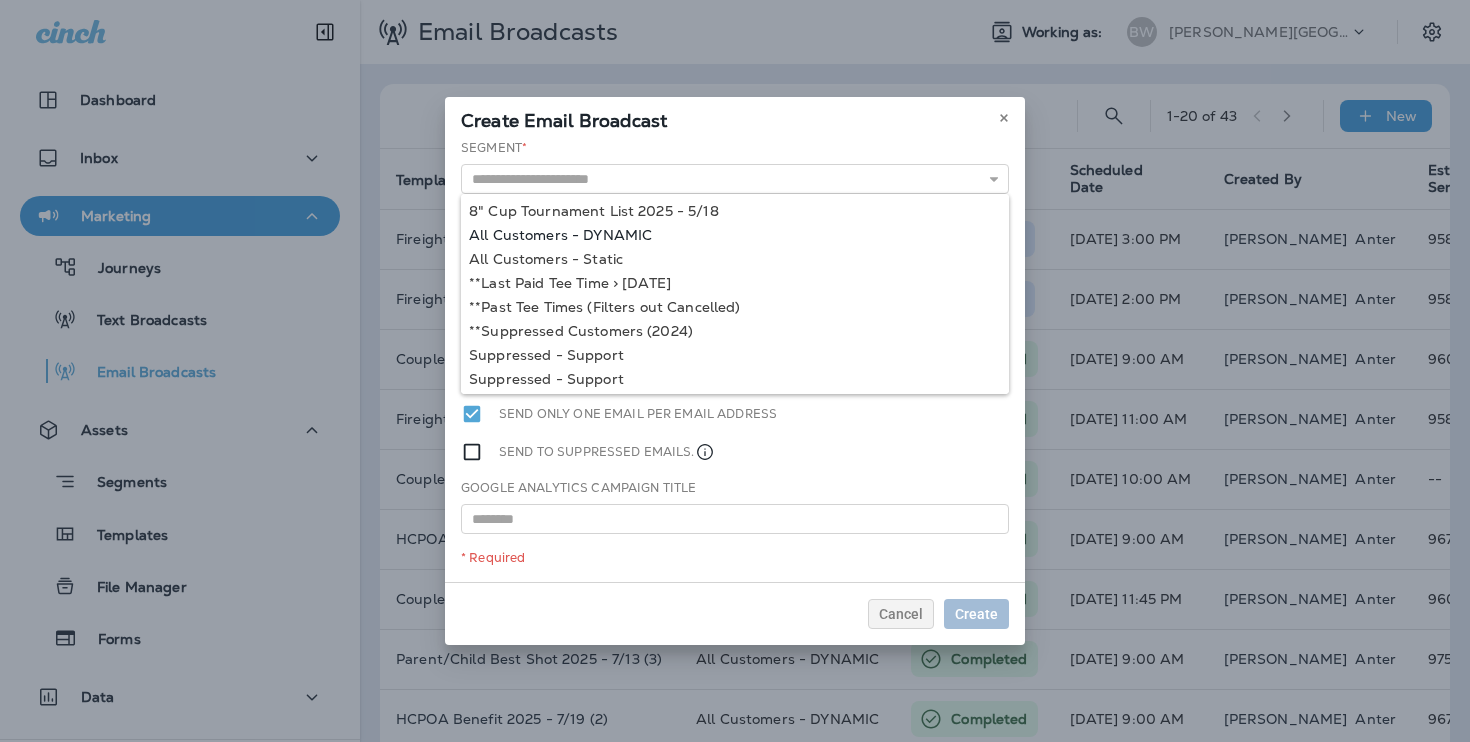 type on "**********" 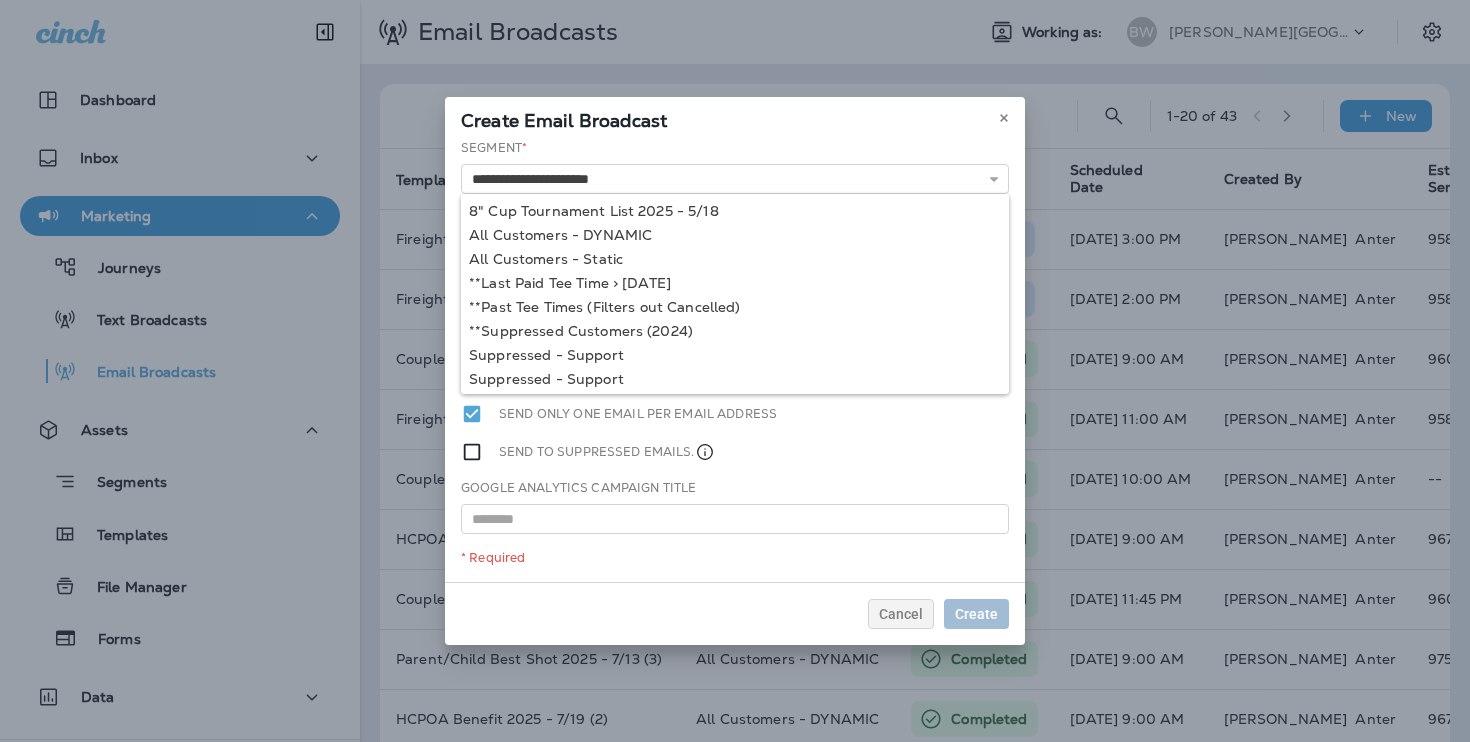 click on "**********" at bounding box center (735, 360) 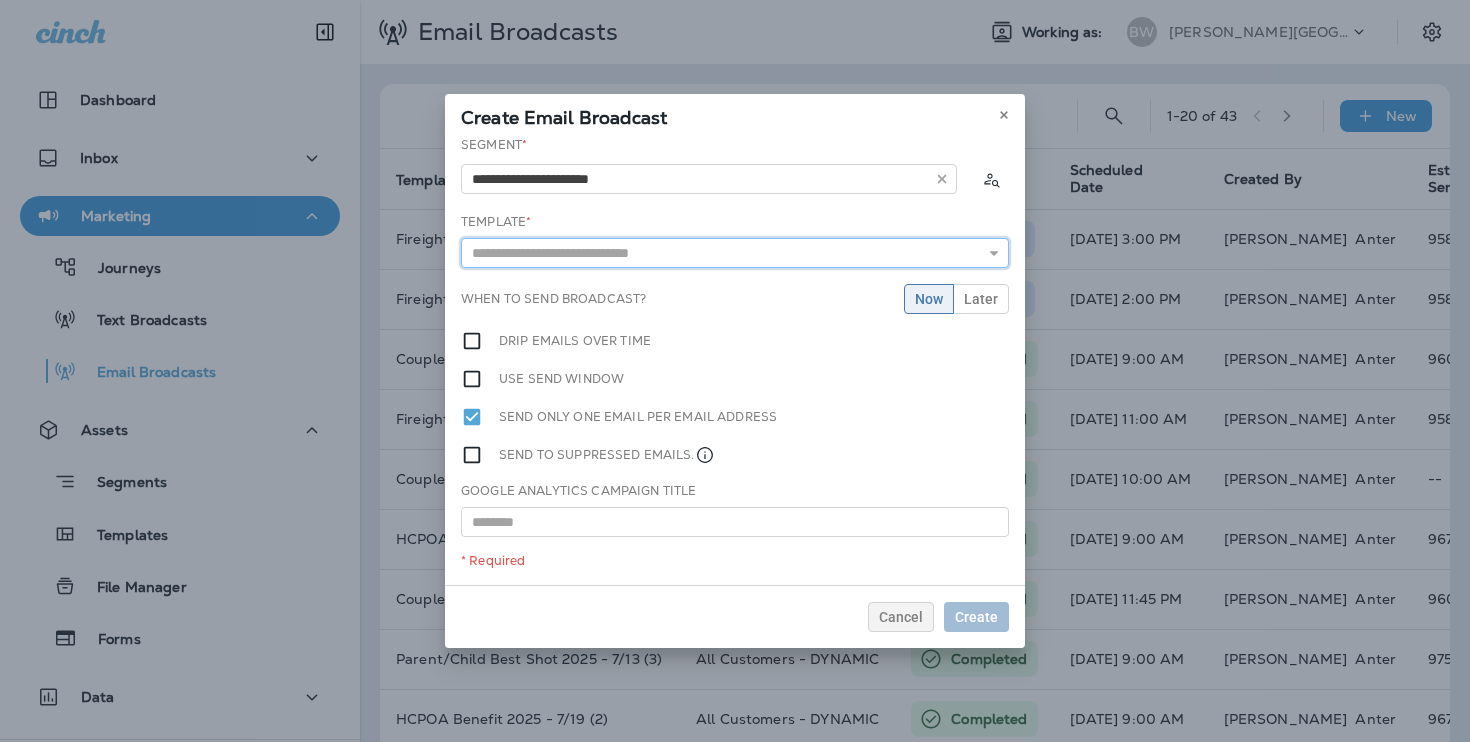 click at bounding box center (735, 253) 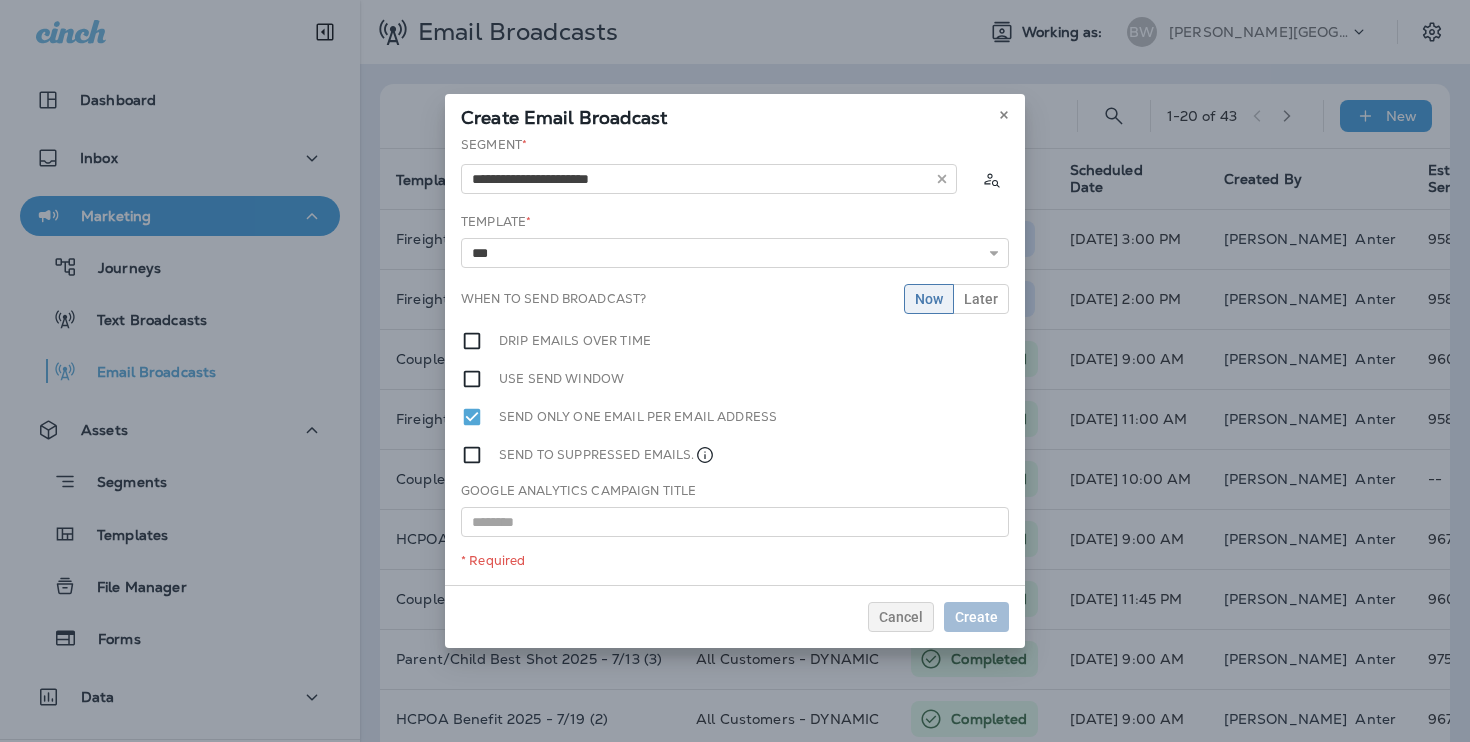 click on "**********" at bounding box center [735, 360] 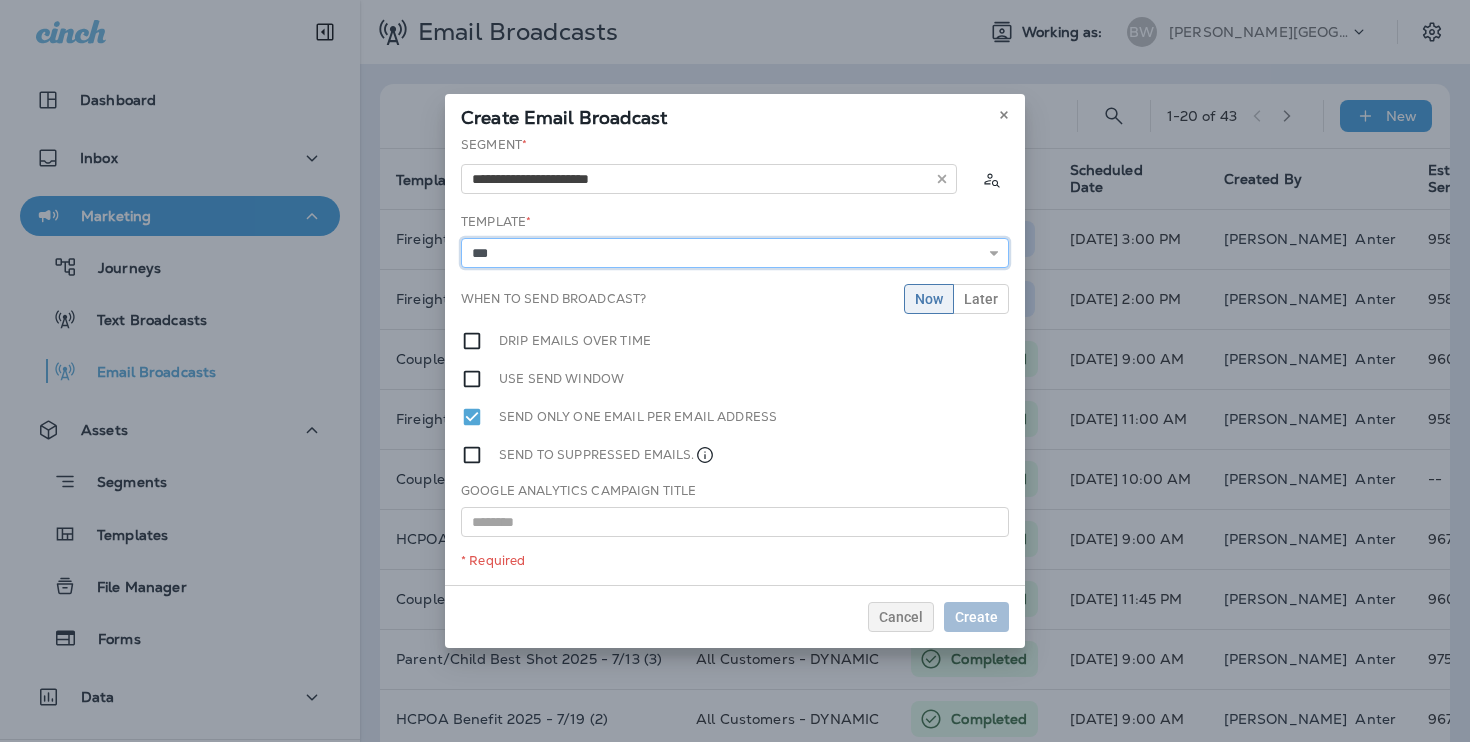 click on "***" at bounding box center [735, 253] 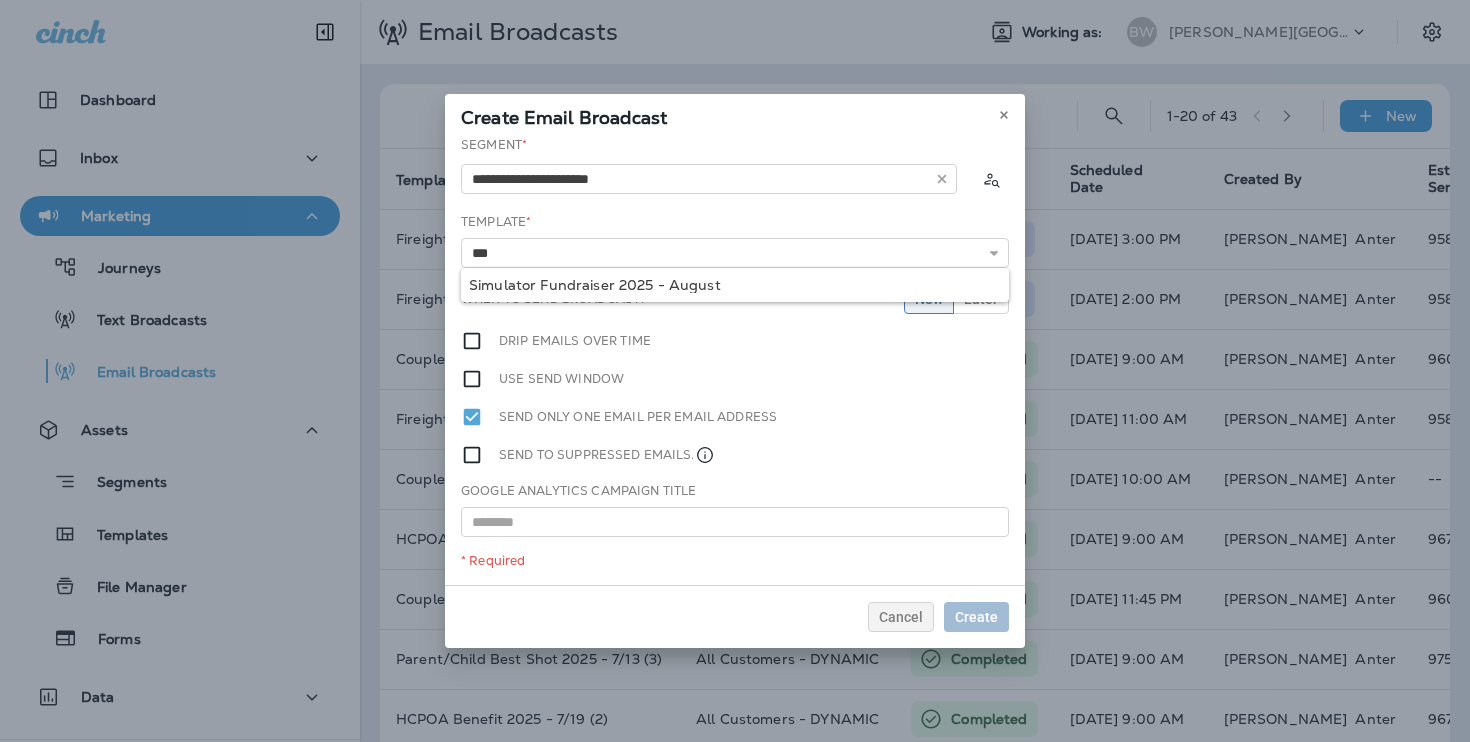 type on "**********" 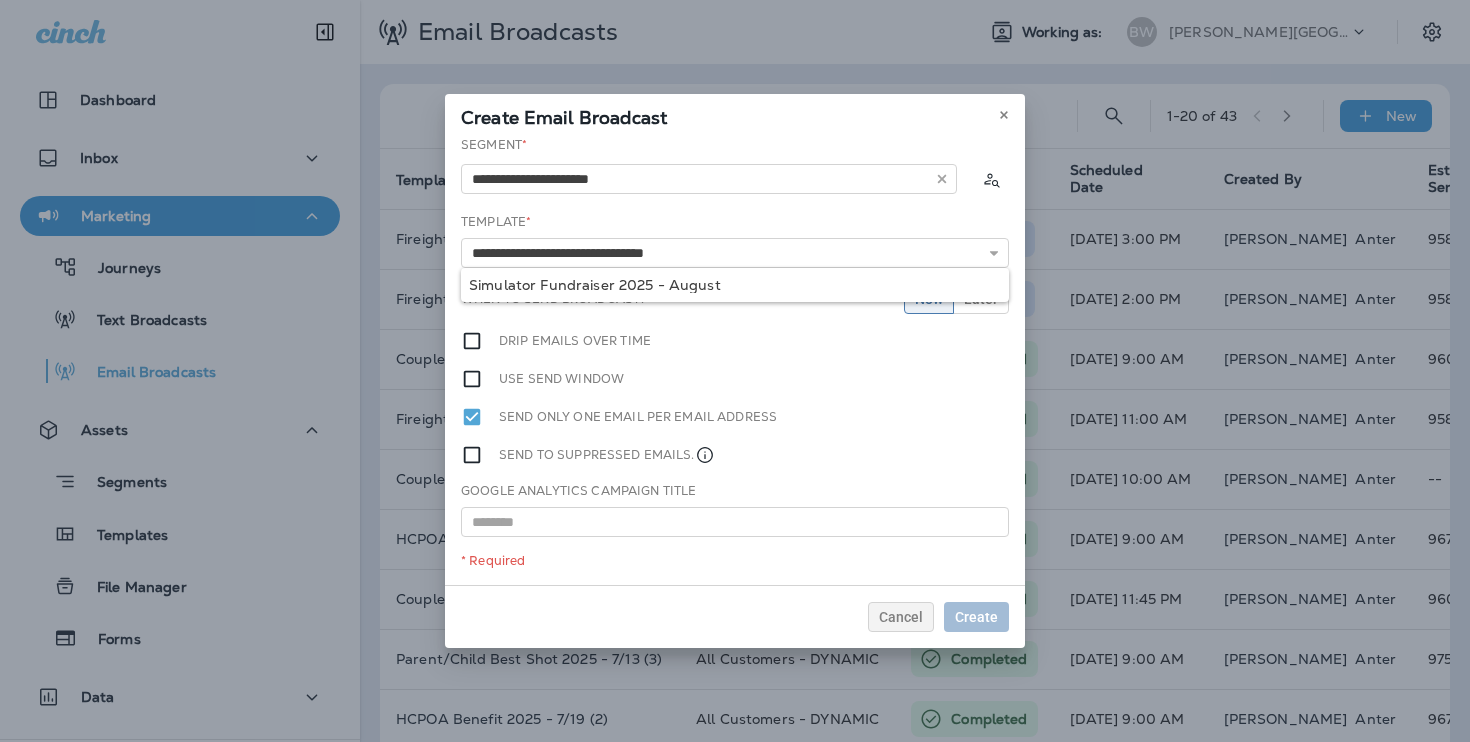 click on "**********" at bounding box center [735, 360] 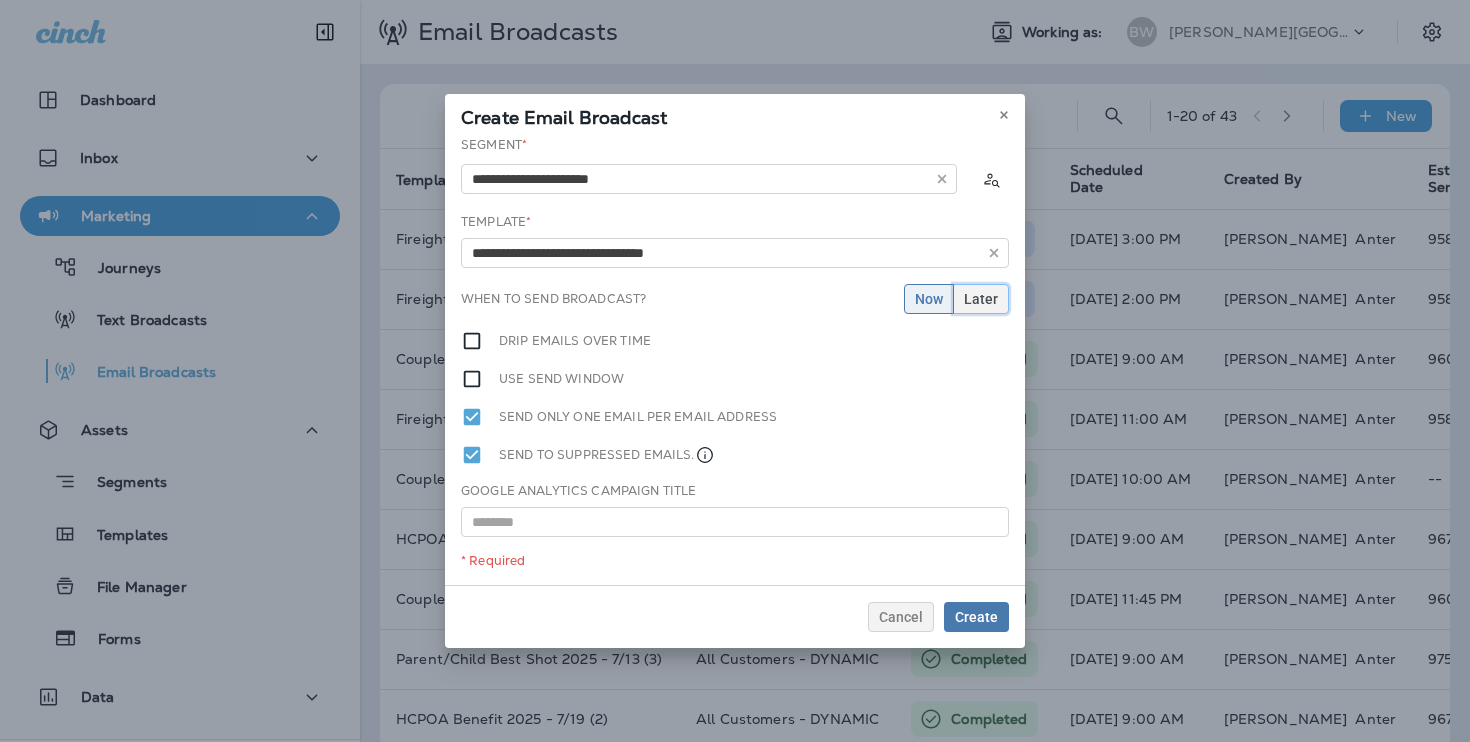 click on "Later" at bounding box center (981, 299) 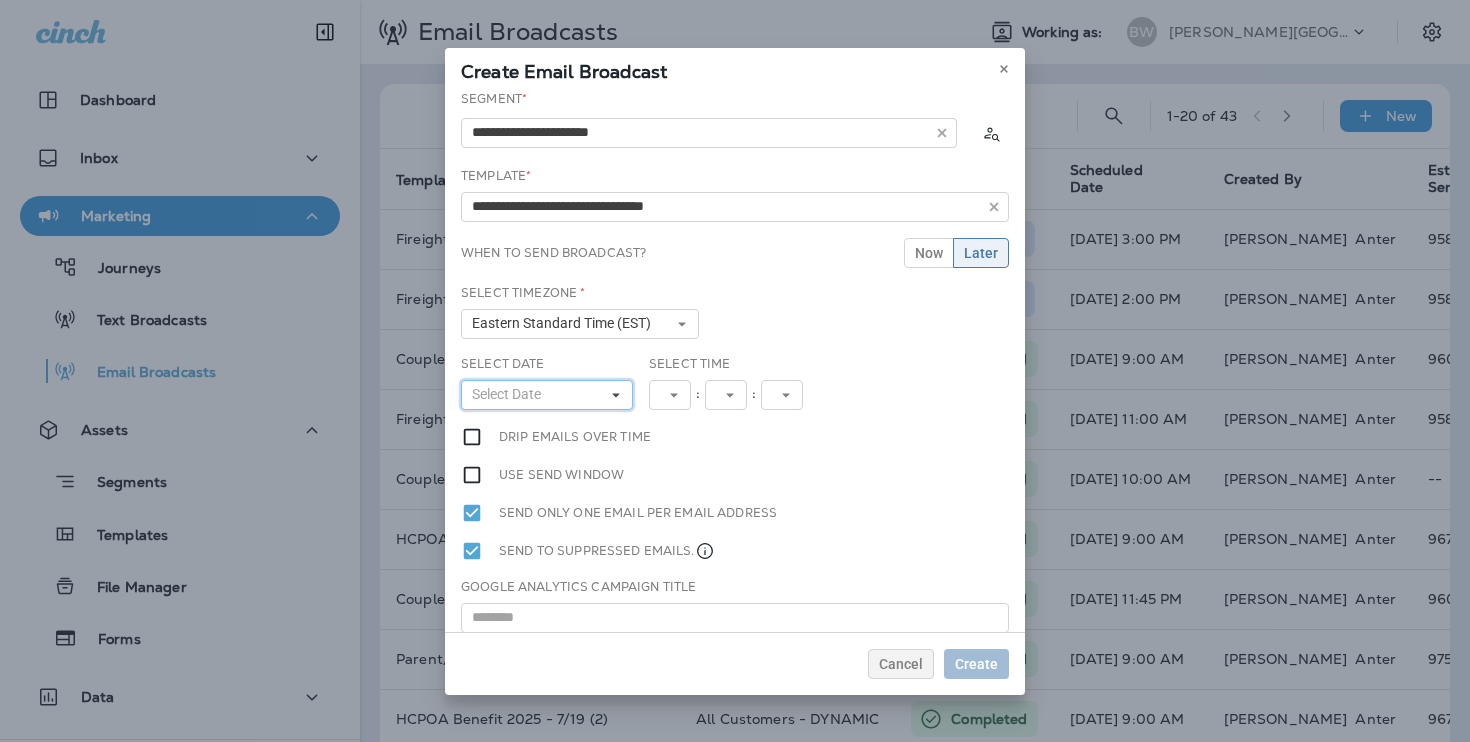 click on "Select Date" at bounding box center [510, 394] 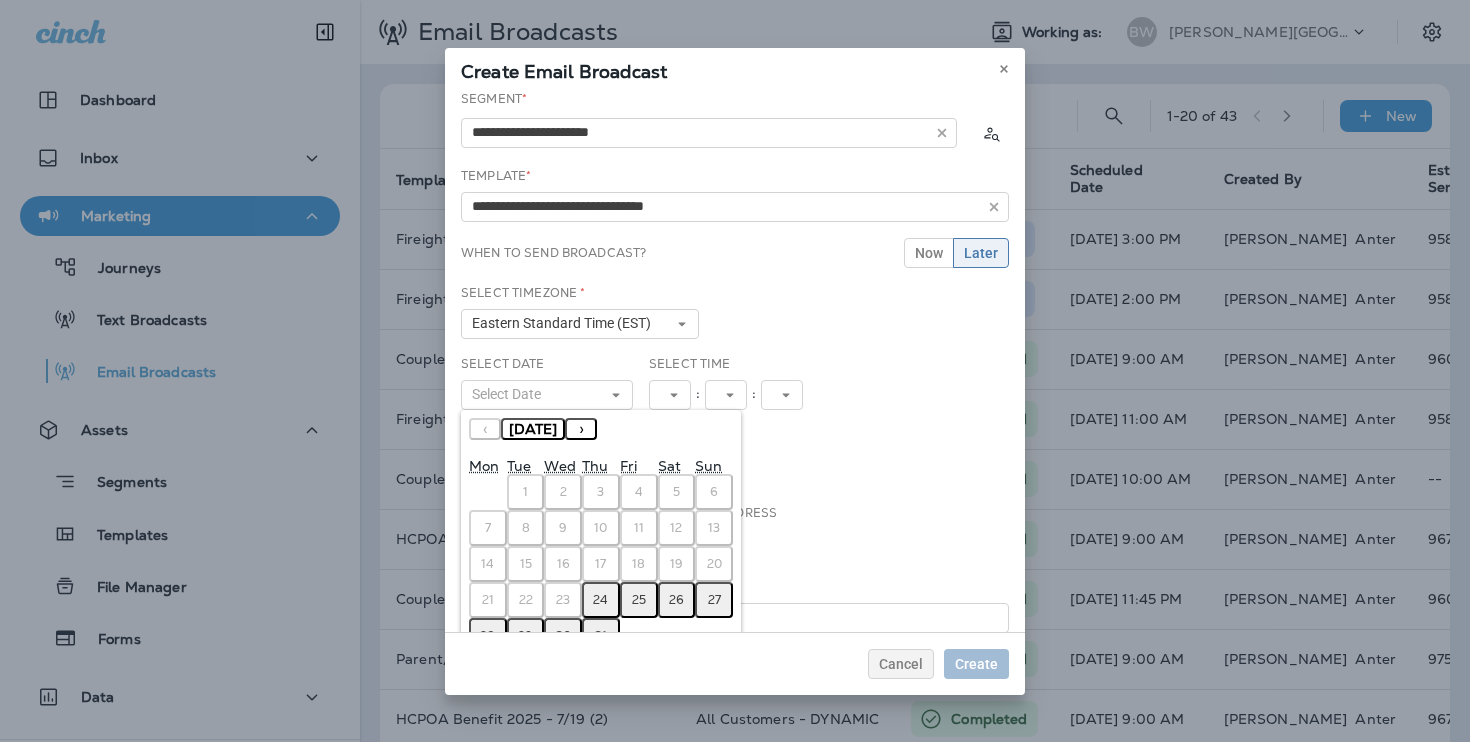 click on "›" at bounding box center [581, 429] 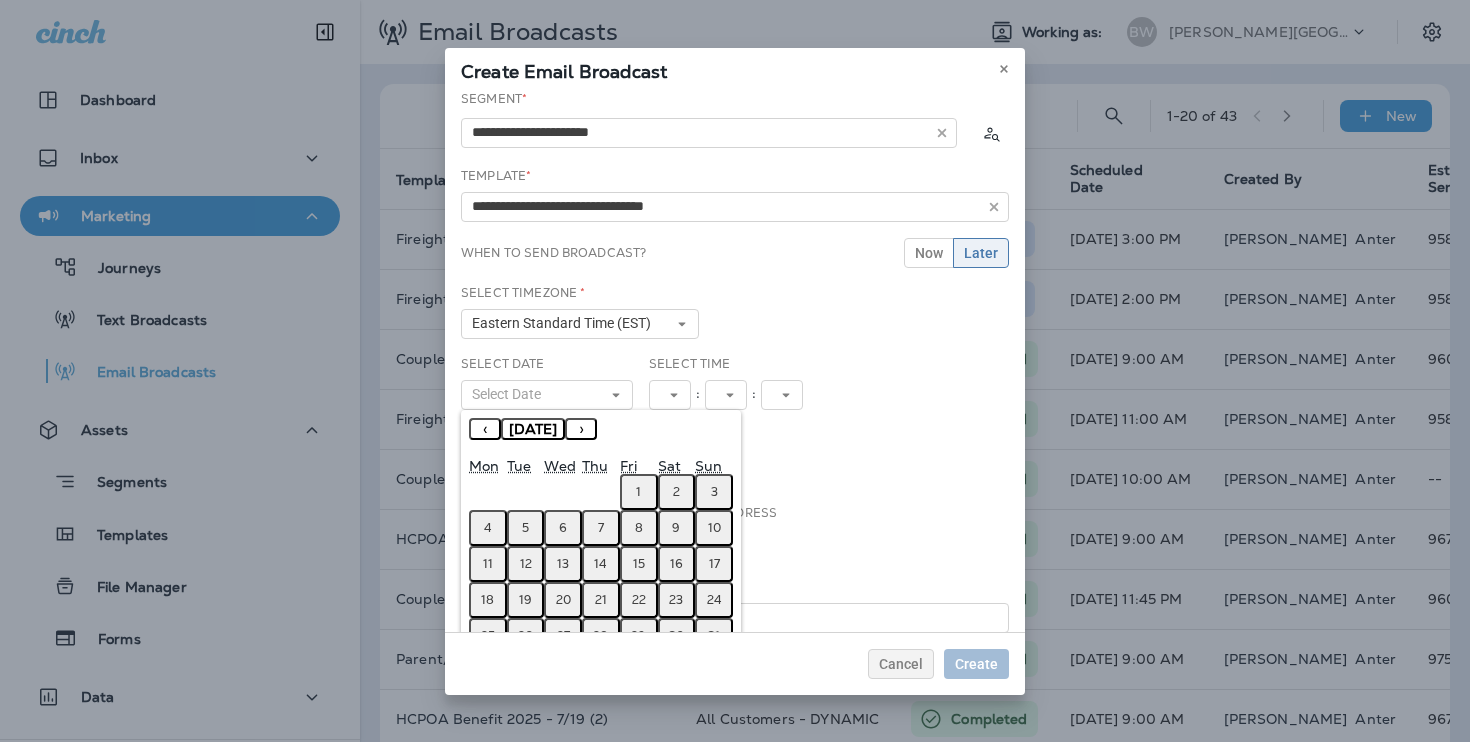 click on "7" at bounding box center (601, 528) 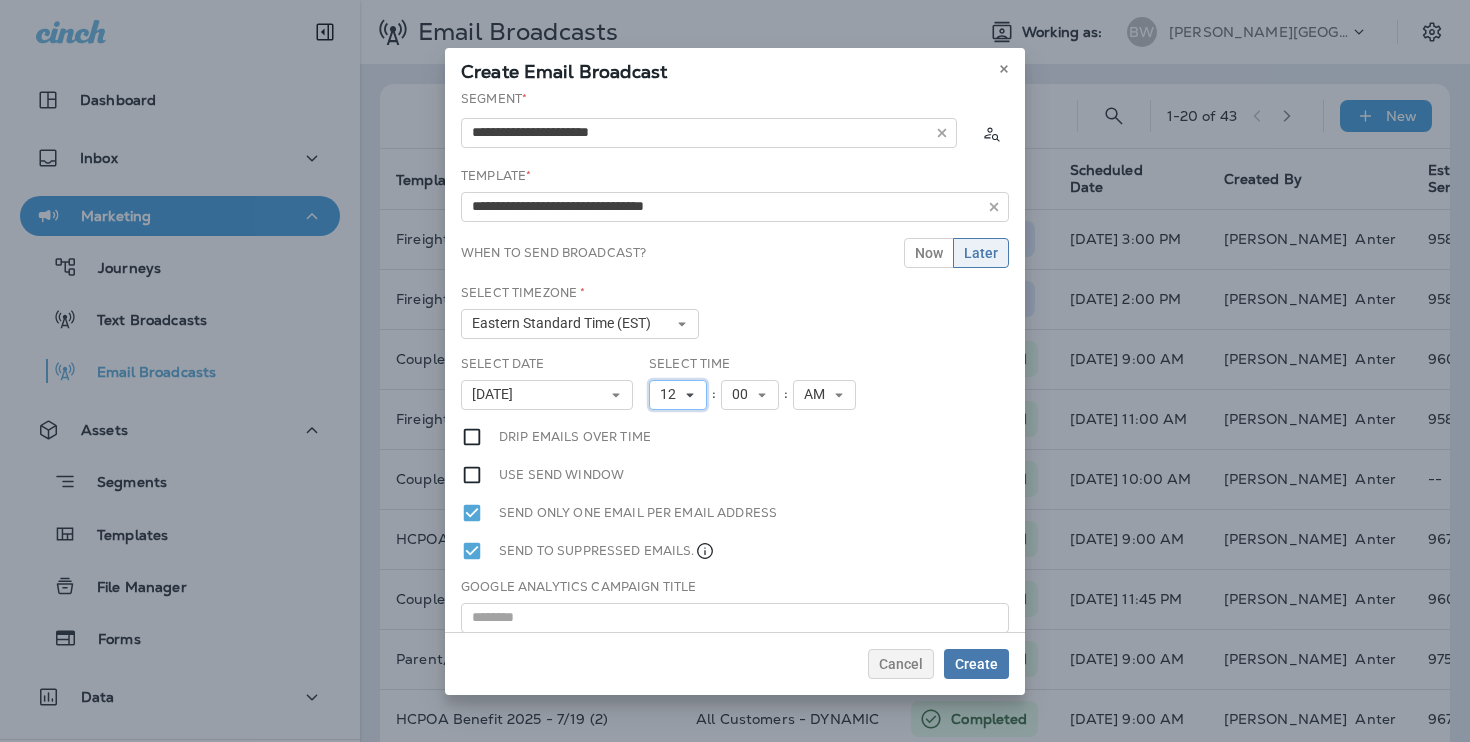 click on "12" at bounding box center (678, 395) 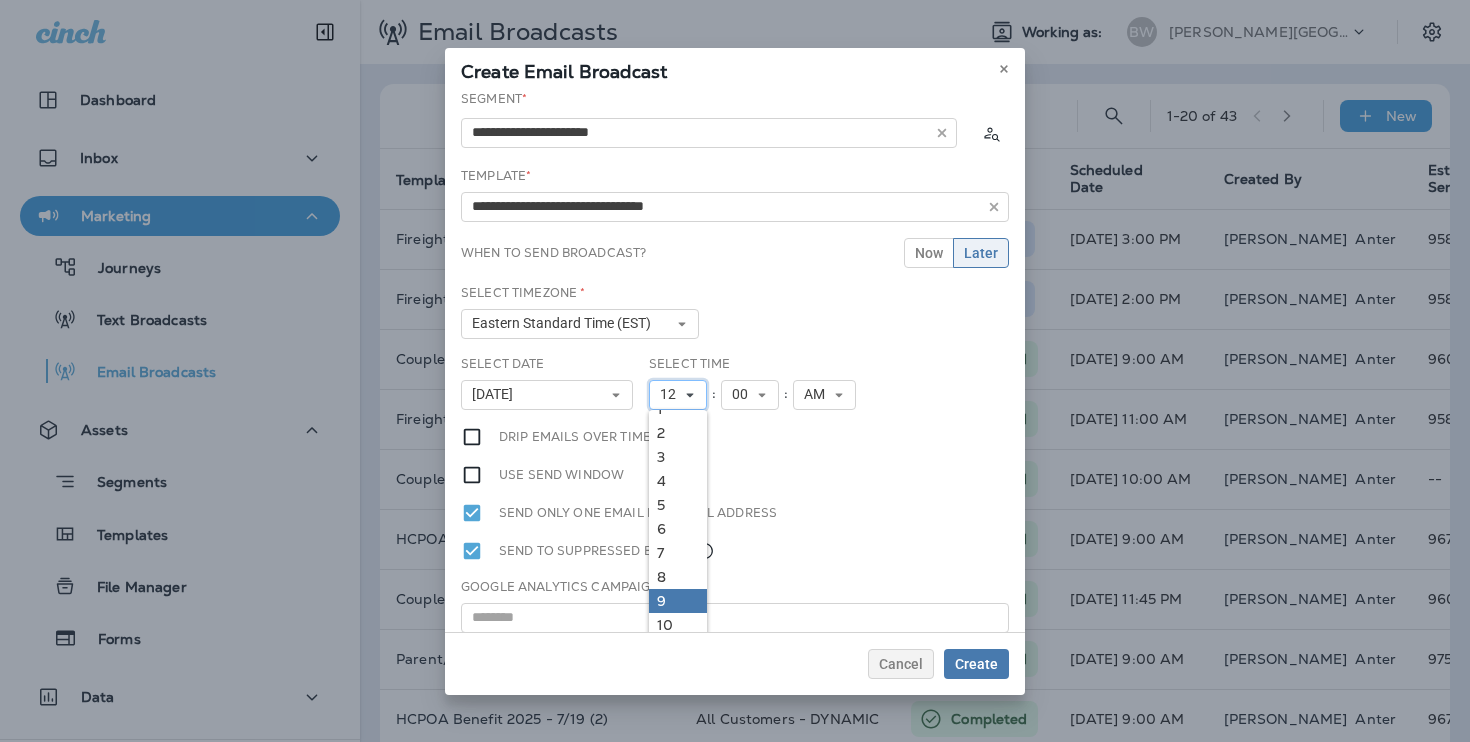 scroll, scrollTop: 17, scrollLeft: 0, axis: vertical 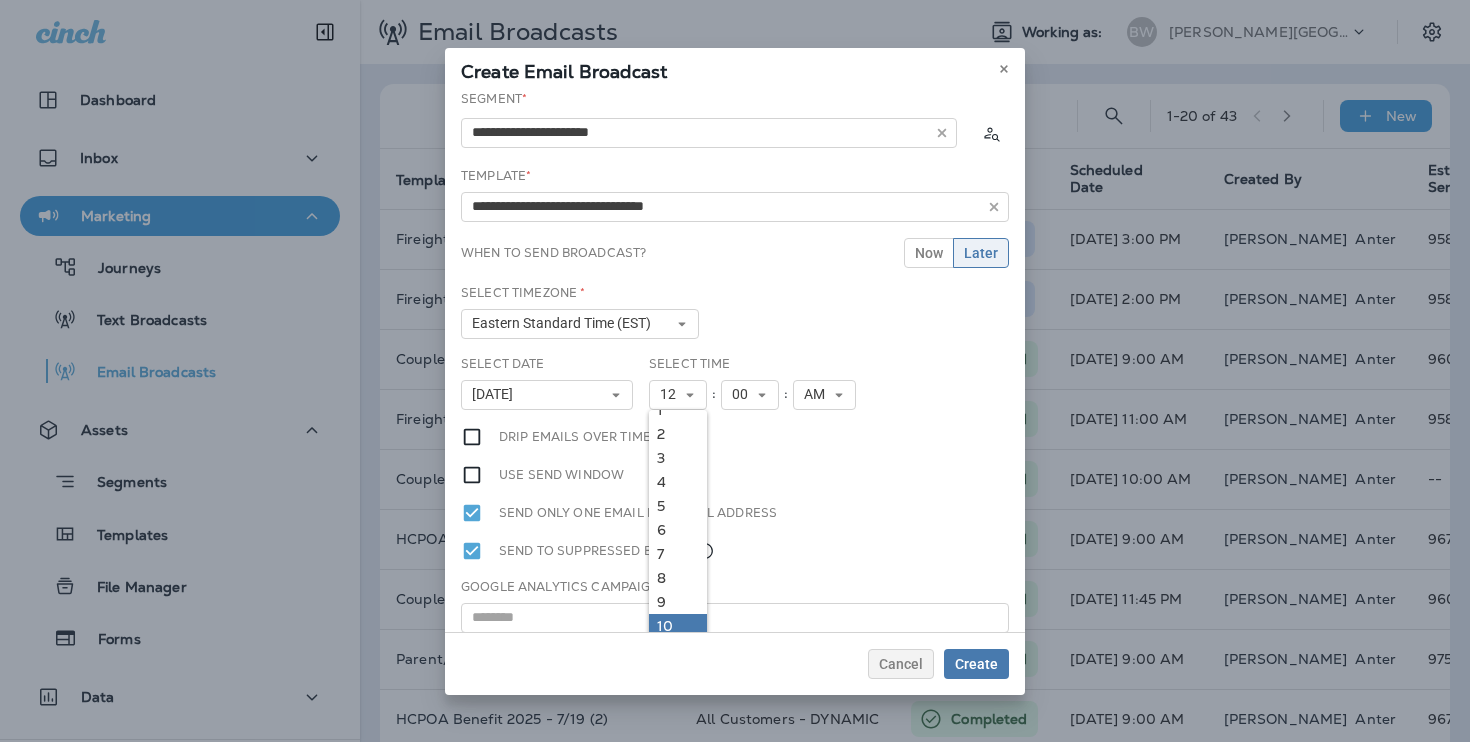click on "10" at bounding box center [678, 626] 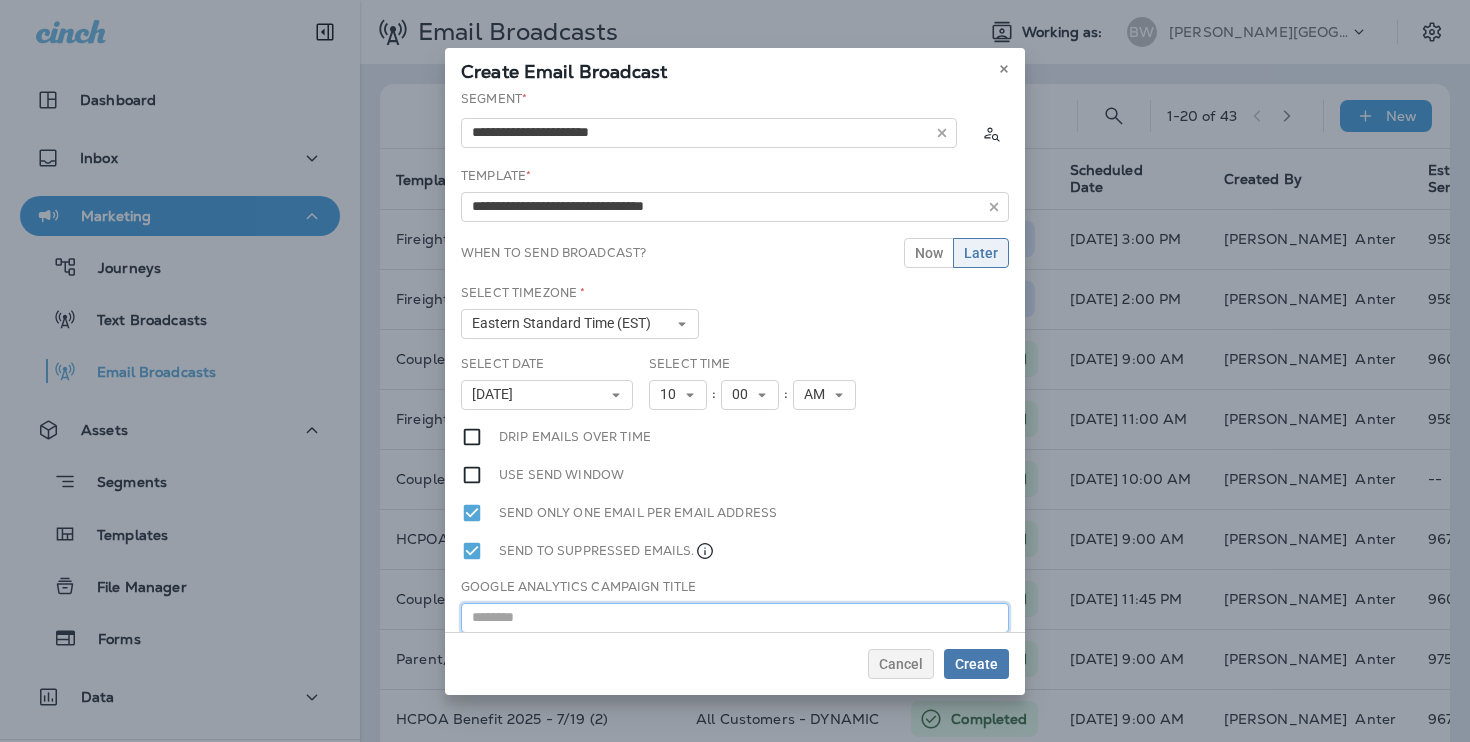 click at bounding box center [735, 618] 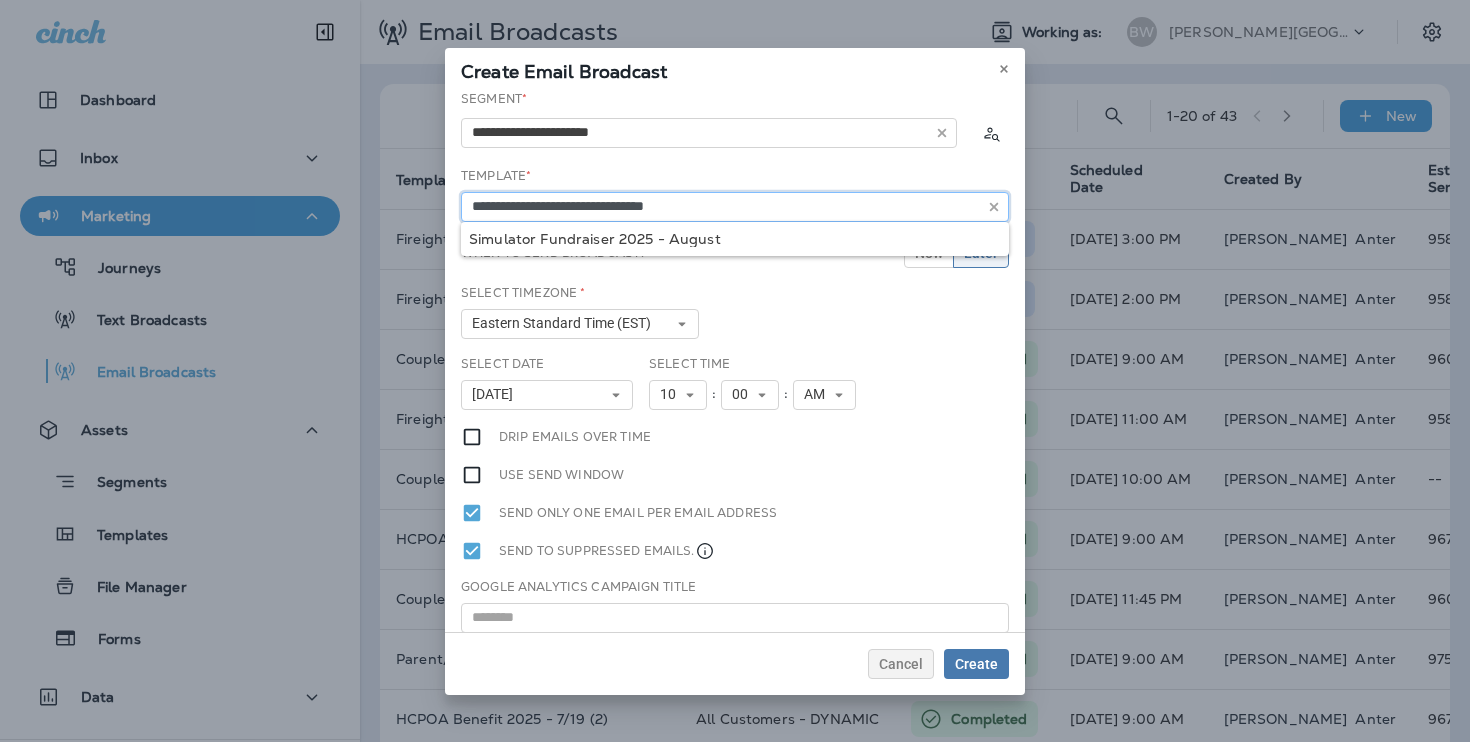 click on "**********" at bounding box center [735, 207] 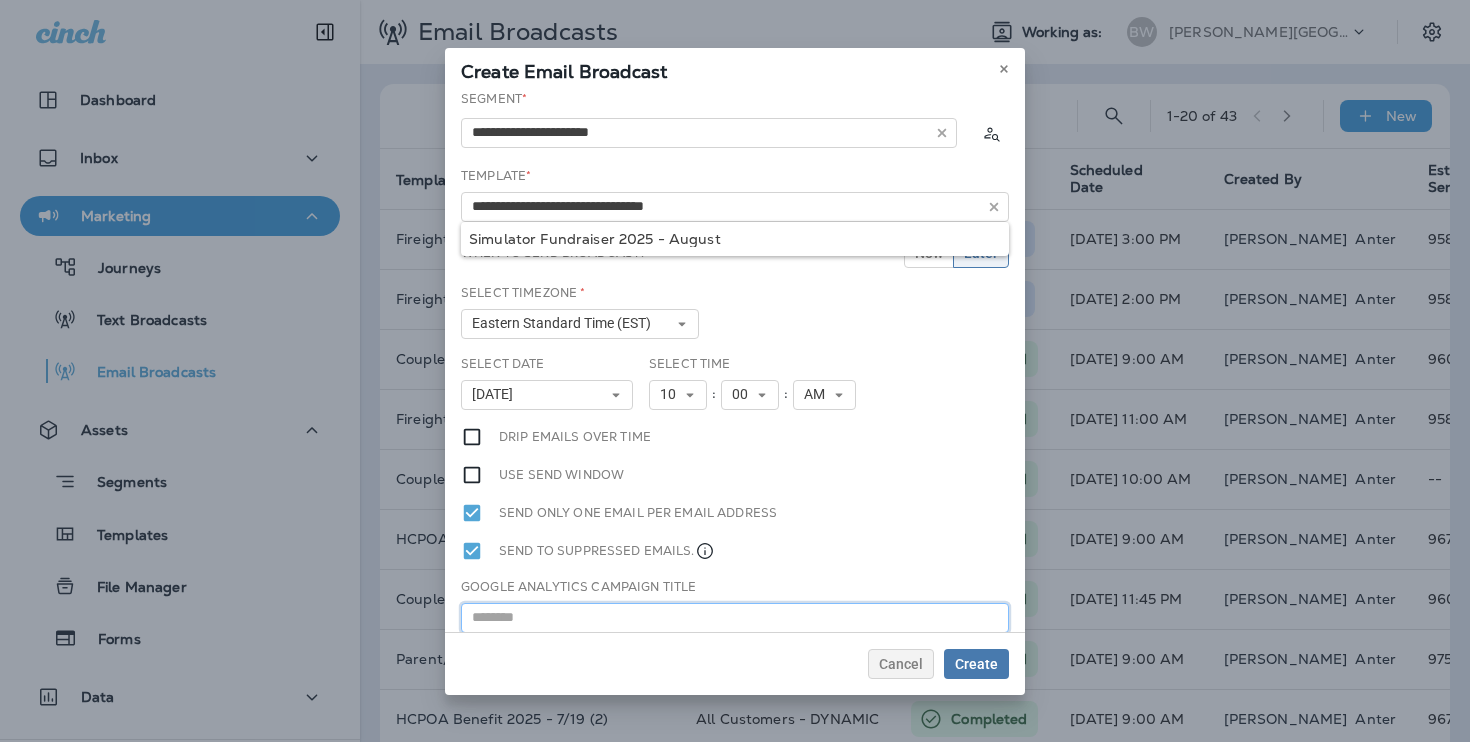 click at bounding box center [735, 618] 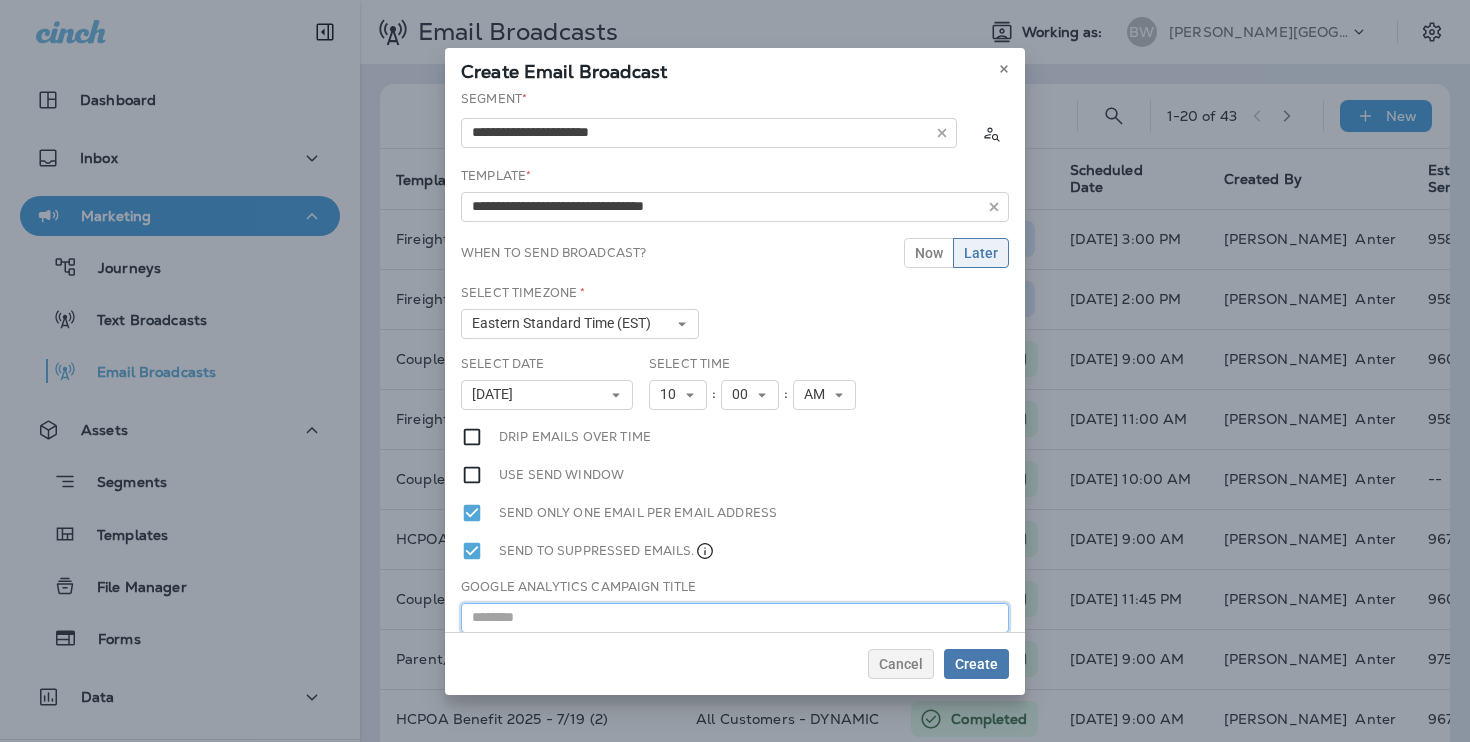 paste on "**********" 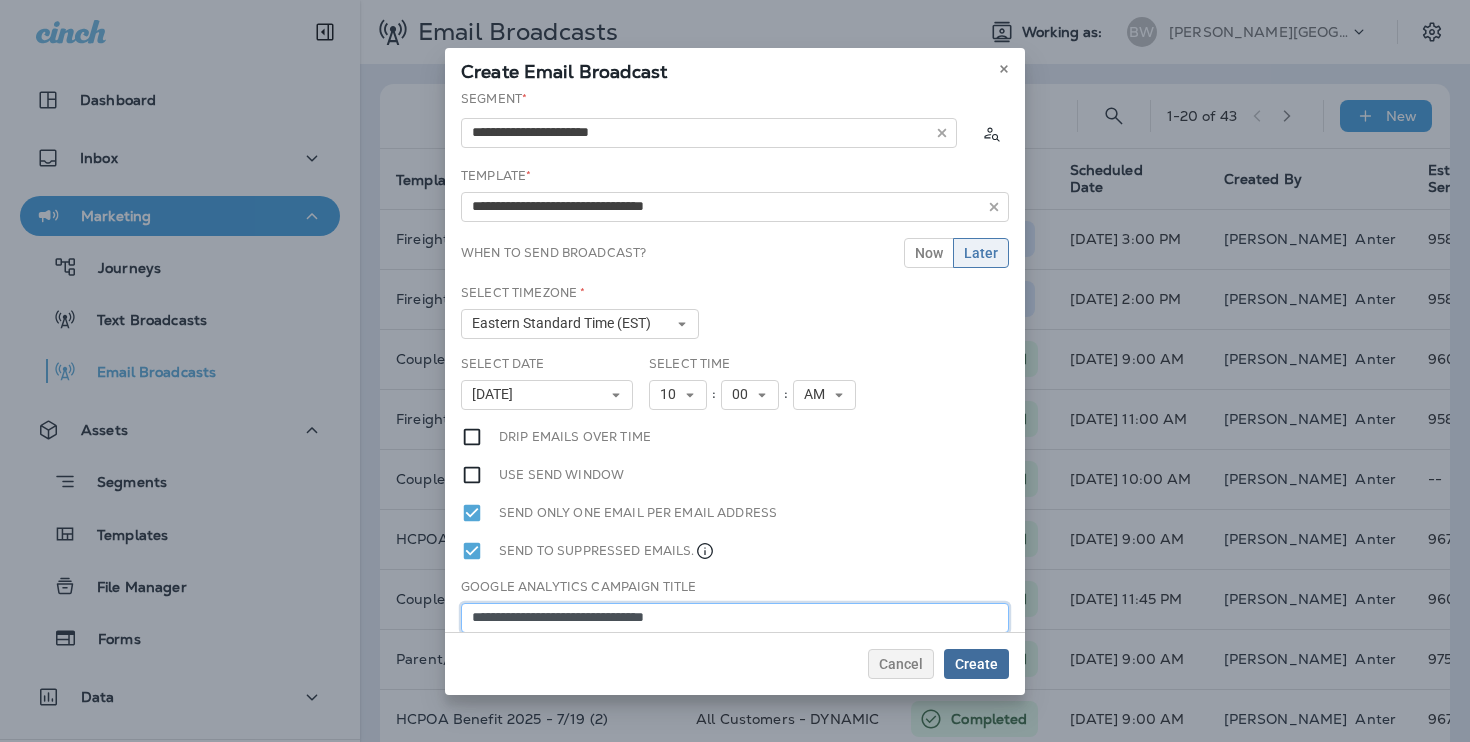 type on "**********" 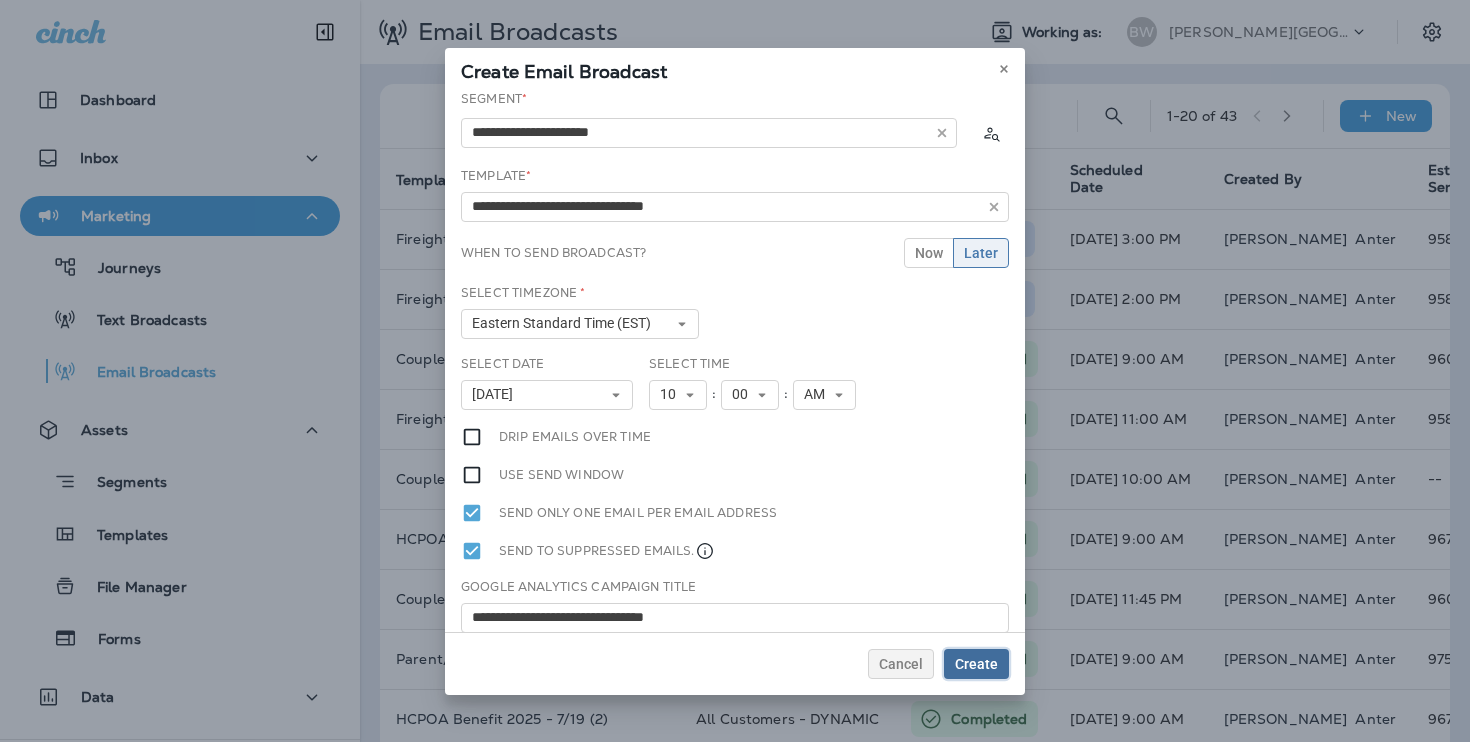 click on "Create" at bounding box center [976, 664] 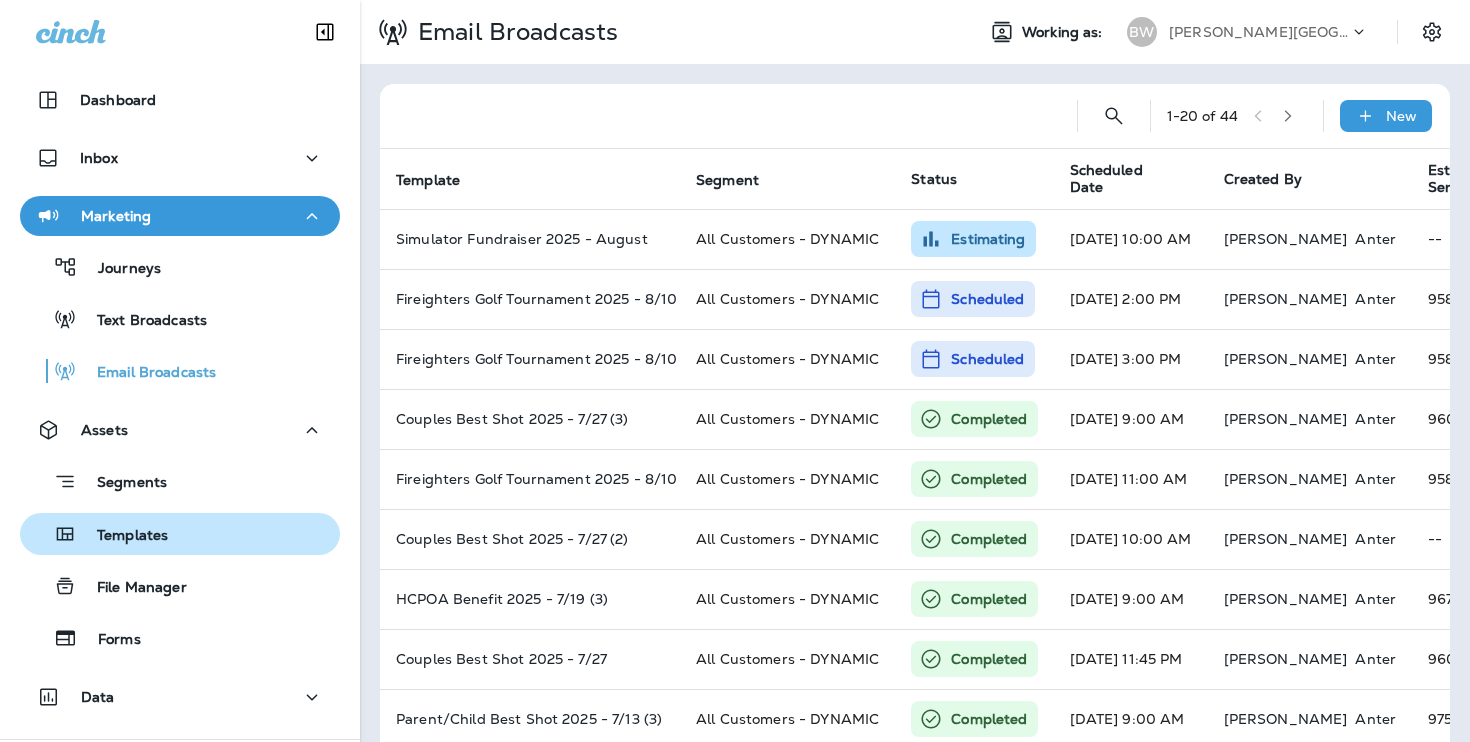 click on "Templates" at bounding box center [180, 534] 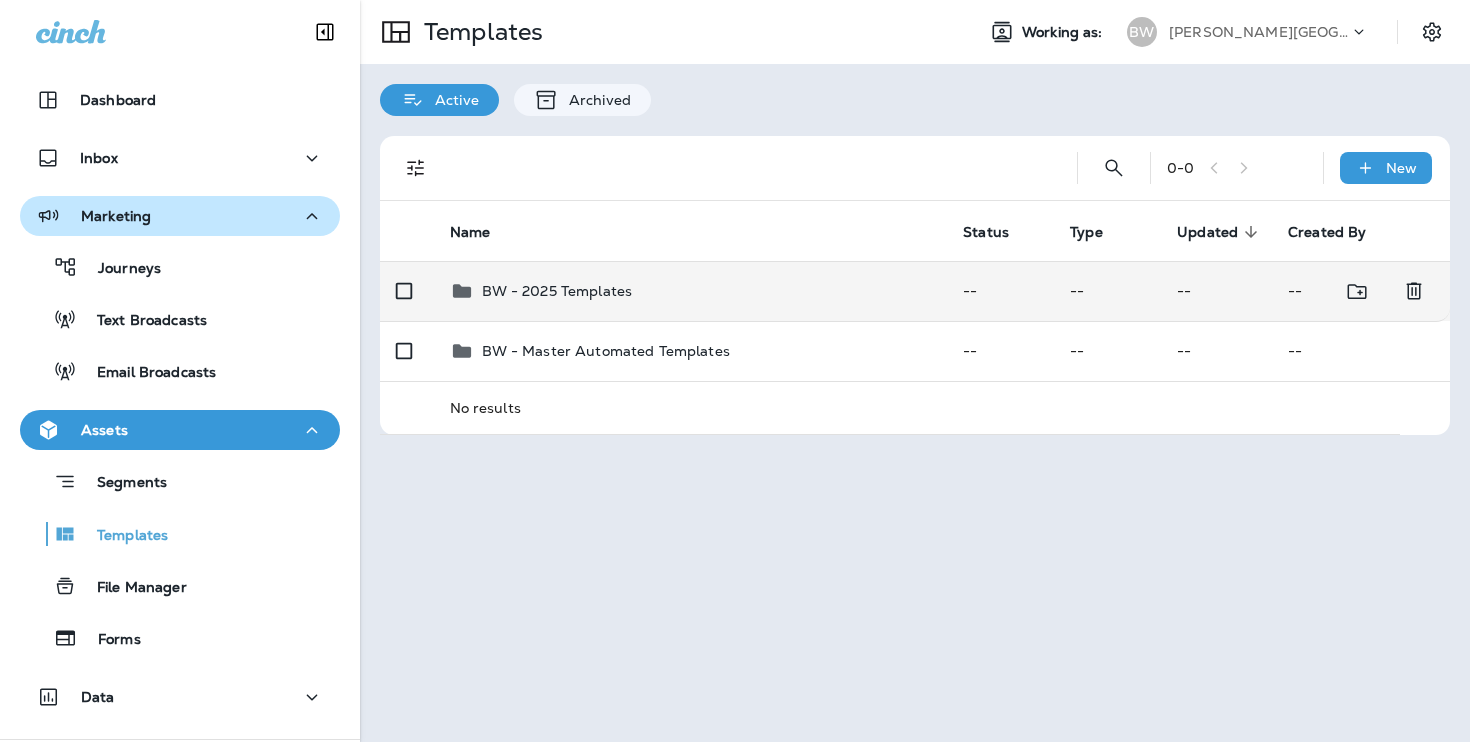 click on "BW - 2025 Templates" at bounding box center (691, 291) 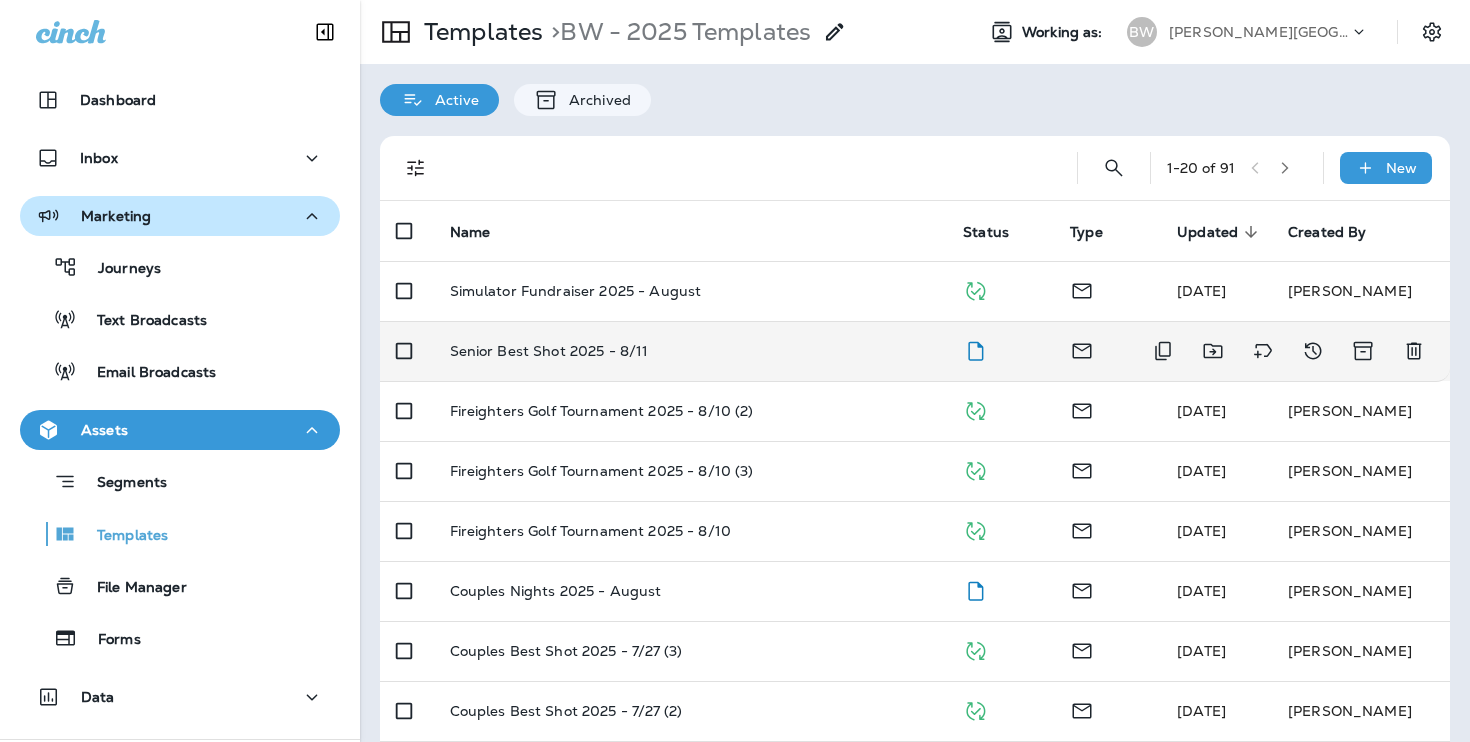 click on "Senior Best Shot 2025 - 8/11" at bounding box center (691, 351) 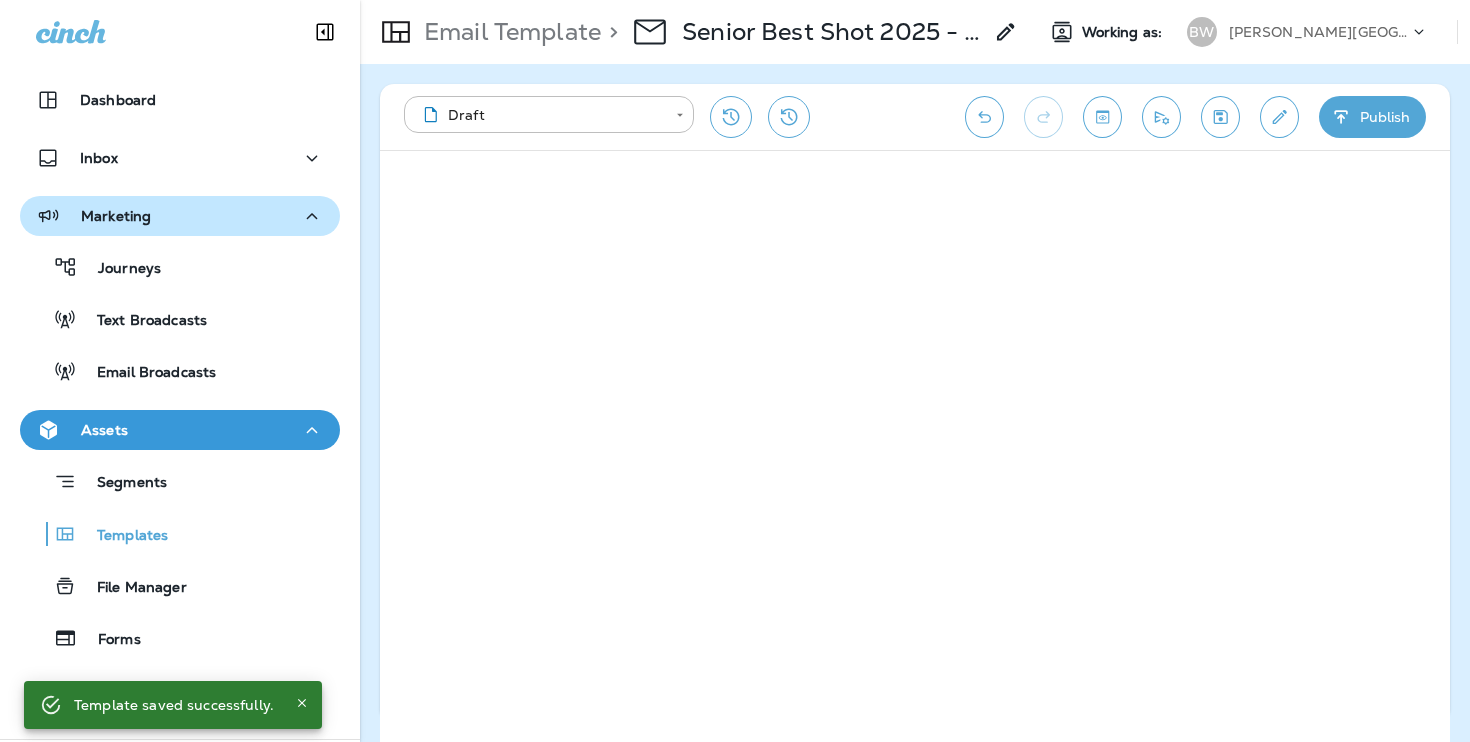 click on "[PERSON_NAME][GEOGRAPHIC_DATA][PERSON_NAME]" at bounding box center (1319, 32) 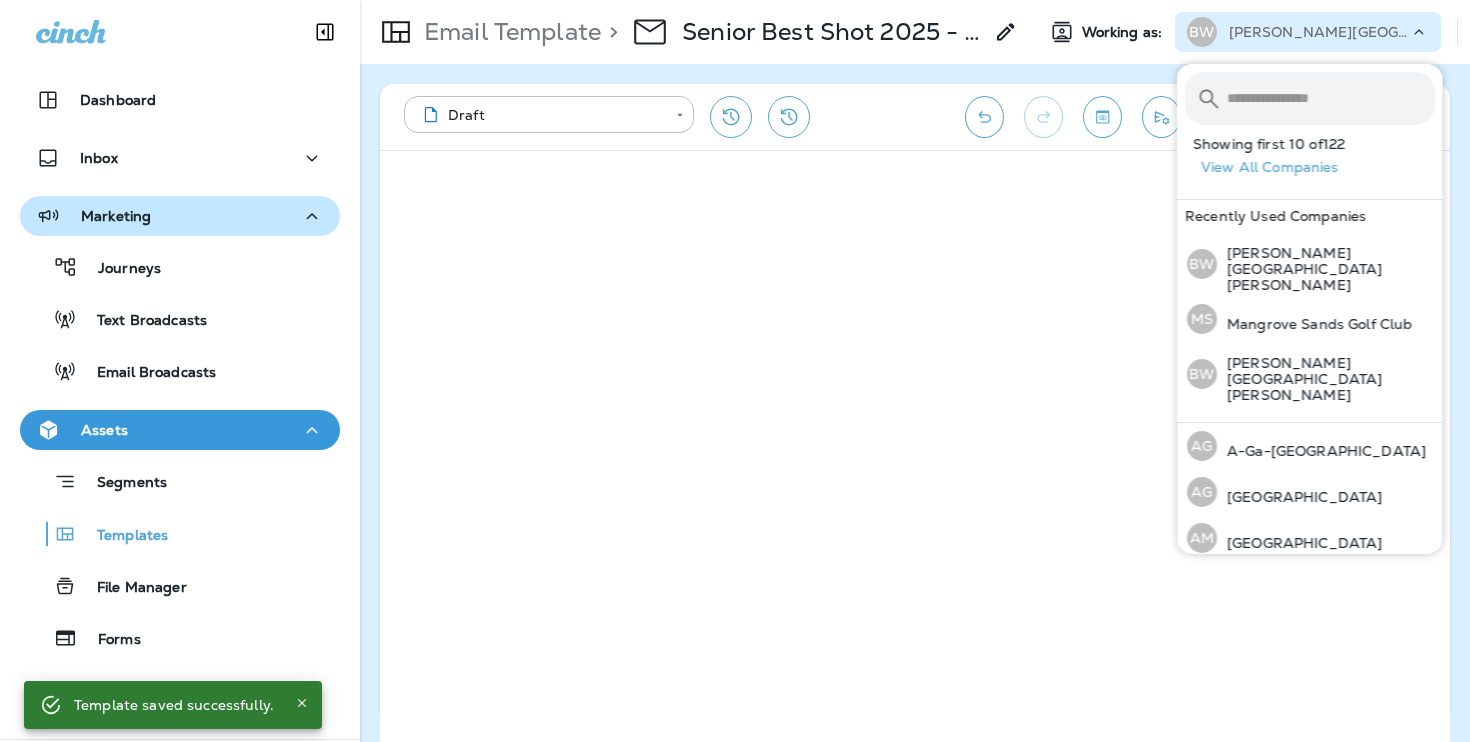 click on "**********" at bounding box center [674, 117] 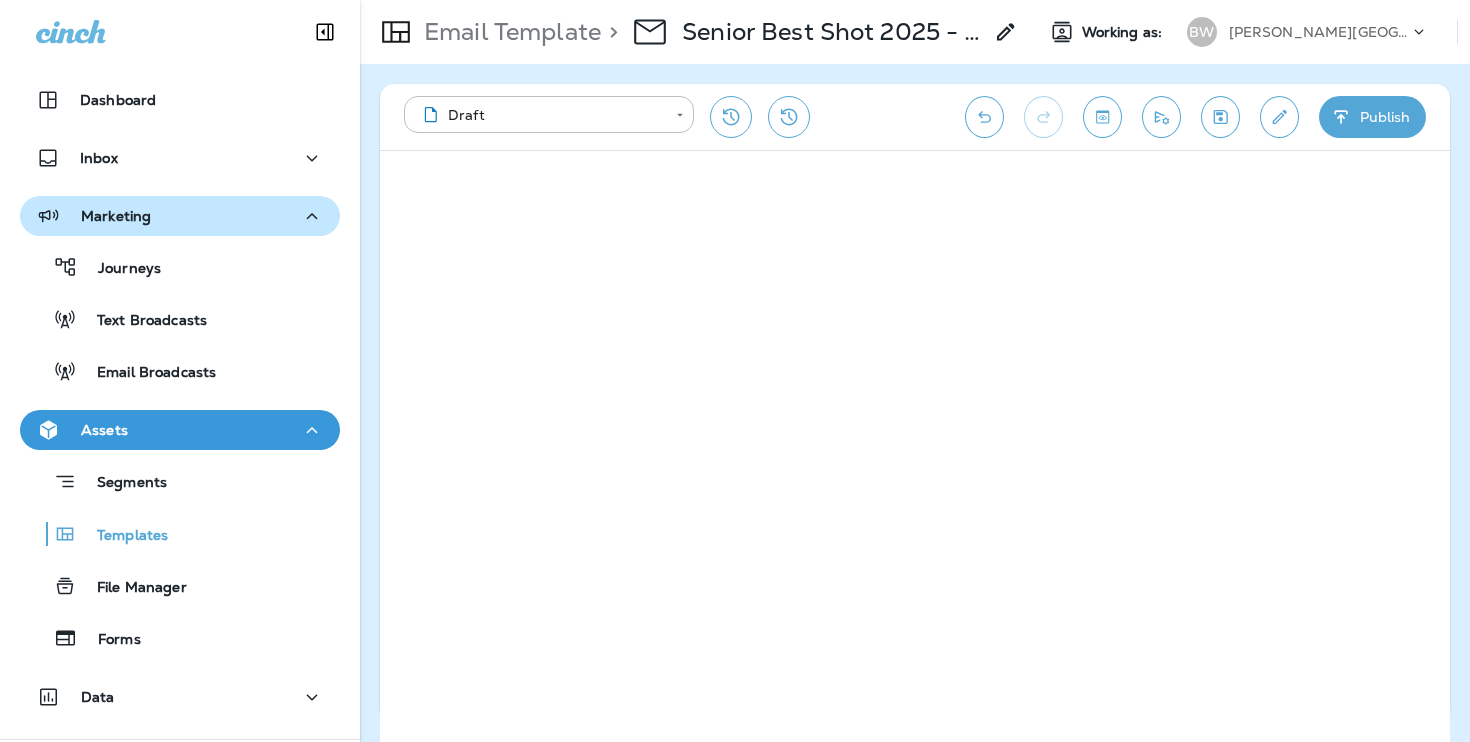 click 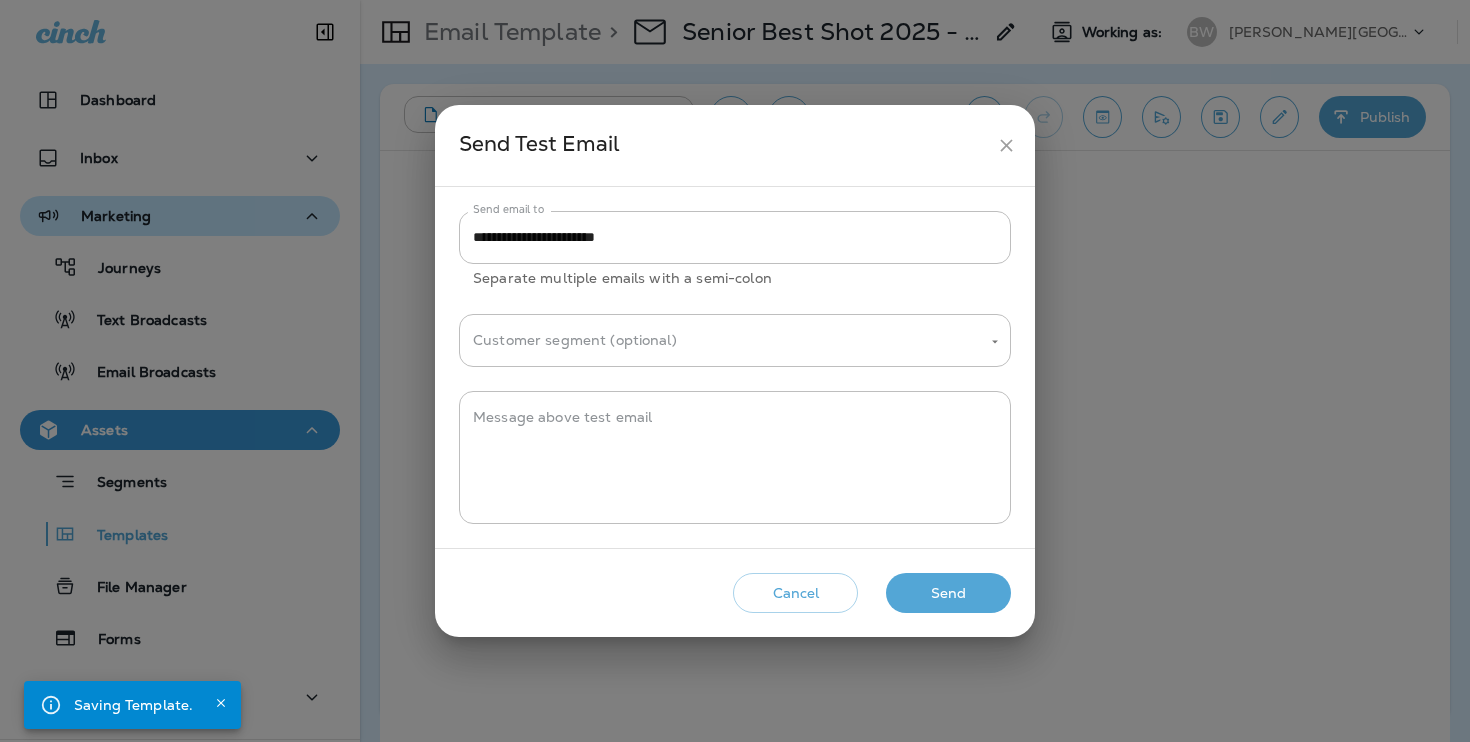 click on "Send" at bounding box center (948, 593) 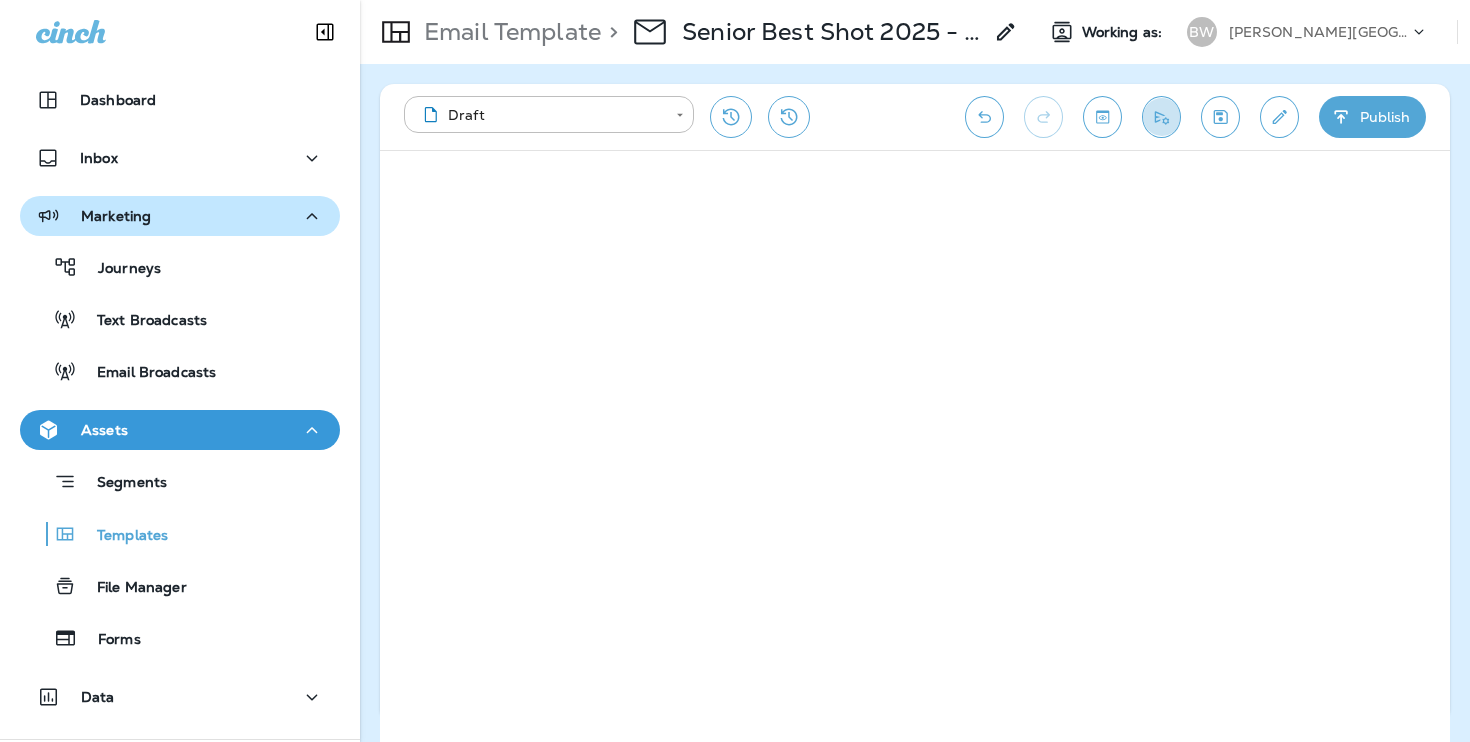 click at bounding box center (1161, 117) 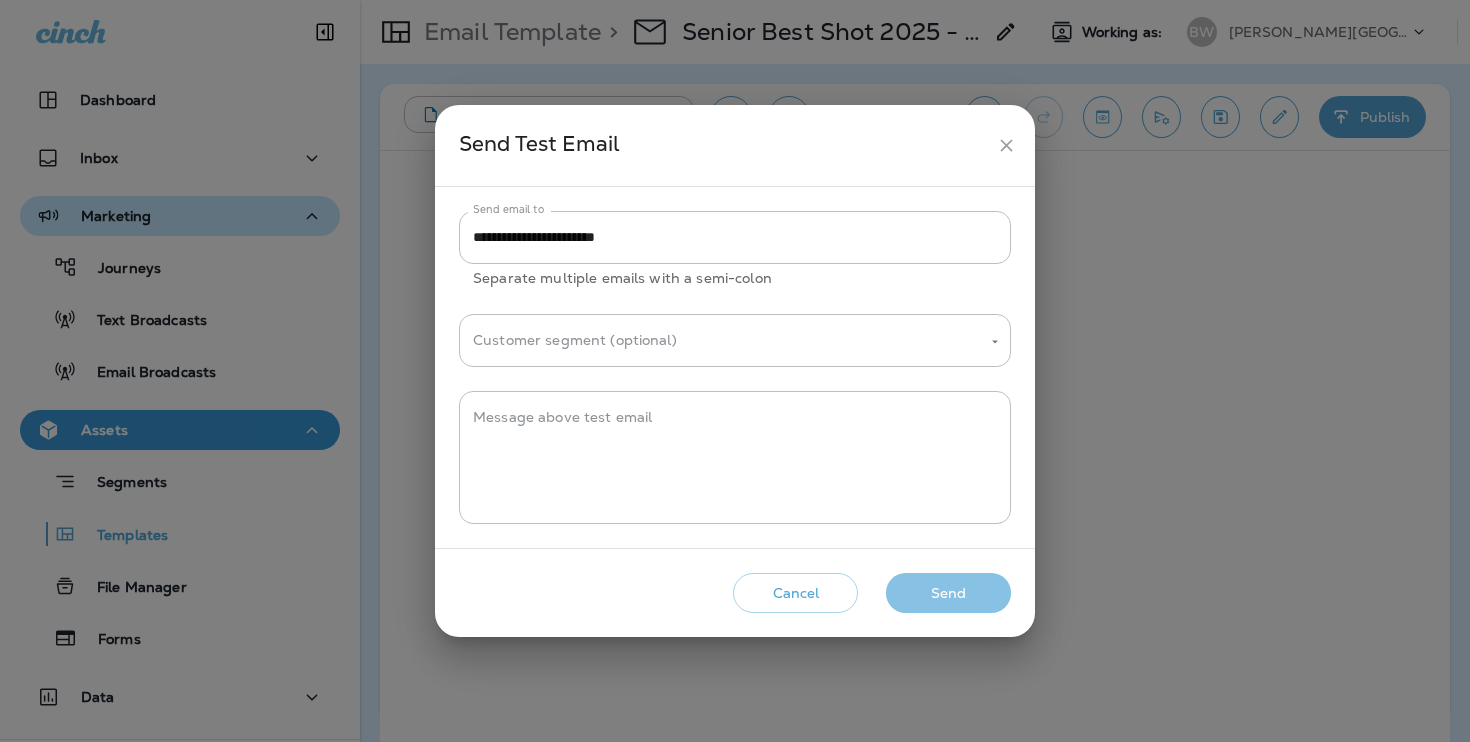 click on "Send" at bounding box center (948, 593) 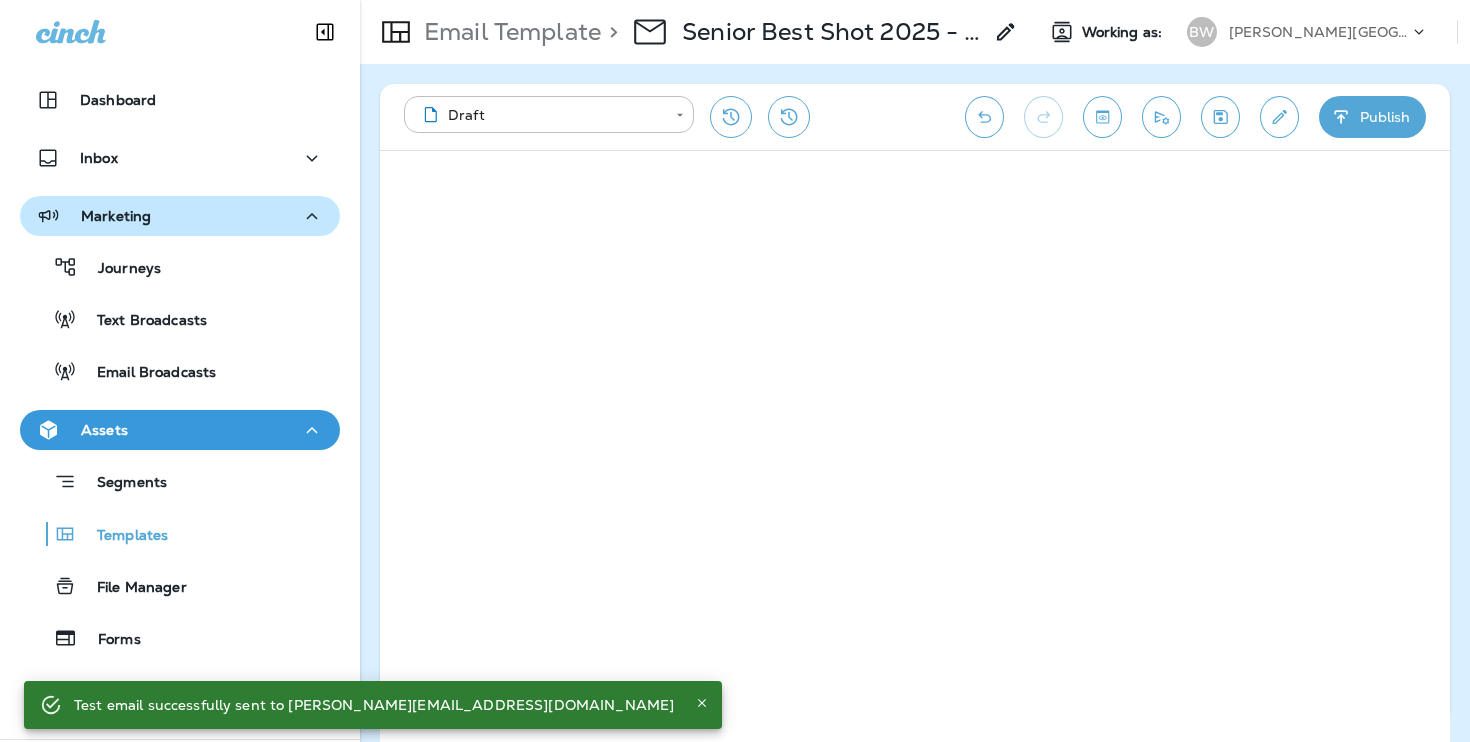 click 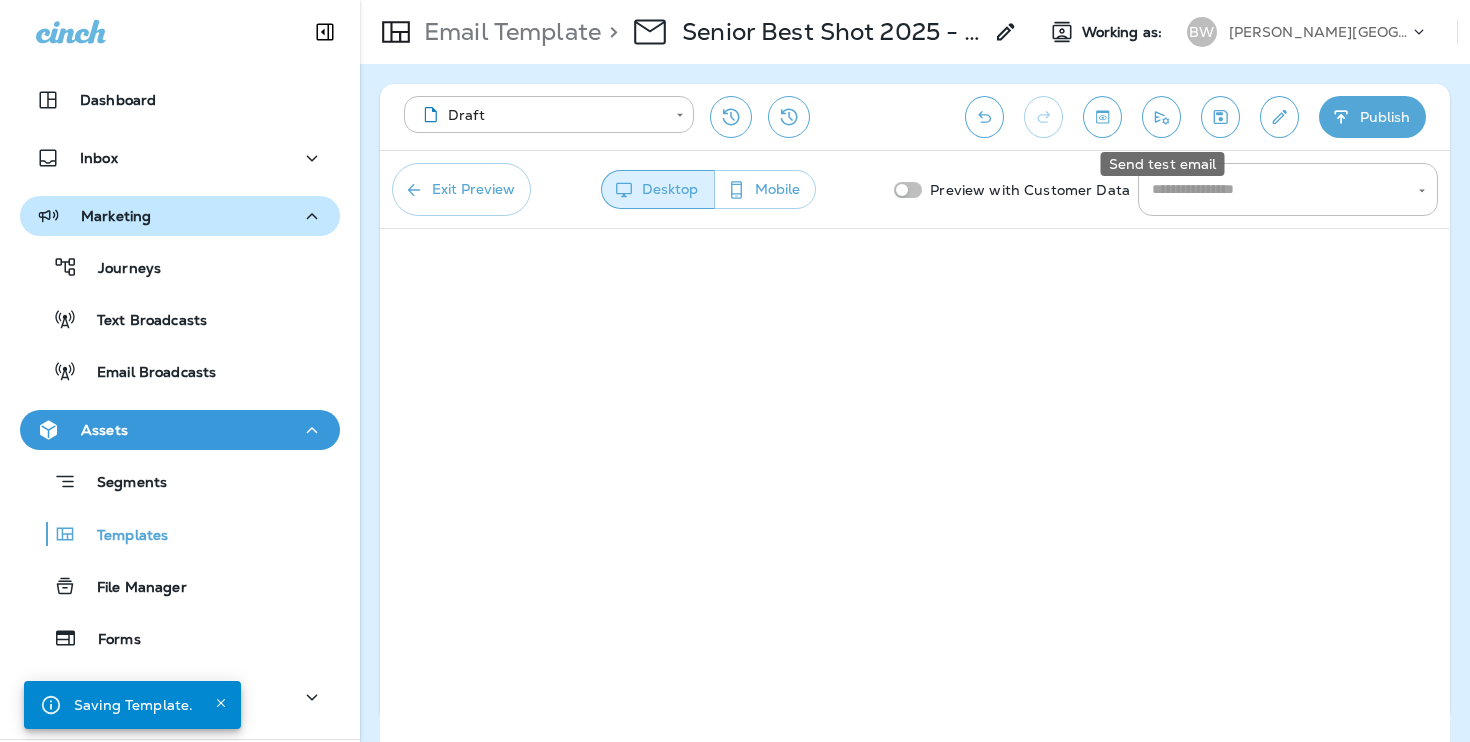click 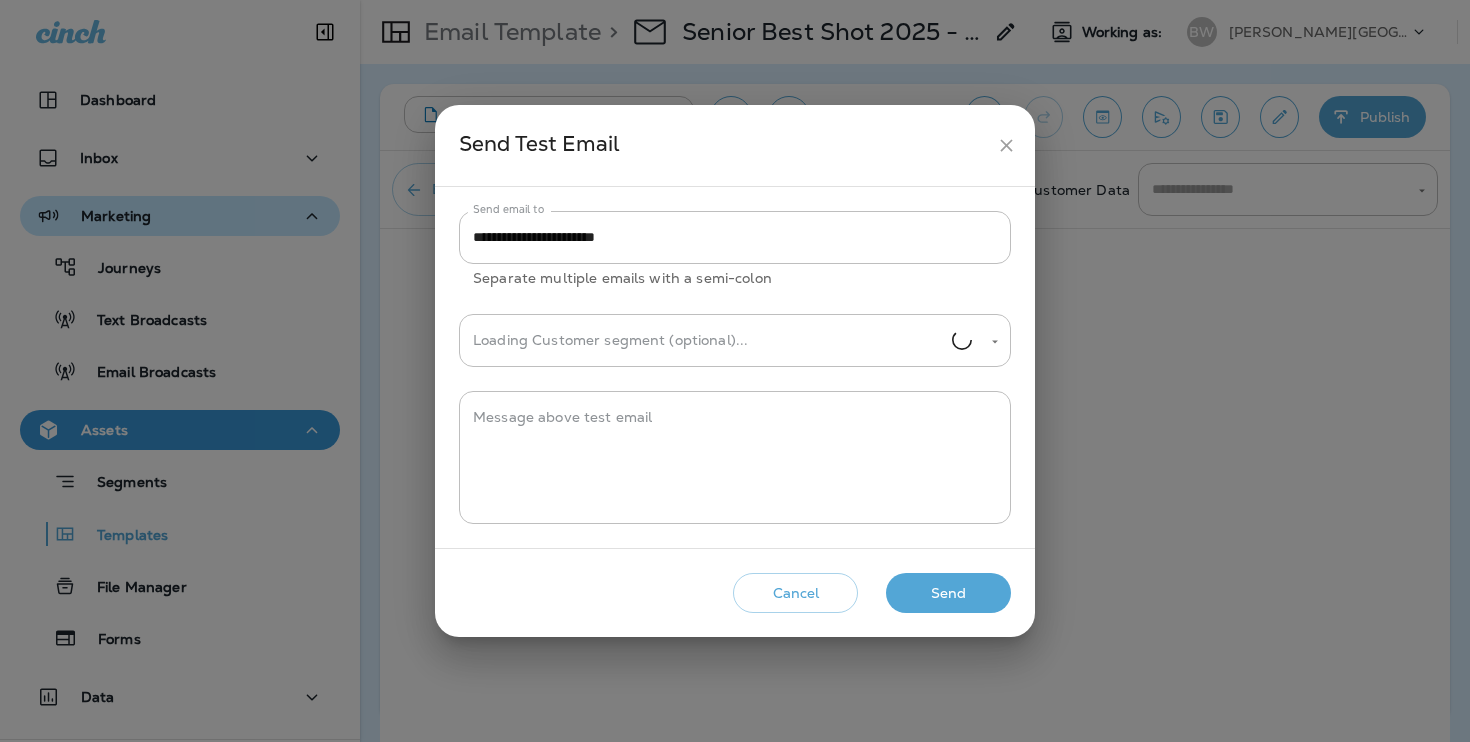 click on "Cancel Send" at bounding box center [735, 593] 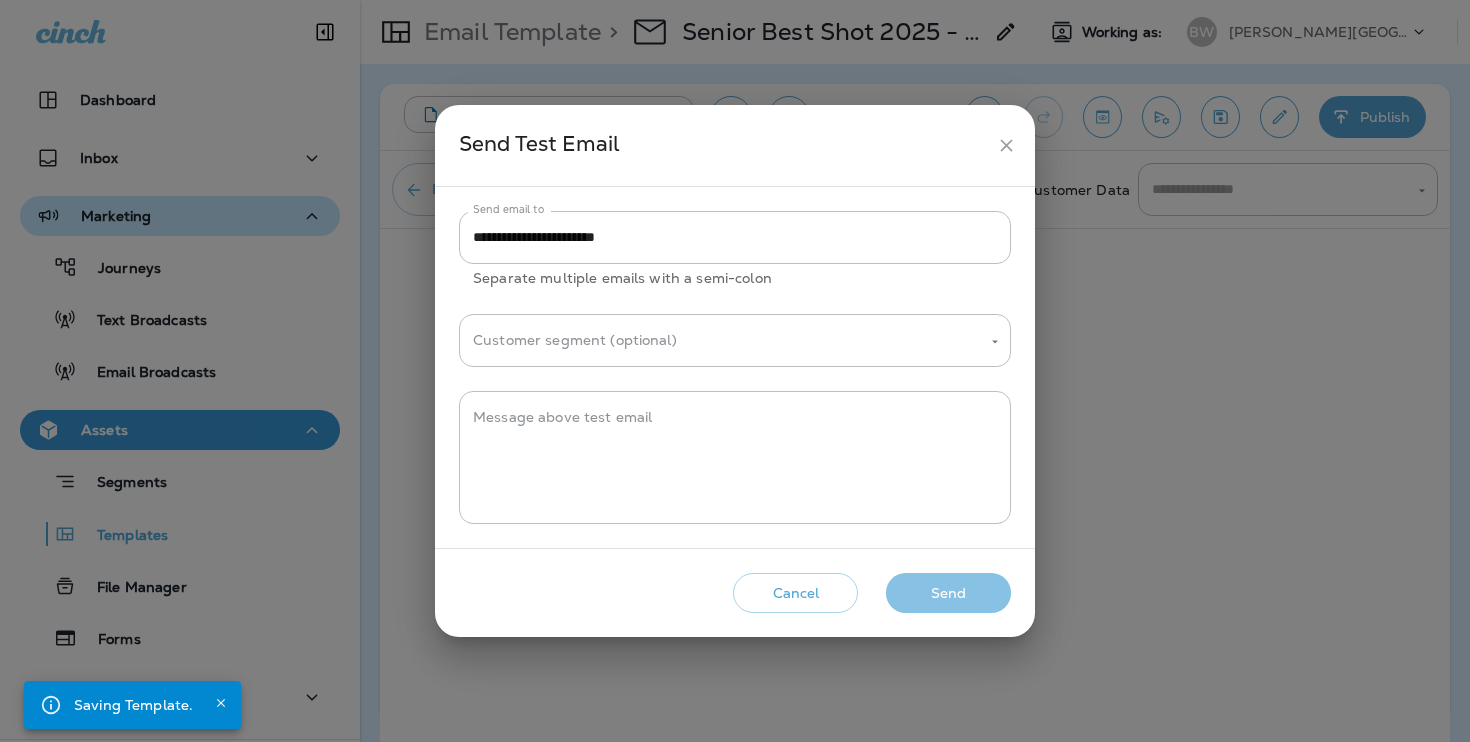 click on "Send" at bounding box center [948, 593] 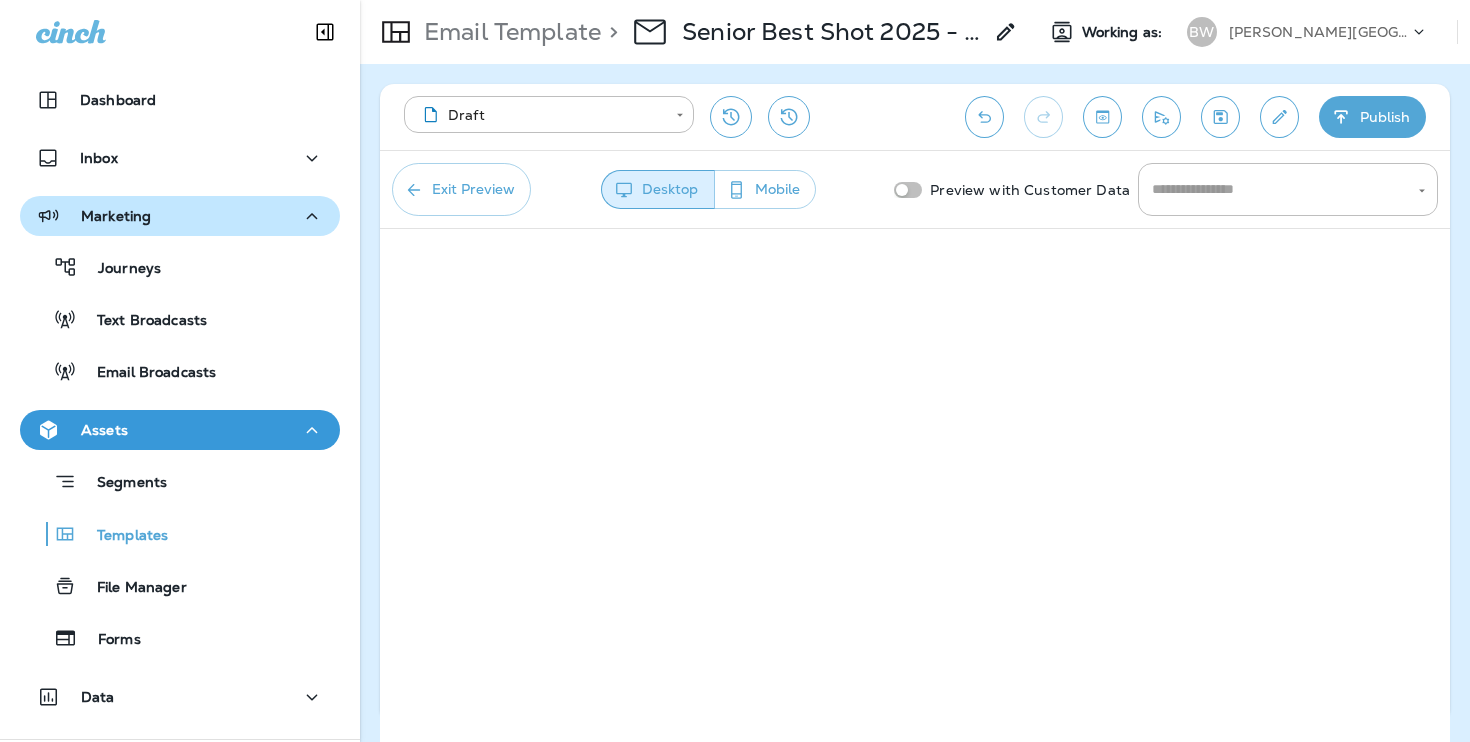 click on "[PERSON_NAME][GEOGRAPHIC_DATA][PERSON_NAME]" at bounding box center (1319, 32) 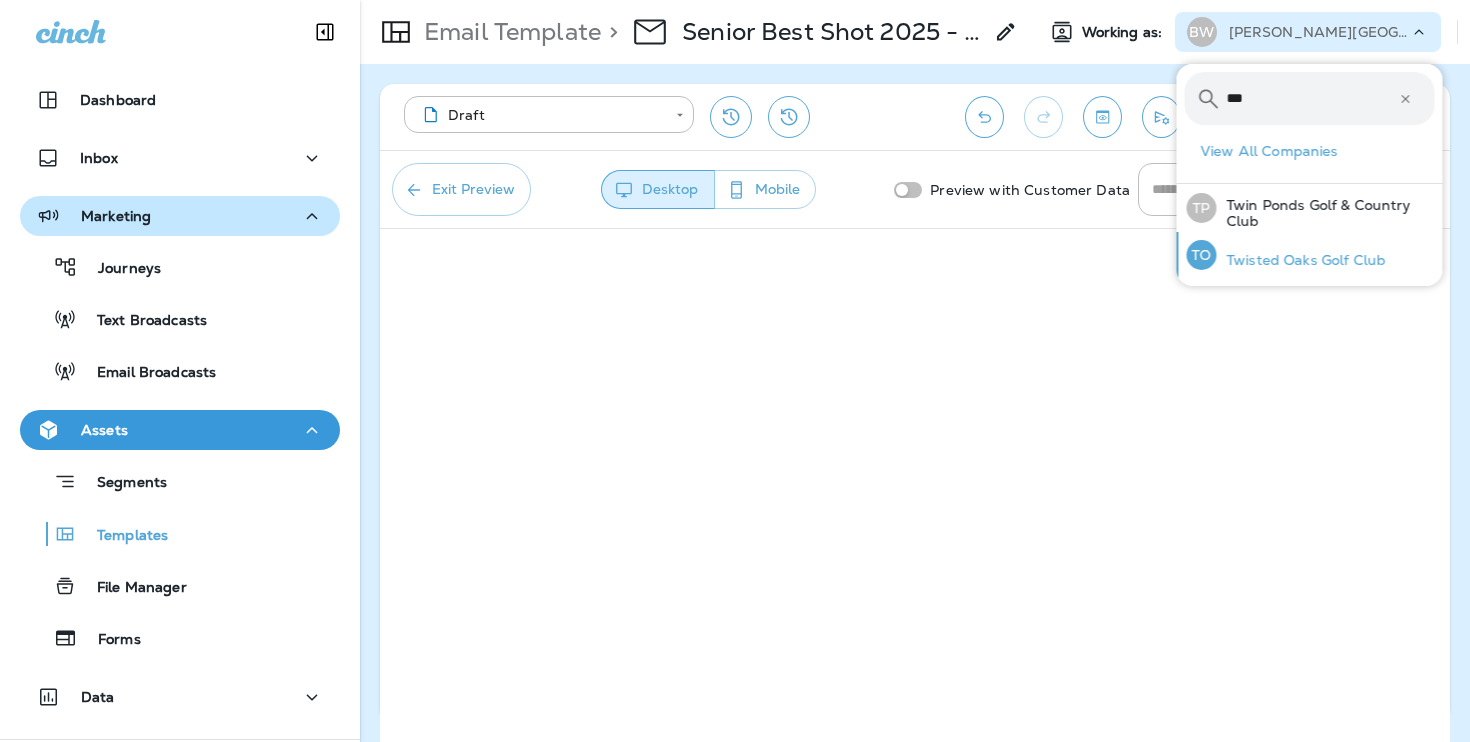 type on "***" 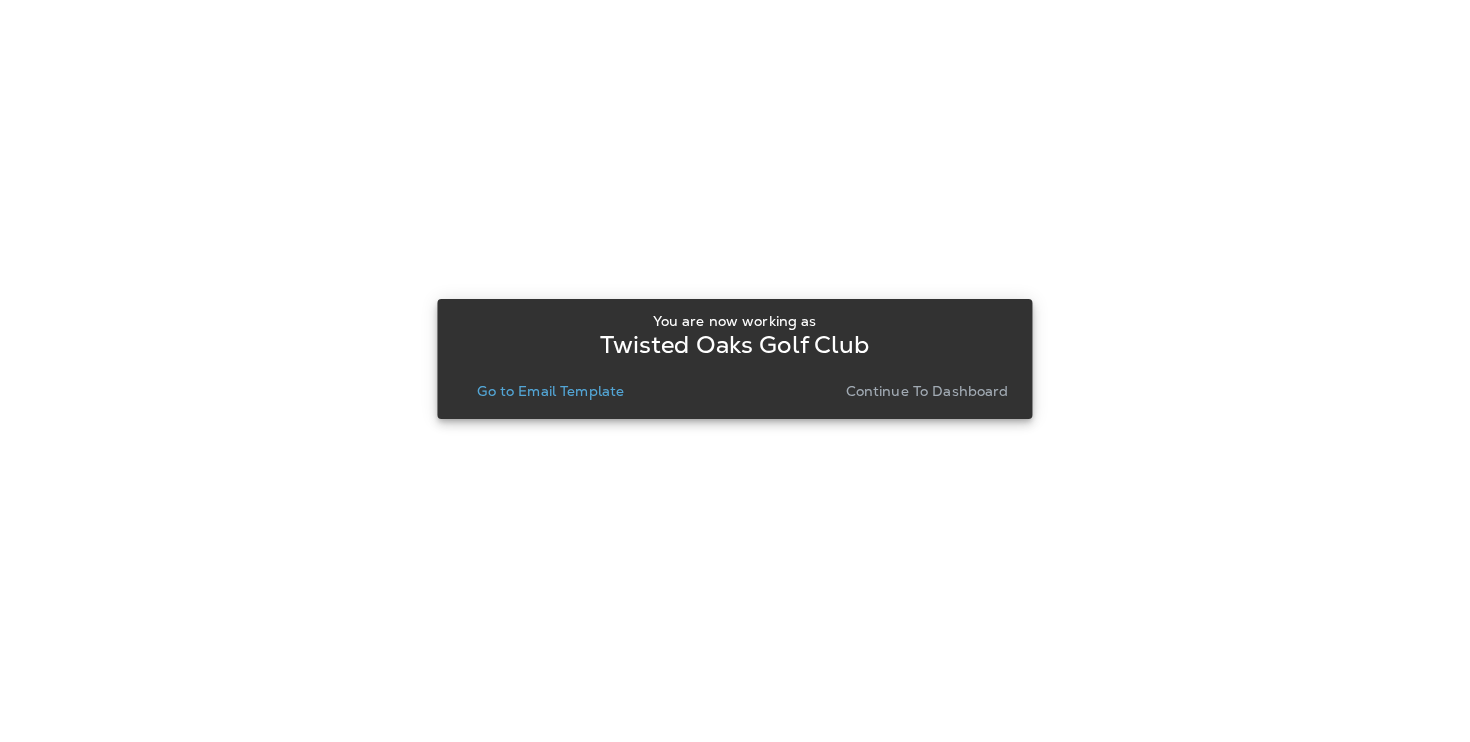 click on "Continue to Dashboard" at bounding box center [927, 391] 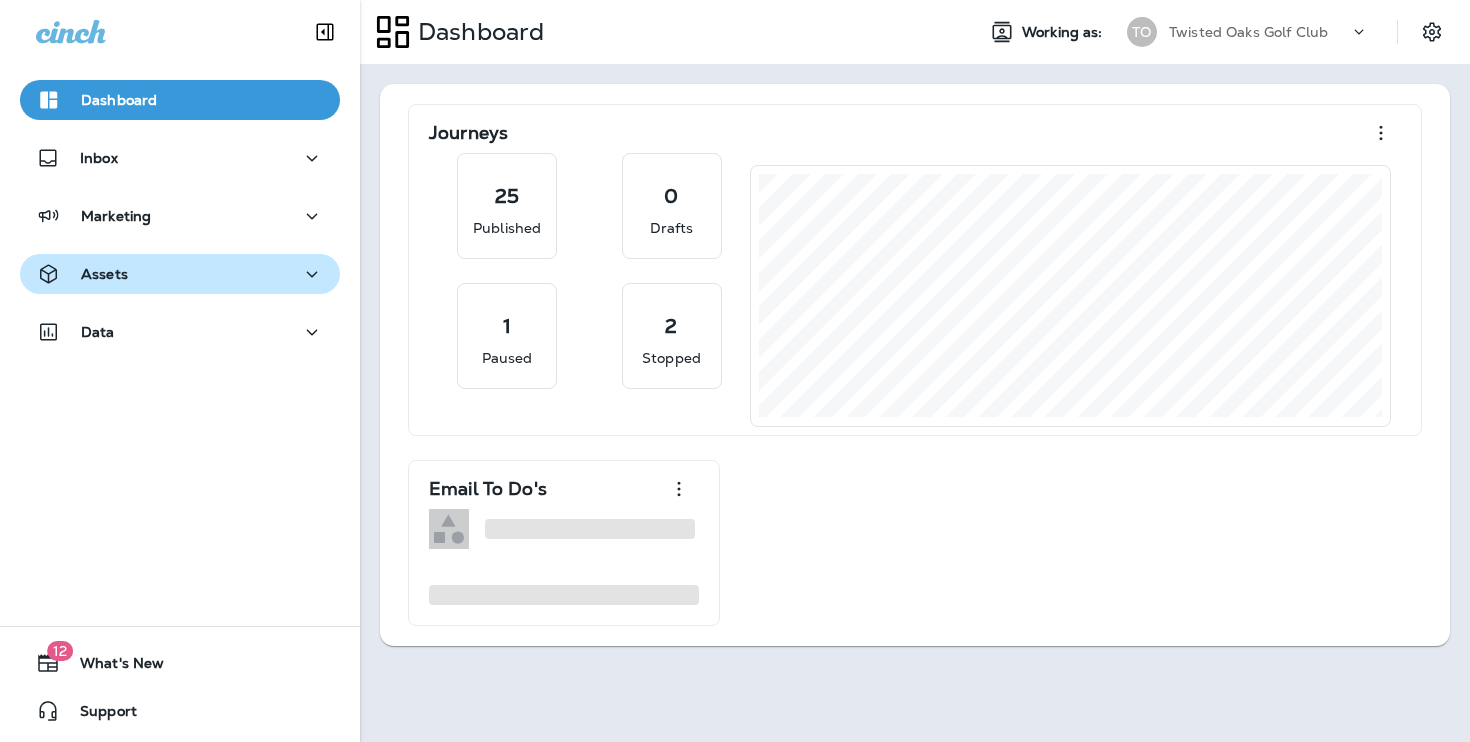 click 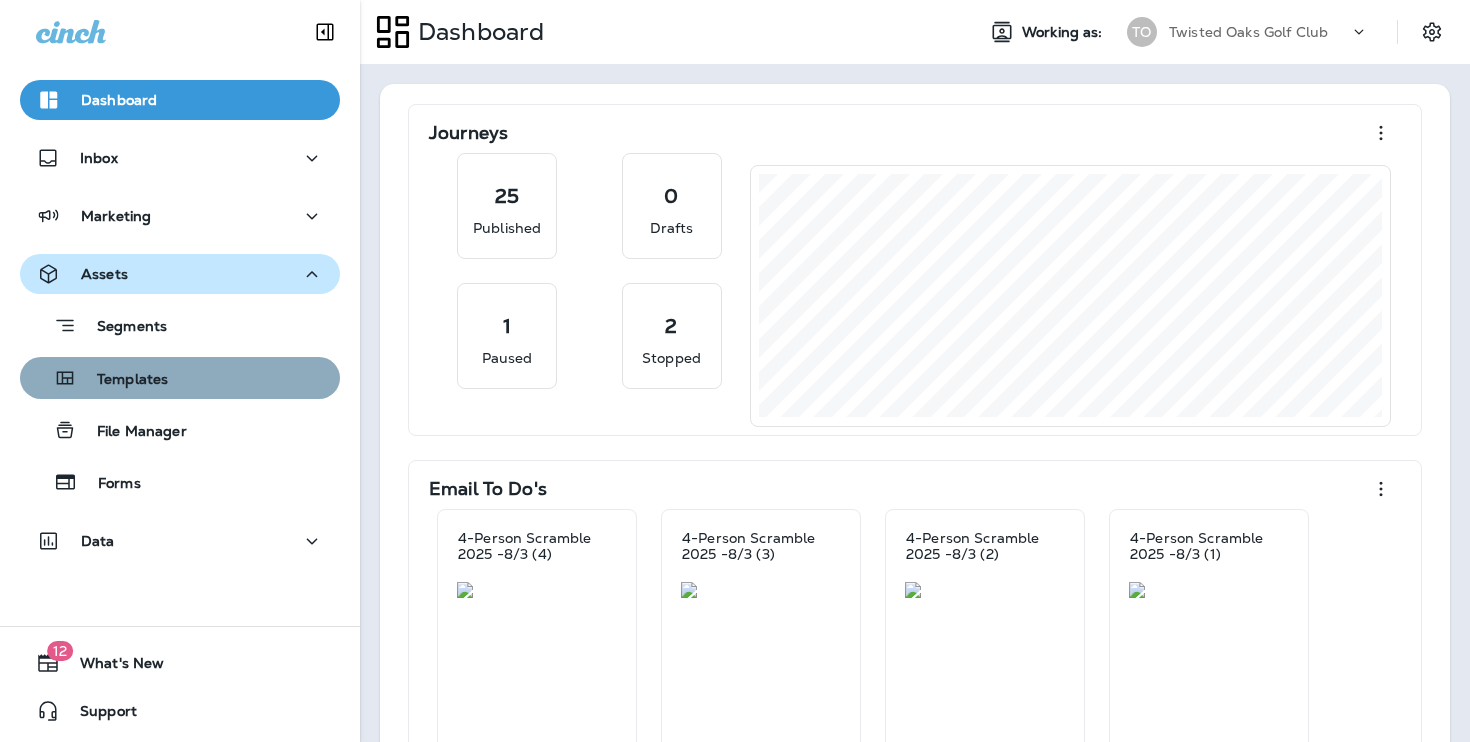 click on "Templates" at bounding box center (180, 378) 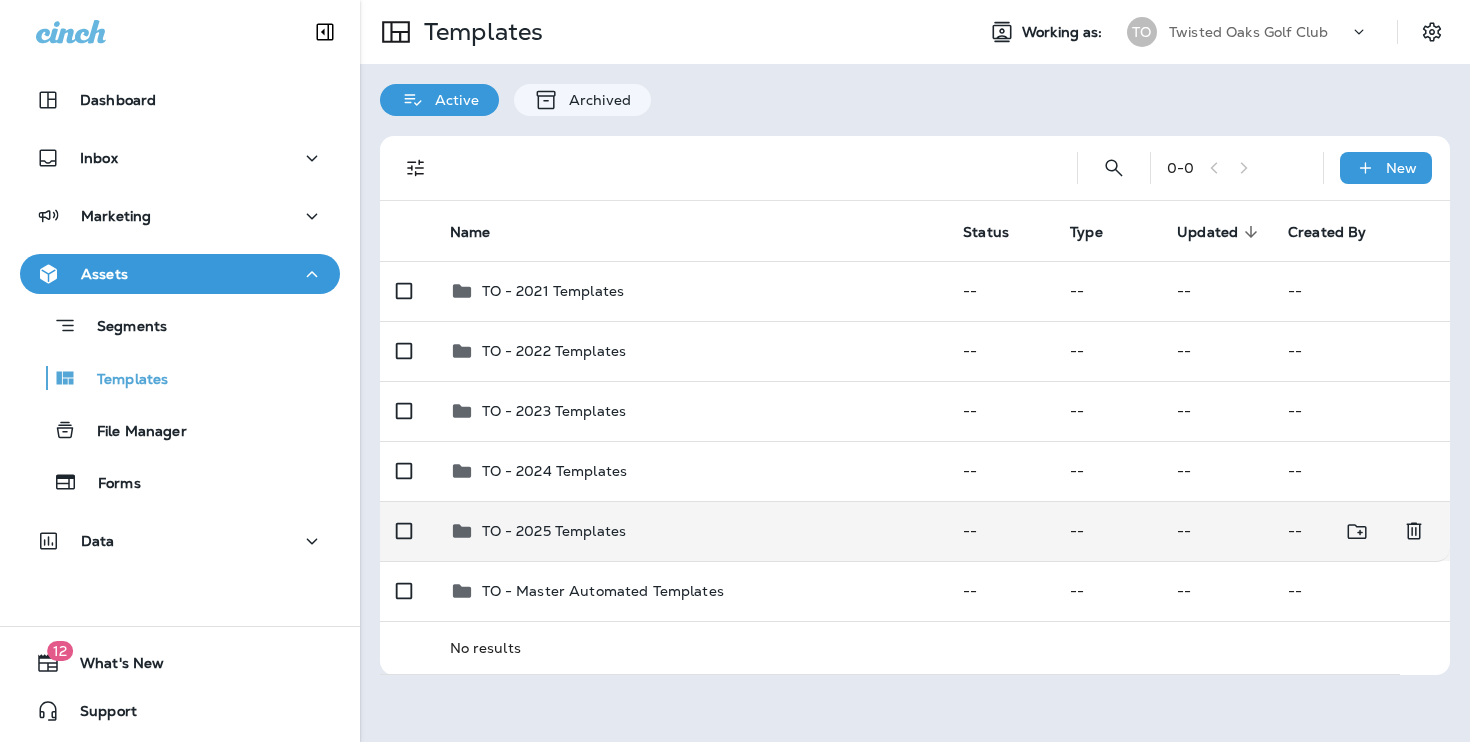 click on "TO - 2025 Templates" at bounding box center [691, 531] 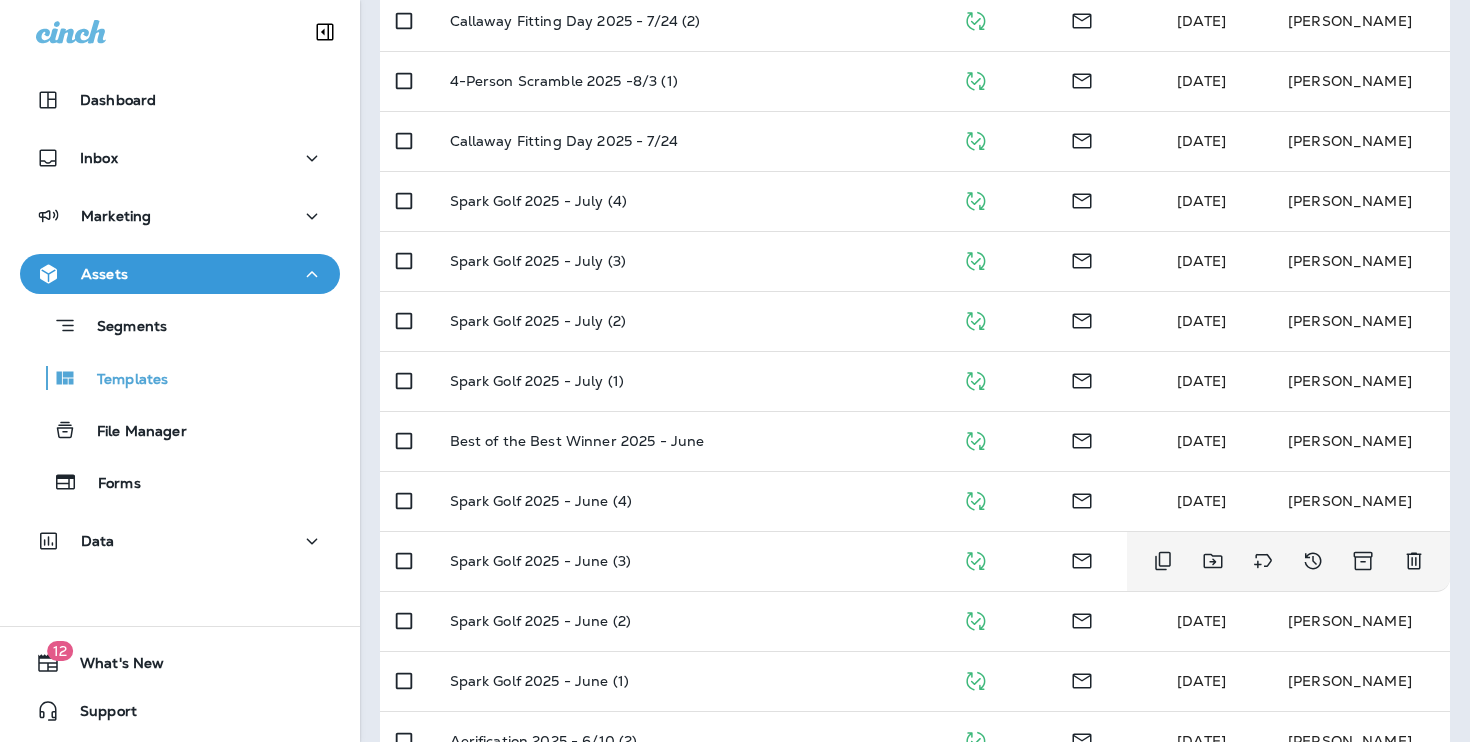 scroll, scrollTop: 534, scrollLeft: 0, axis: vertical 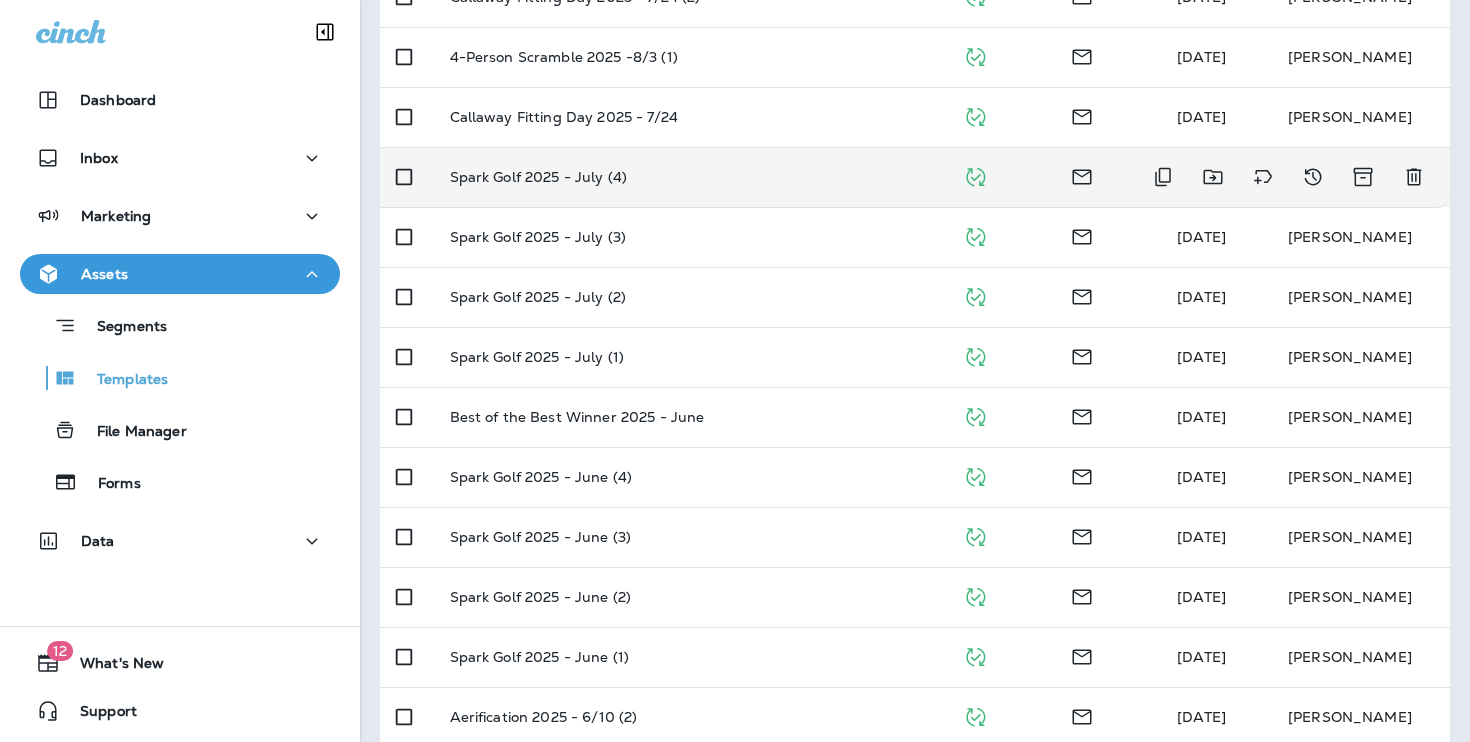 click on "Spark Golf 2025 - July (4)" at bounding box center (691, 177) 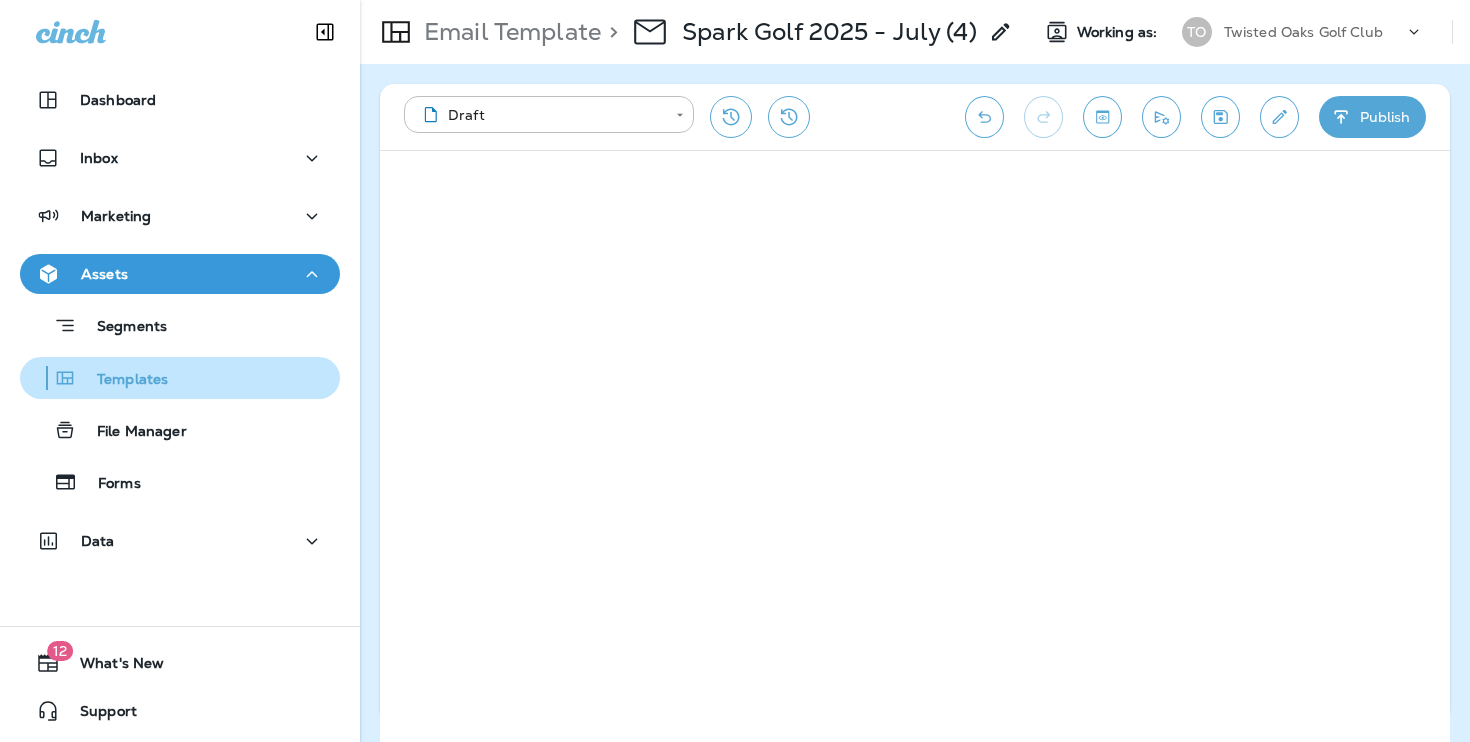 click on "Templates" at bounding box center [98, 378] 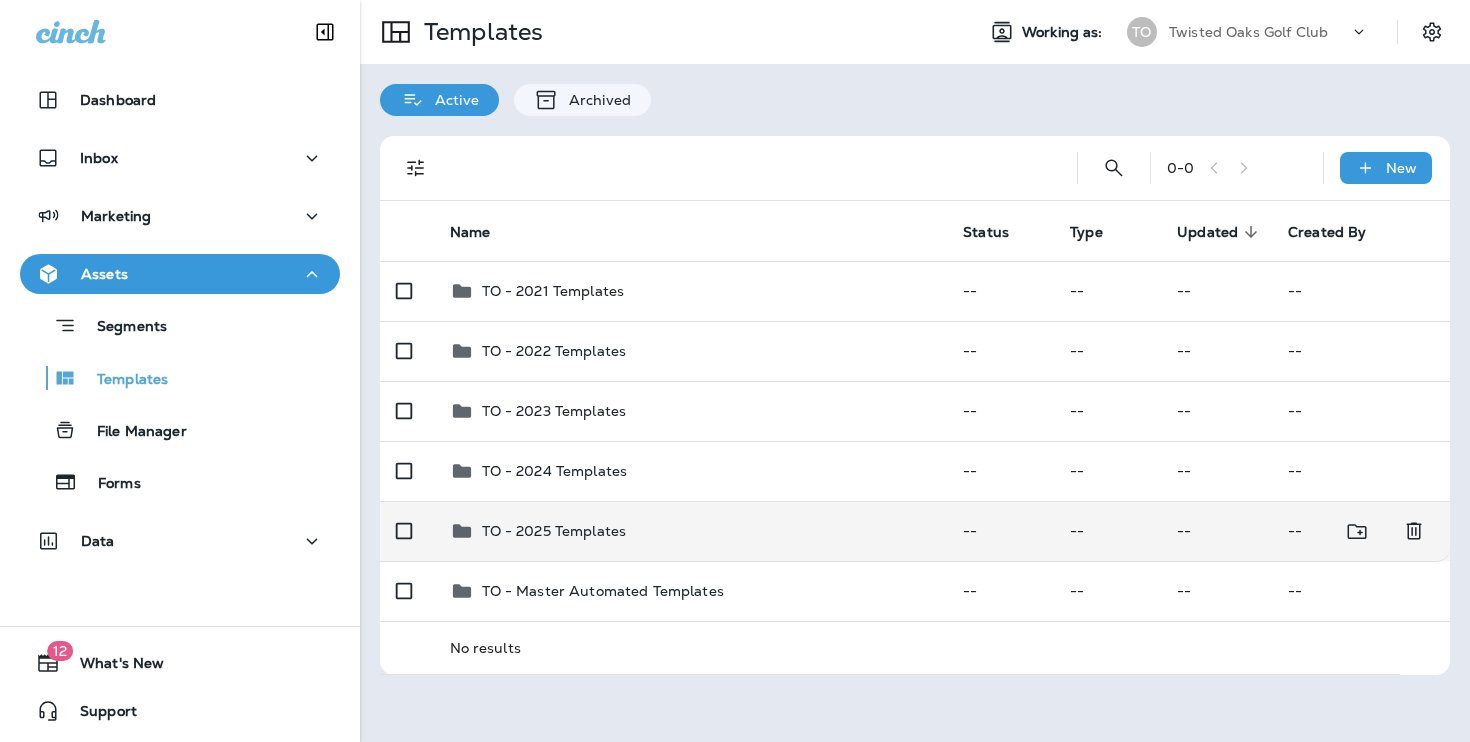 click on "TO - 2025 Templates" at bounding box center (691, 531) 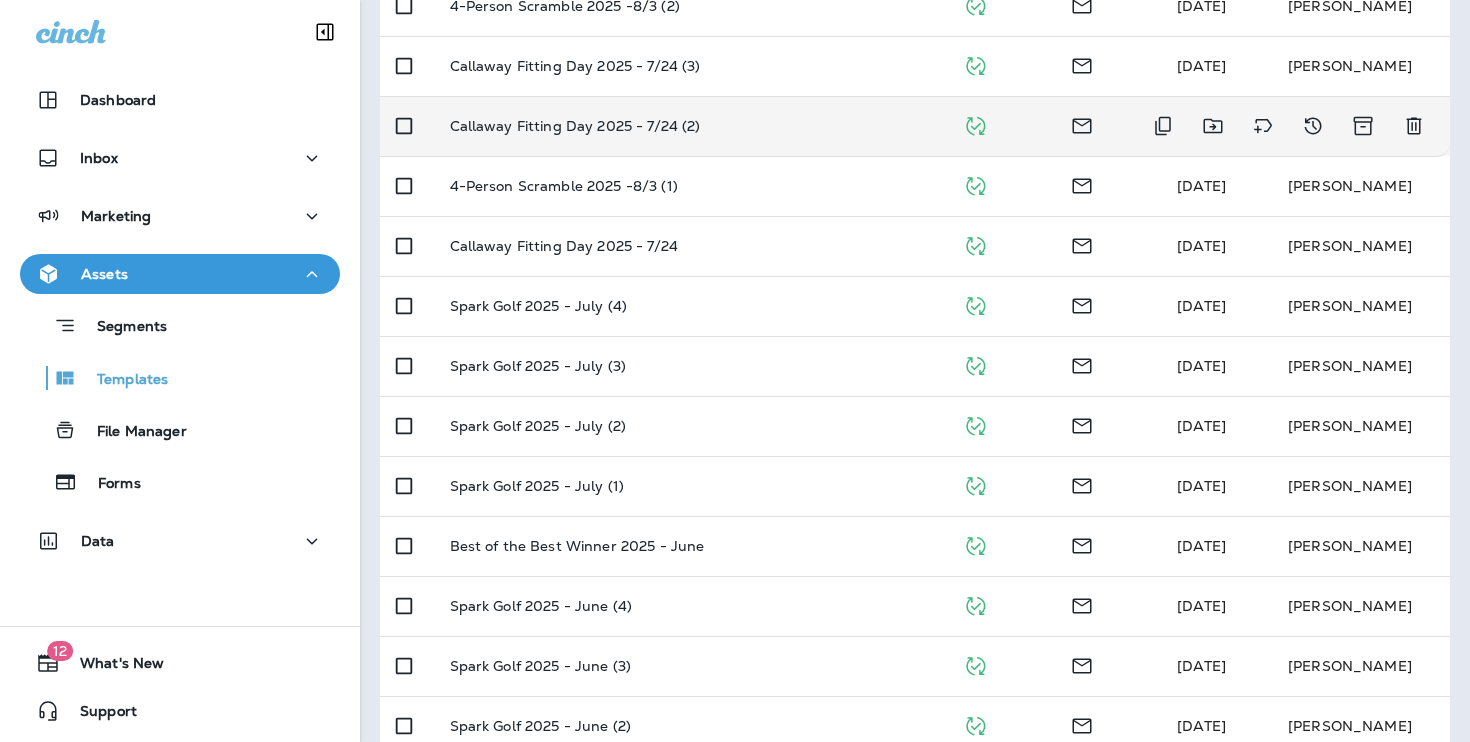 scroll, scrollTop: 461, scrollLeft: 0, axis: vertical 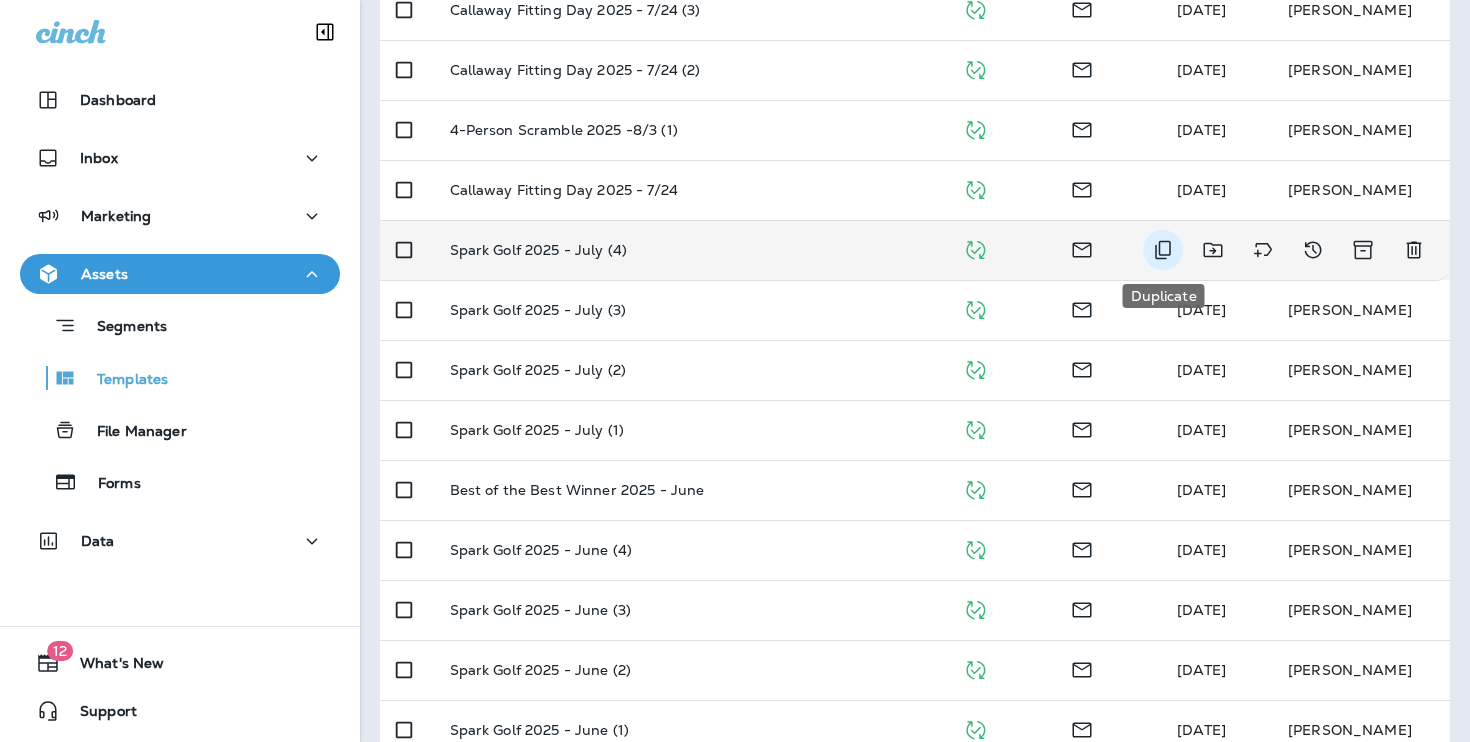click 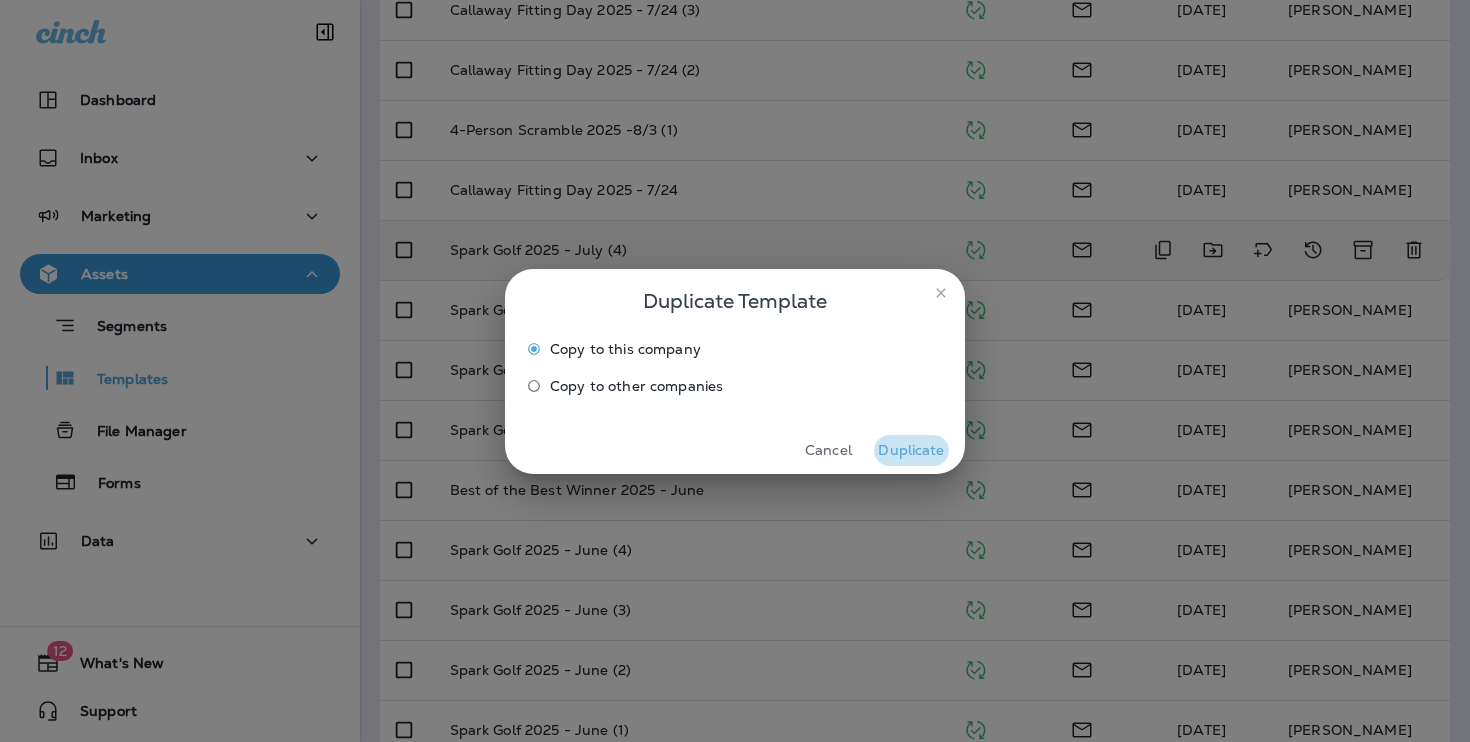 click on "Duplicate" at bounding box center (911, 450) 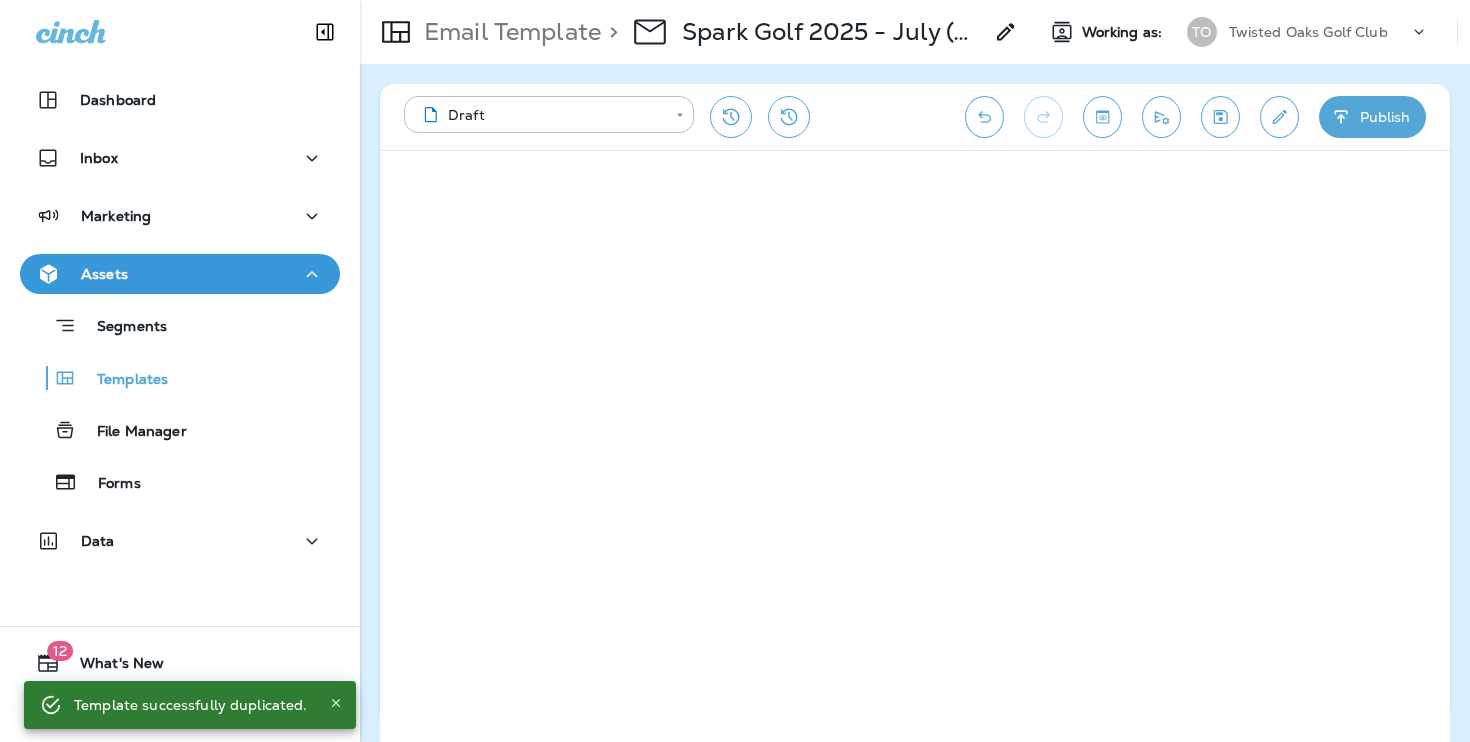 click 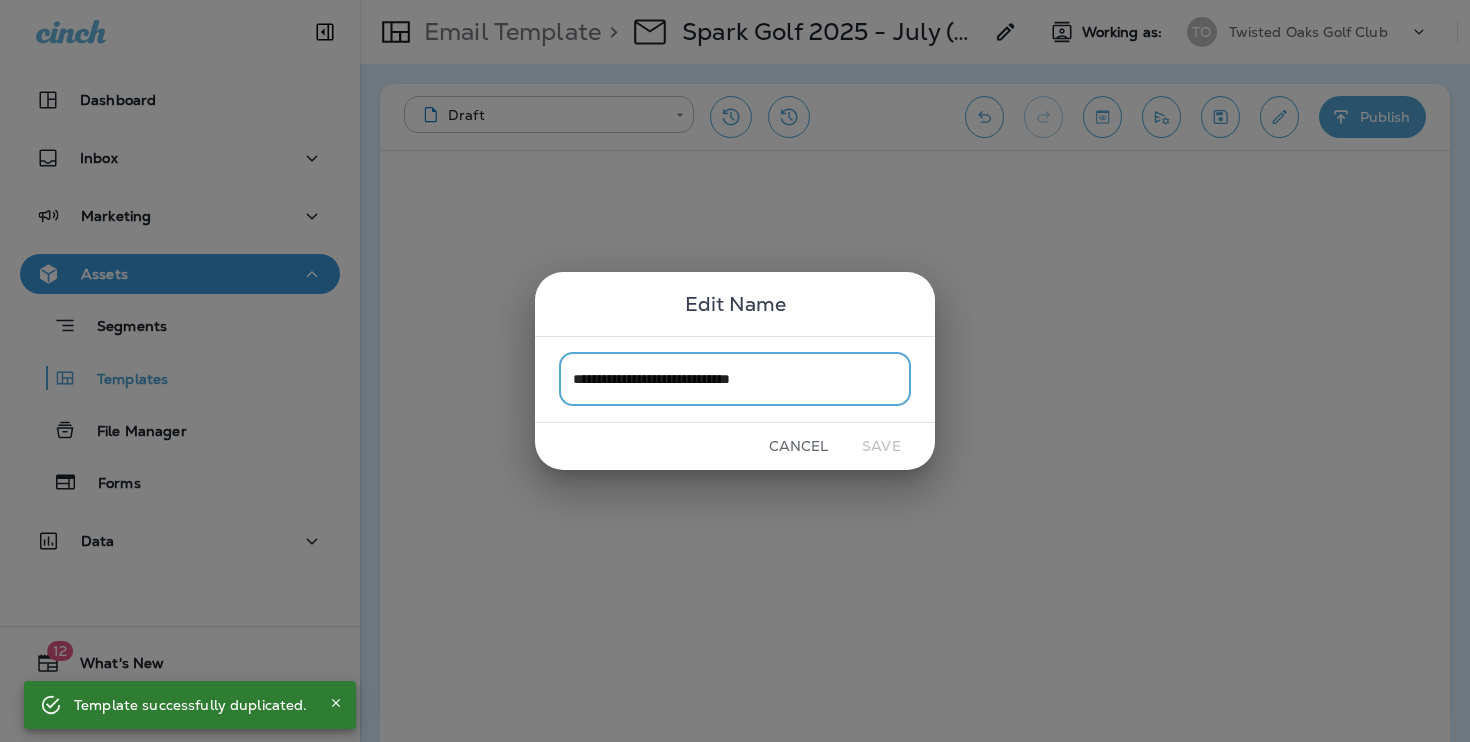 drag, startPoint x: 703, startPoint y: 382, endPoint x: 986, endPoint y: 382, distance: 283 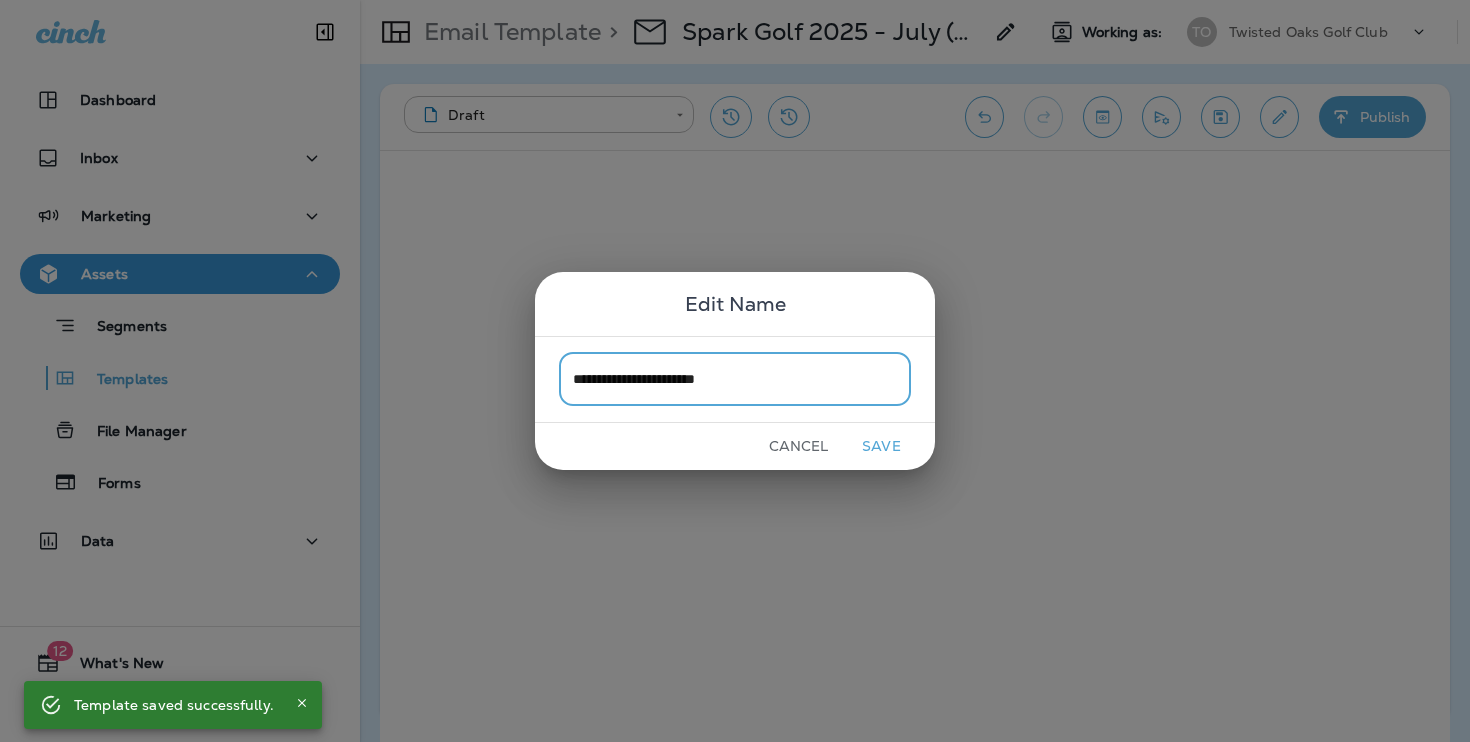 type on "**********" 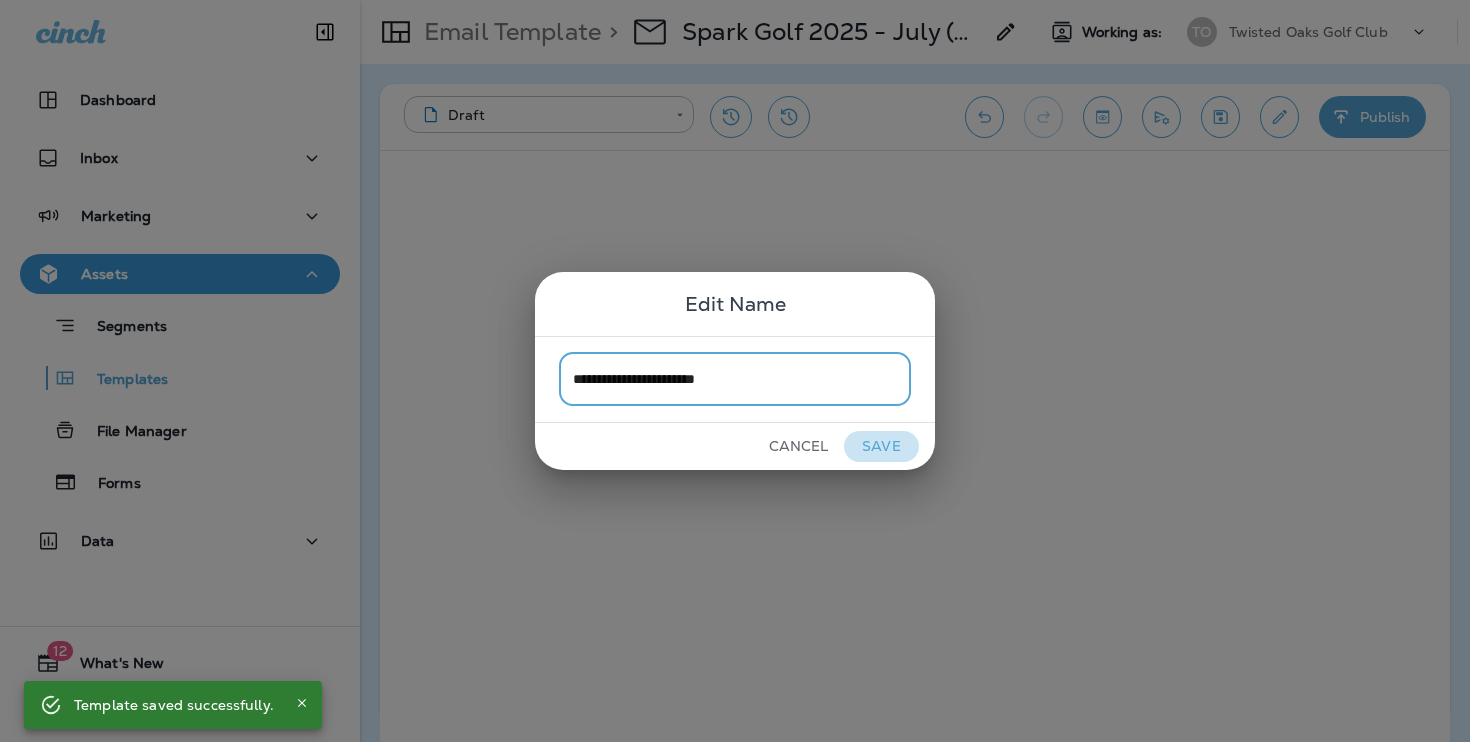 click on "Save" at bounding box center (881, 446) 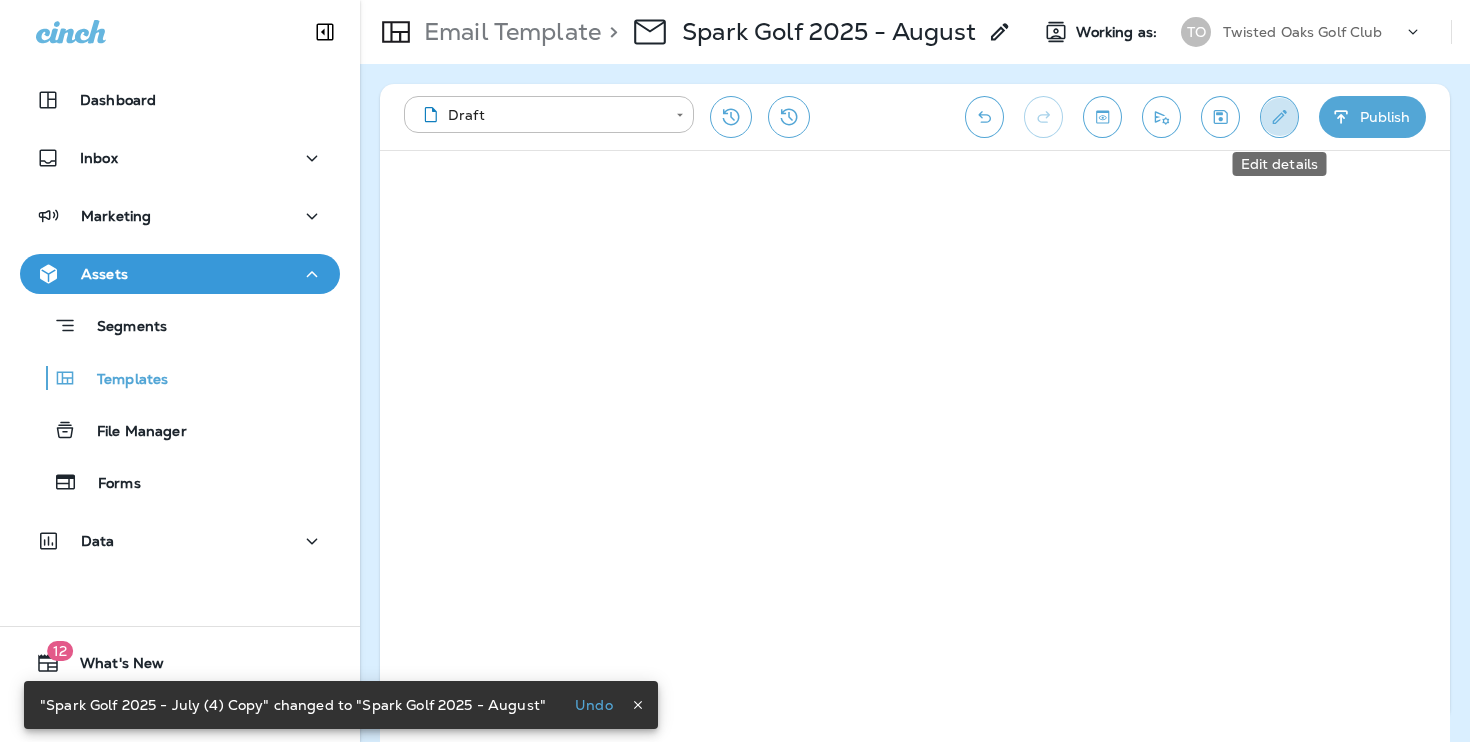 click 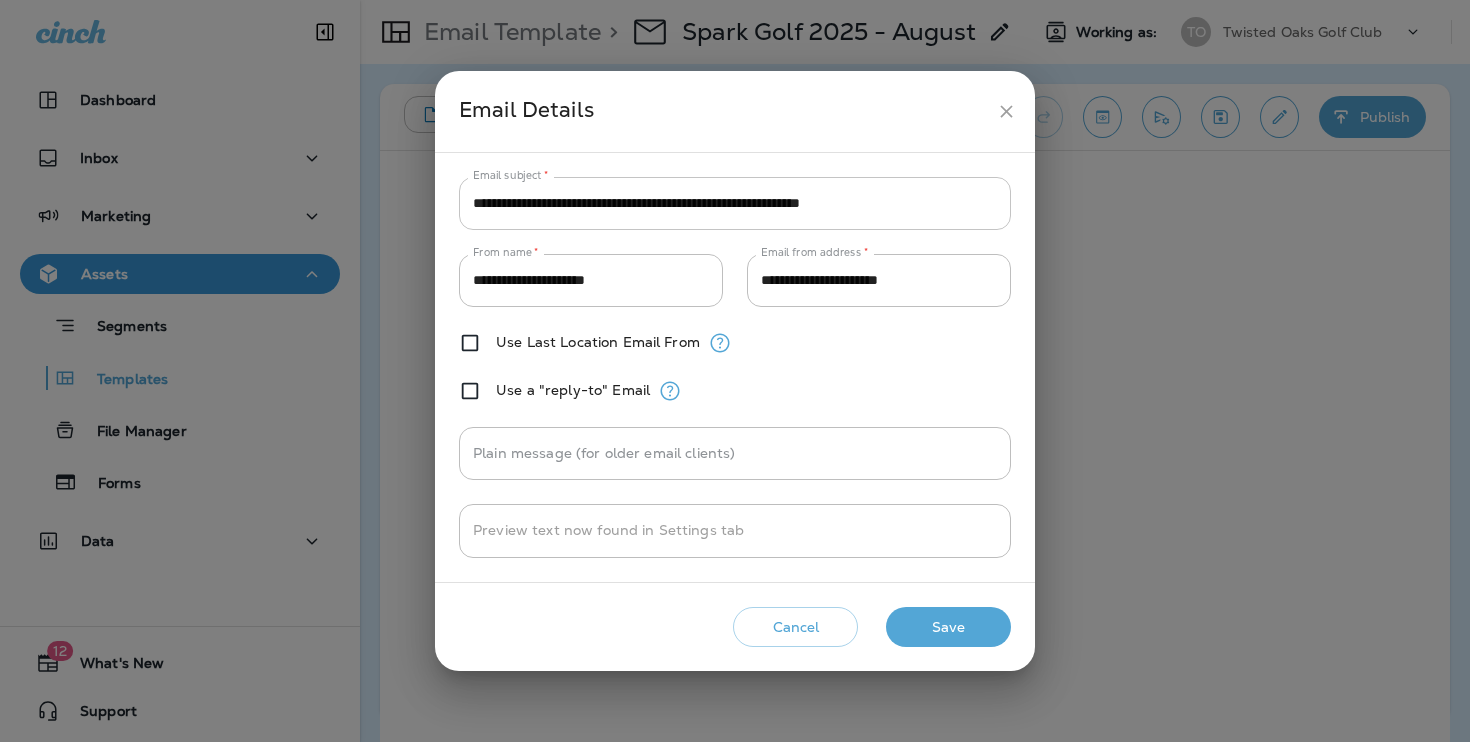 click on "**********" at bounding box center (735, 203) 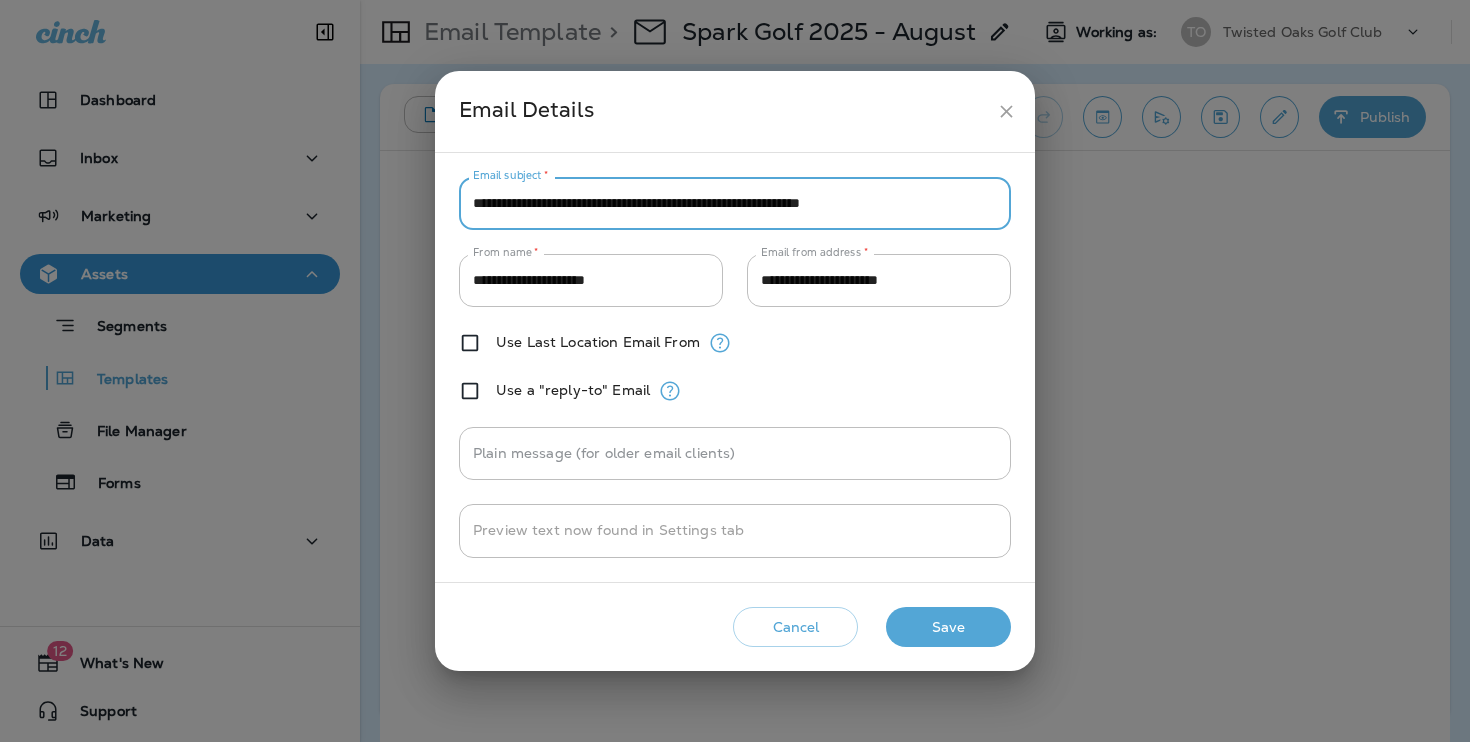click on "**********" at bounding box center [735, 203] 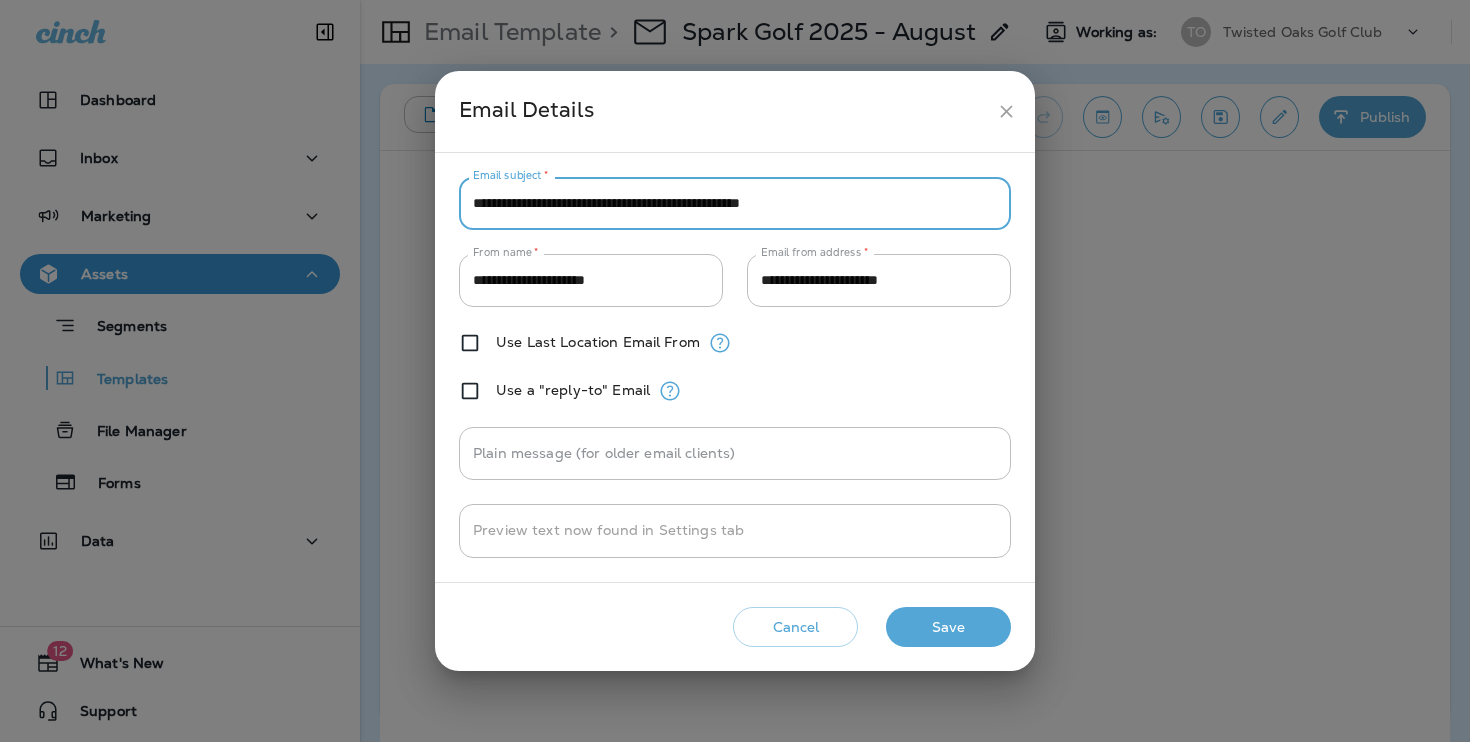 type on "**********" 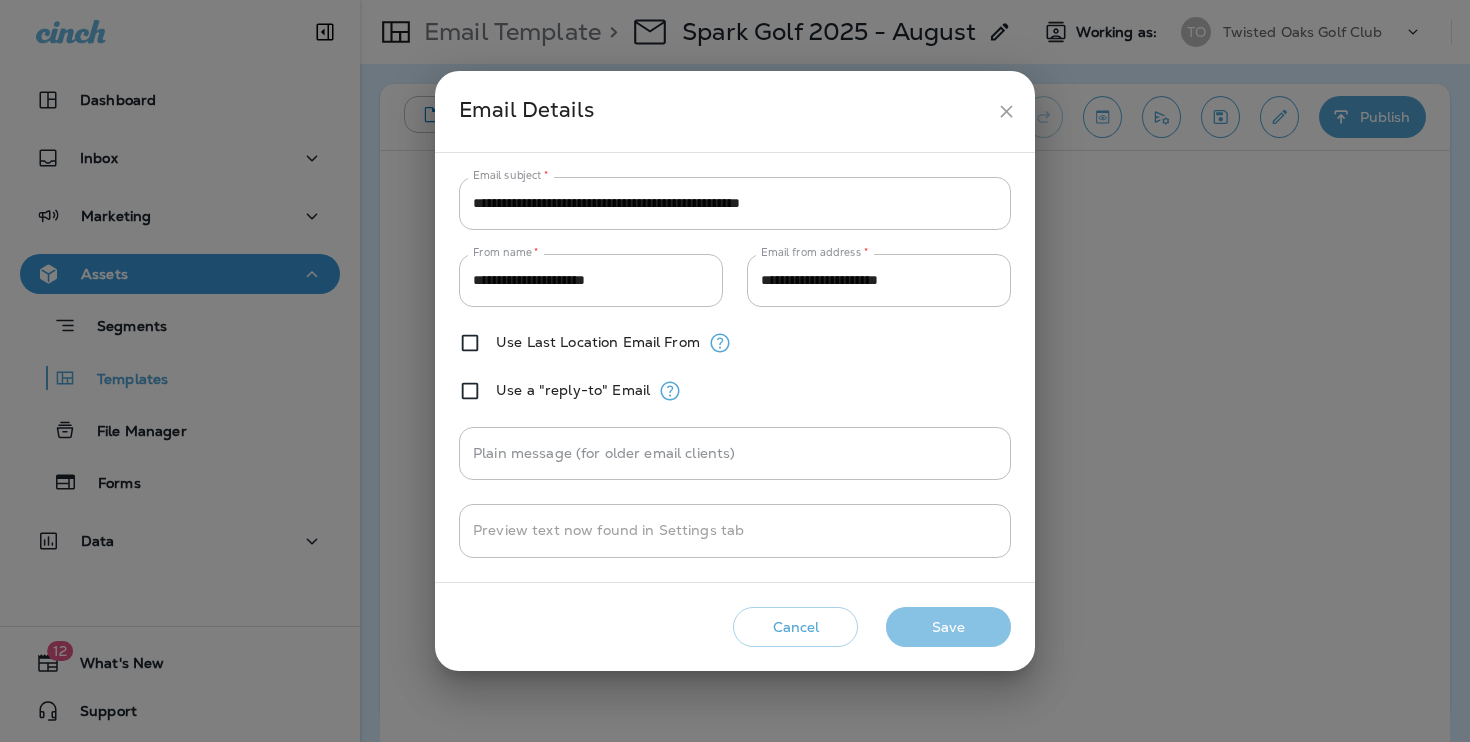 click on "Save" at bounding box center (948, 627) 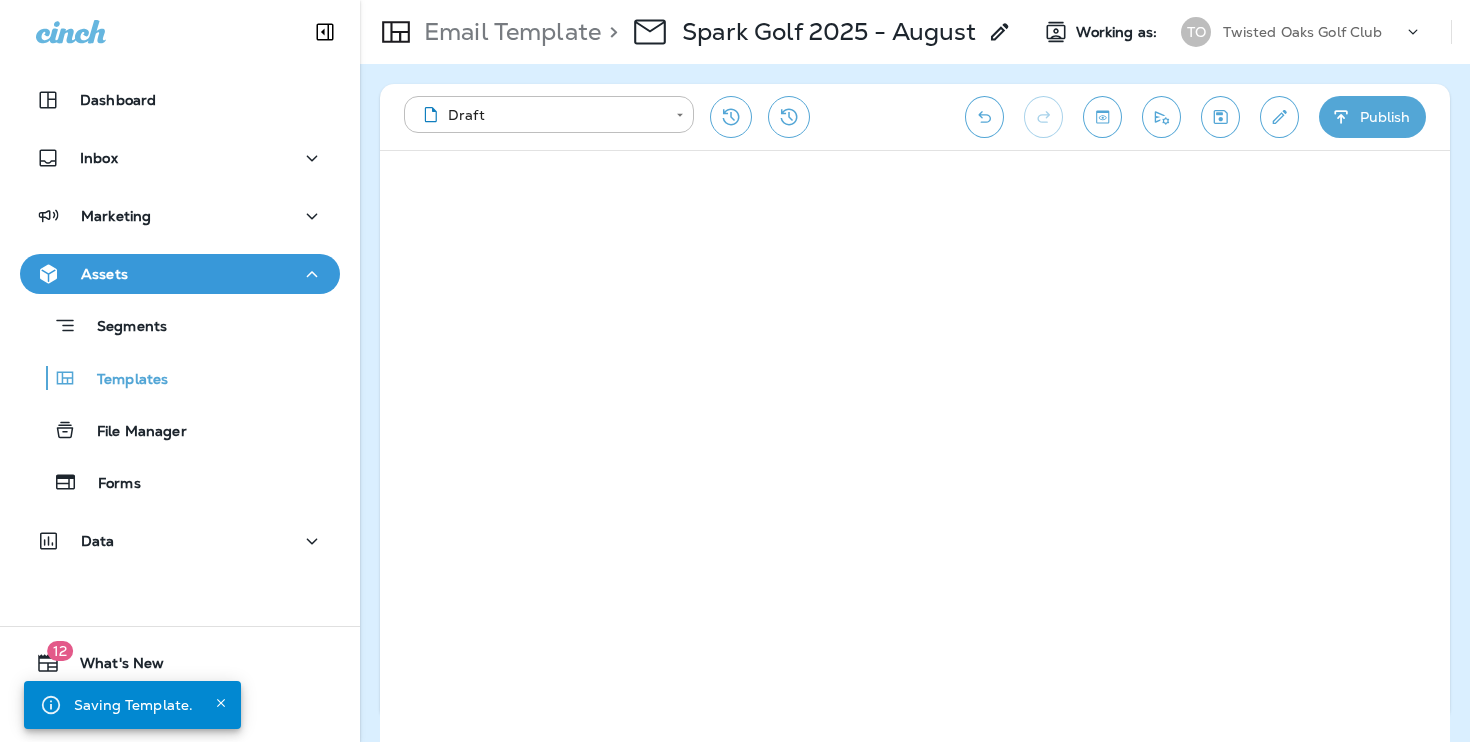 click on "**********" at bounding box center (915, 117) 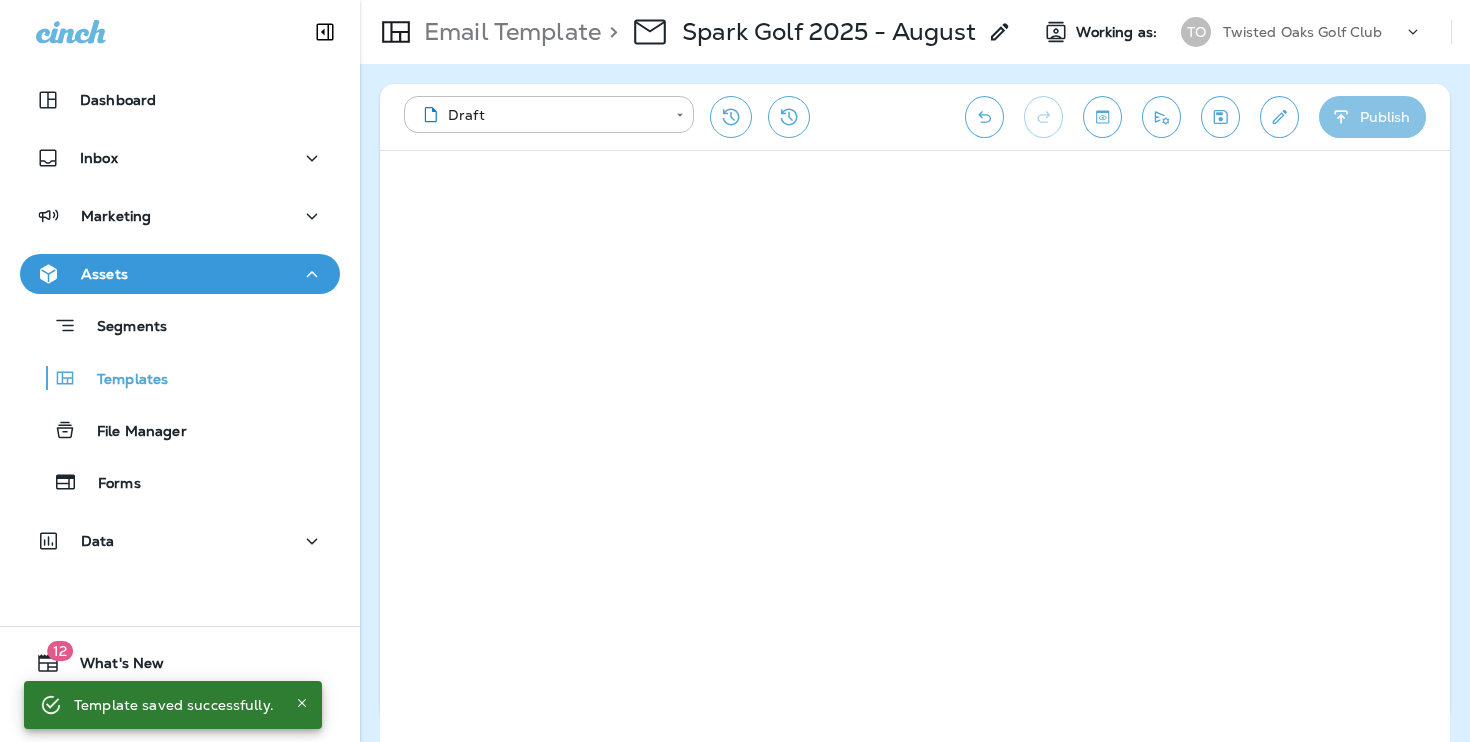 click 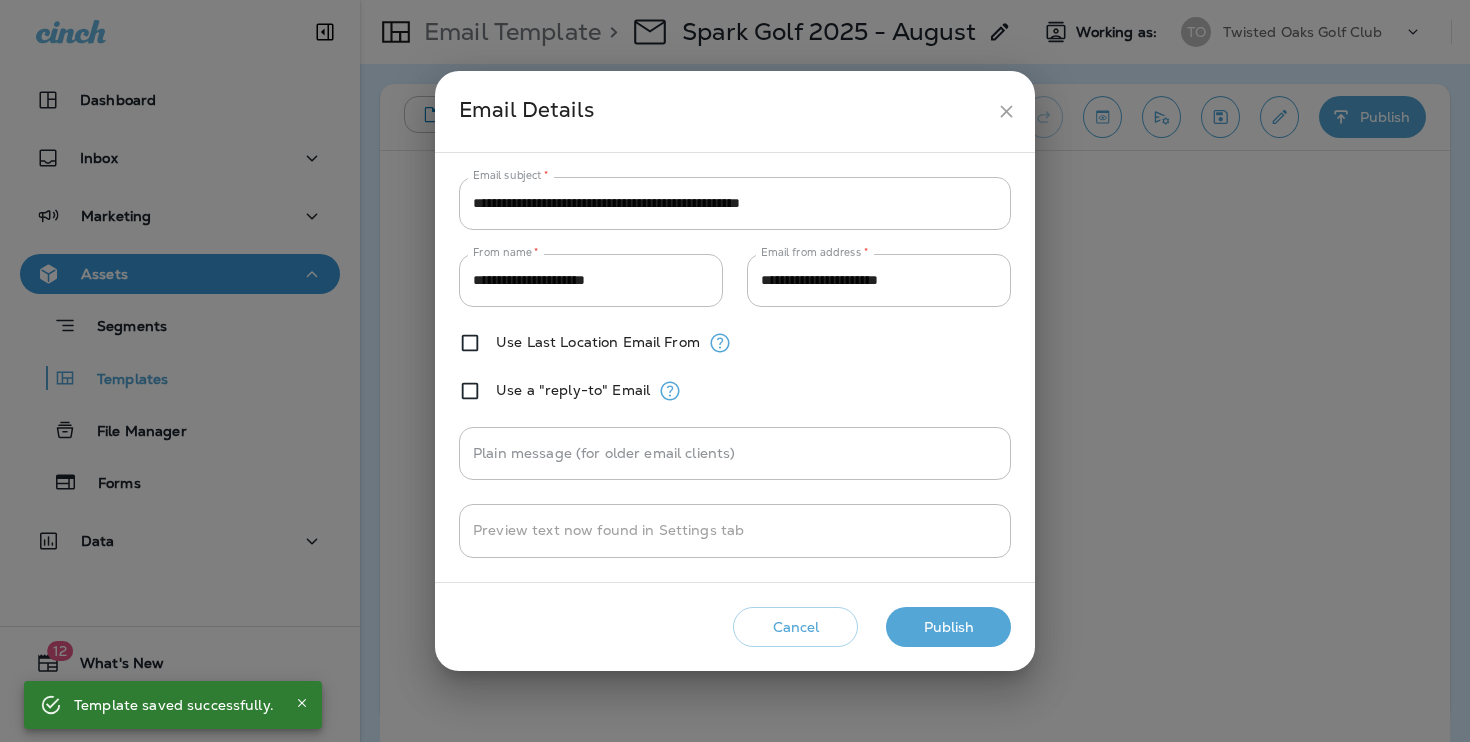 click on "Publish" at bounding box center (948, 627) 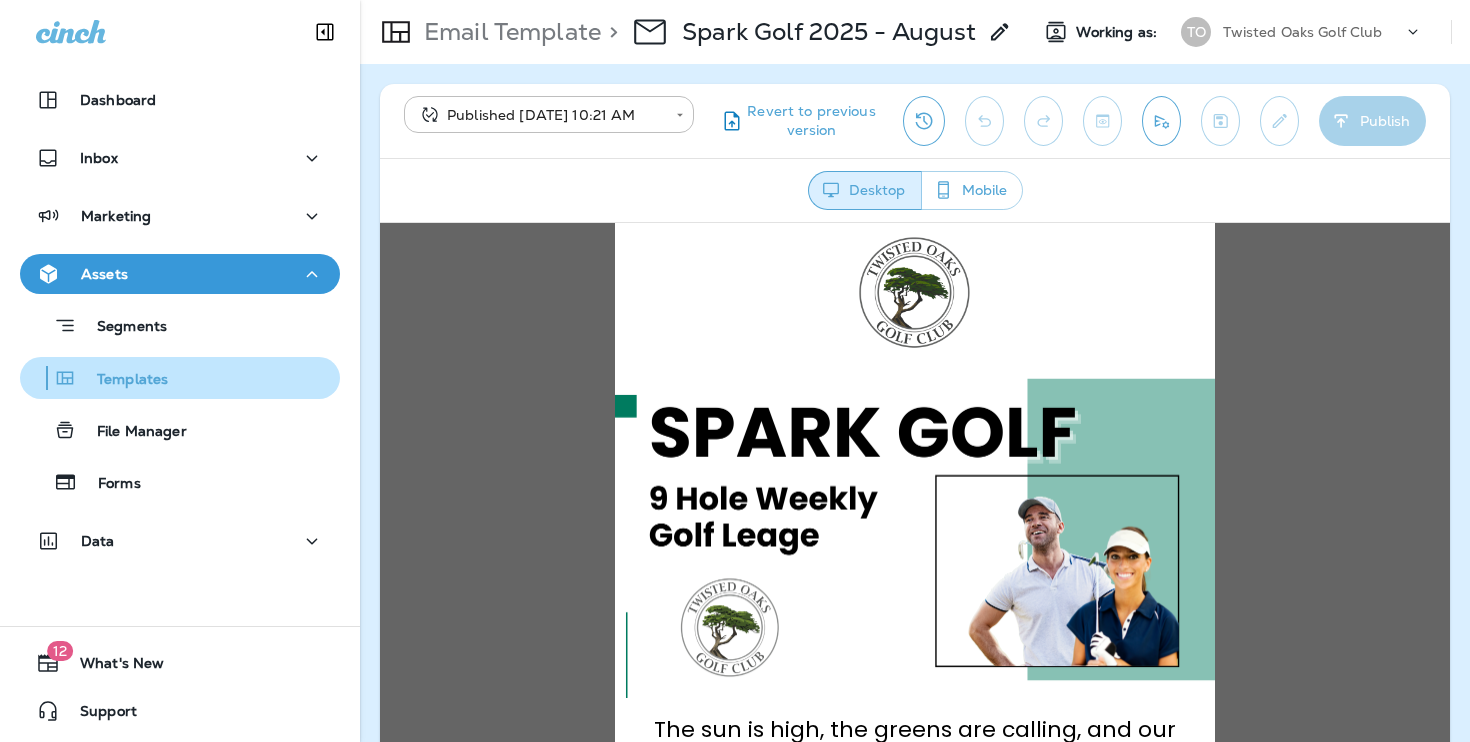 scroll, scrollTop: 0, scrollLeft: 0, axis: both 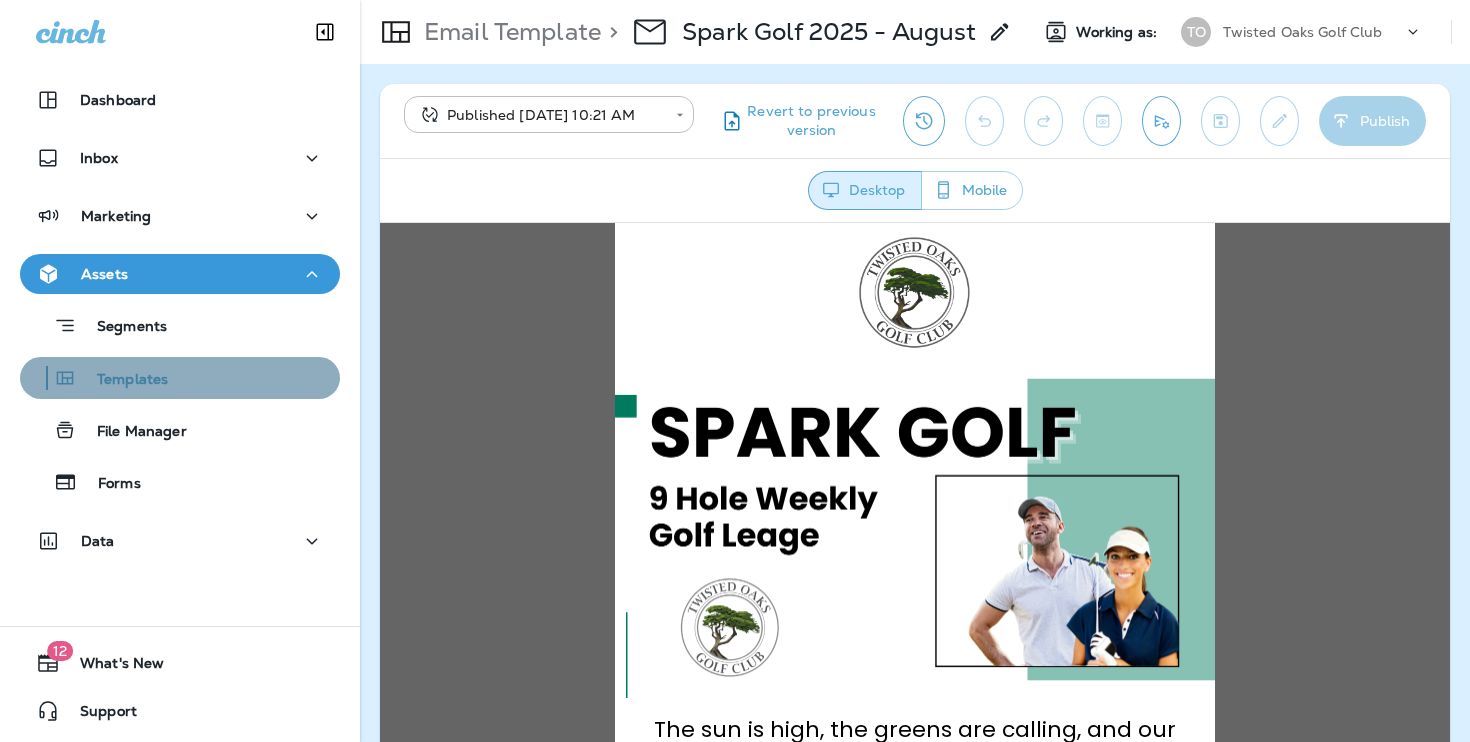 click on "Templates" at bounding box center (180, 378) 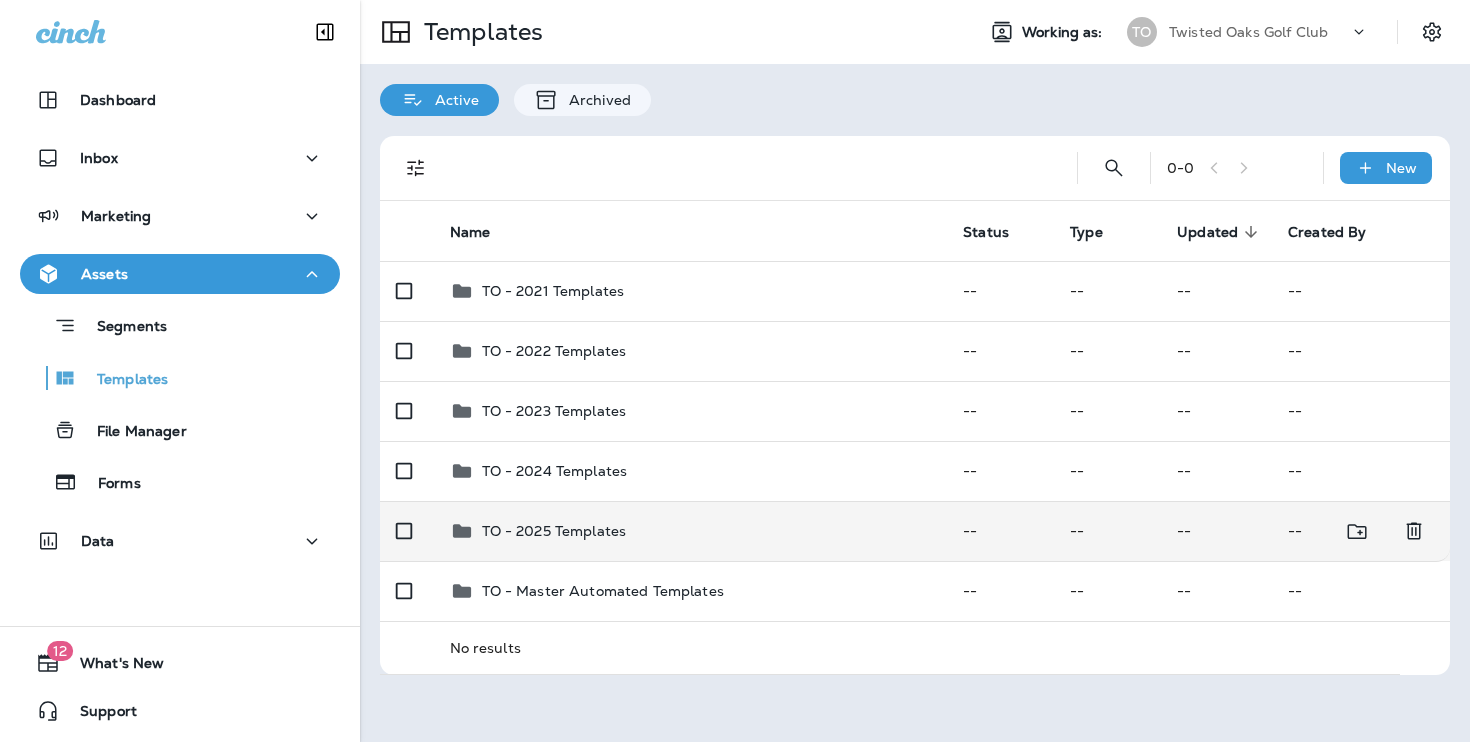 click on "TO - 2025 Templates" at bounding box center (691, 531) 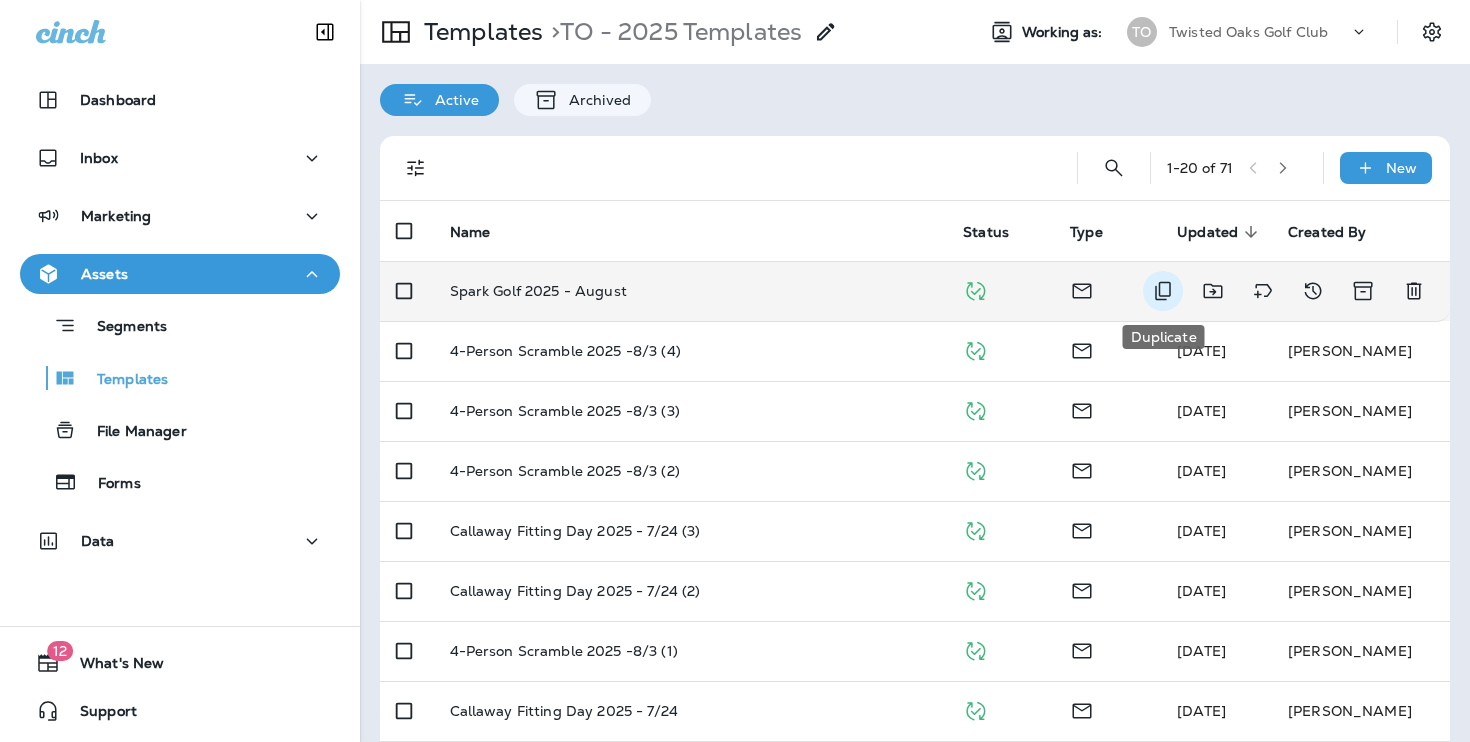 click 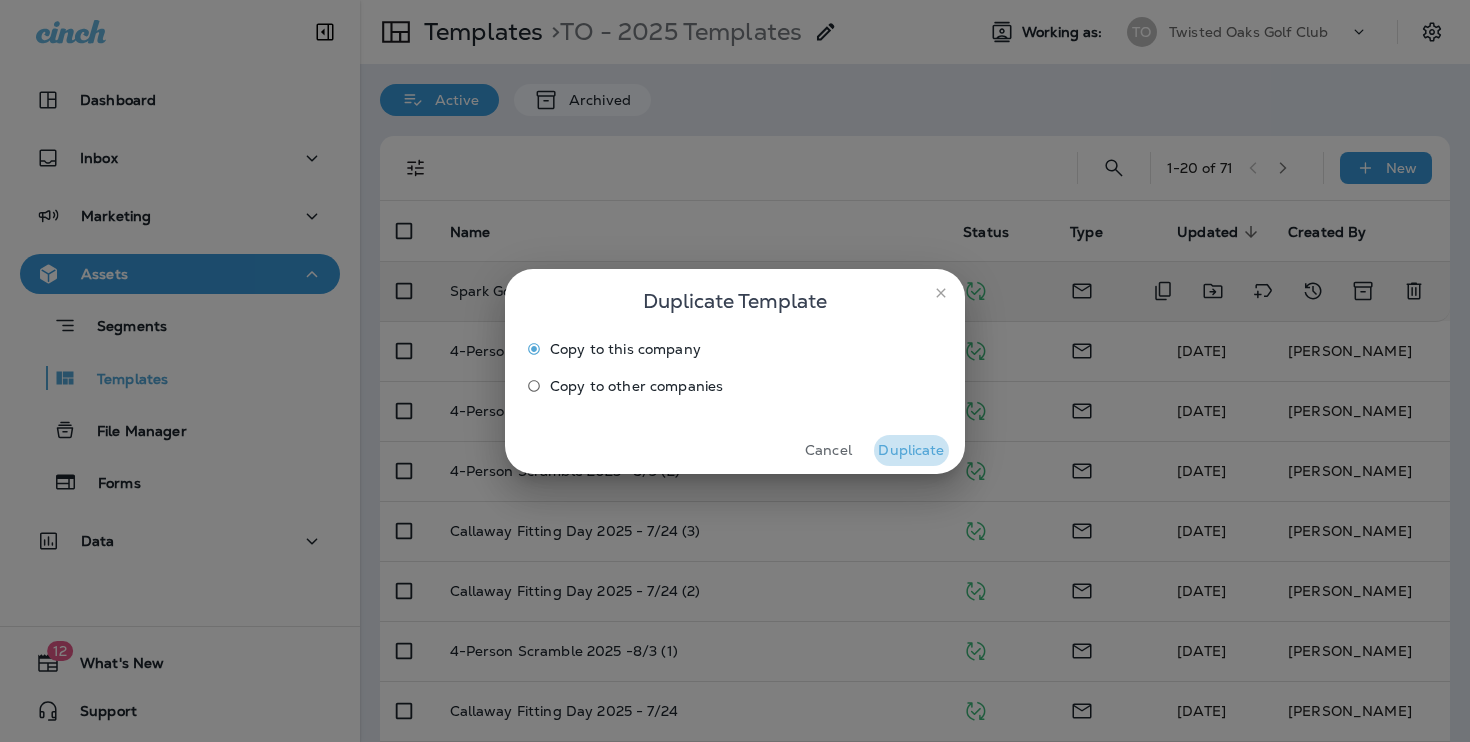 click on "Duplicate" at bounding box center [911, 450] 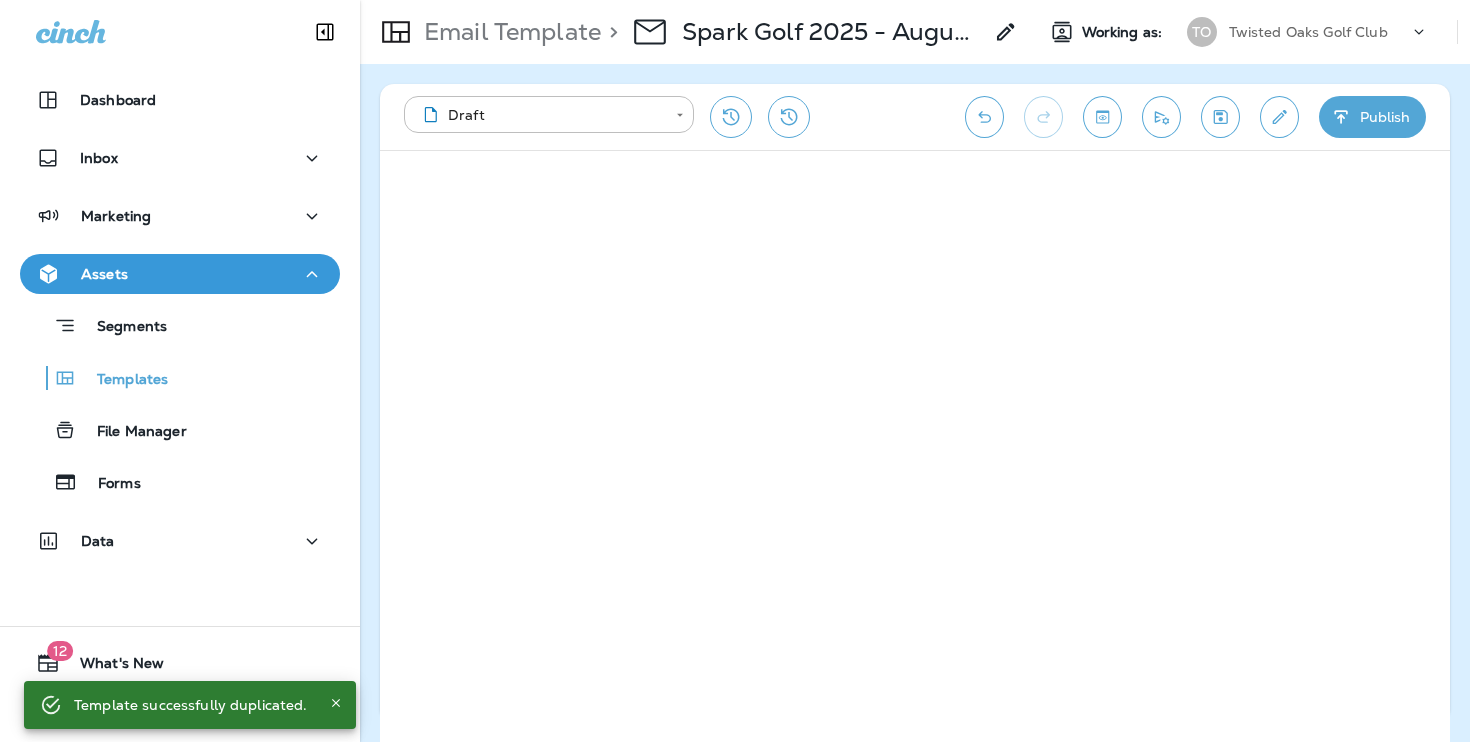 click 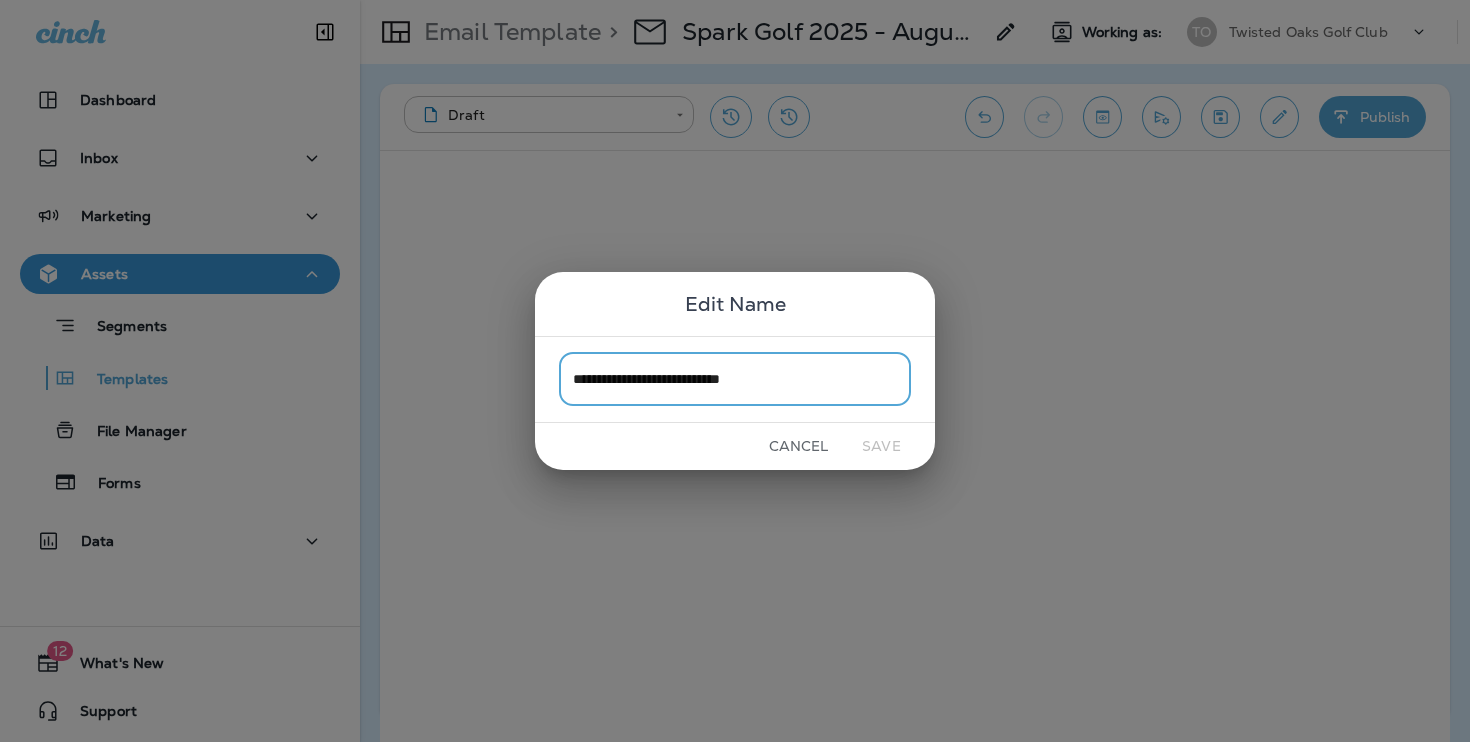 click on "**********" at bounding box center (735, 379) 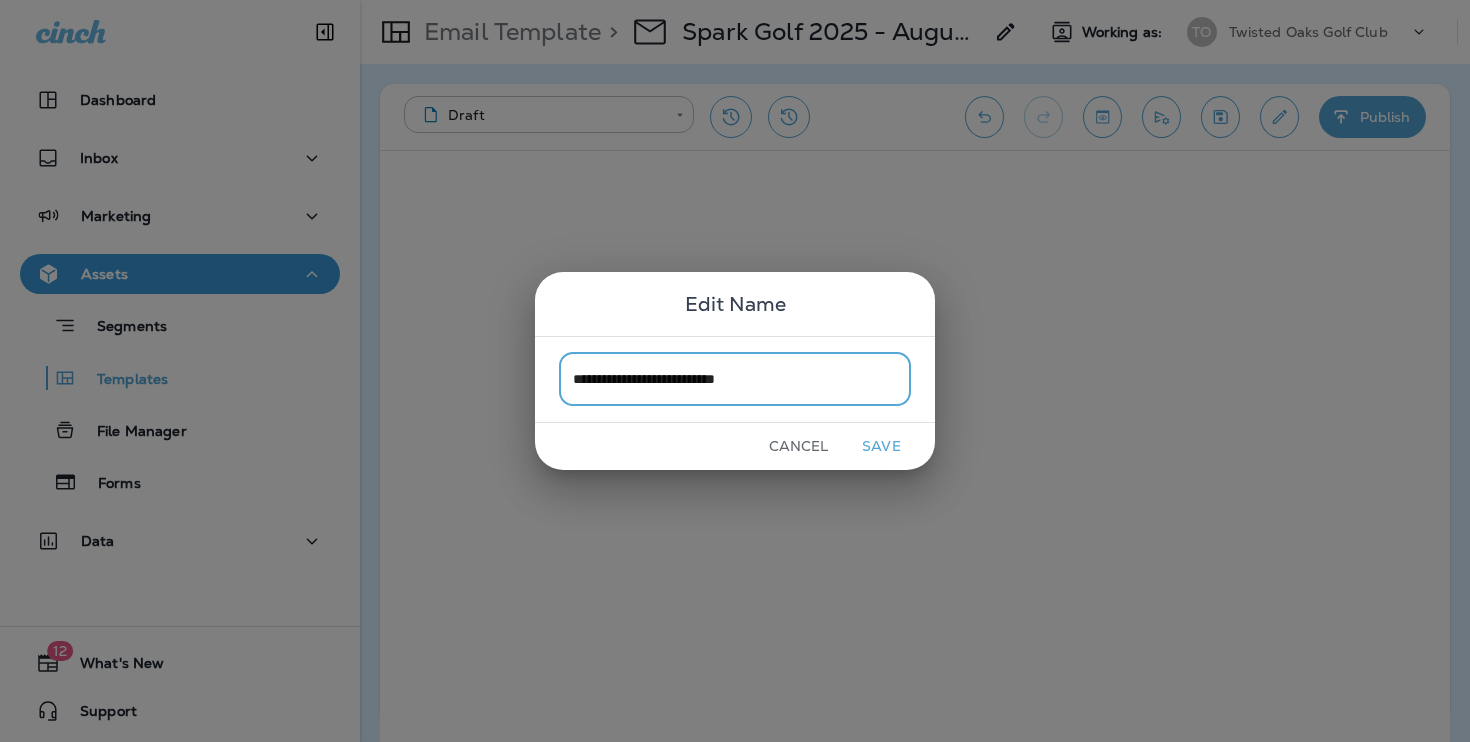 type on "**********" 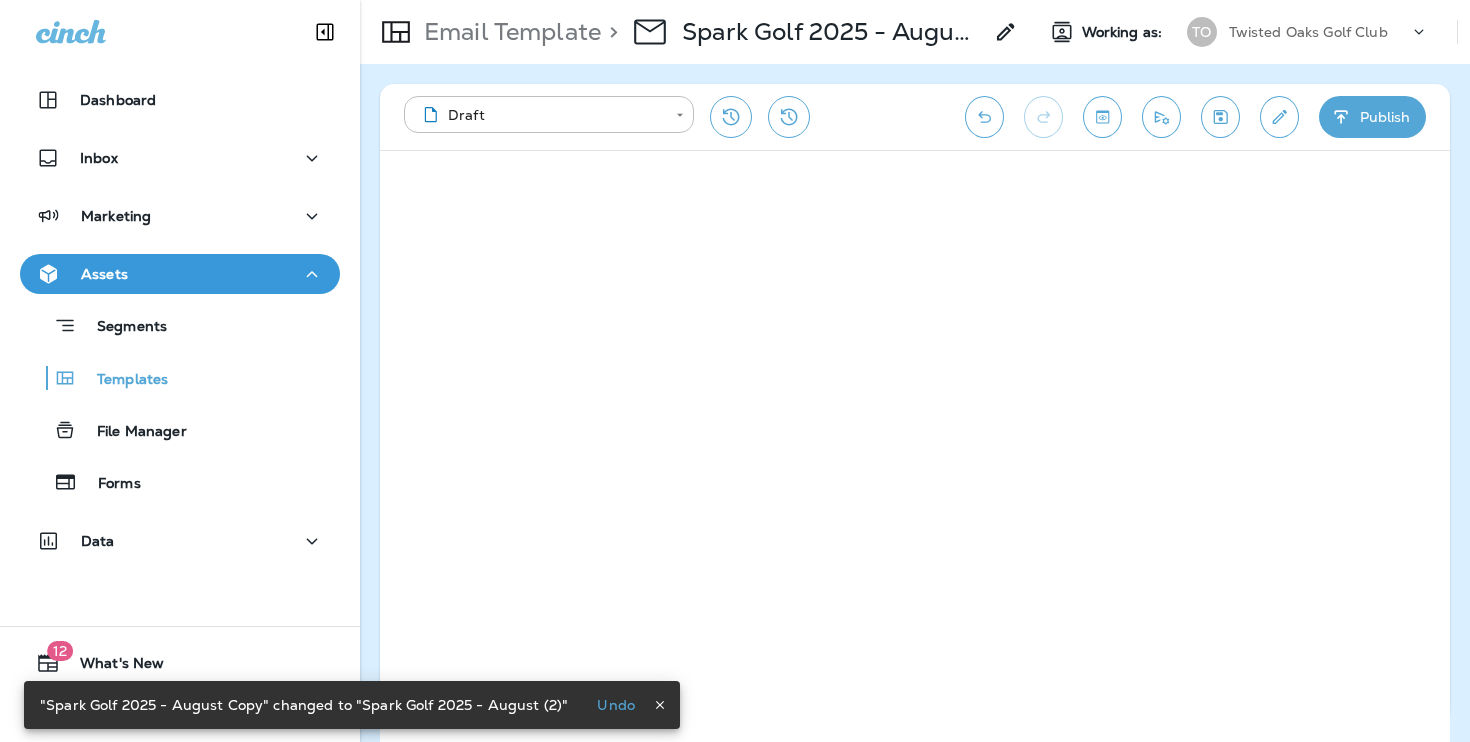 click at bounding box center (1279, 117) 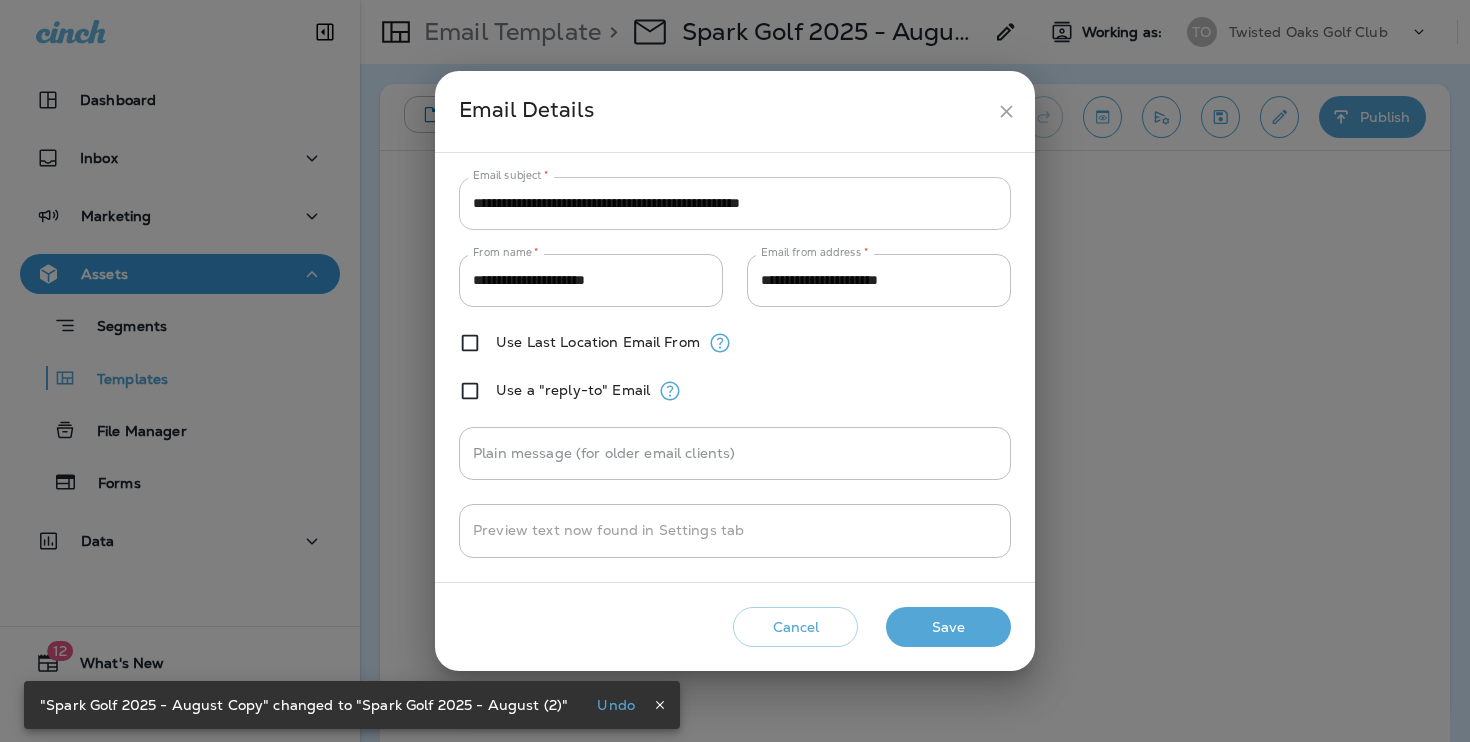 click on "**********" at bounding box center [735, 203] 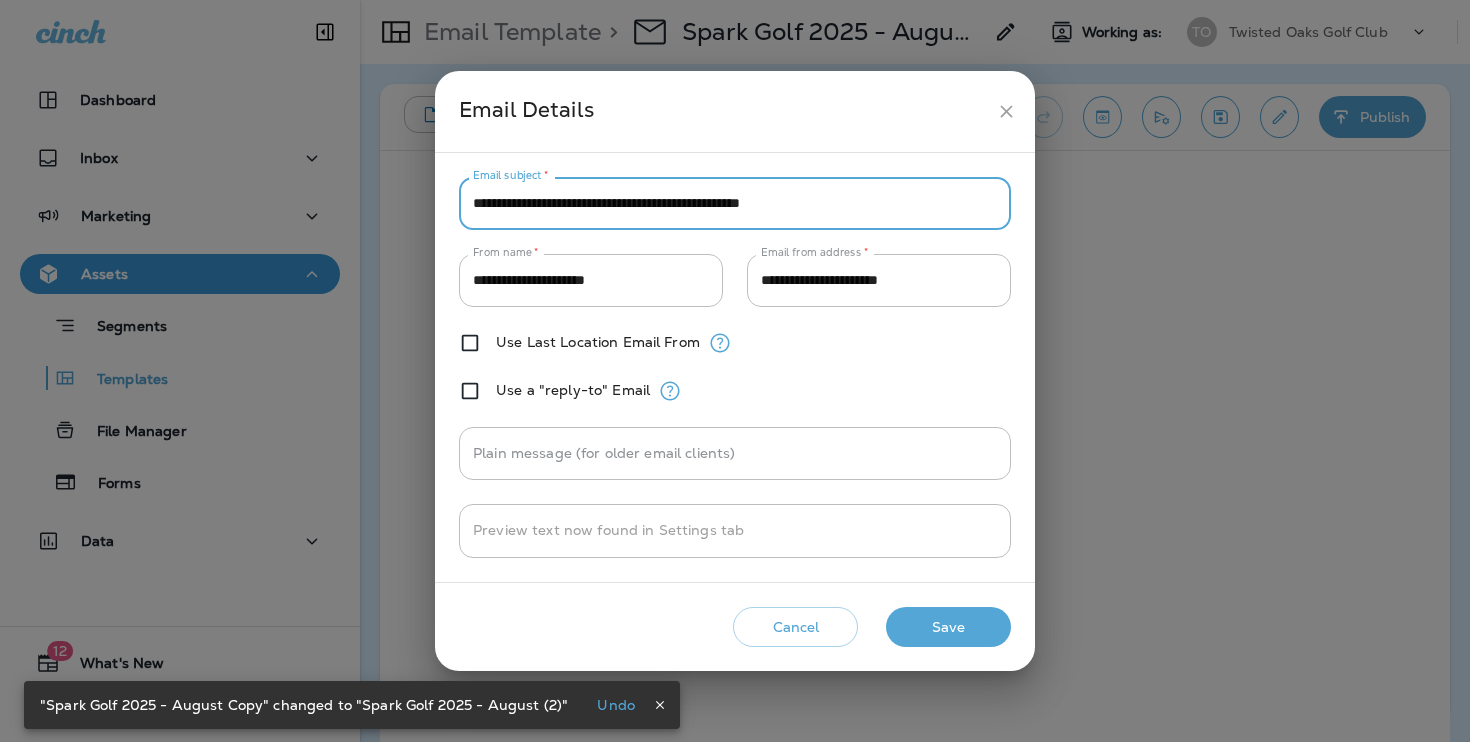 click on "**********" at bounding box center (735, 203) 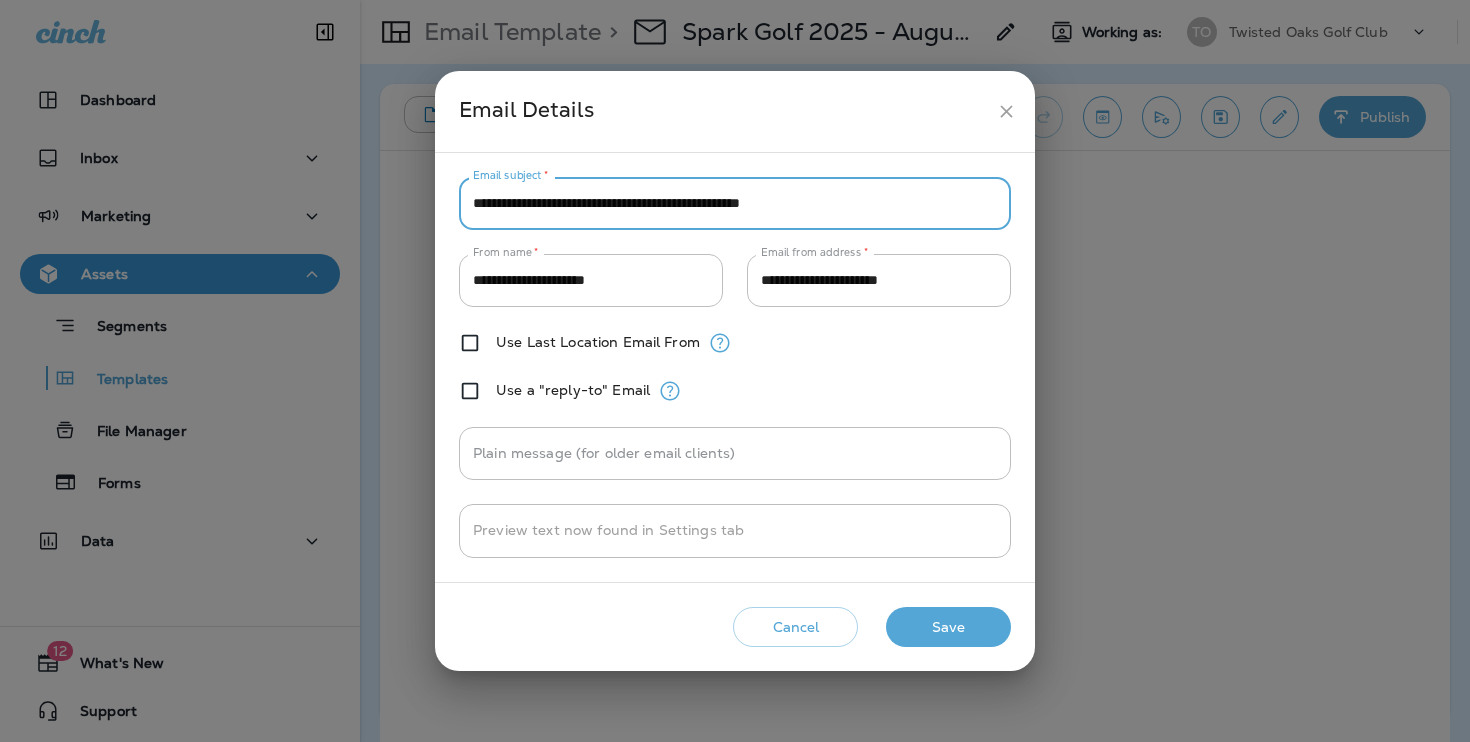 click on "**********" at bounding box center [735, 203] 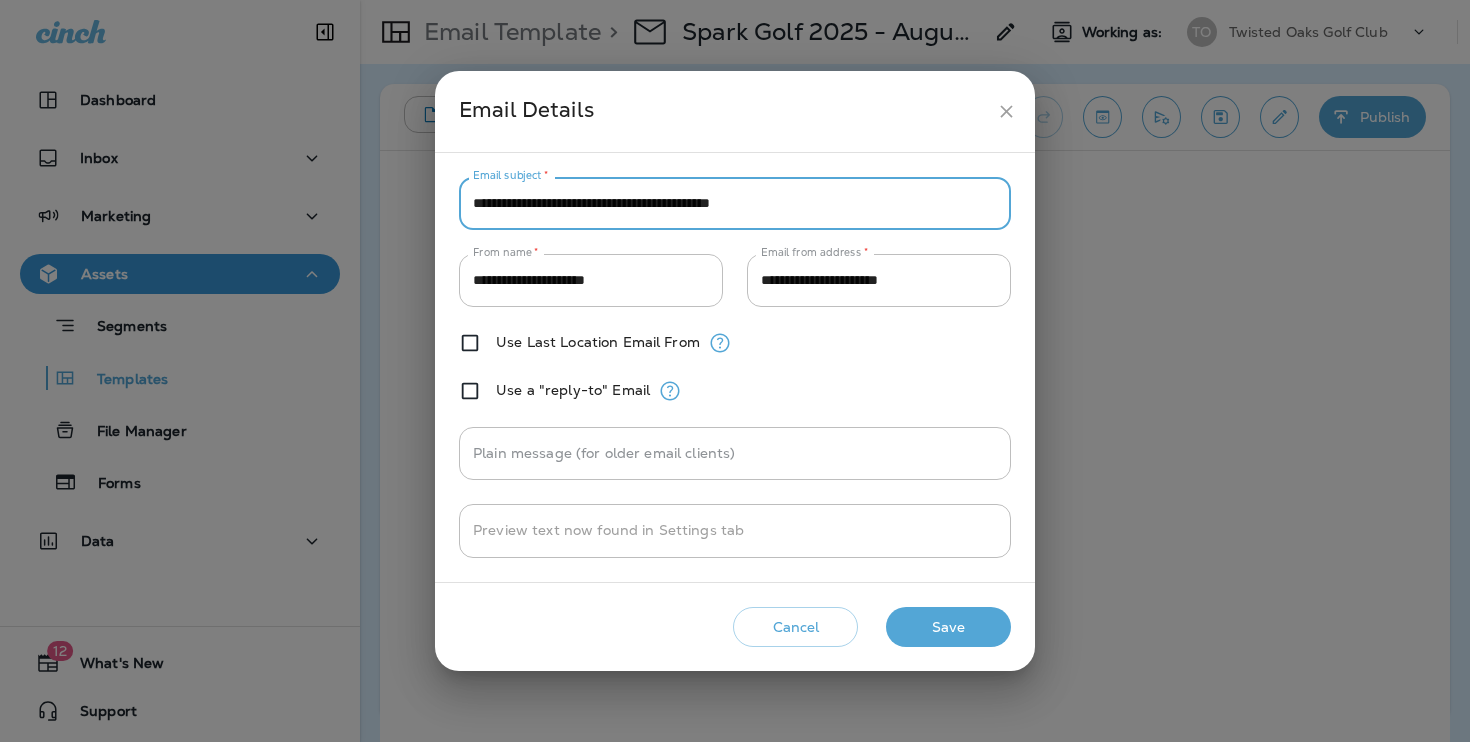 type on "**********" 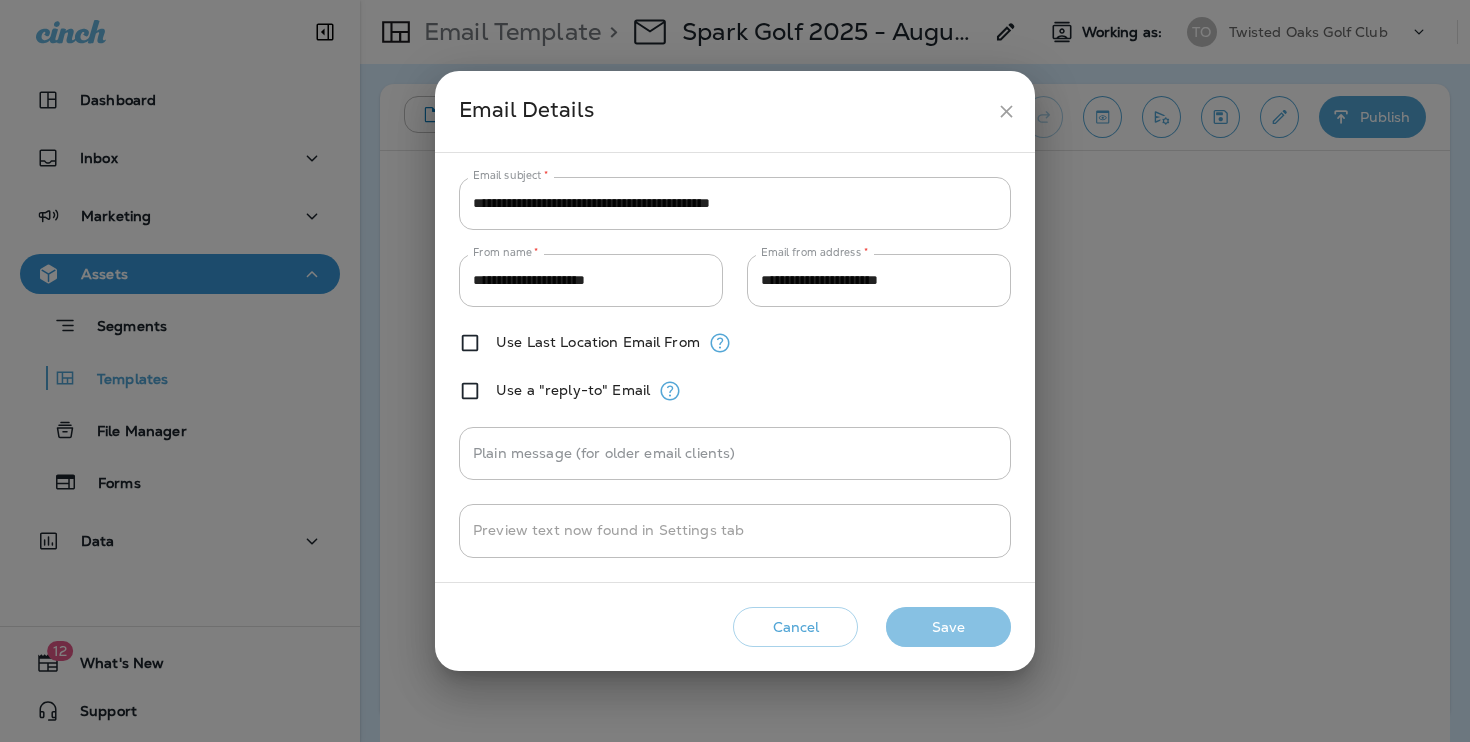 click on "Save" at bounding box center [948, 627] 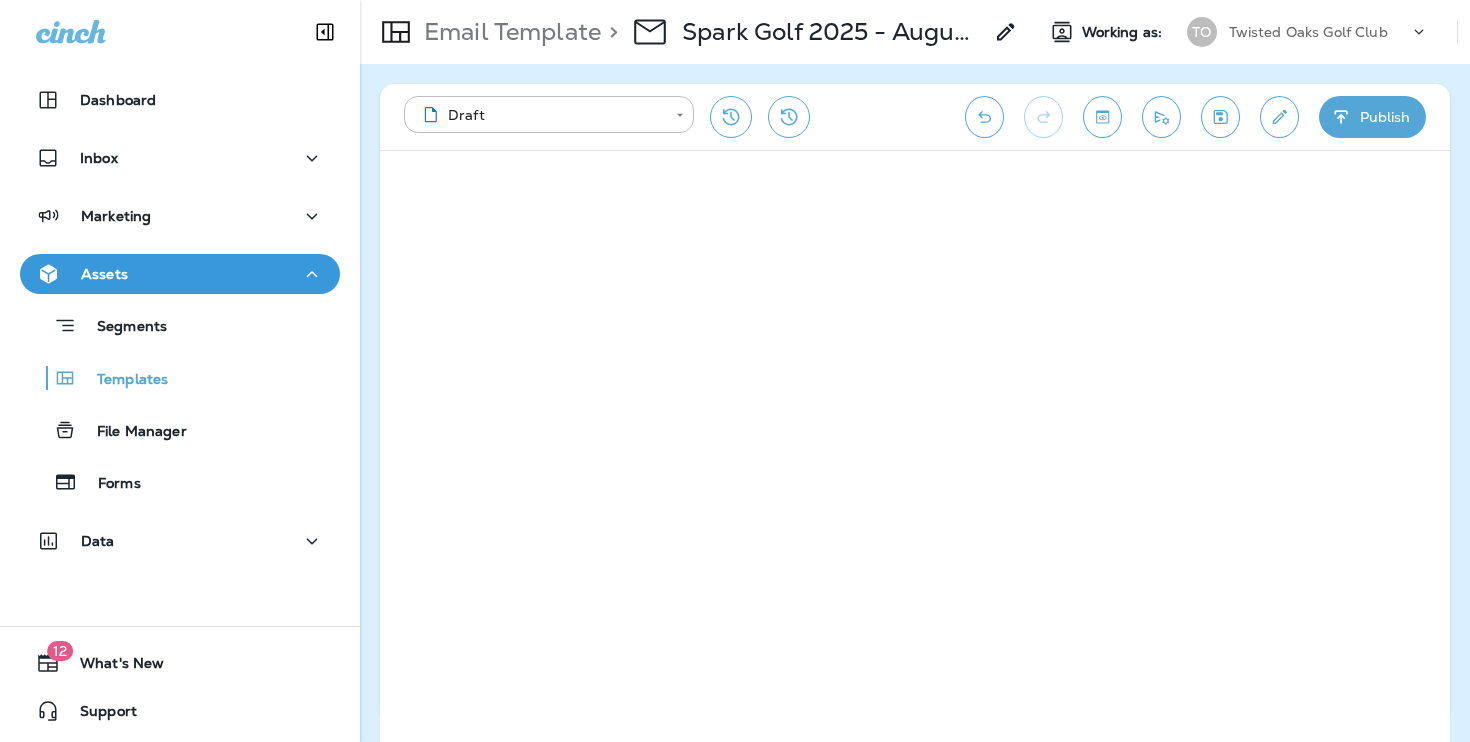 click on "Publish" at bounding box center (1372, 117) 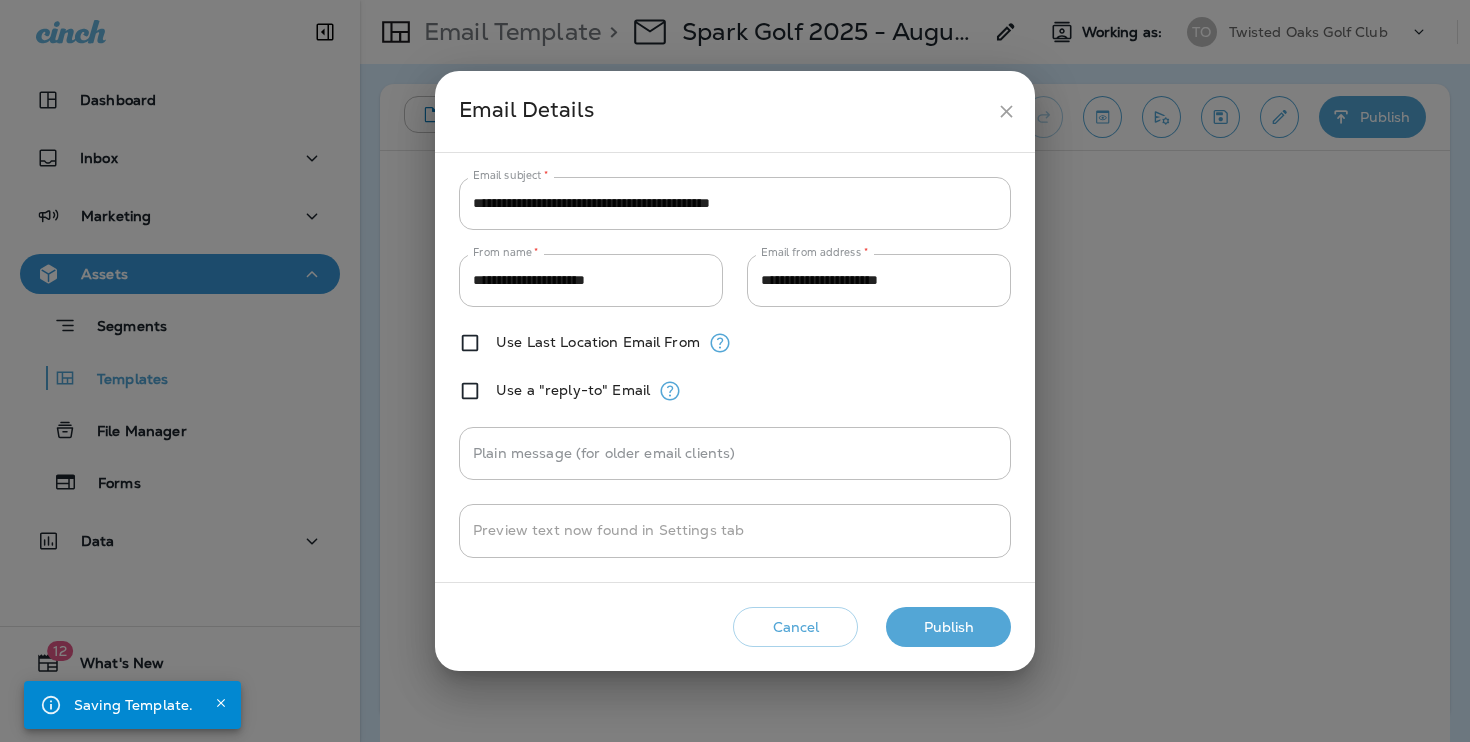 click on "Publish" at bounding box center [948, 627] 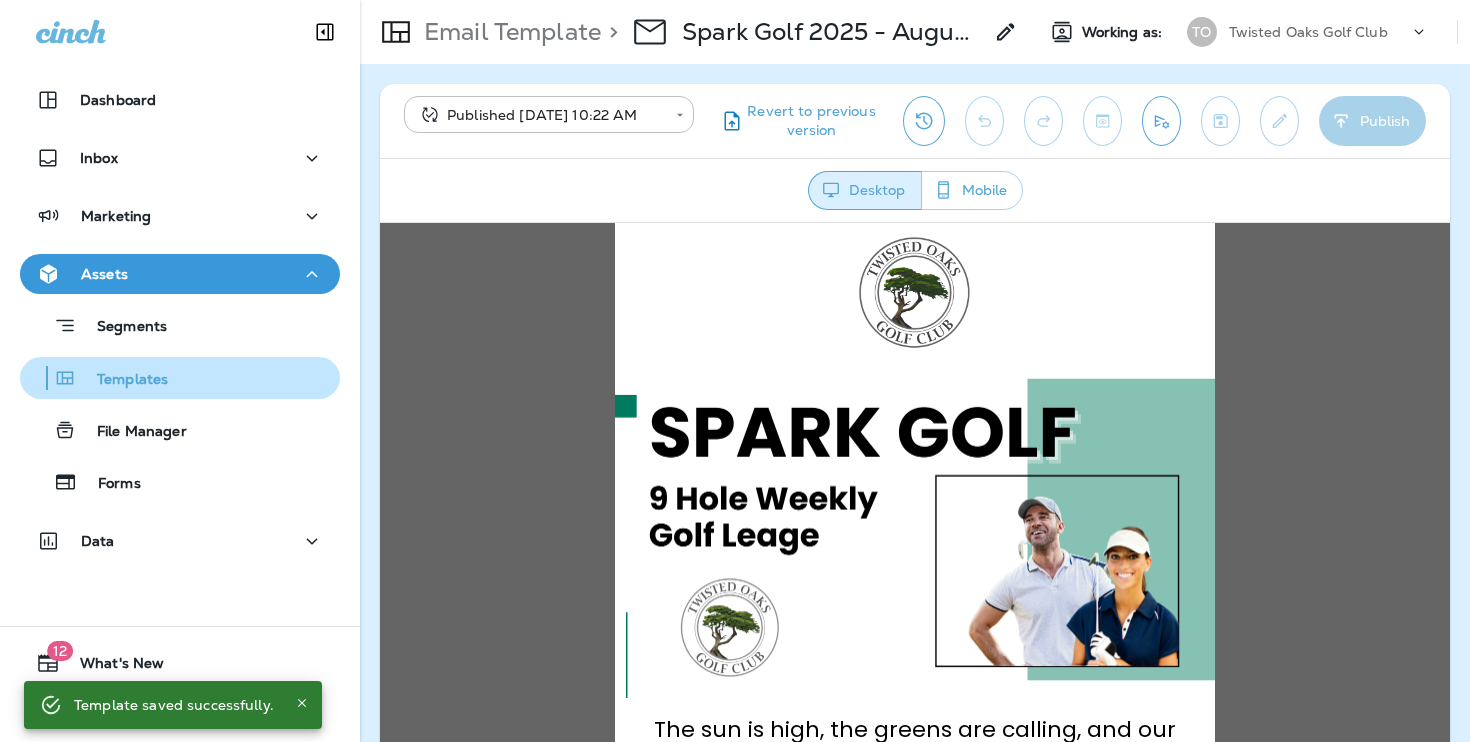 scroll, scrollTop: 0, scrollLeft: 0, axis: both 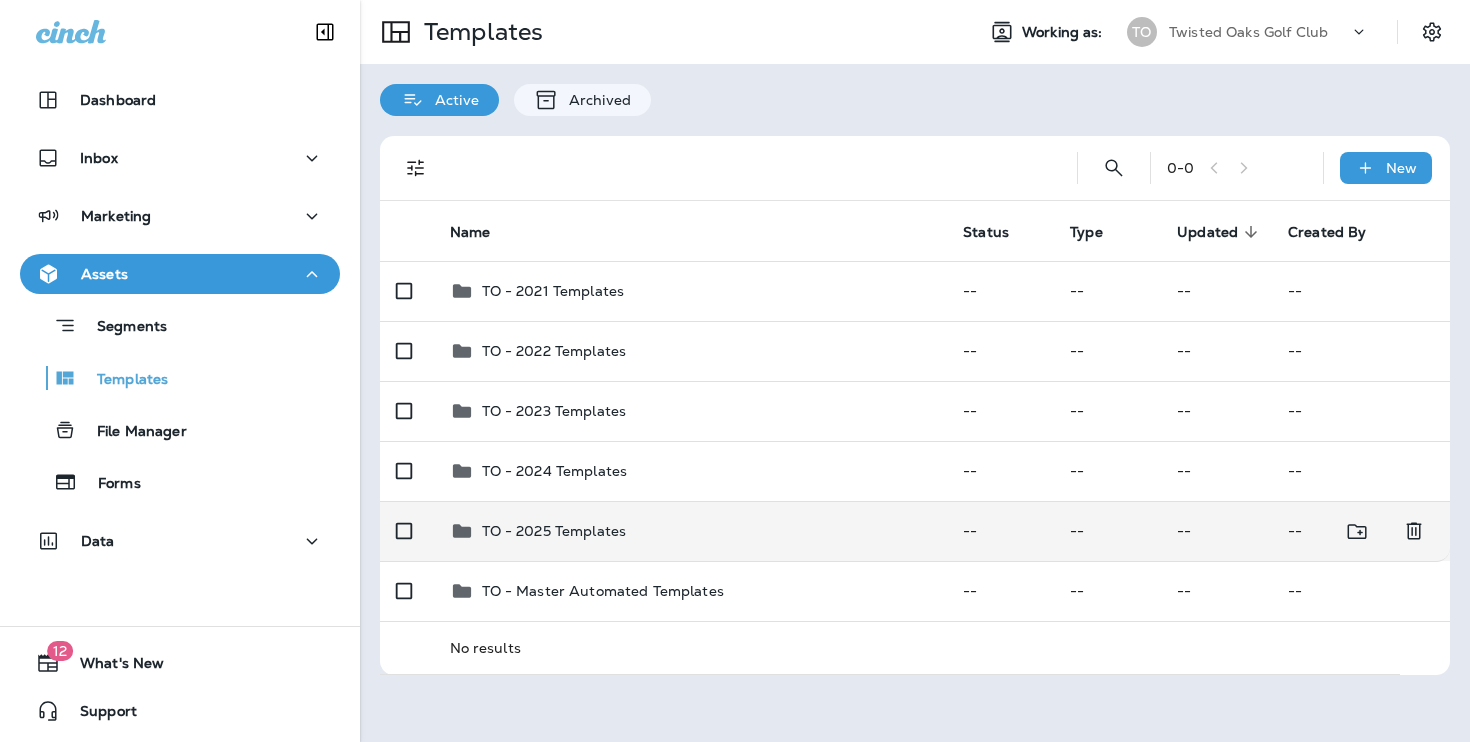 click on "TO - 2025 Templates" at bounding box center (691, 531) 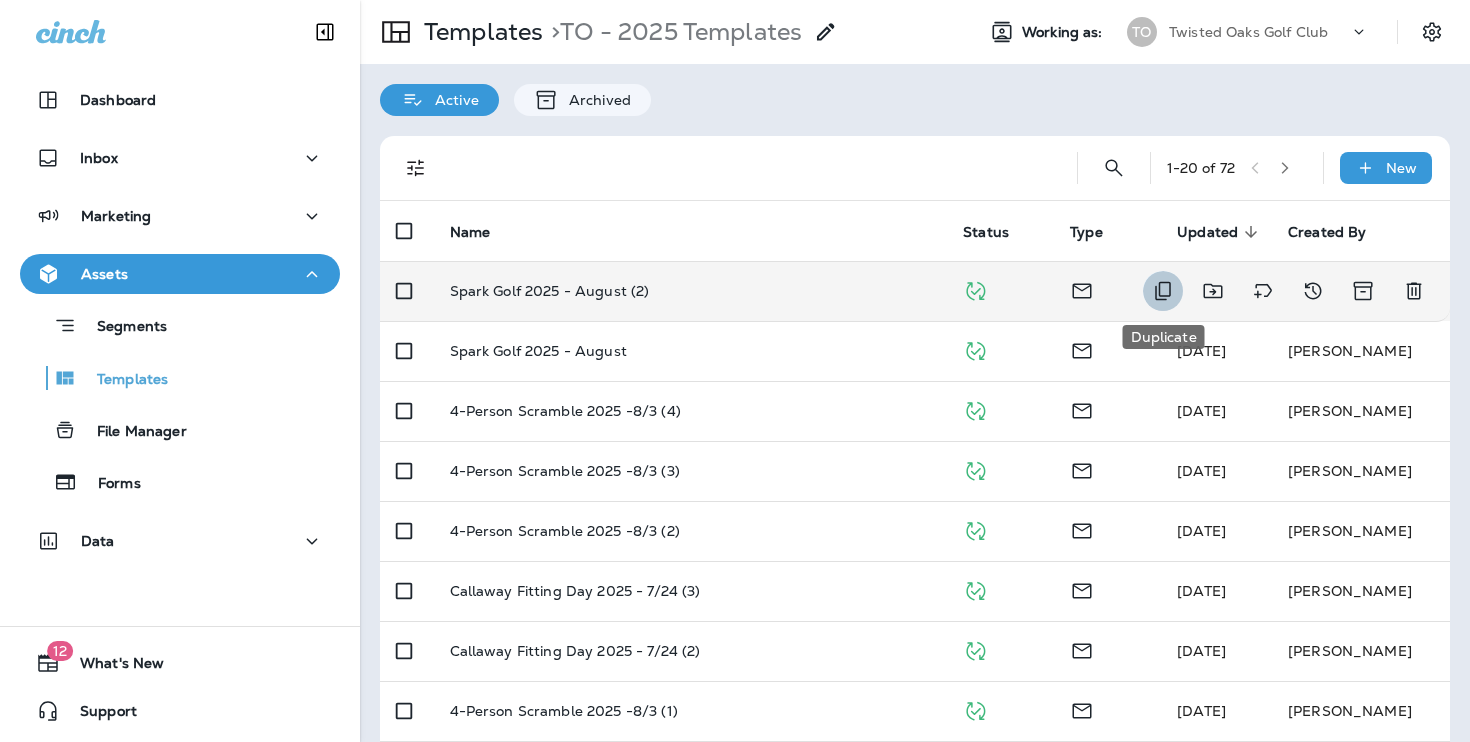 click 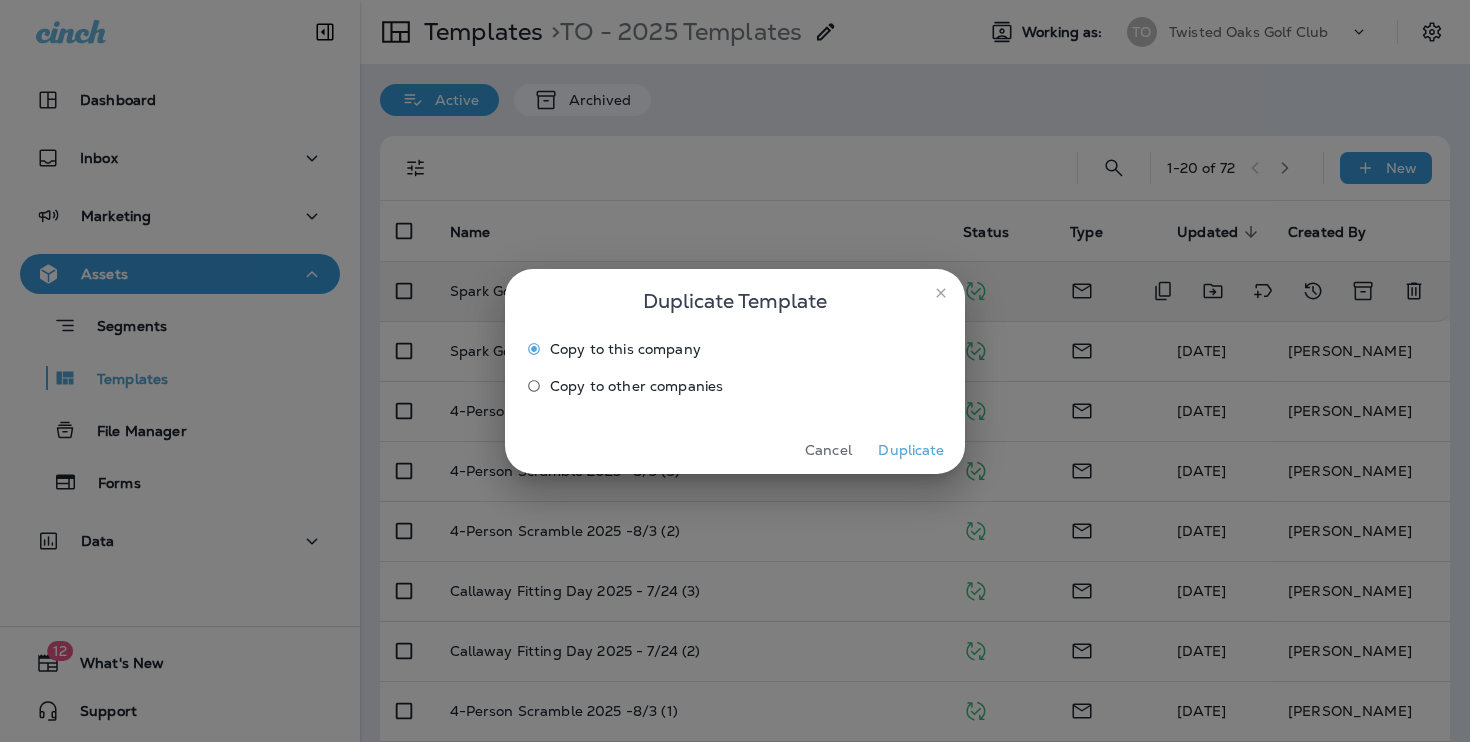 click on "Duplicate" at bounding box center (911, 450) 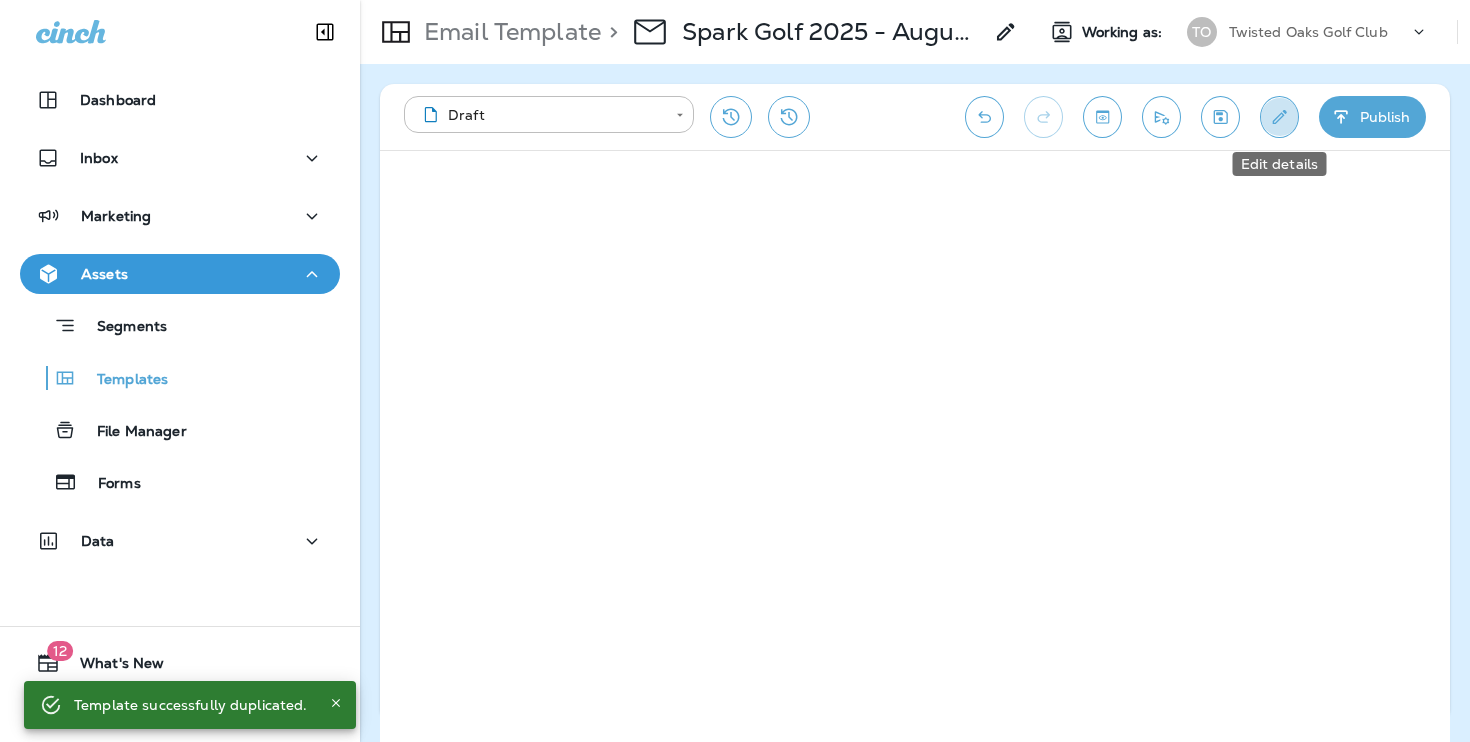 click 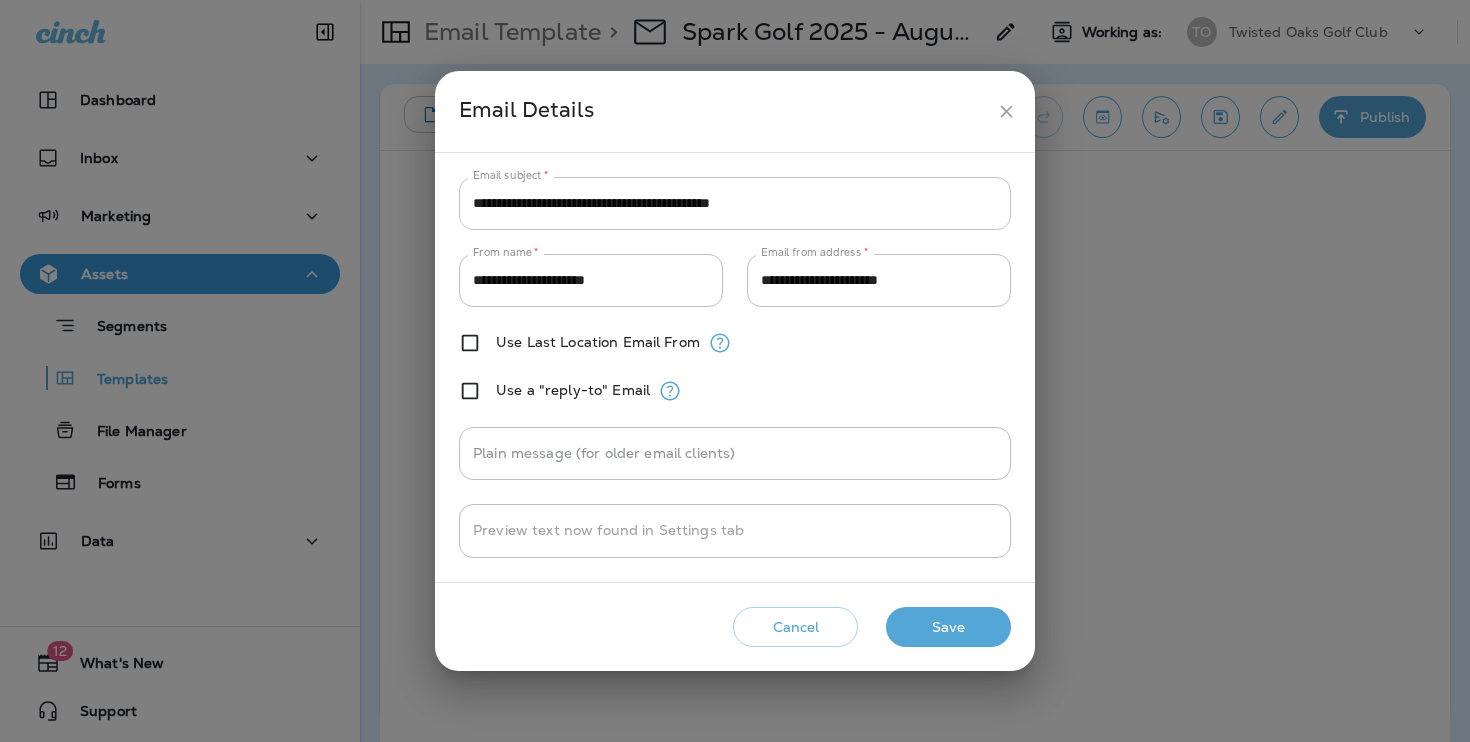 click on "**********" at bounding box center [735, 203] 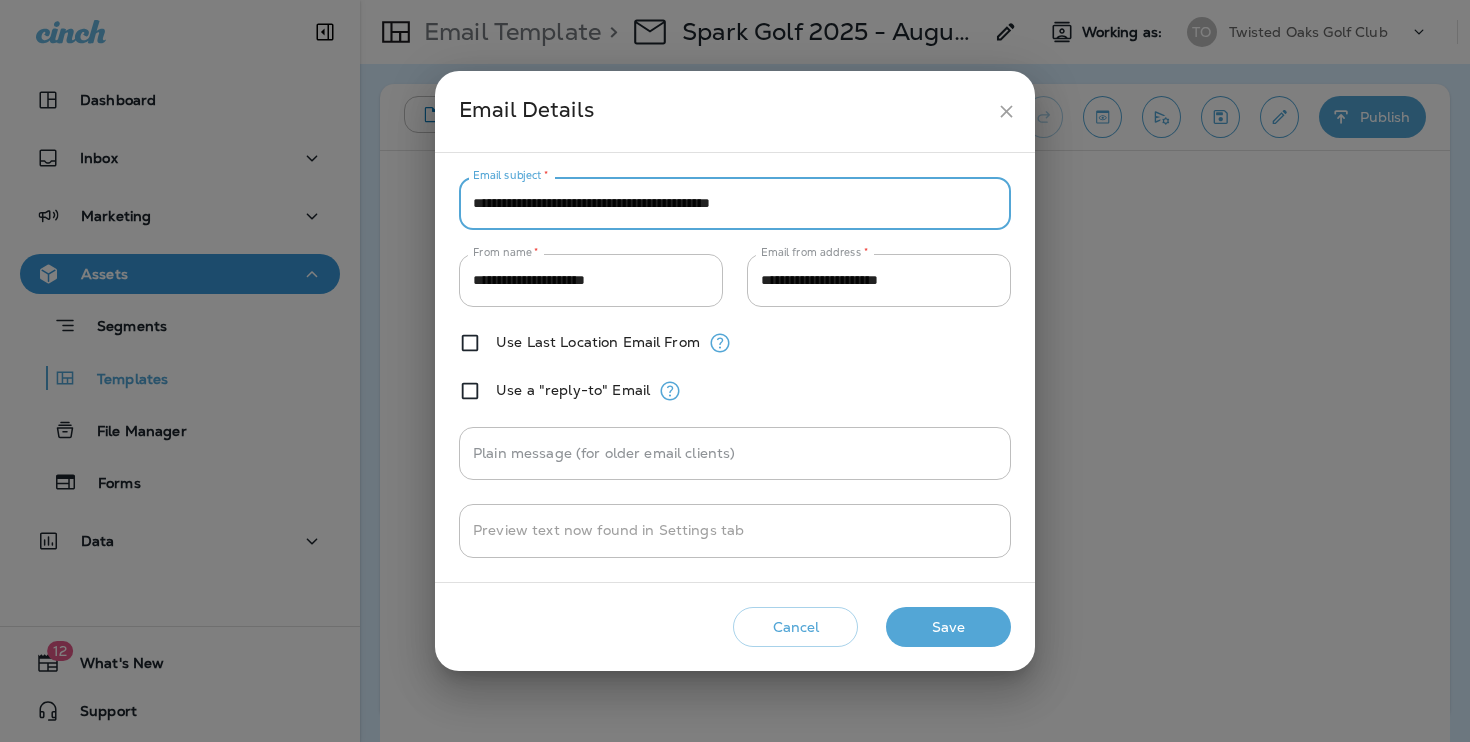 click on "**********" at bounding box center [735, 203] 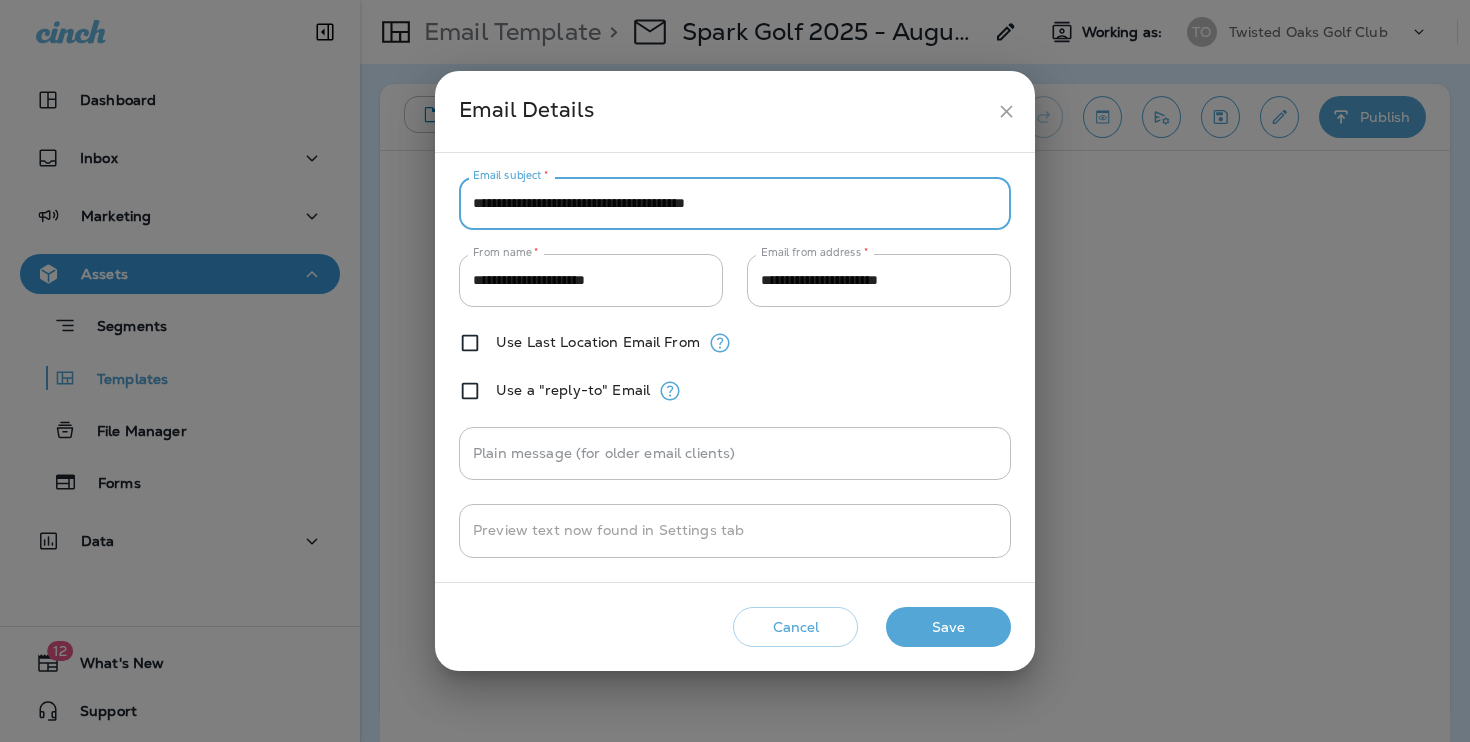 drag, startPoint x: 742, startPoint y: 206, endPoint x: 762, endPoint y: 206, distance: 20 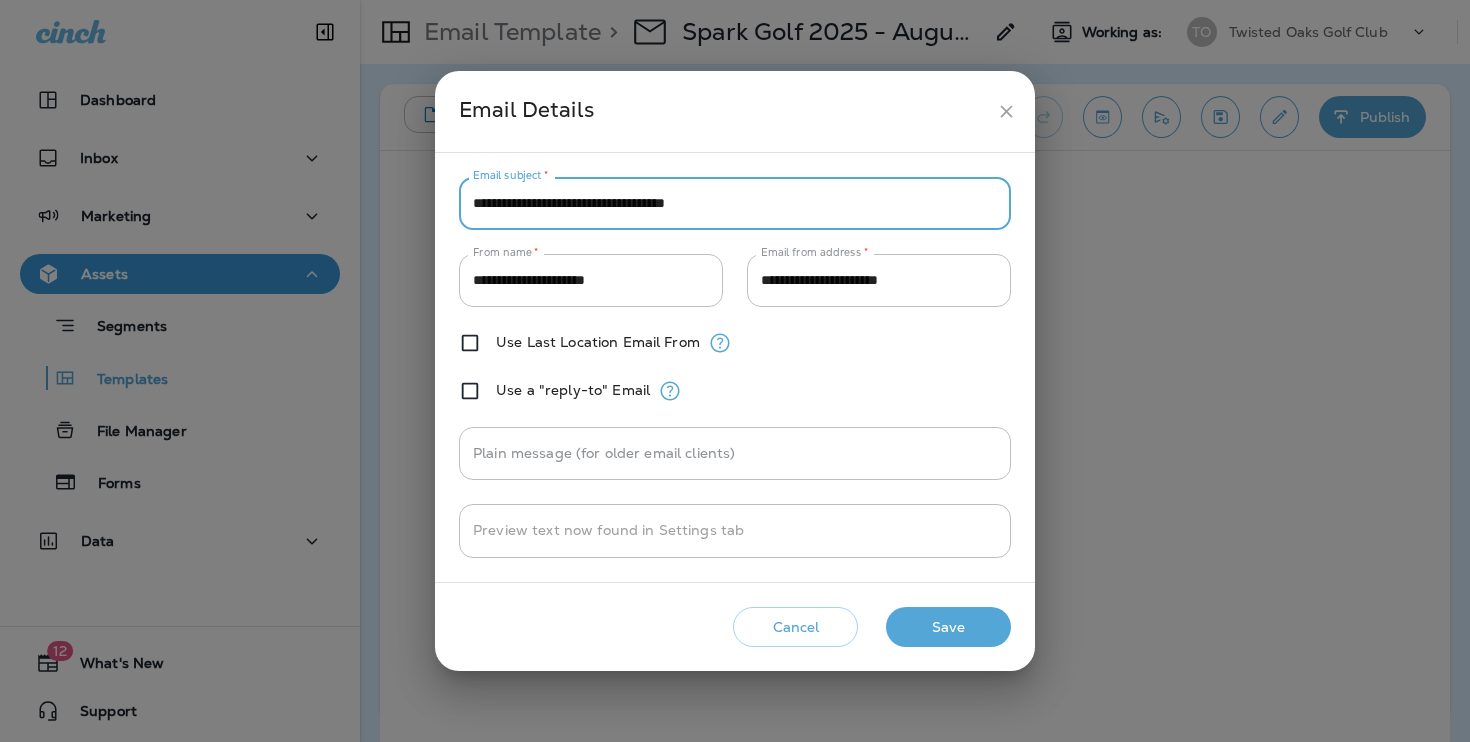 type on "**********" 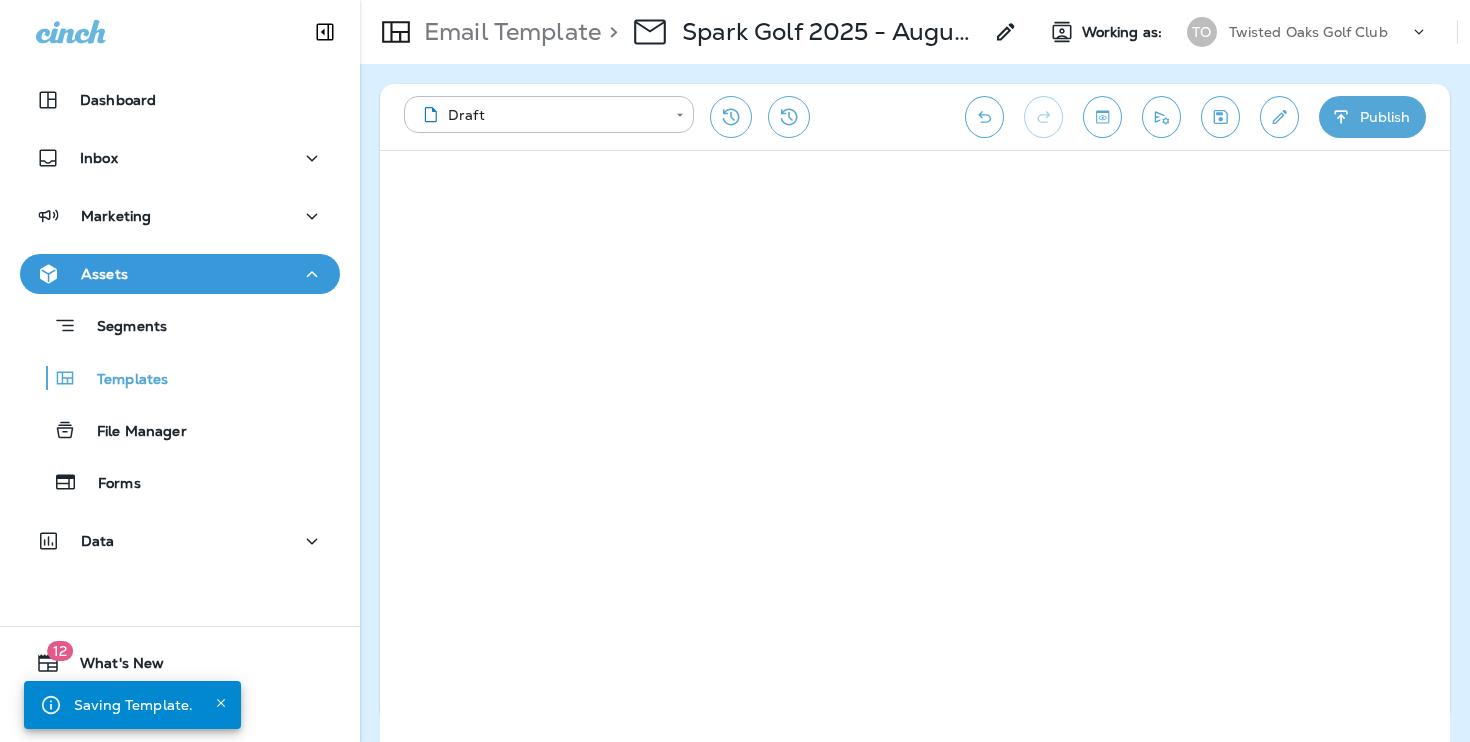 click 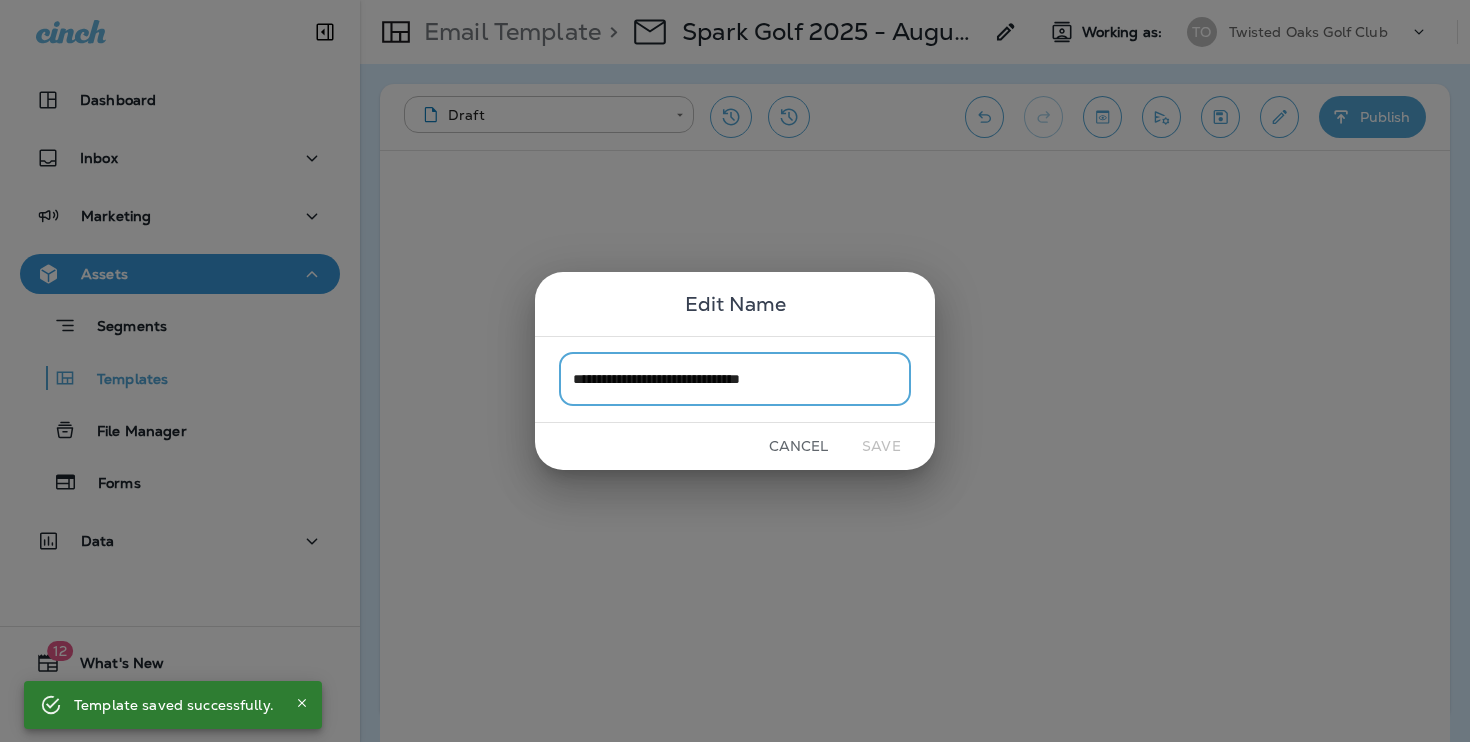 click on "**********" at bounding box center (735, 379) 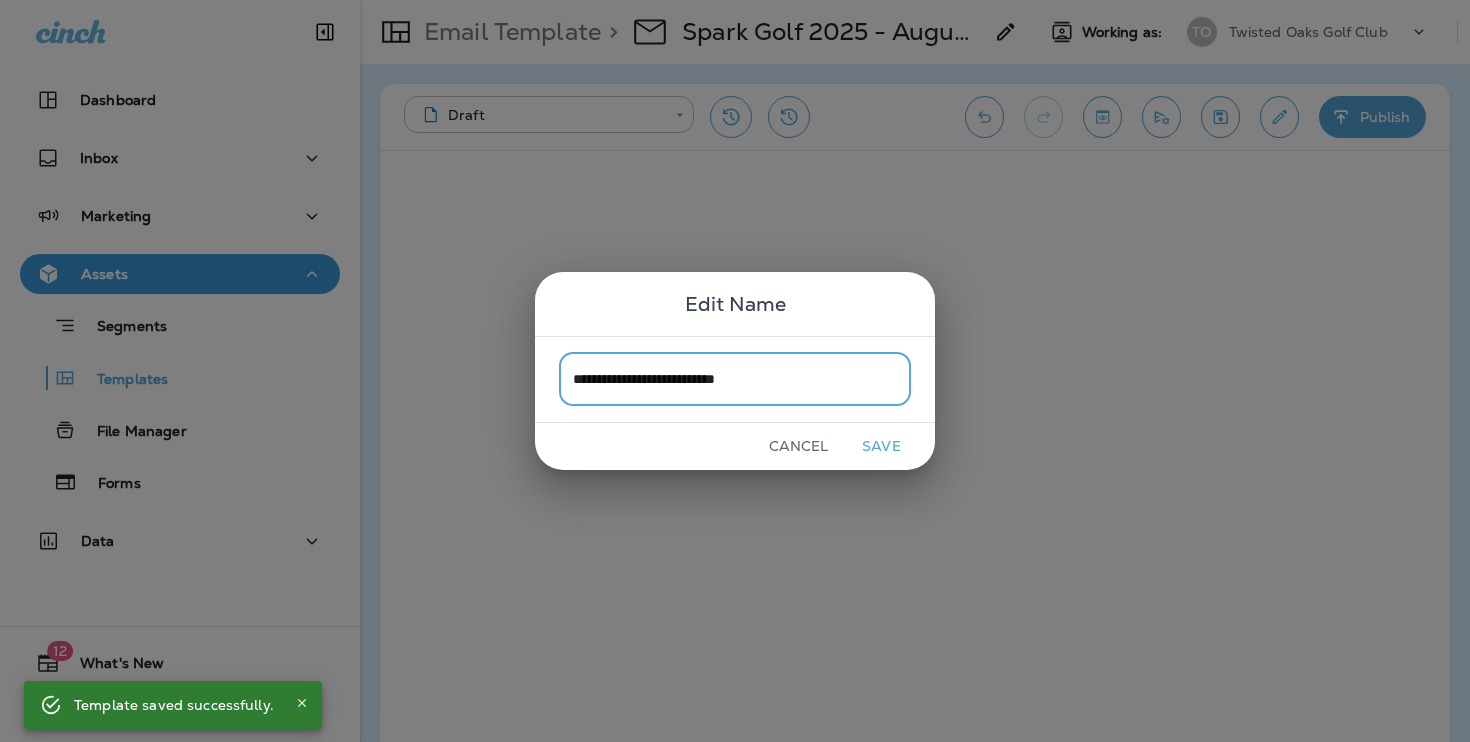 type on "**********" 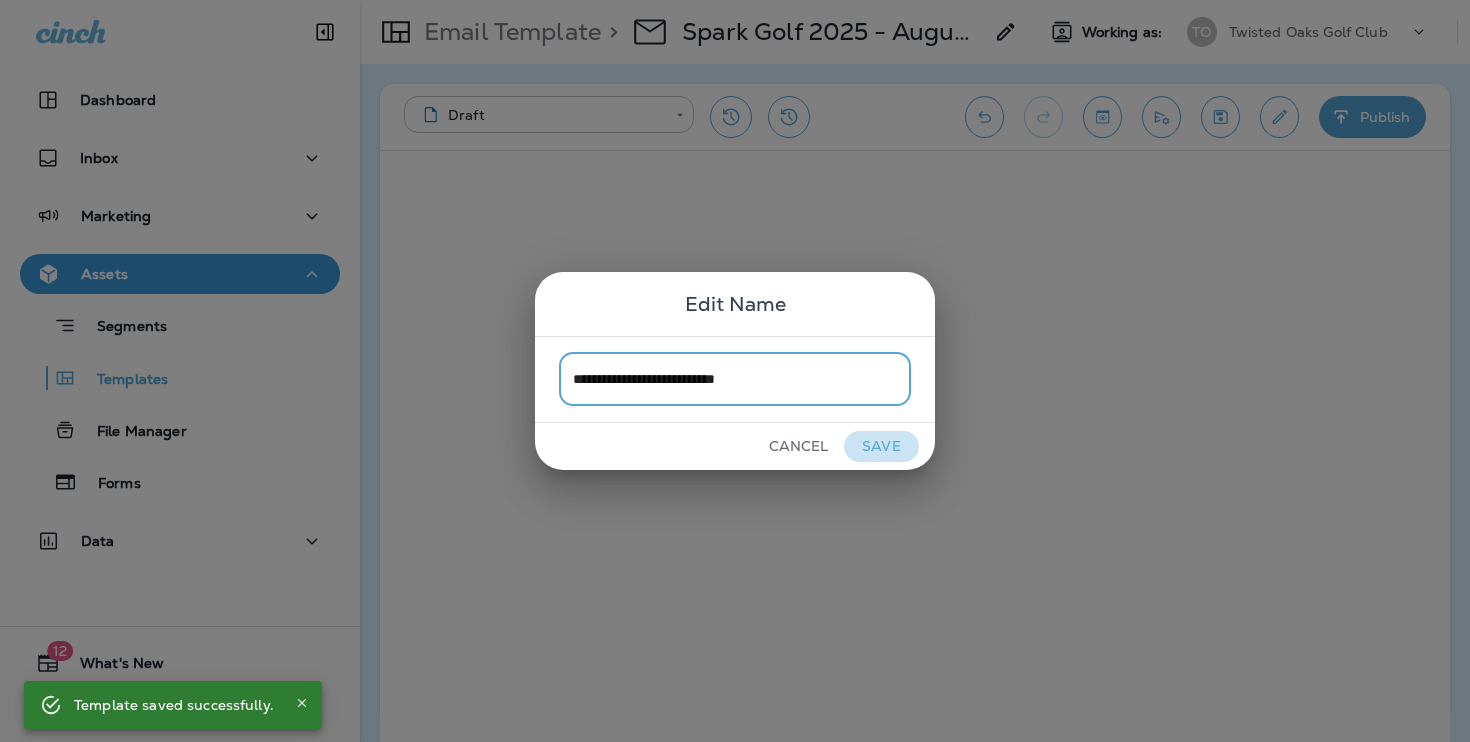 click on "Save" at bounding box center [881, 446] 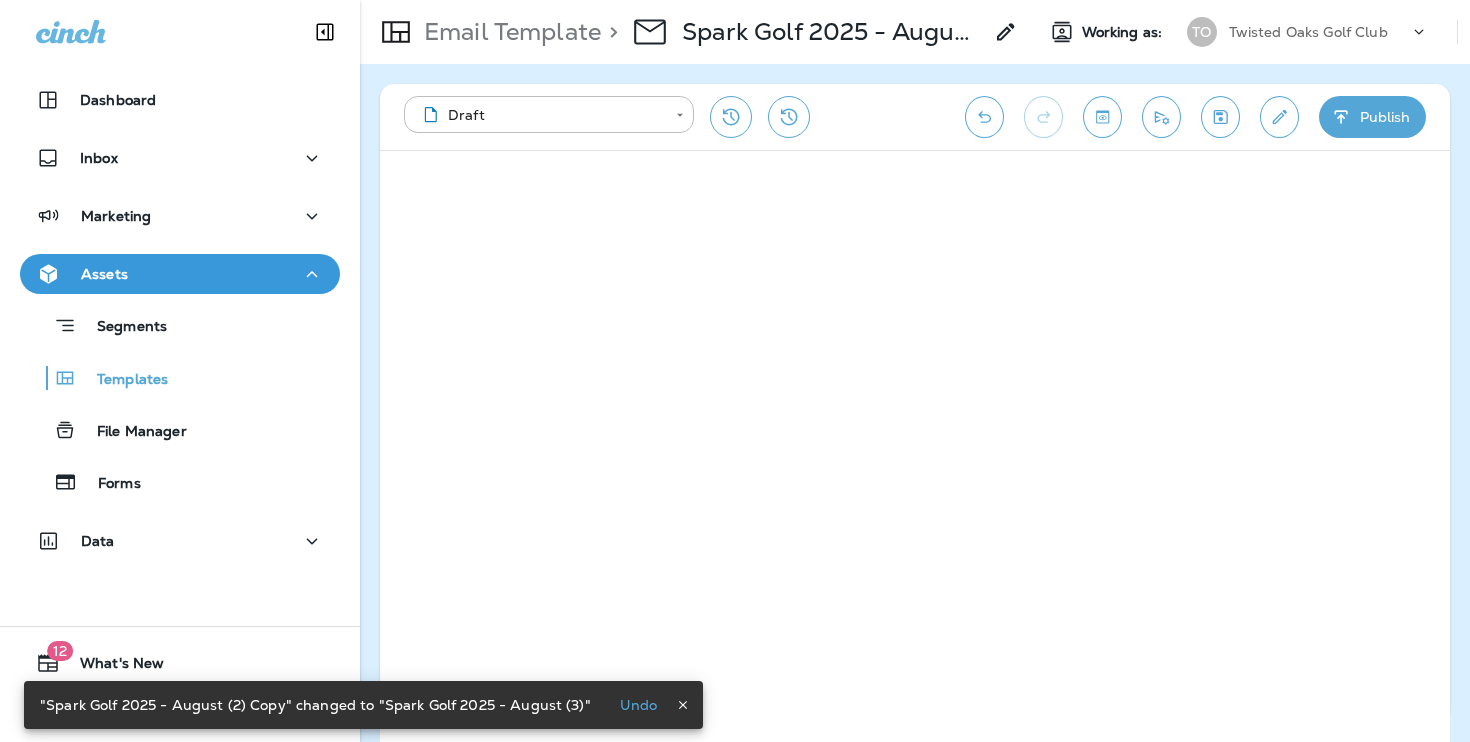 click on "Publish" at bounding box center [1372, 117] 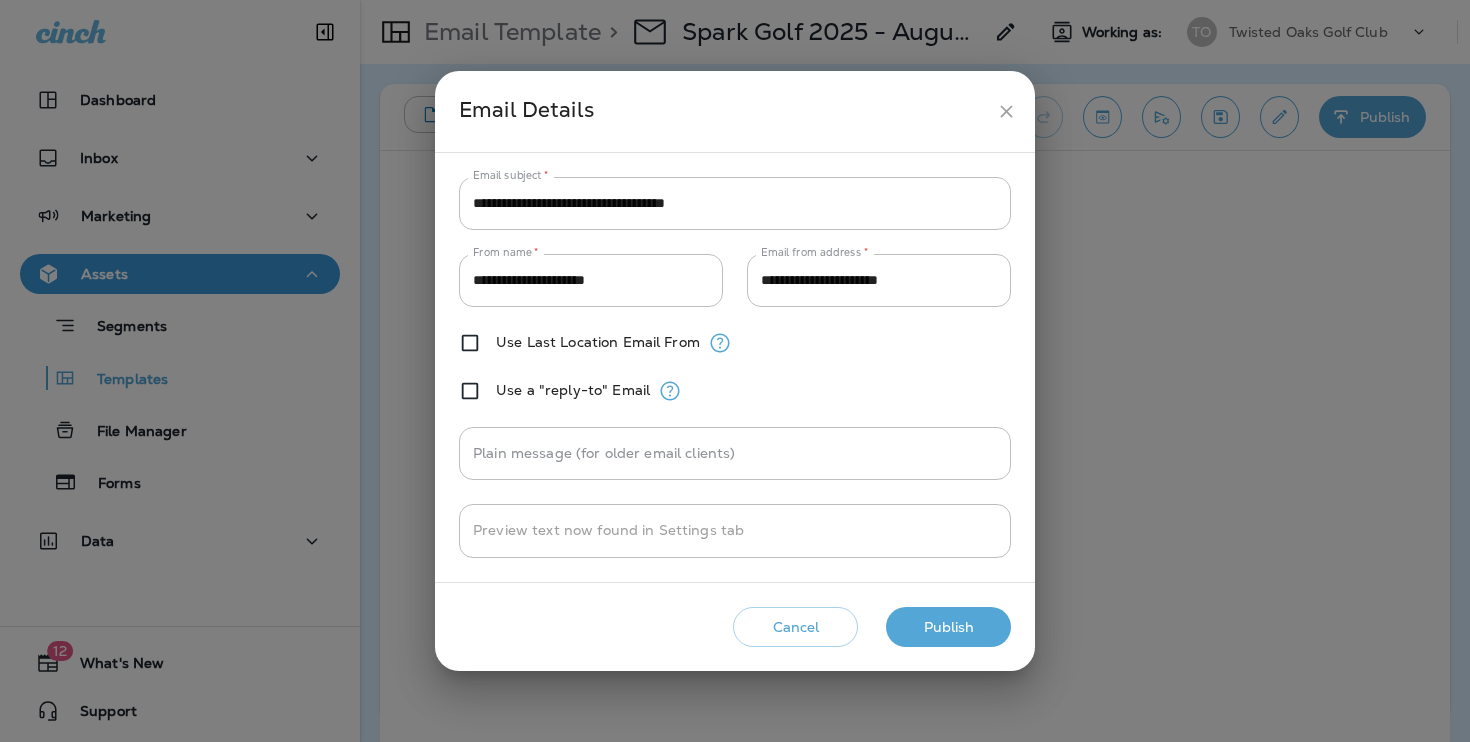 click on "Cancel Publish" at bounding box center (735, 627) 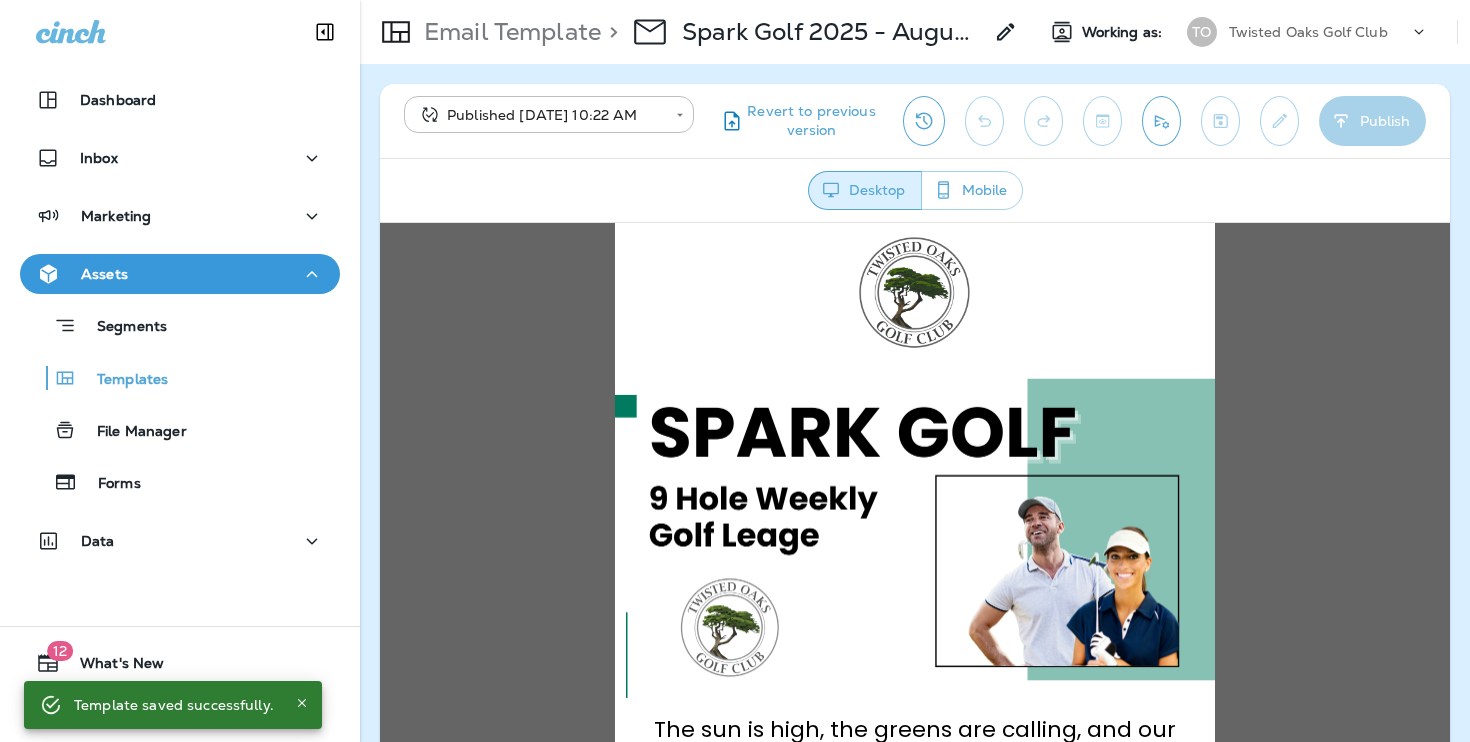 scroll, scrollTop: 0, scrollLeft: 0, axis: both 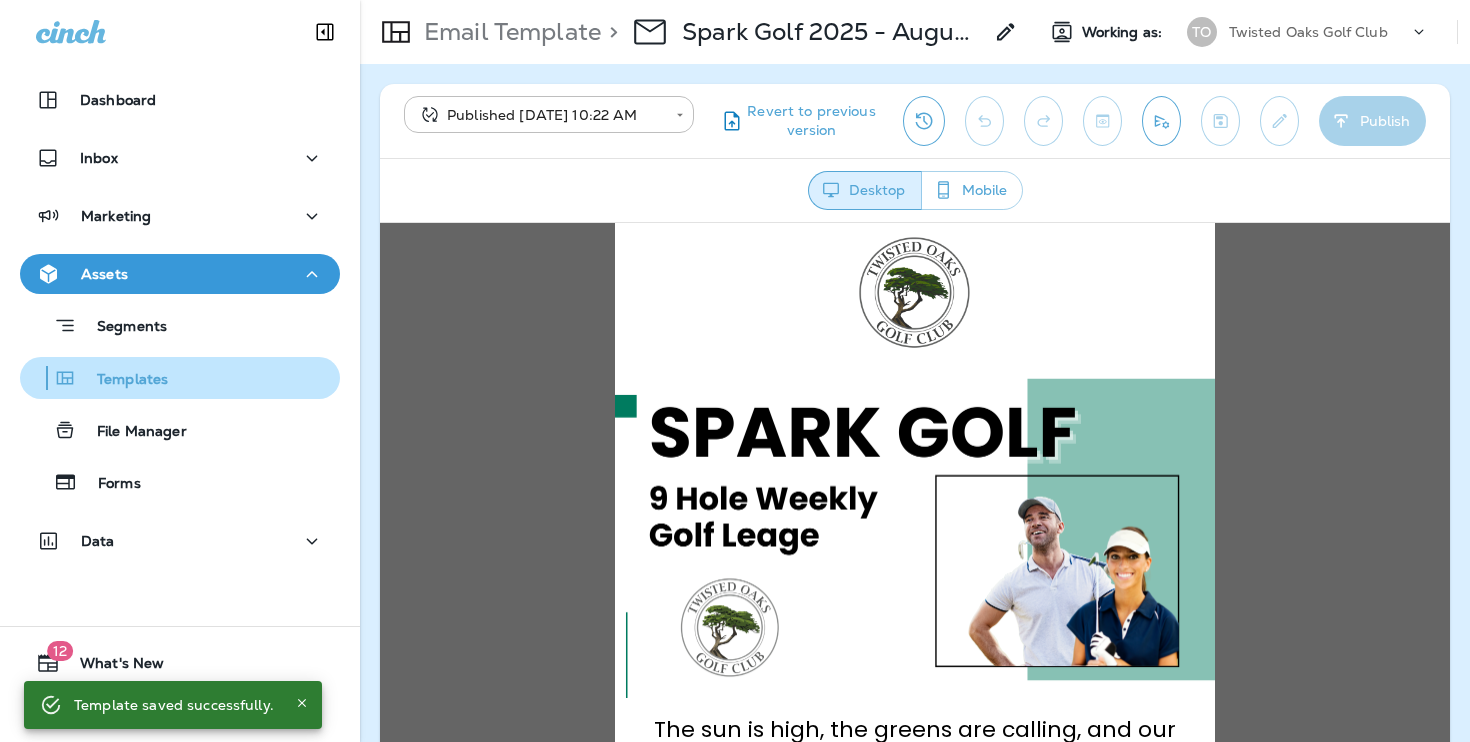 click on "Templates" at bounding box center (180, 378) 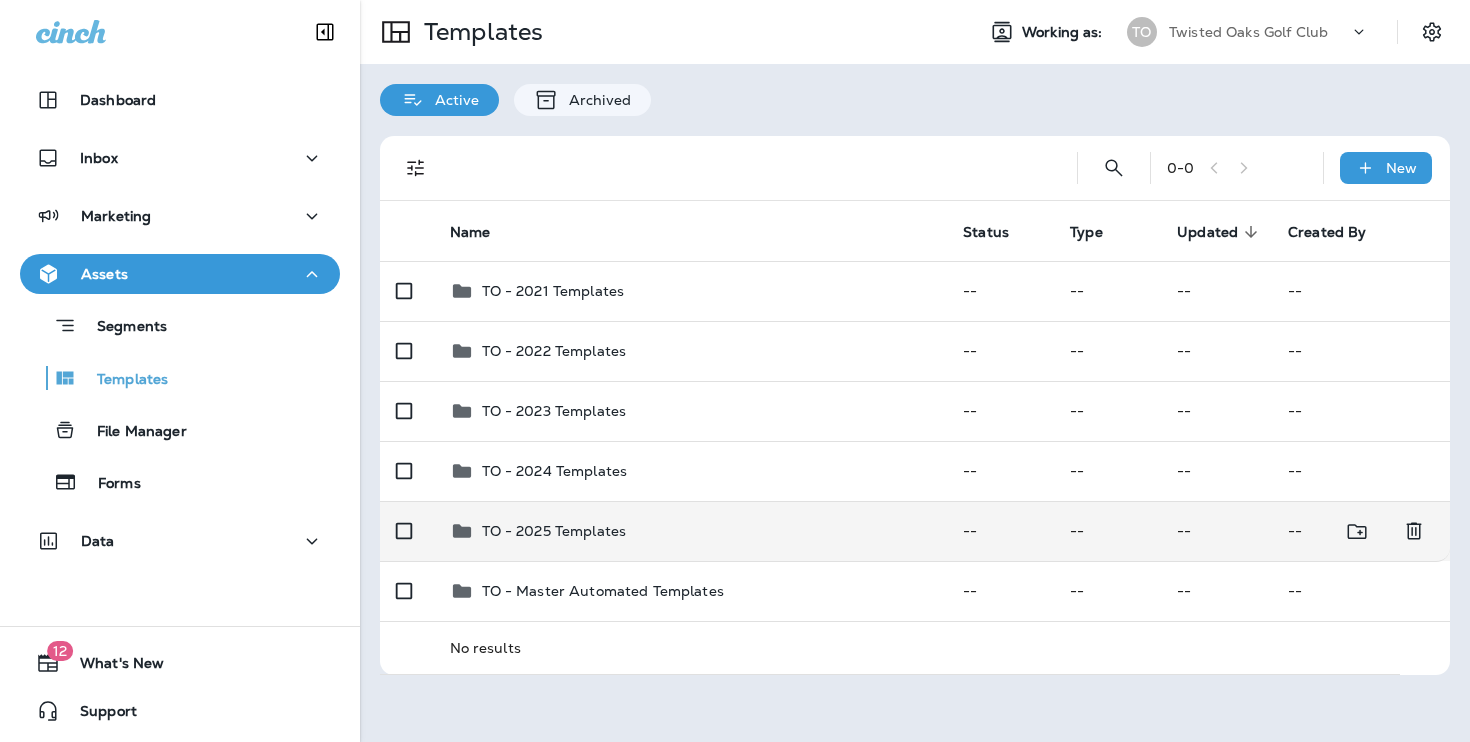 click on "TO - 2025 Templates" at bounding box center [554, 531] 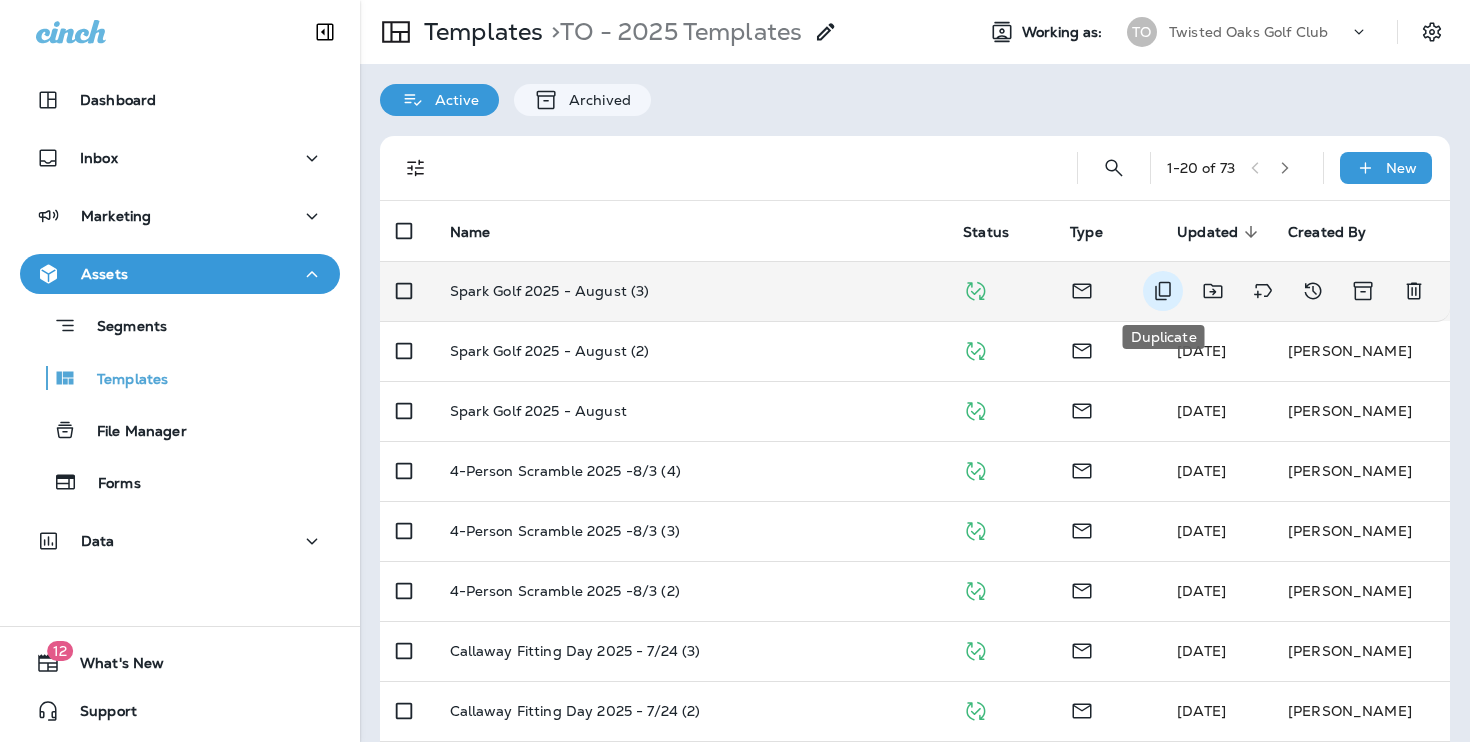 click 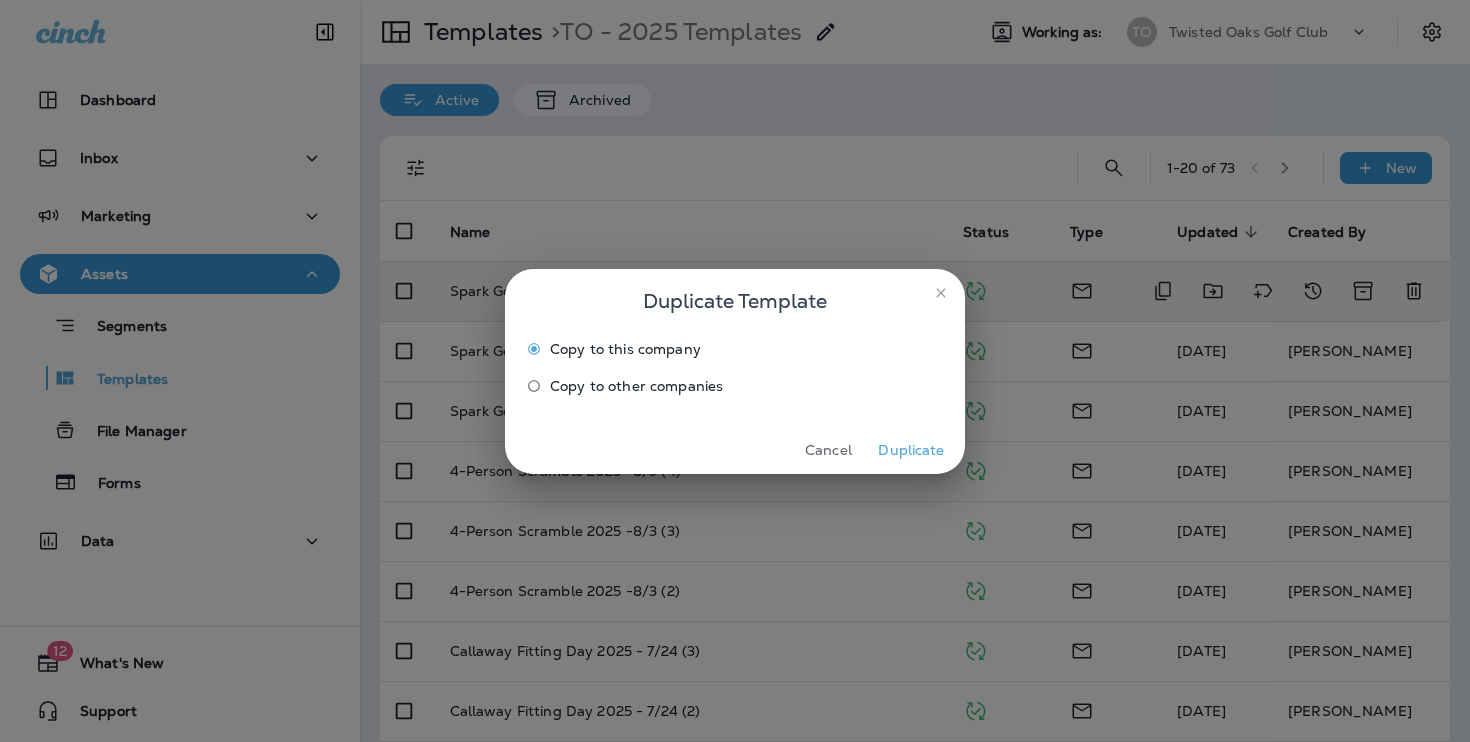 click on "Duplicate" at bounding box center (911, 450) 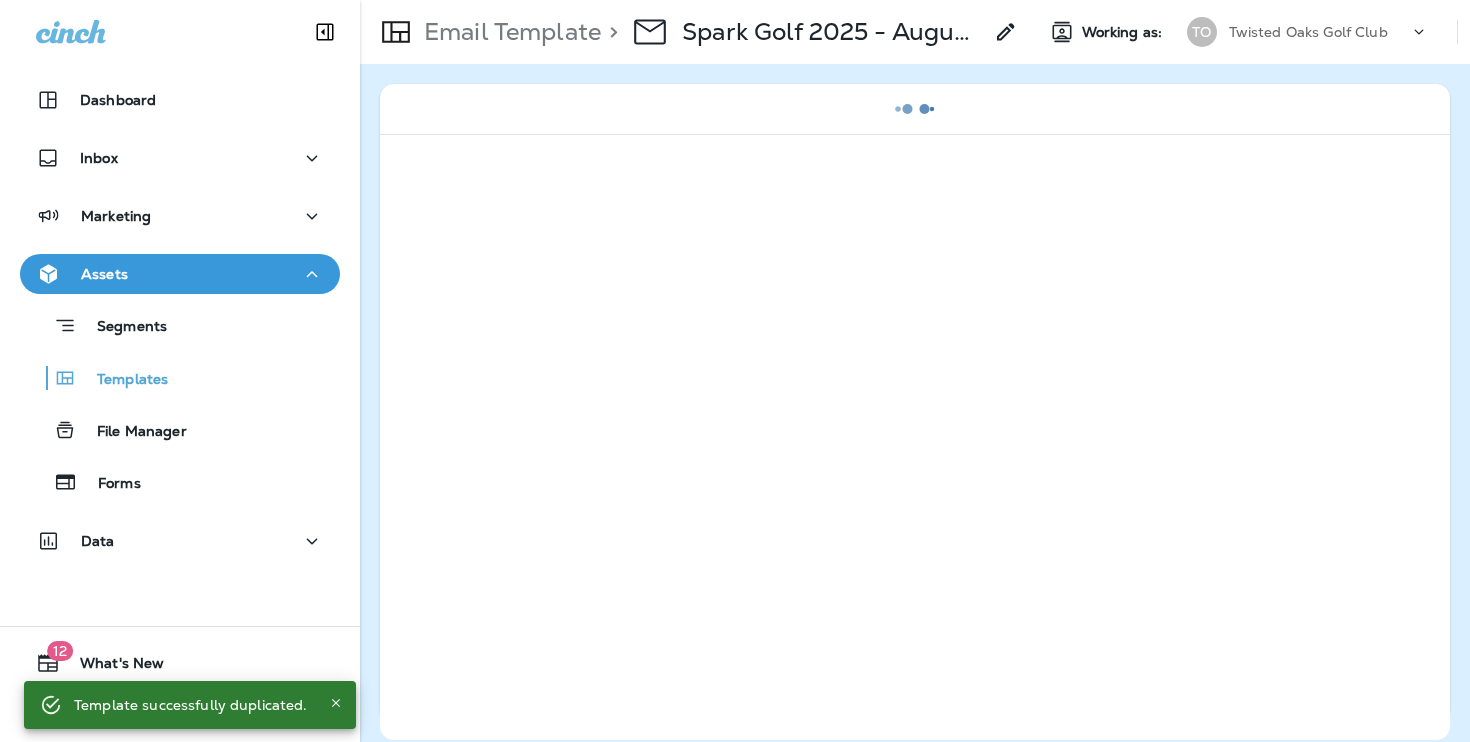 click 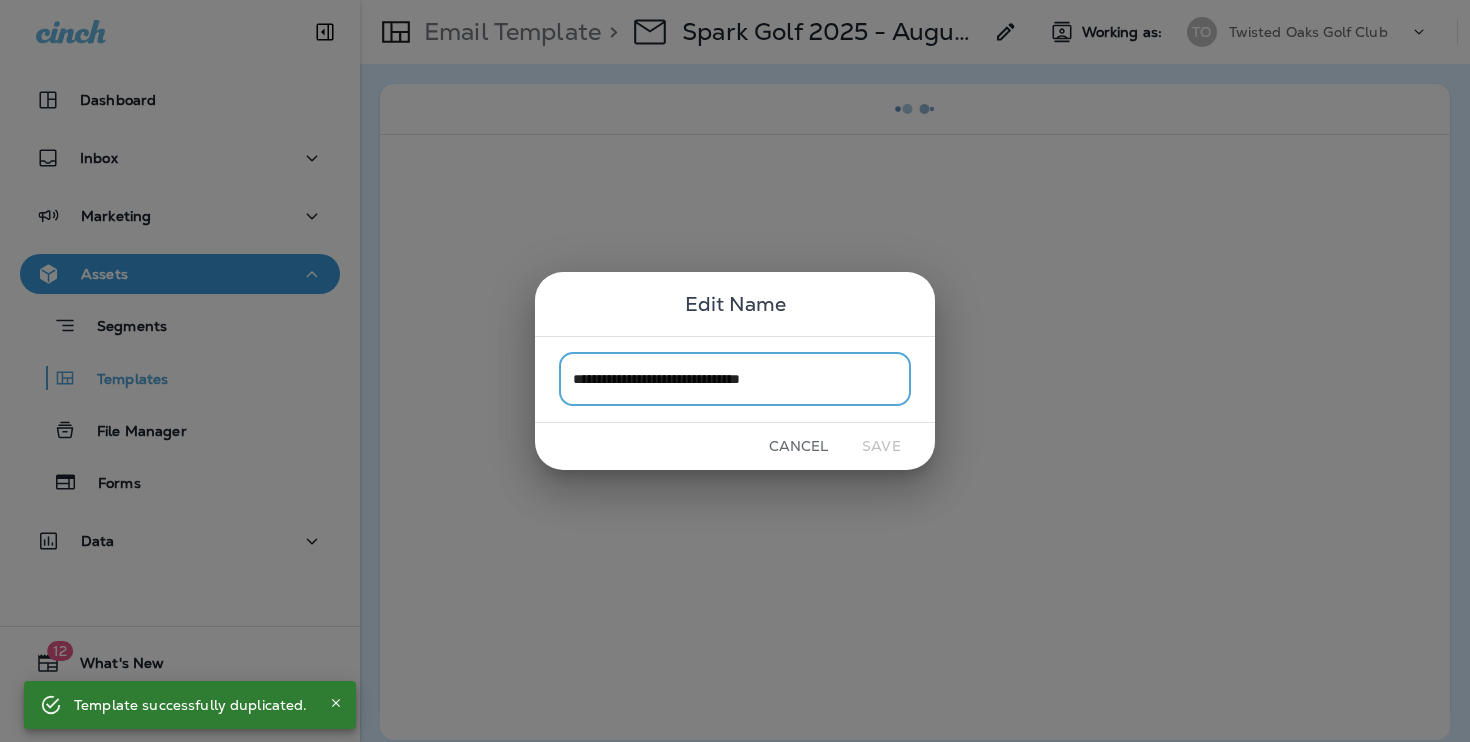 click on "**********" at bounding box center [735, 379] 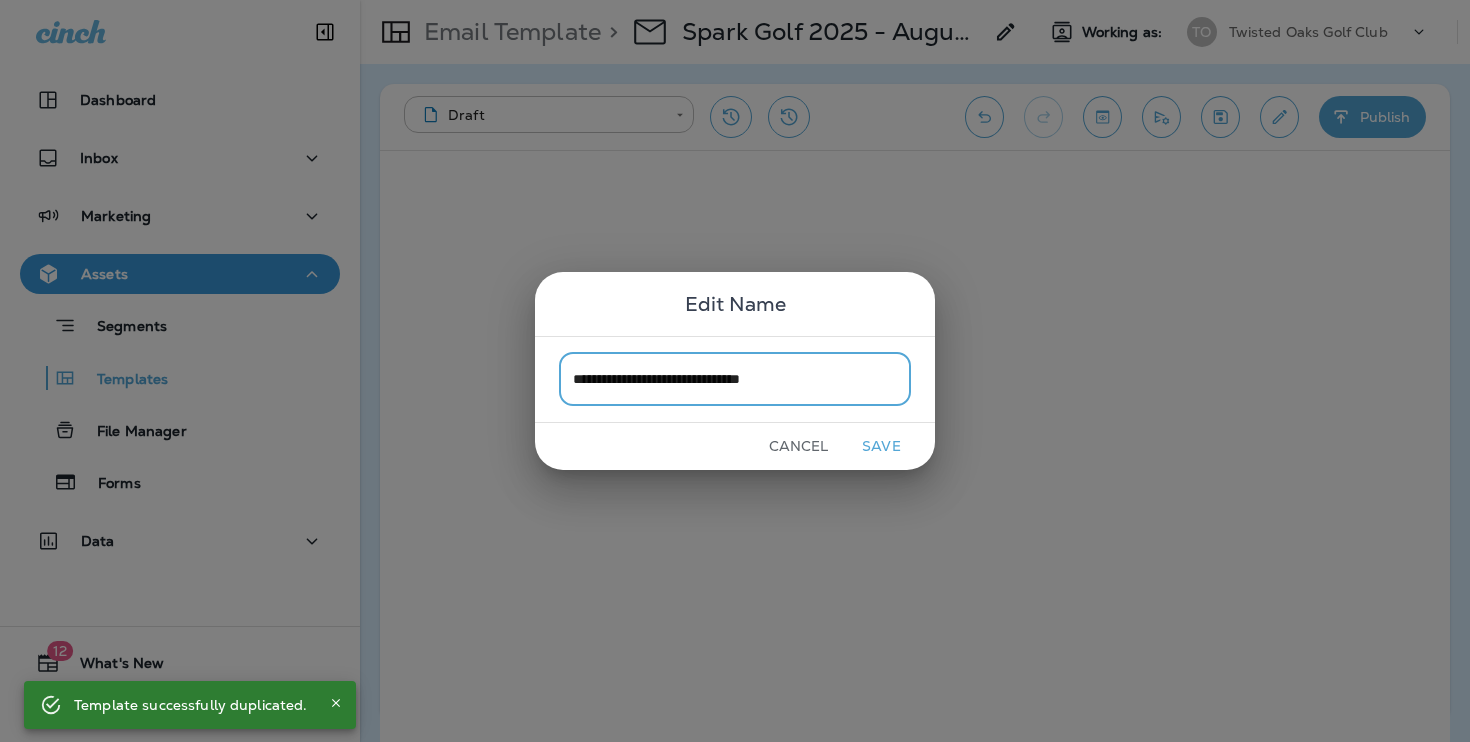 drag, startPoint x: 776, startPoint y: 379, endPoint x: 951, endPoint y: 371, distance: 175.18275 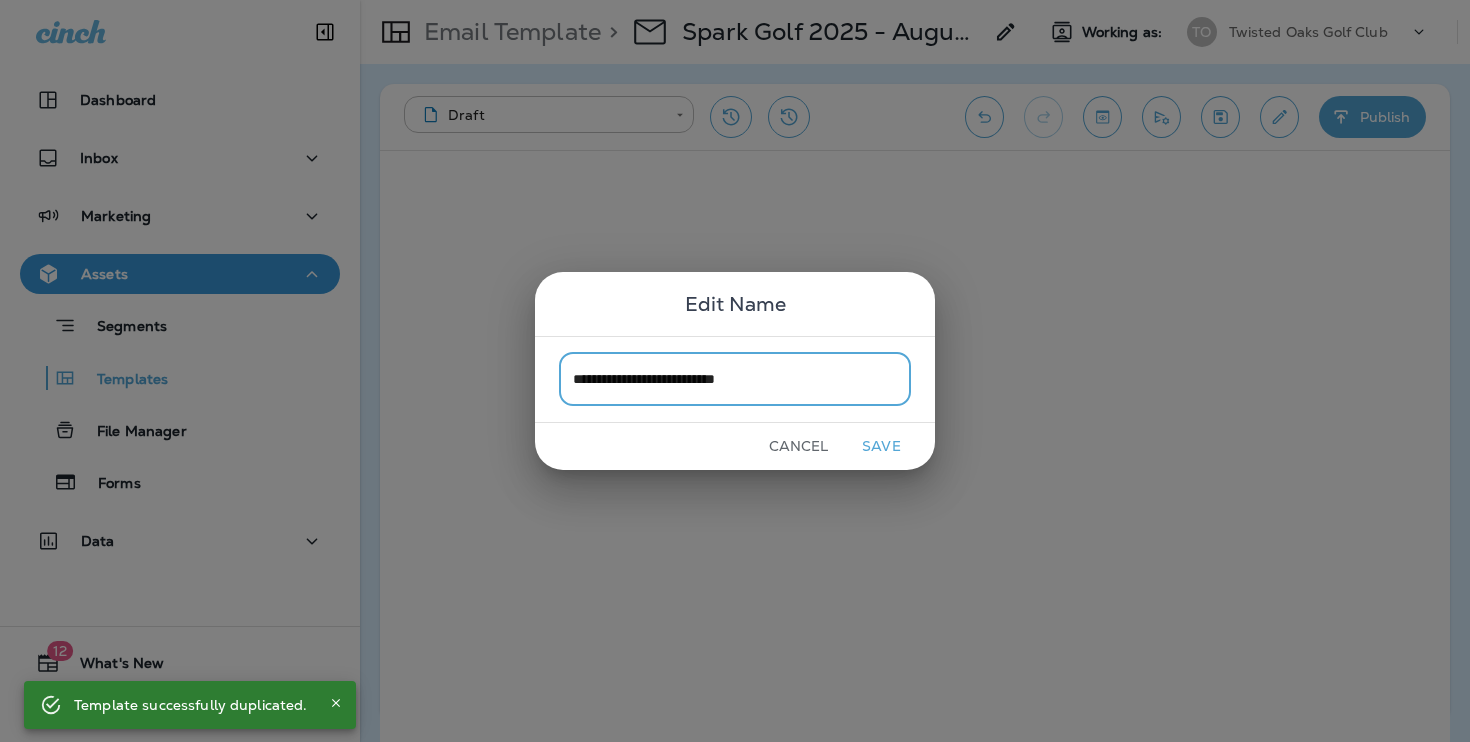 type on "**********" 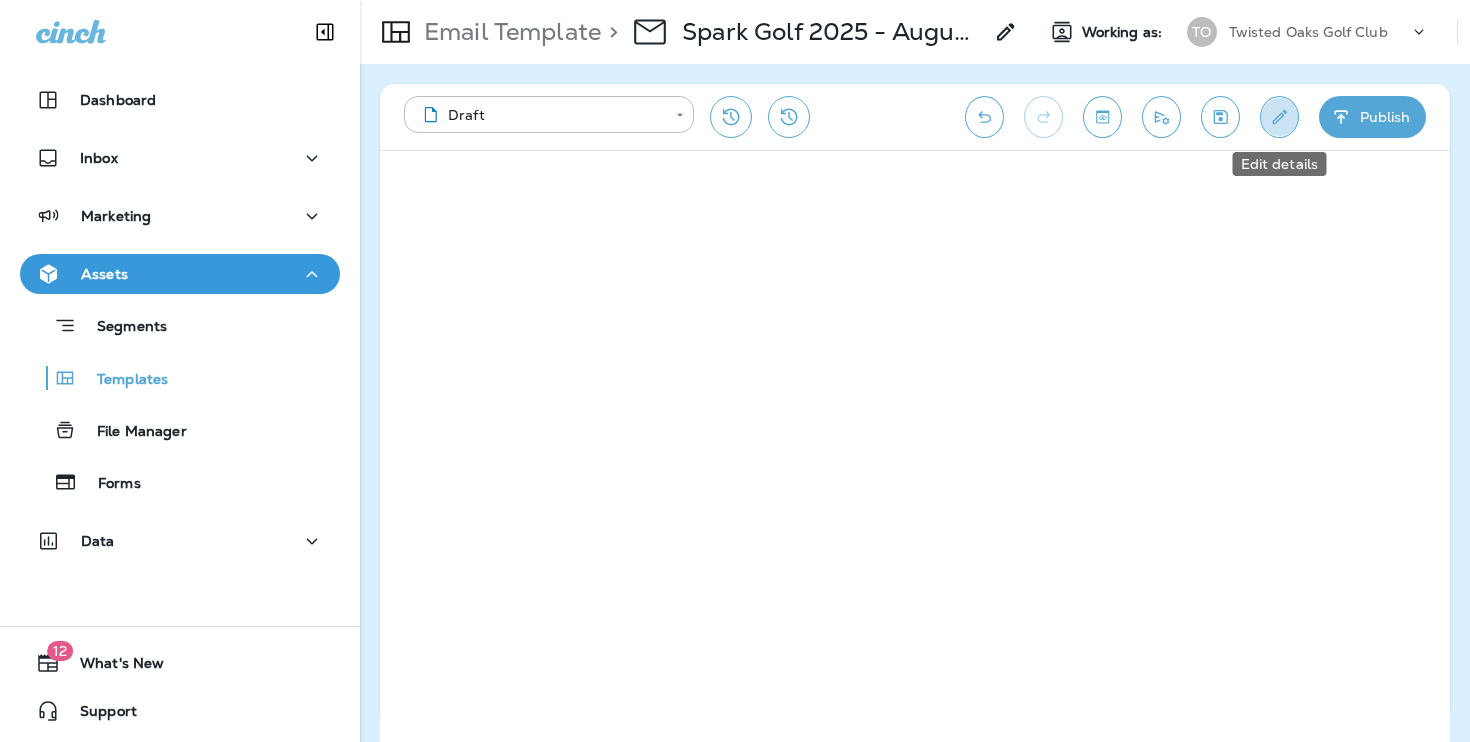 click 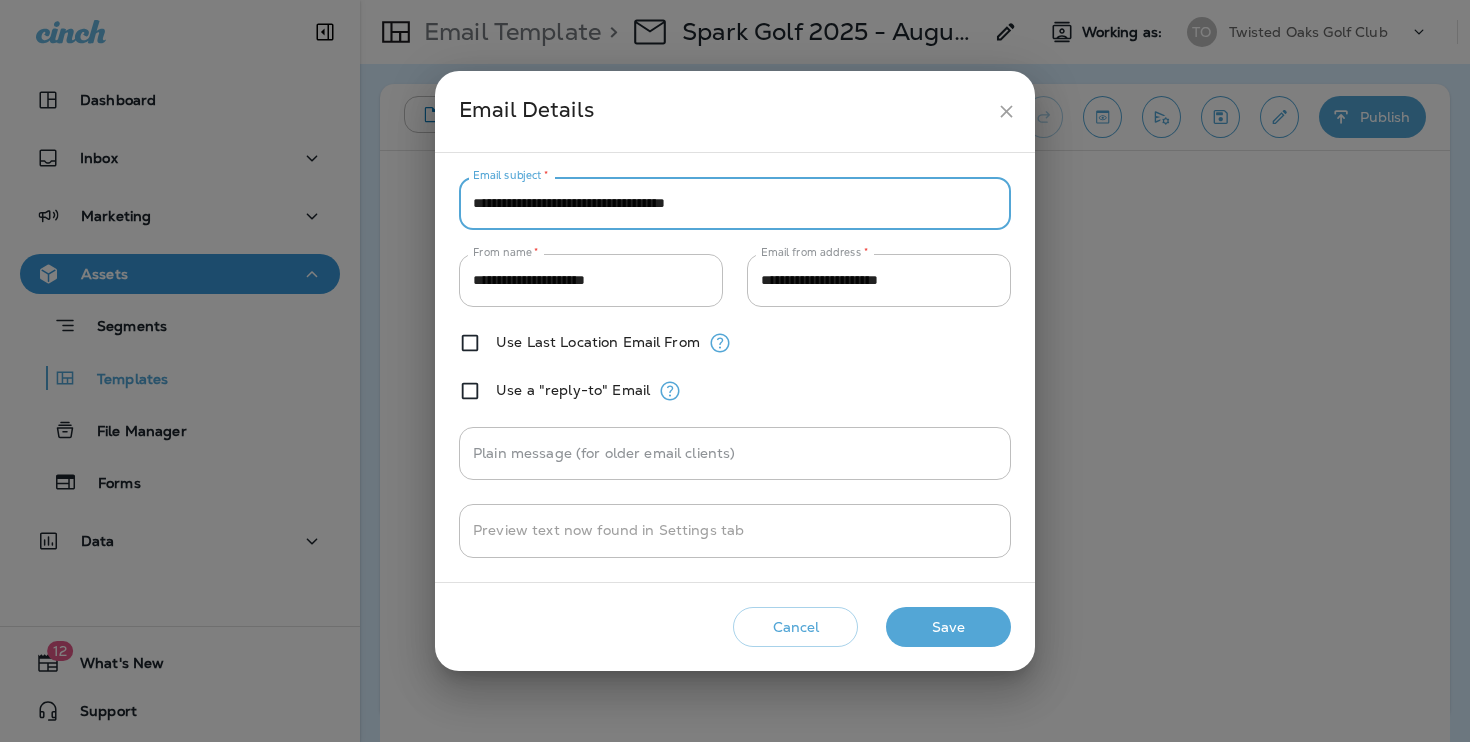 click on "**********" at bounding box center [735, 203] 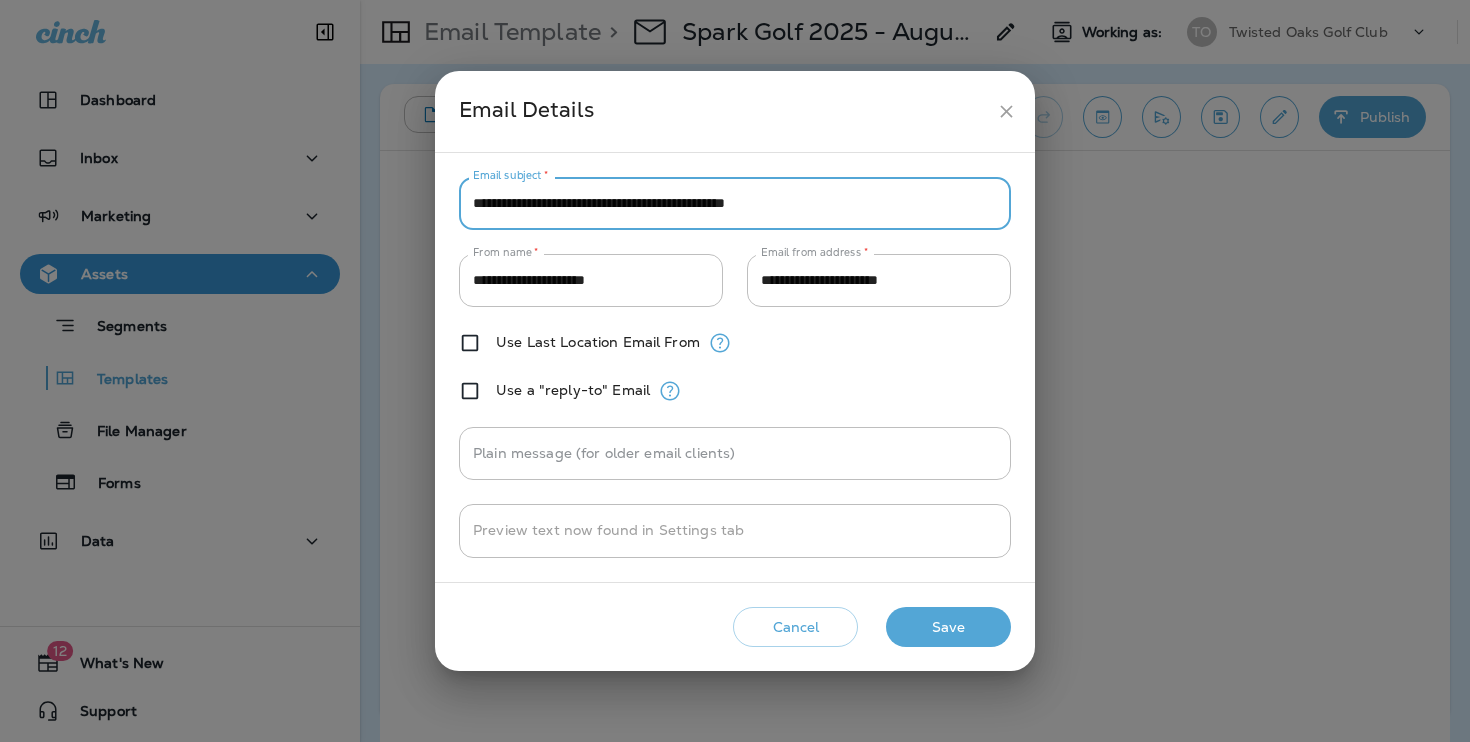 type on "**********" 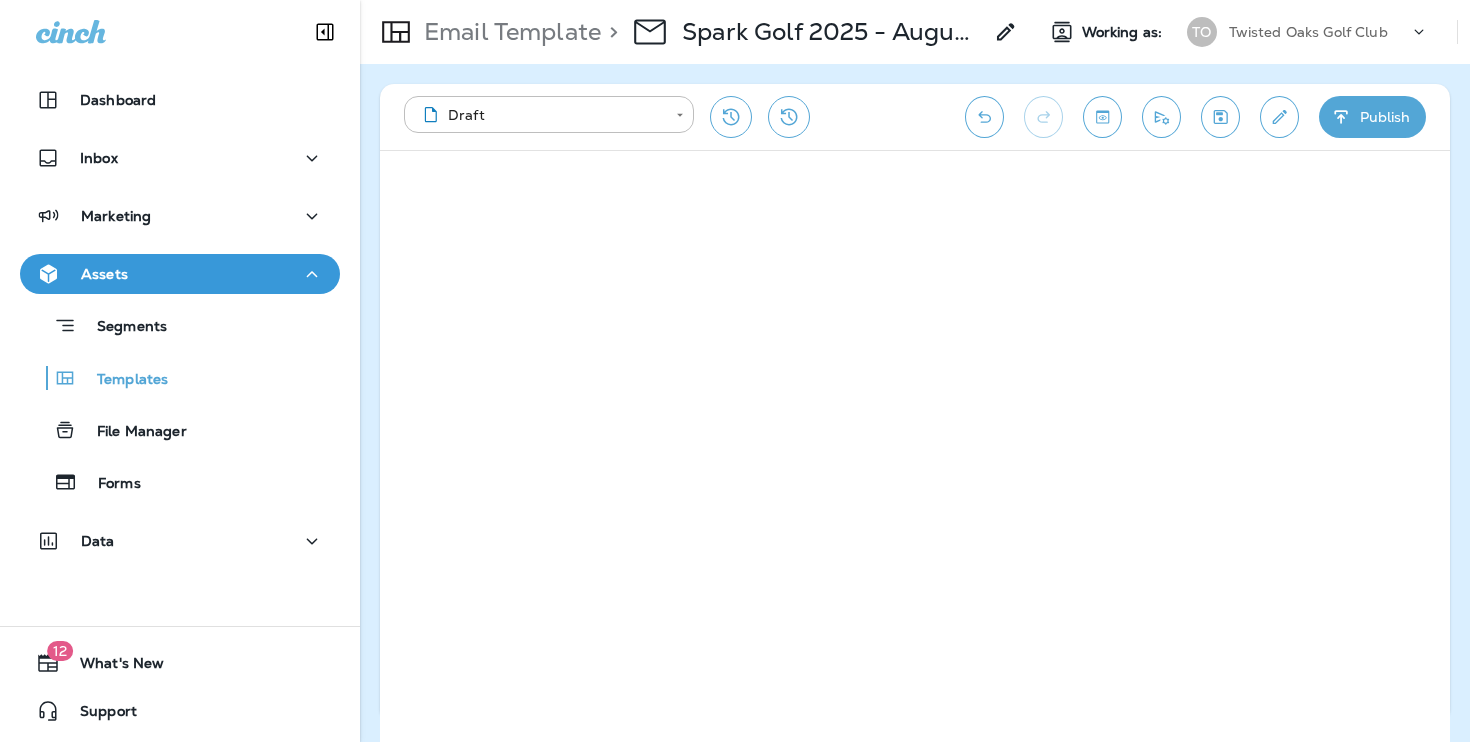 click on "Publish" at bounding box center (1372, 117) 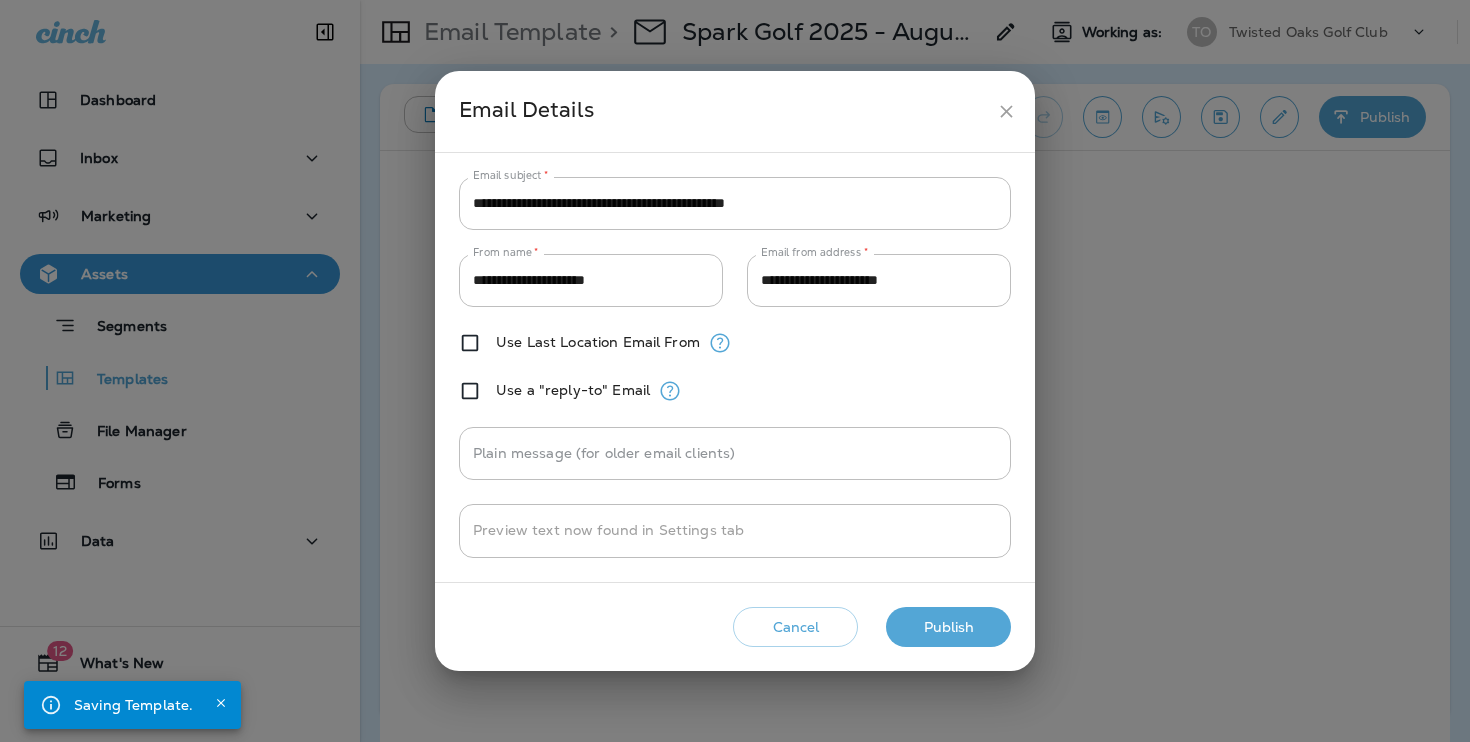 click on "Publish" at bounding box center (948, 627) 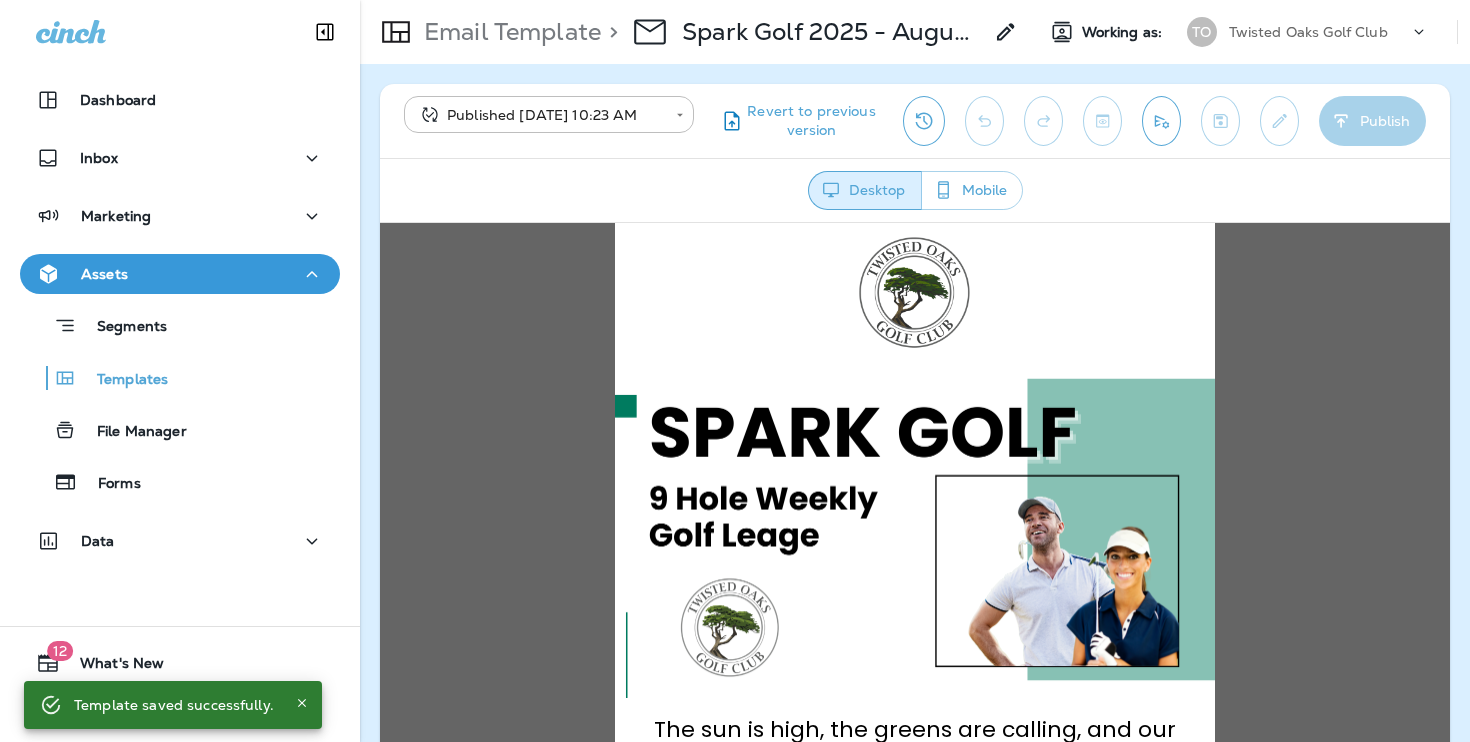 scroll, scrollTop: 0, scrollLeft: 0, axis: both 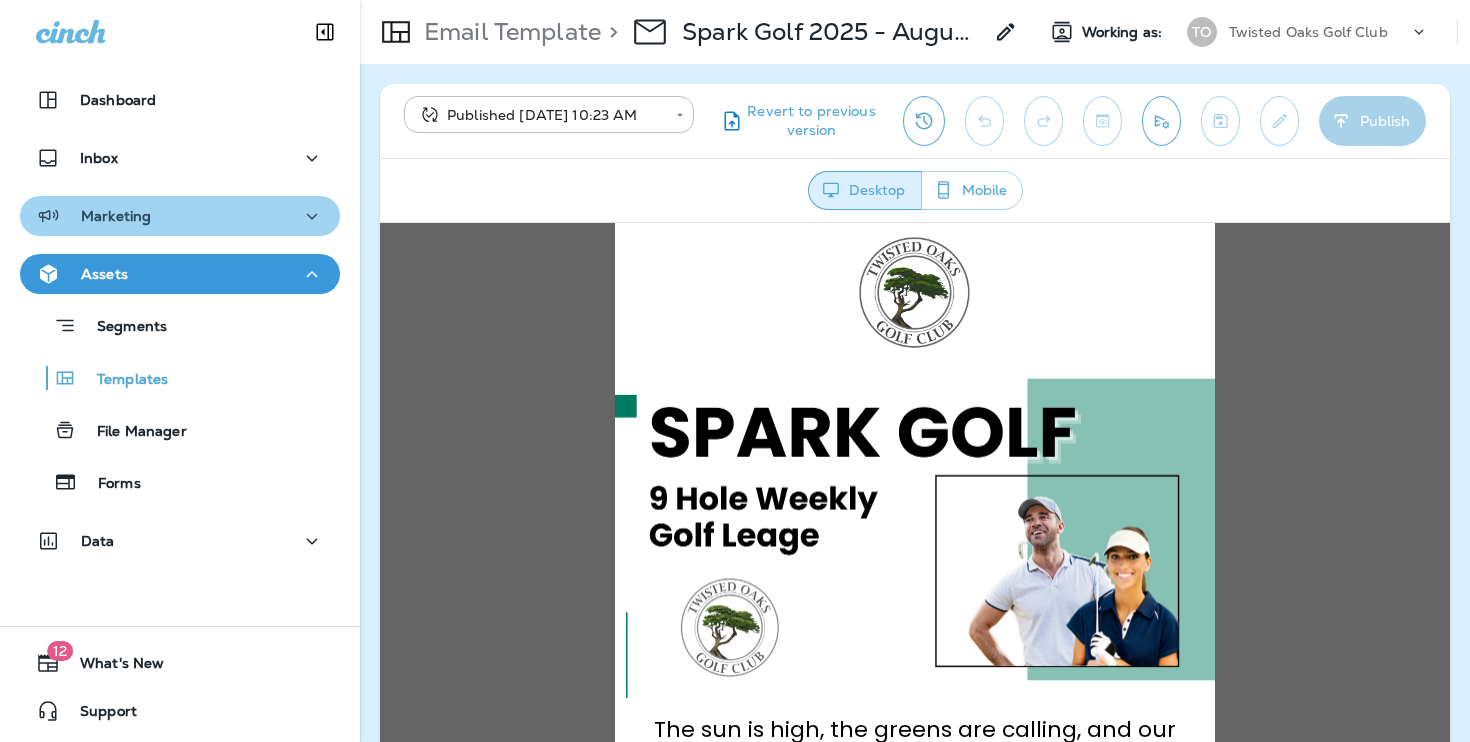 click on "Marketing" at bounding box center (180, 216) 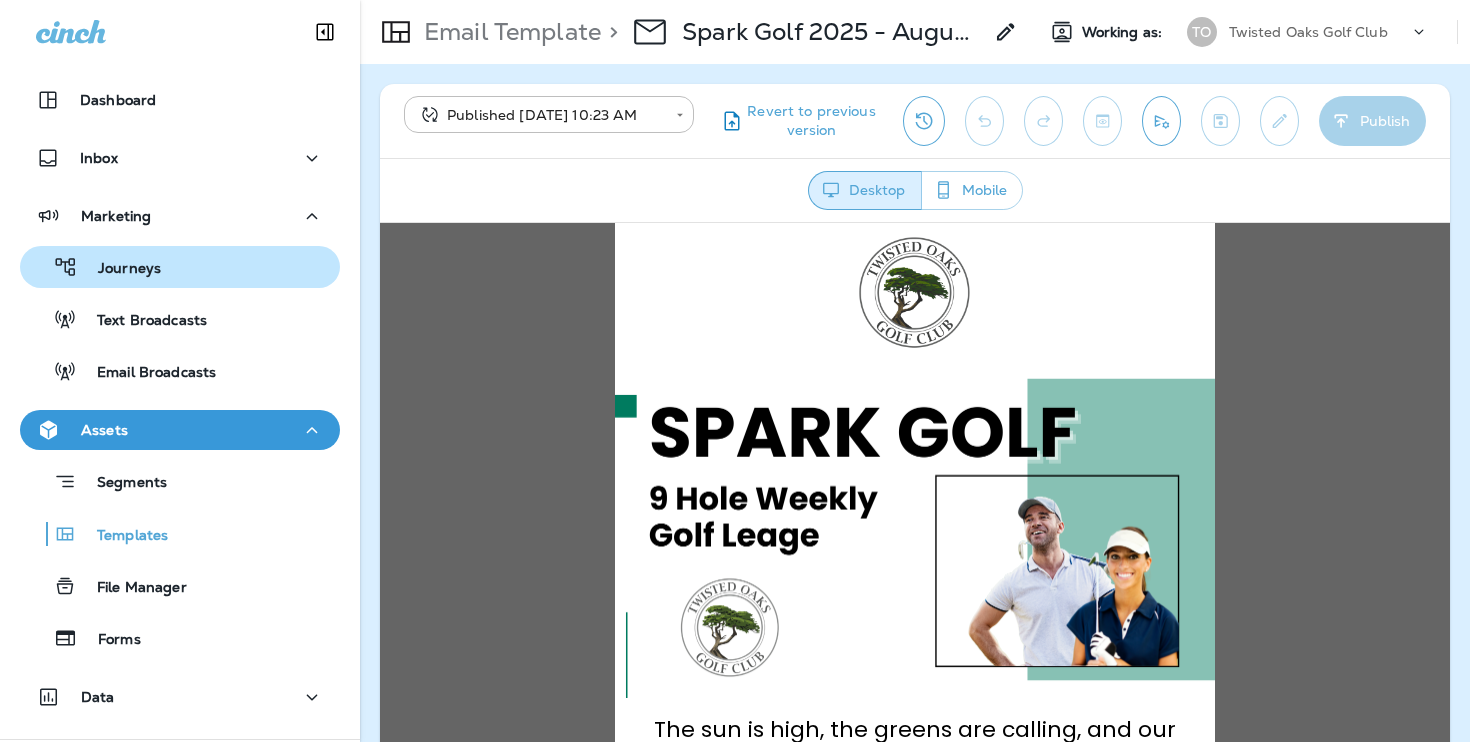 click on "Journeys" at bounding box center [180, 267] 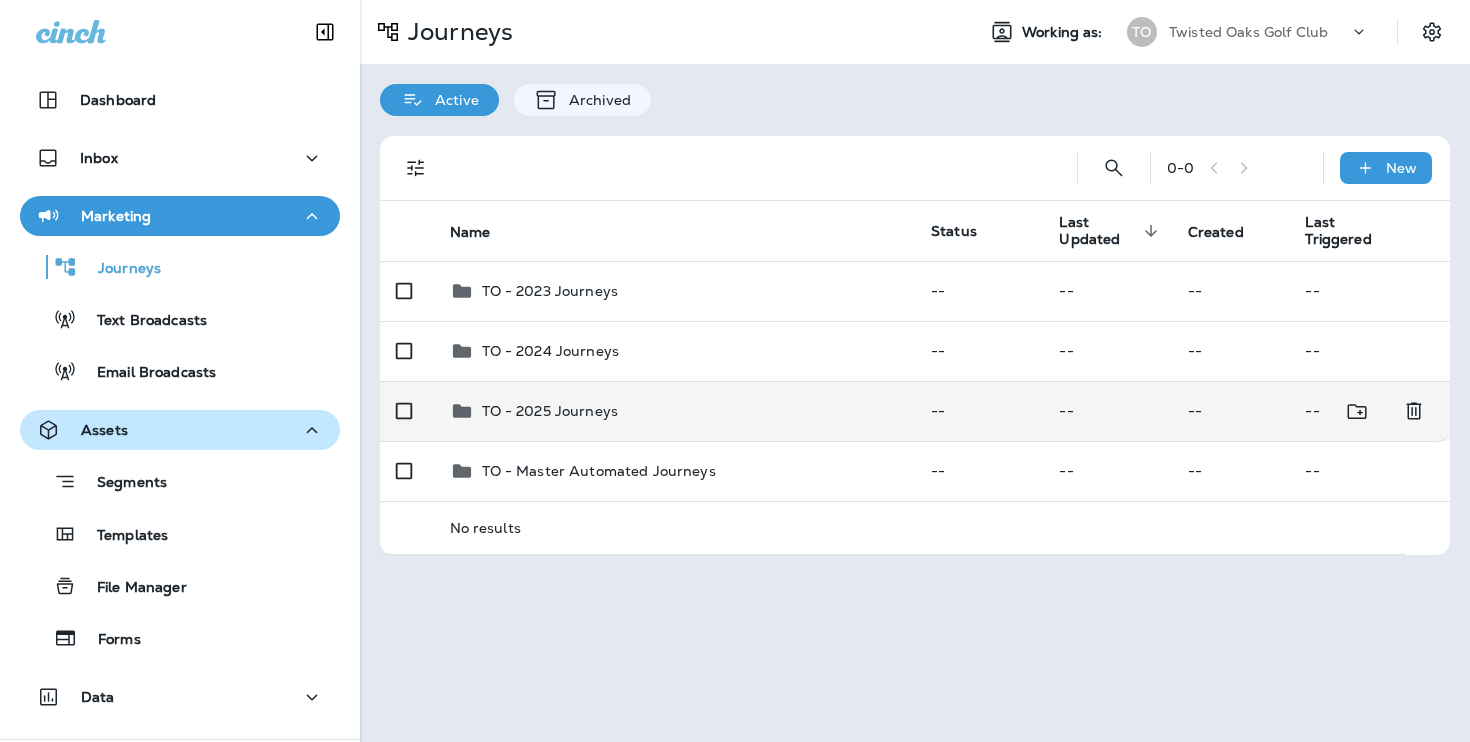 click on "TO - 2025 Journeys" at bounding box center [675, 411] 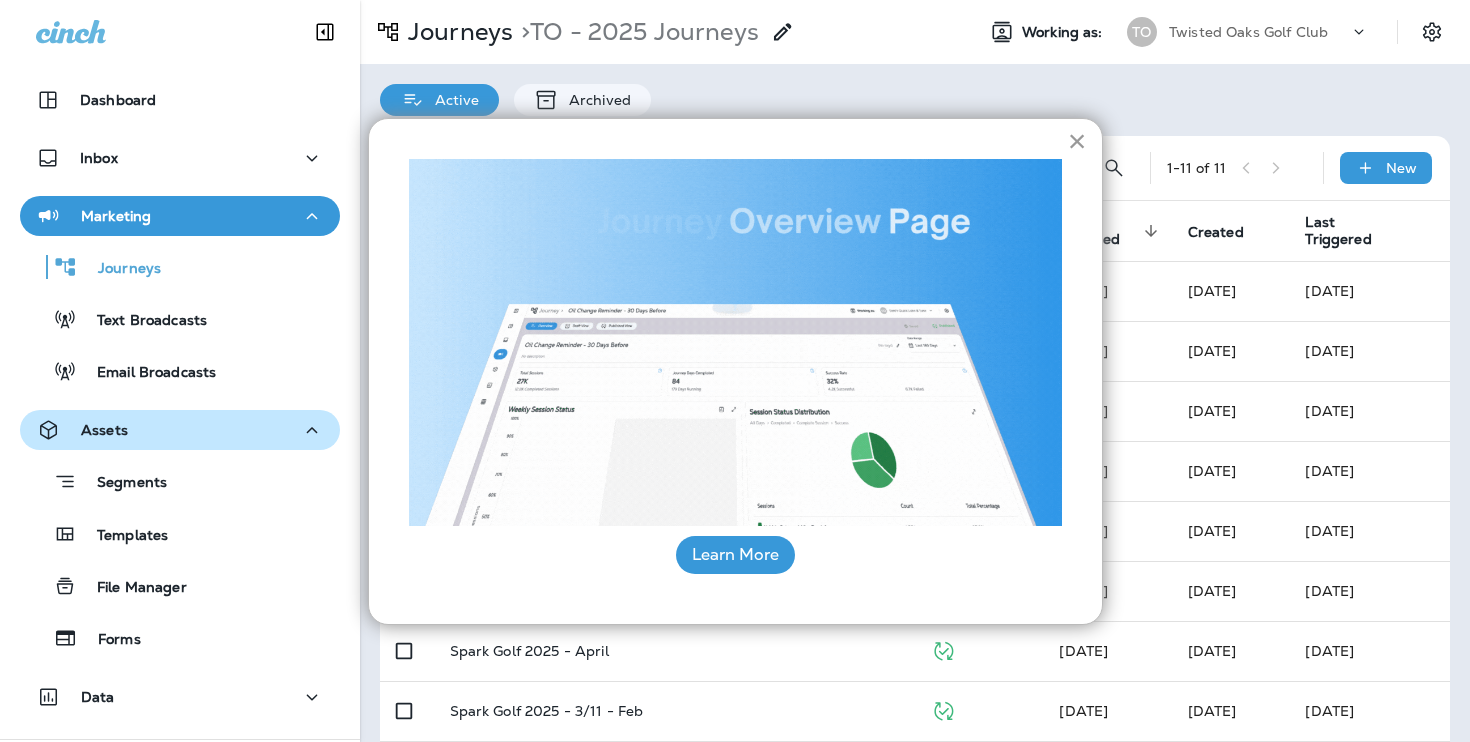 click on "×" at bounding box center [1077, 141] 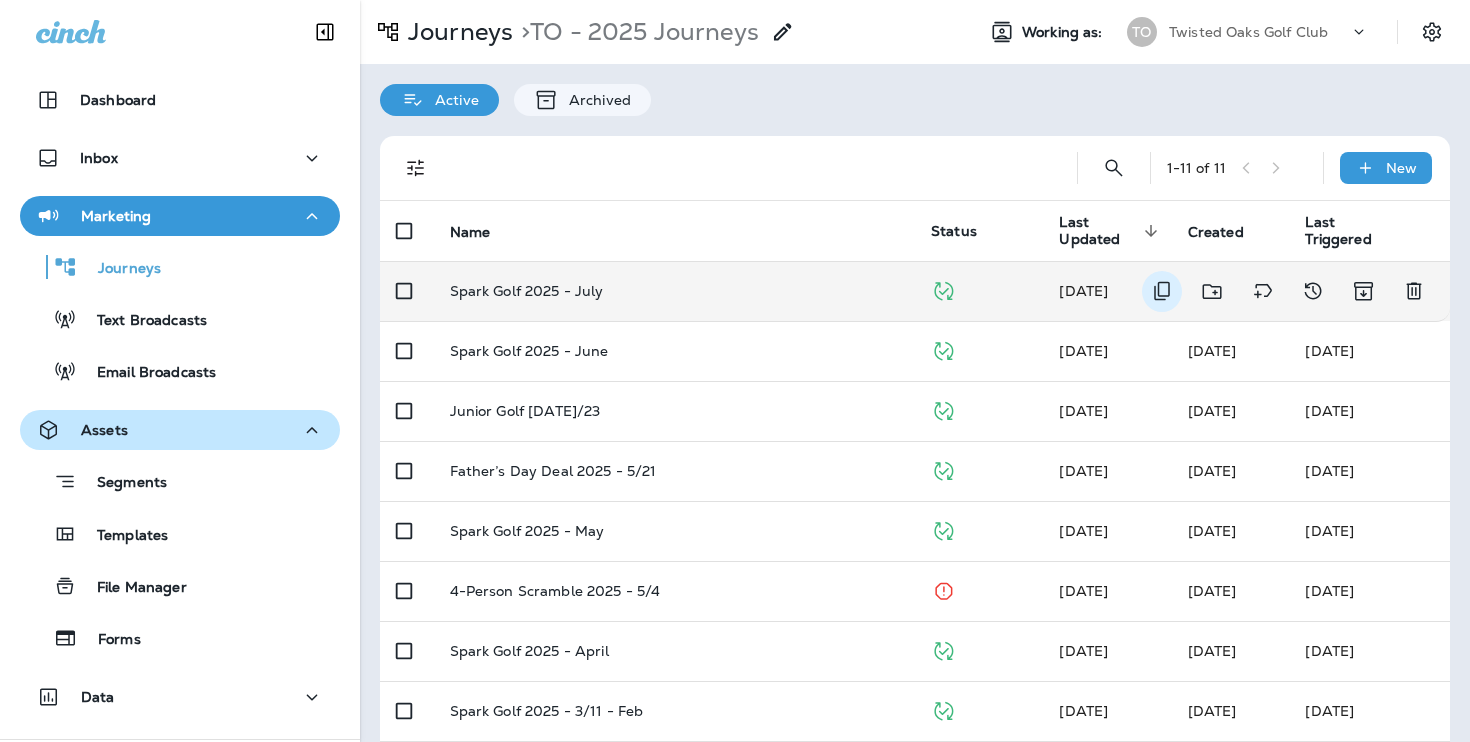 click 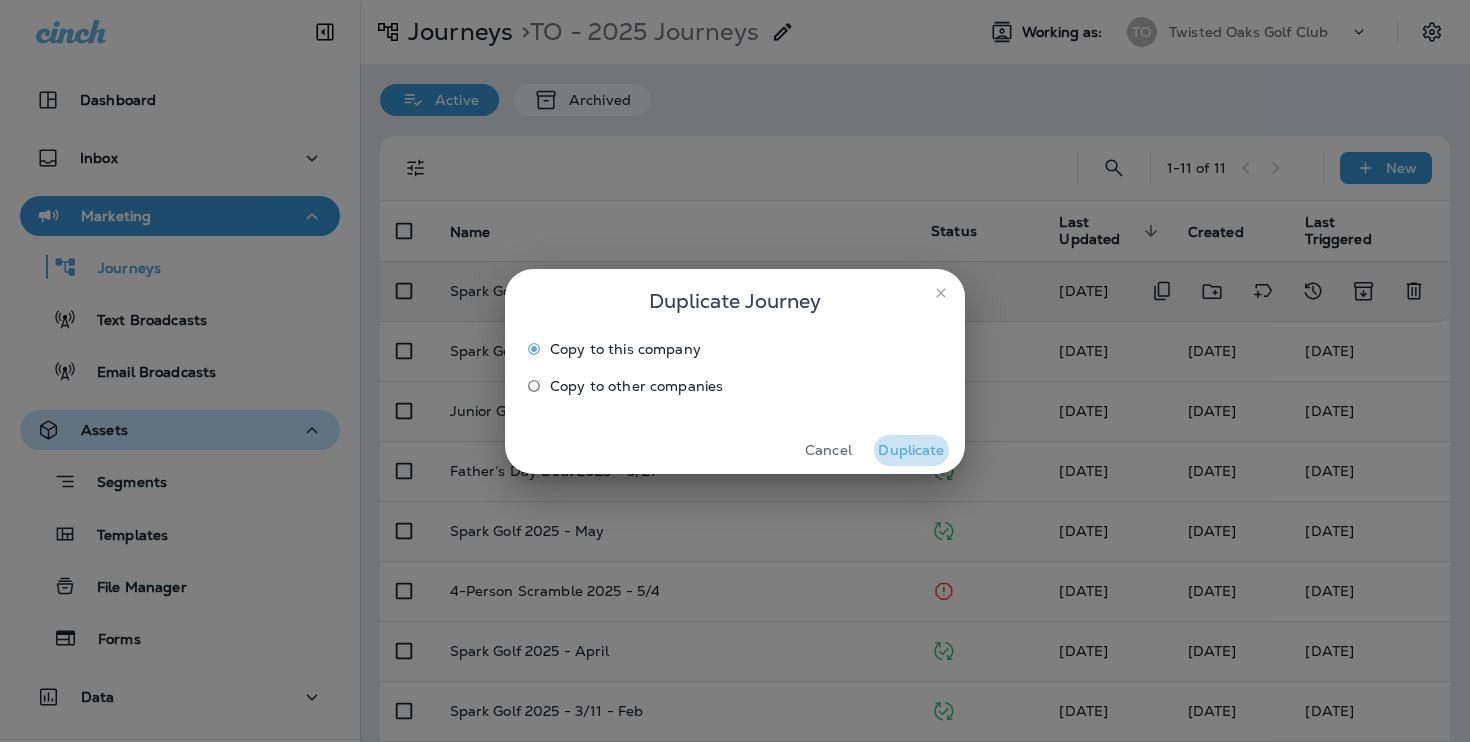 click on "Duplicate" at bounding box center [911, 450] 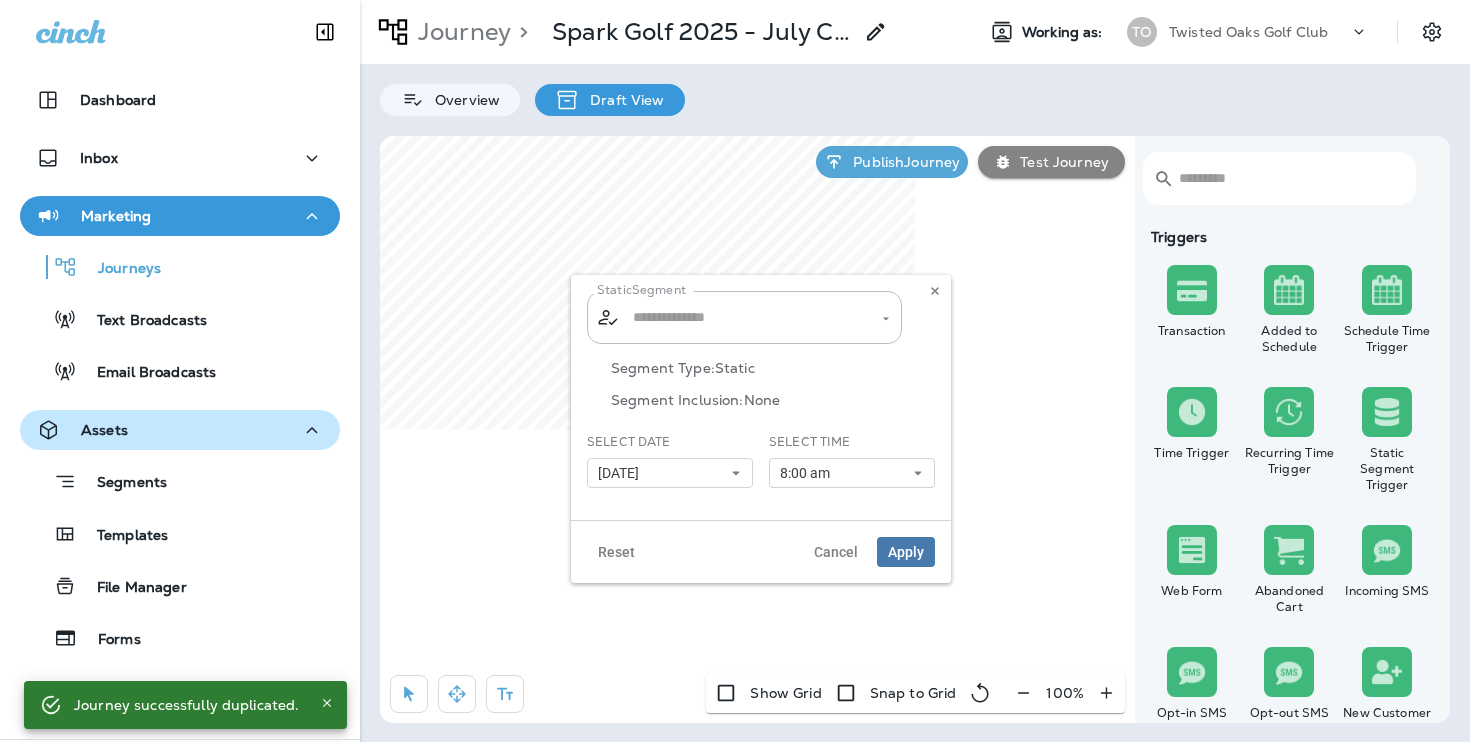 type on "**********" 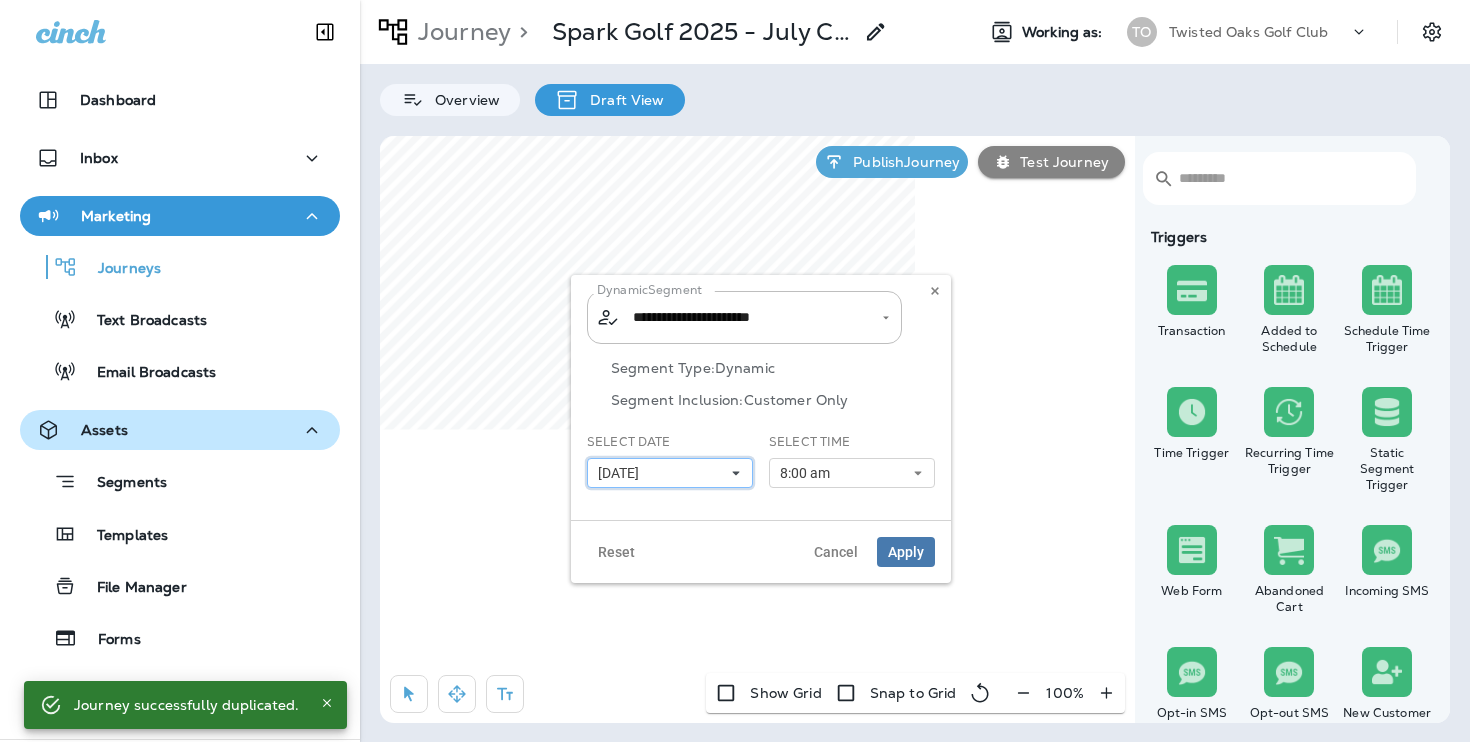 click on "[DATE]" at bounding box center (670, 473) 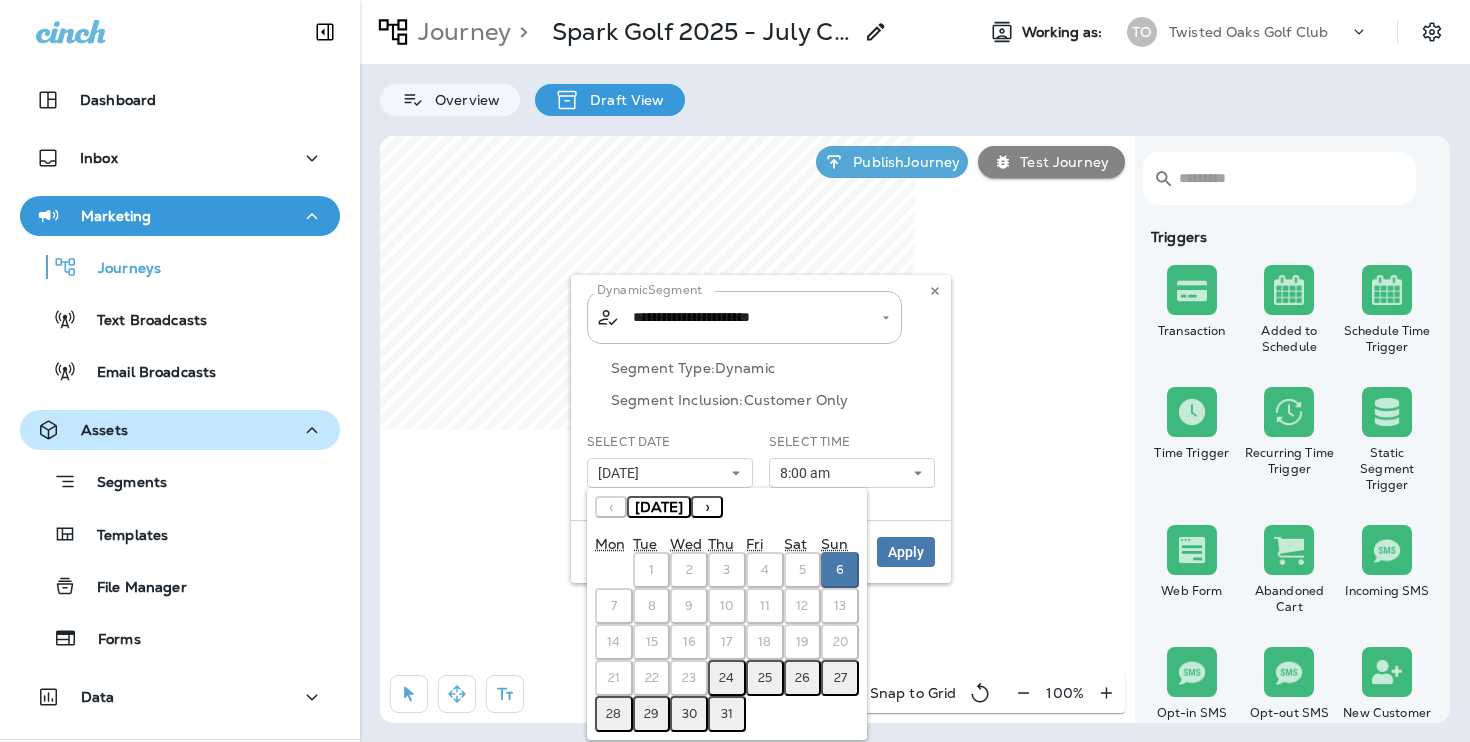 click on "›" at bounding box center [707, 507] 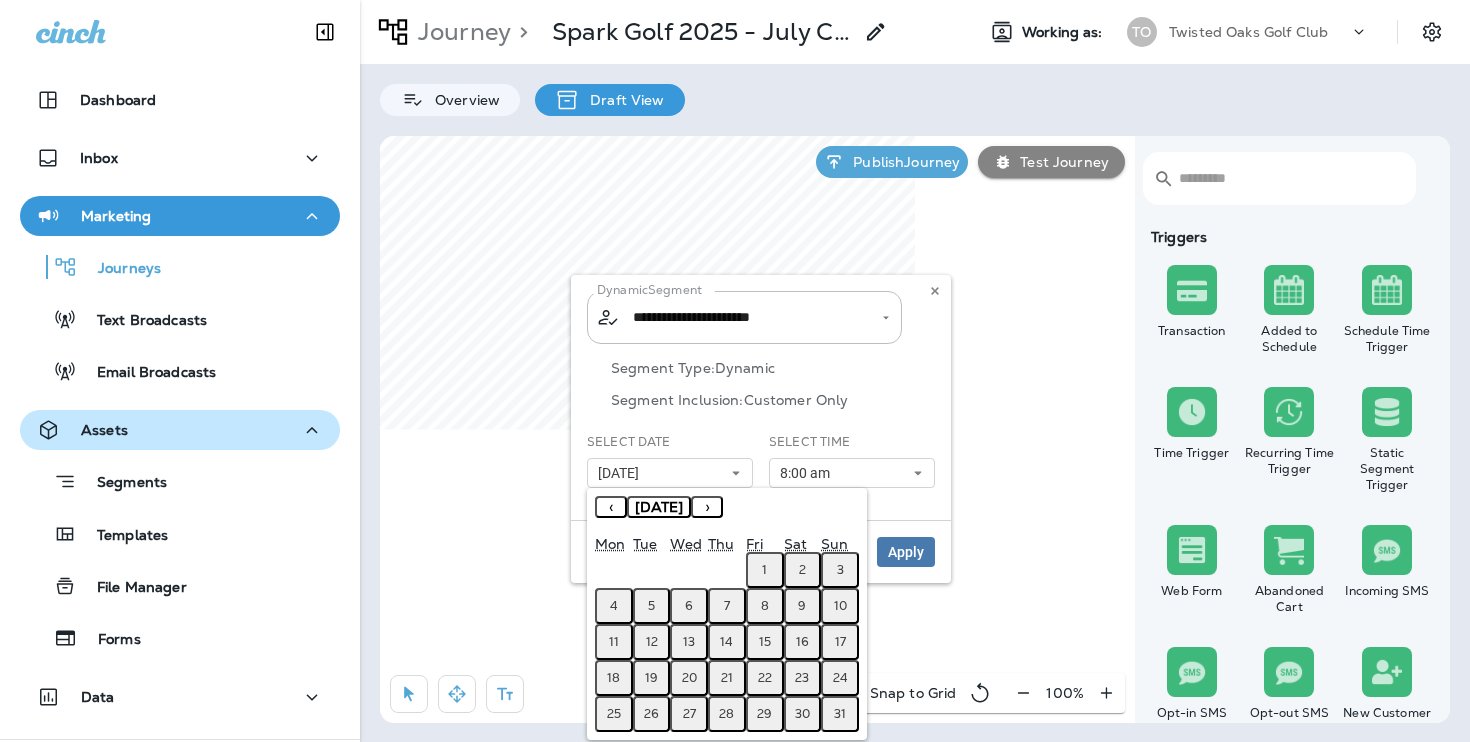 click on "4" at bounding box center (614, 606) 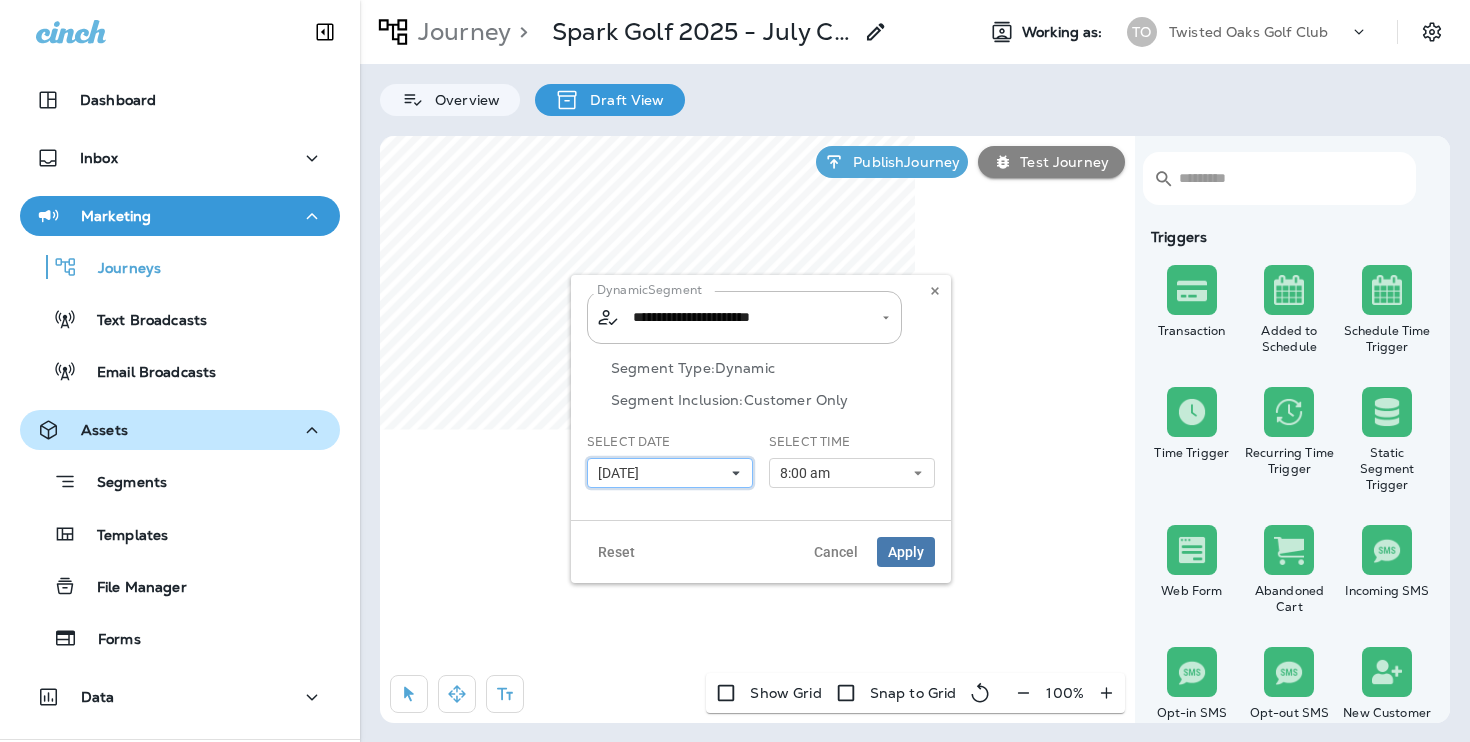 click on "[DATE]" at bounding box center [670, 473] 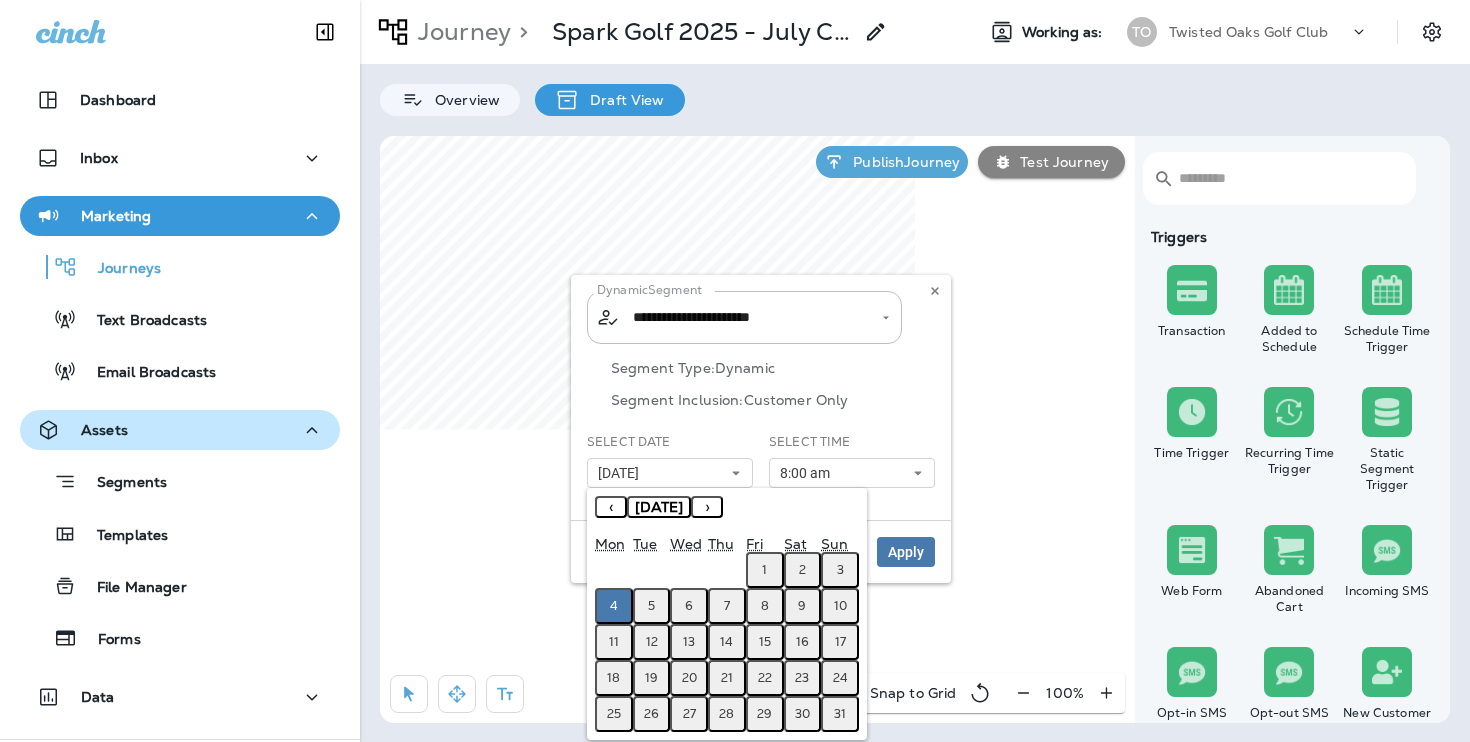 click on "3" at bounding box center (840, 570) 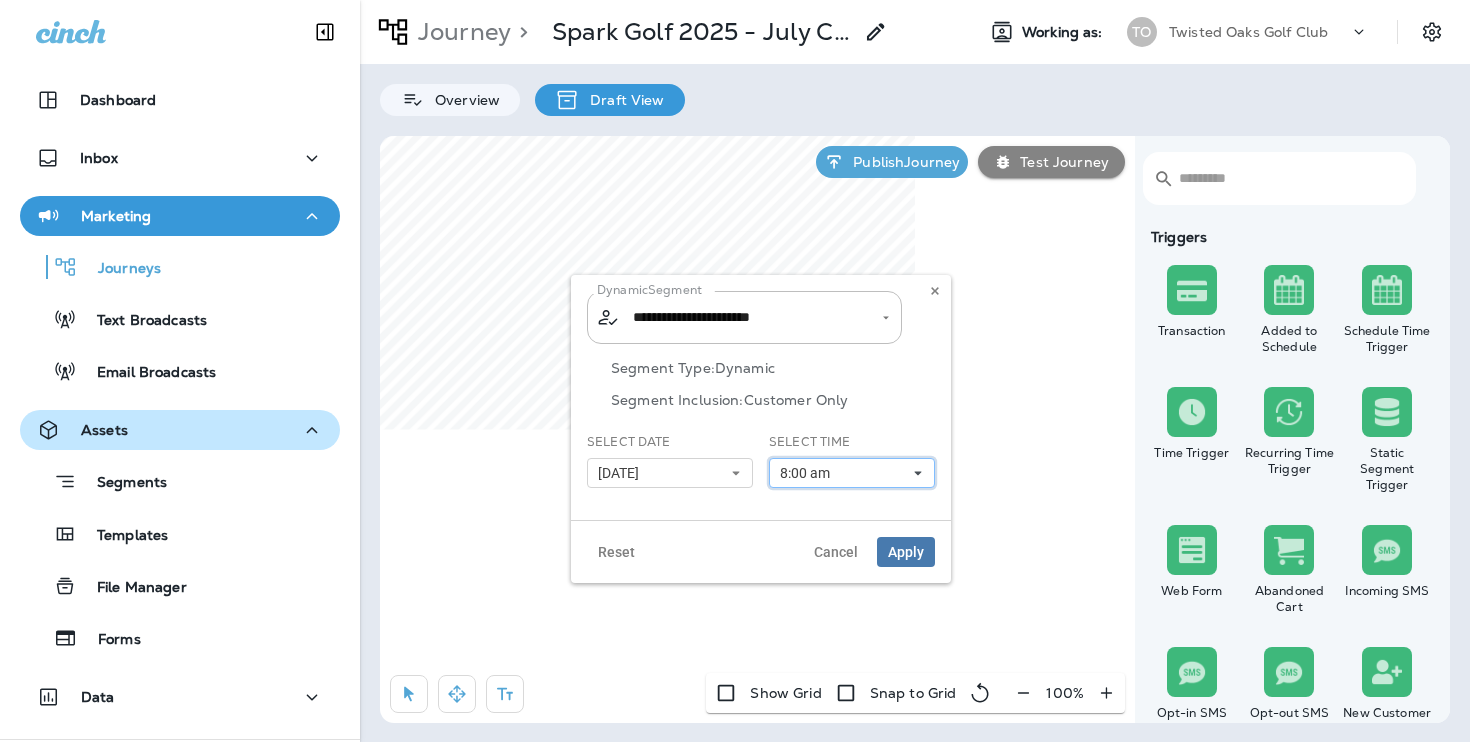 click on "8:00 am" at bounding box center (809, 473) 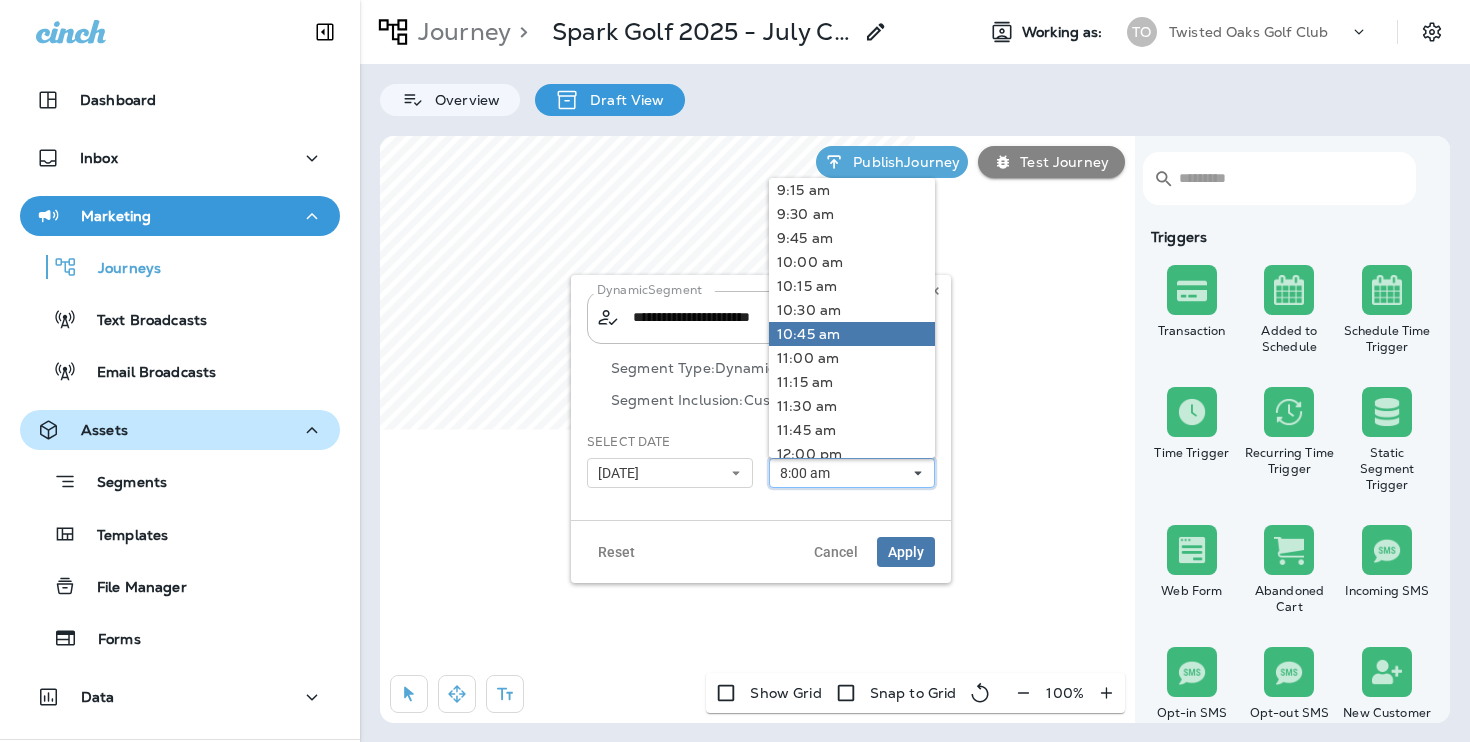 scroll, scrollTop: 893, scrollLeft: 0, axis: vertical 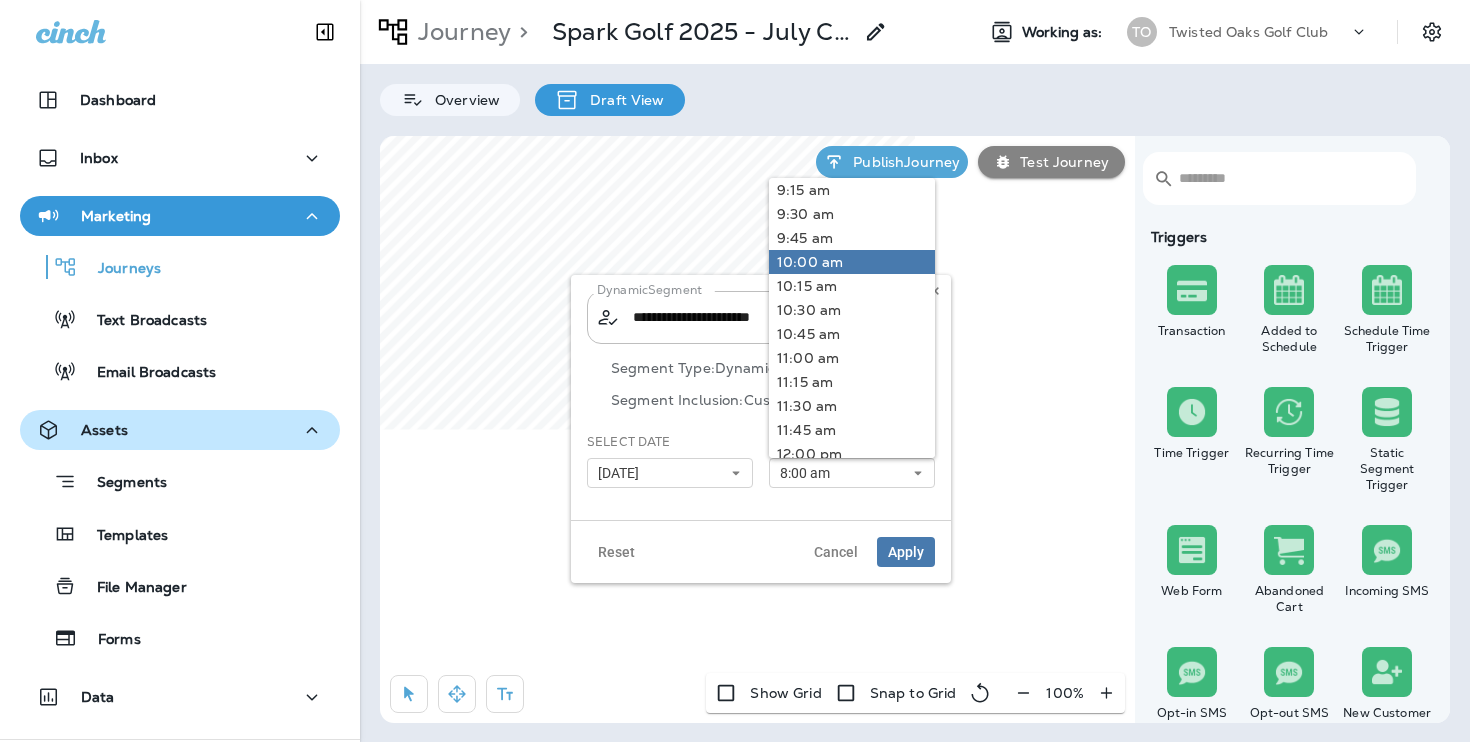 click on "10:00 am" at bounding box center [852, 262] 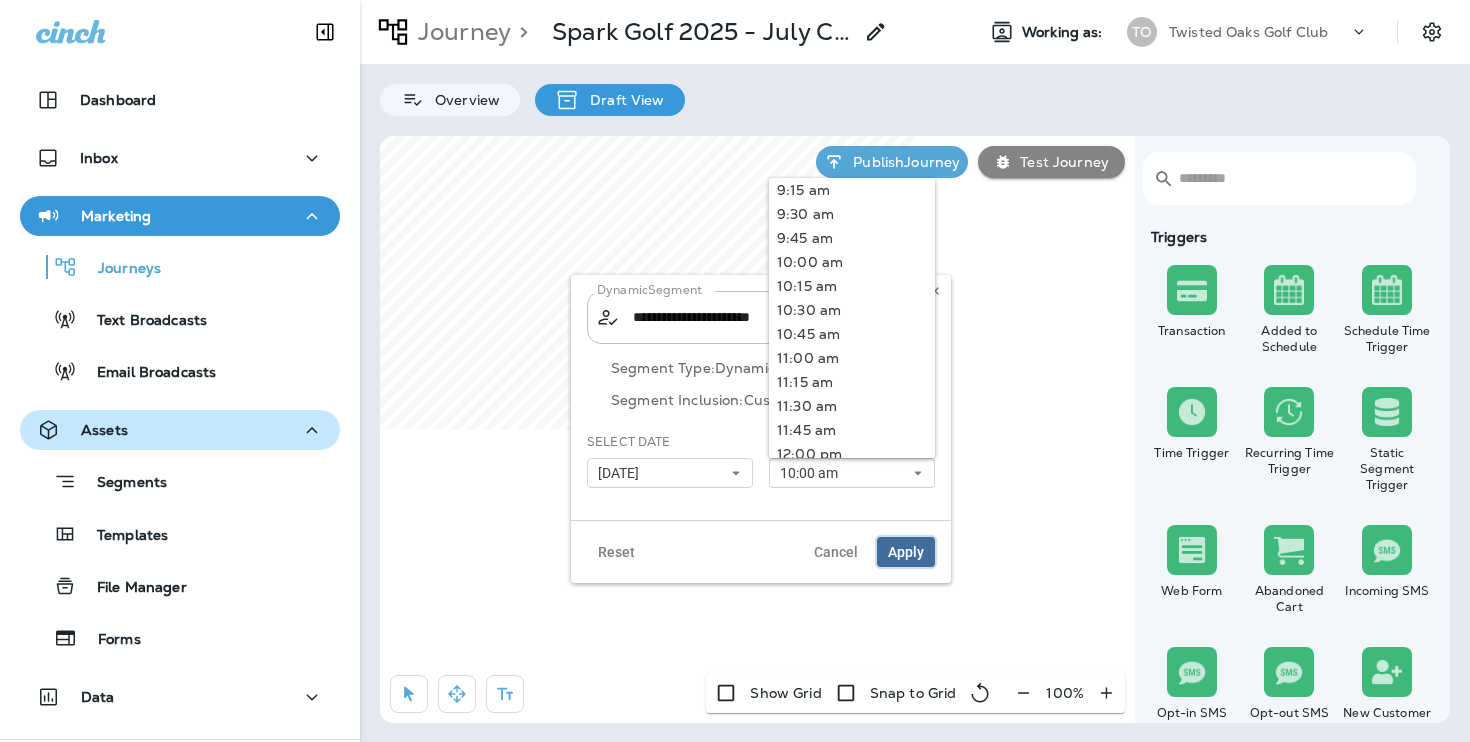 click on "Apply" at bounding box center [906, 552] 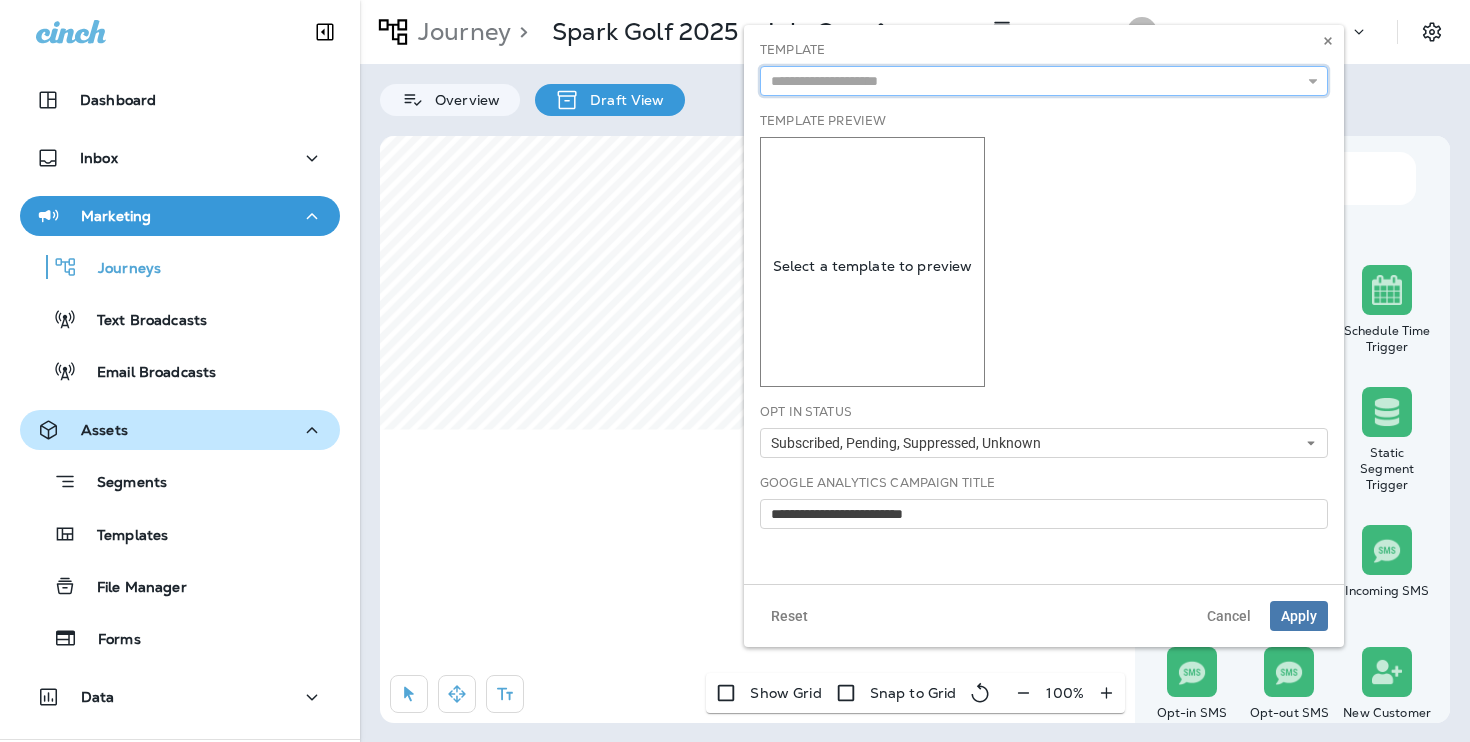 click at bounding box center [1044, 81] 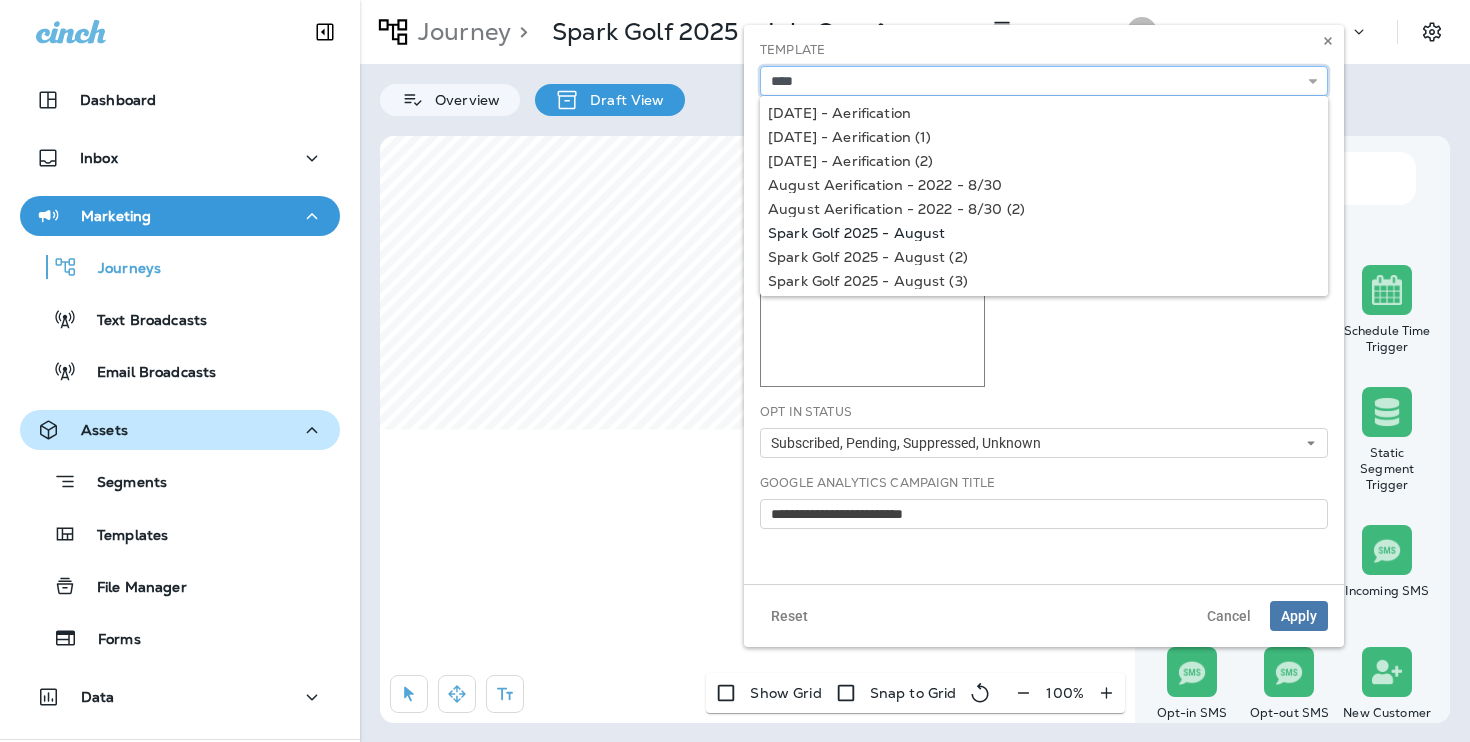 type on "**********" 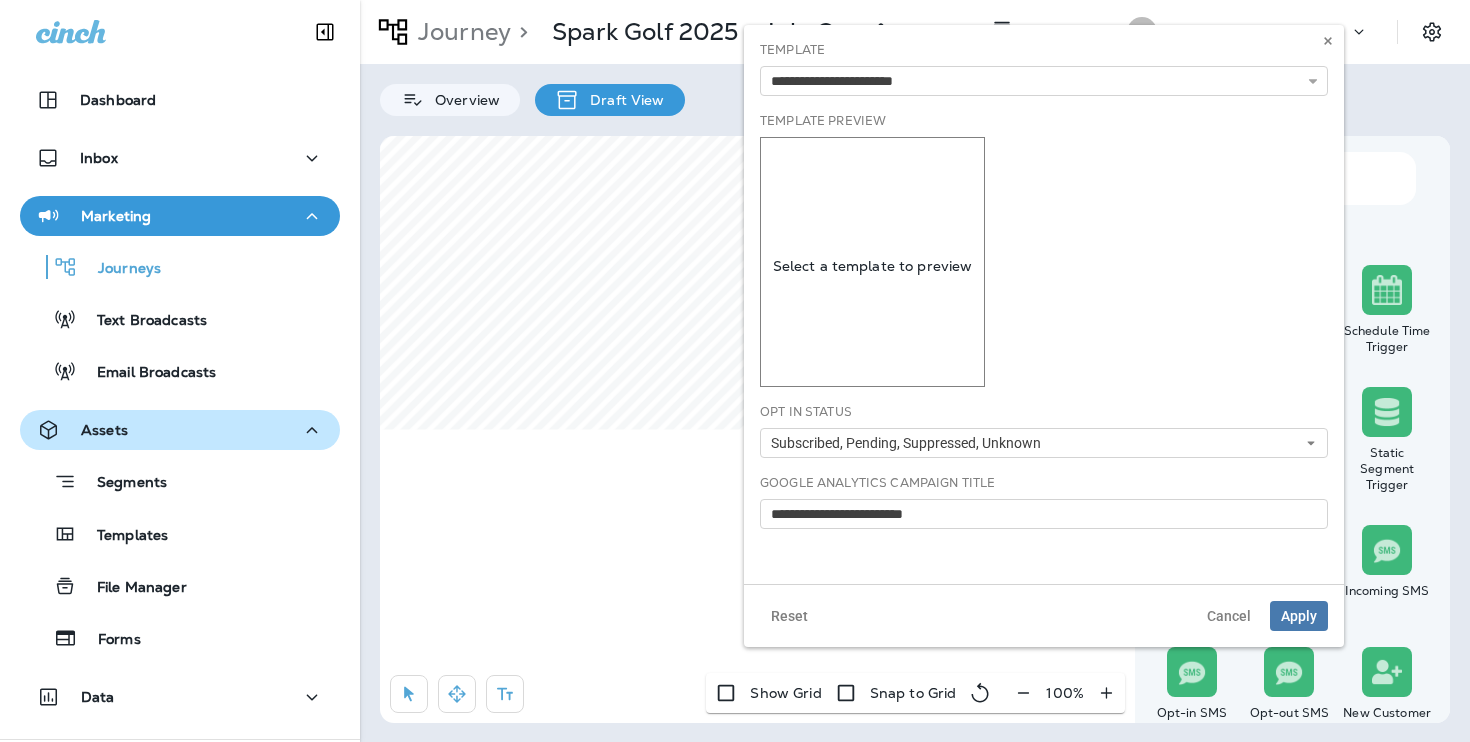 click on "**********" at bounding box center [1044, 304] 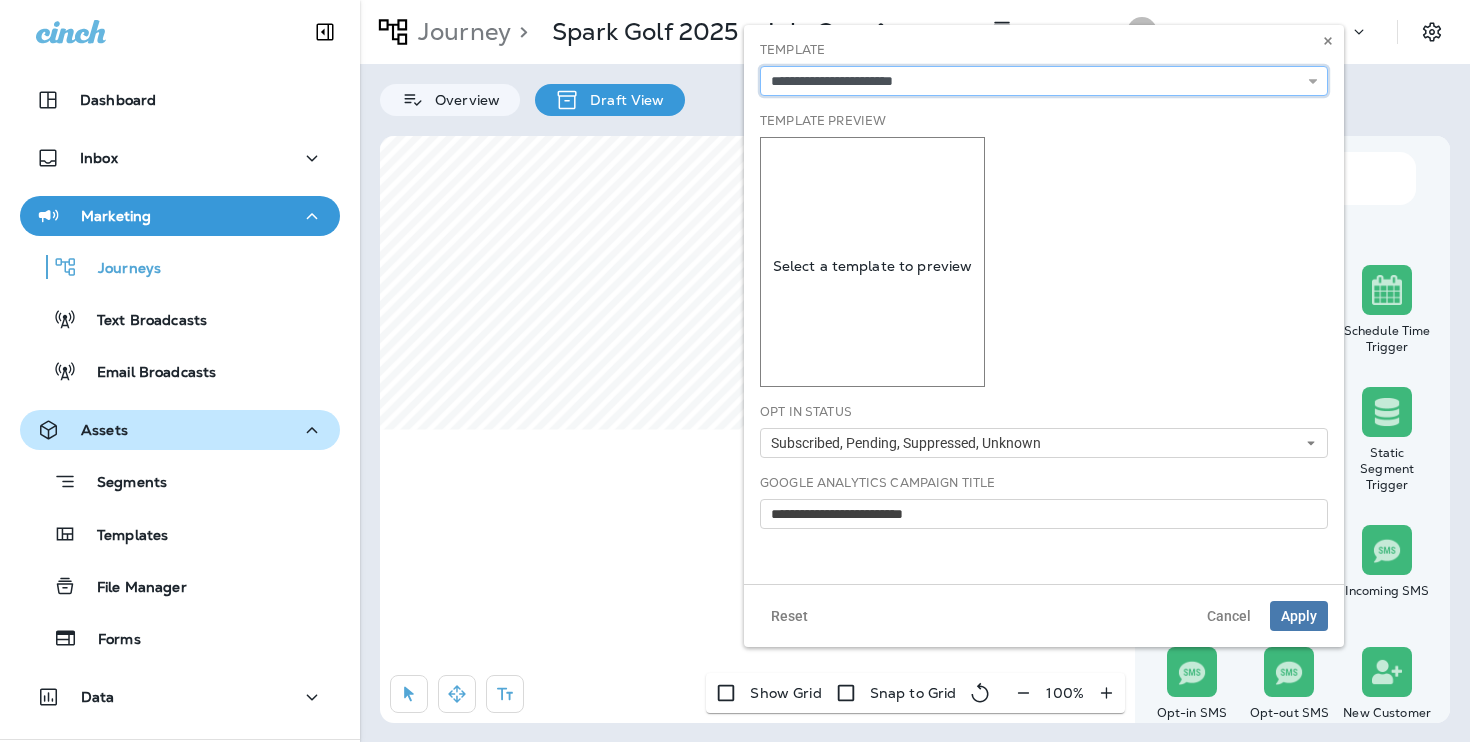 click on "**********" at bounding box center (1044, 81) 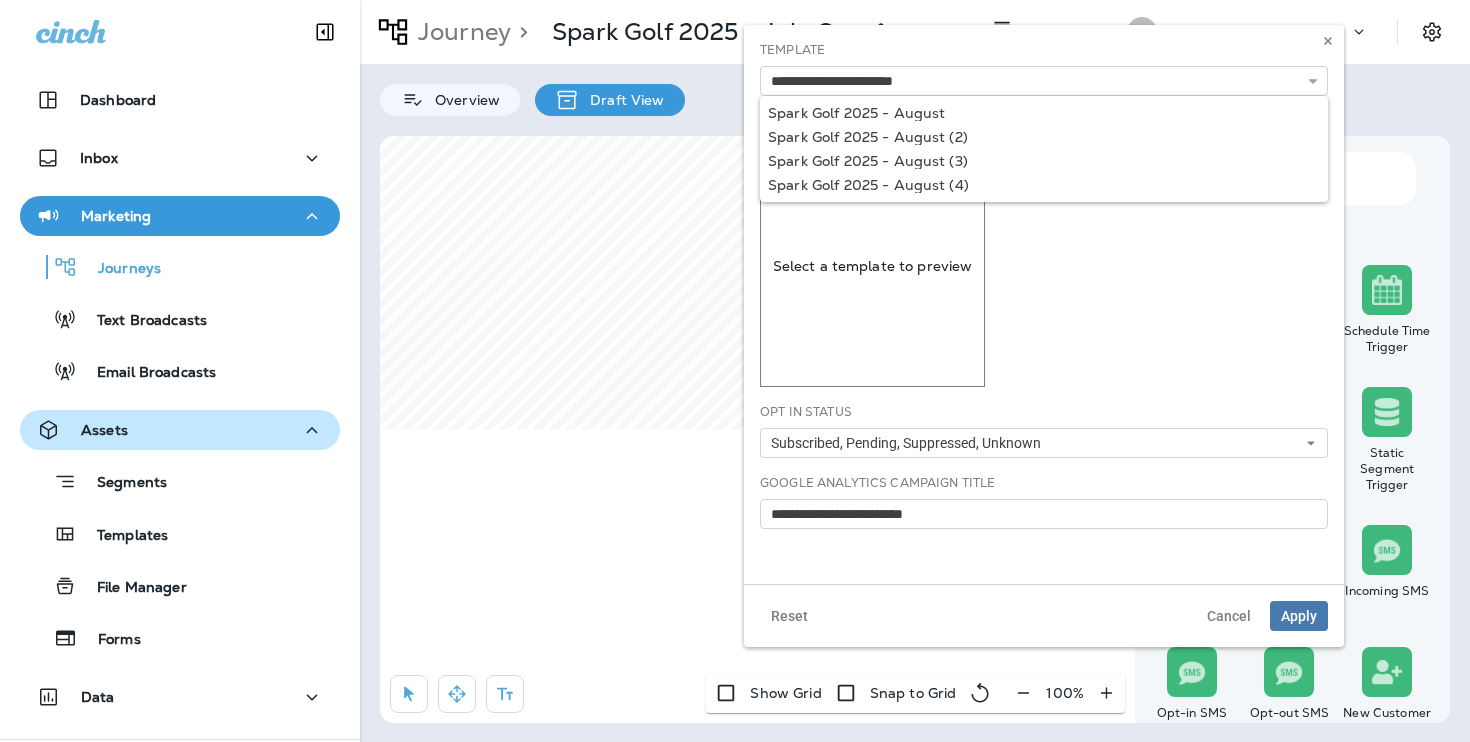 click on "**********" at bounding box center [1044, 501] 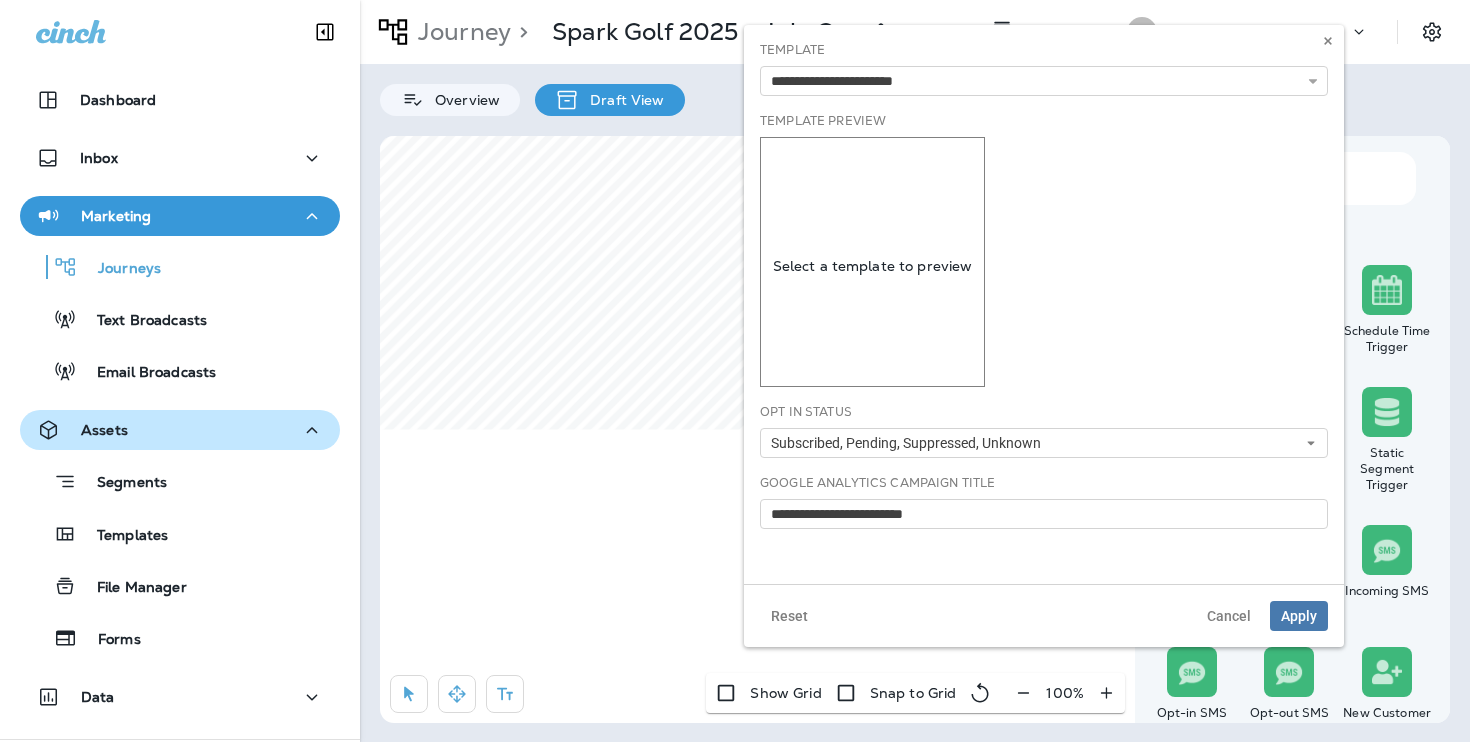 click on "**********" at bounding box center (1044, 501) 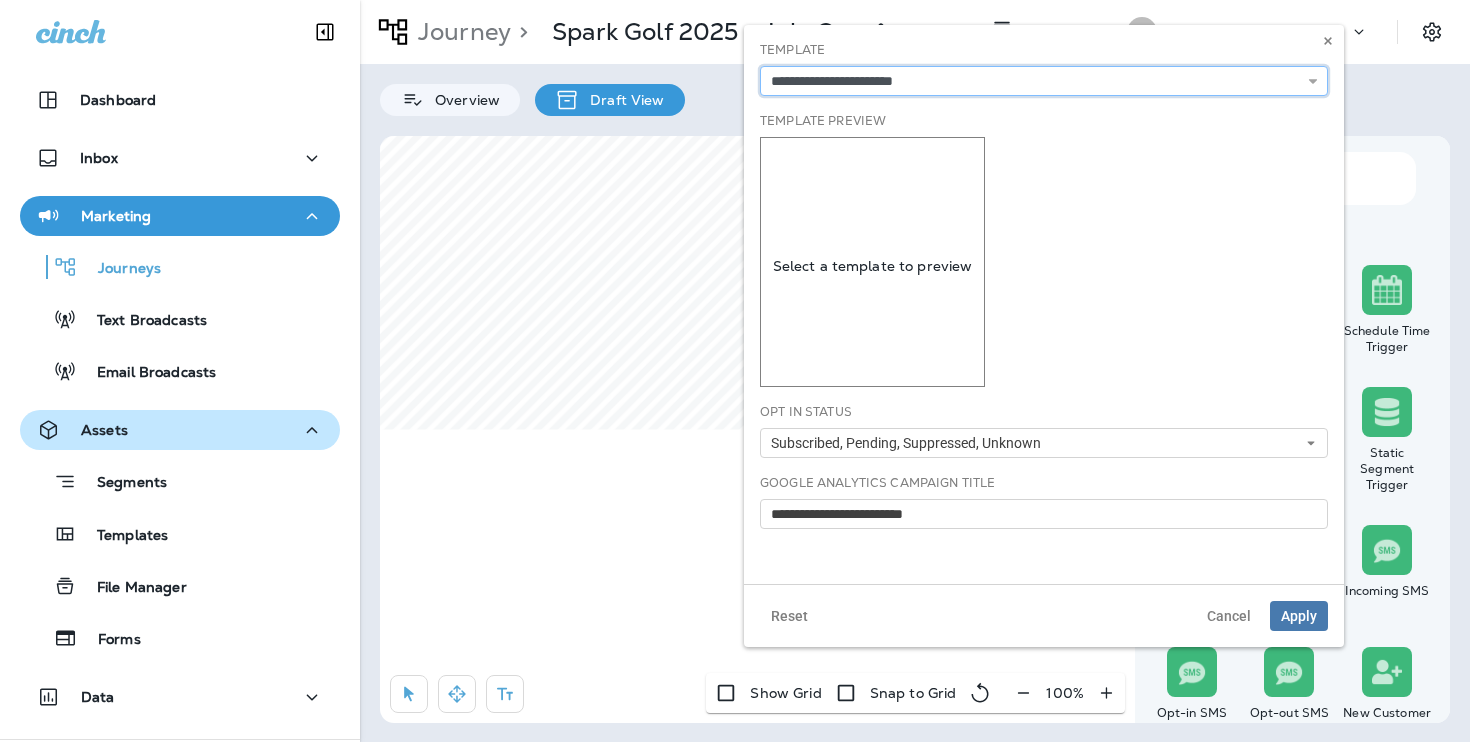 click on "**********" at bounding box center [1044, 81] 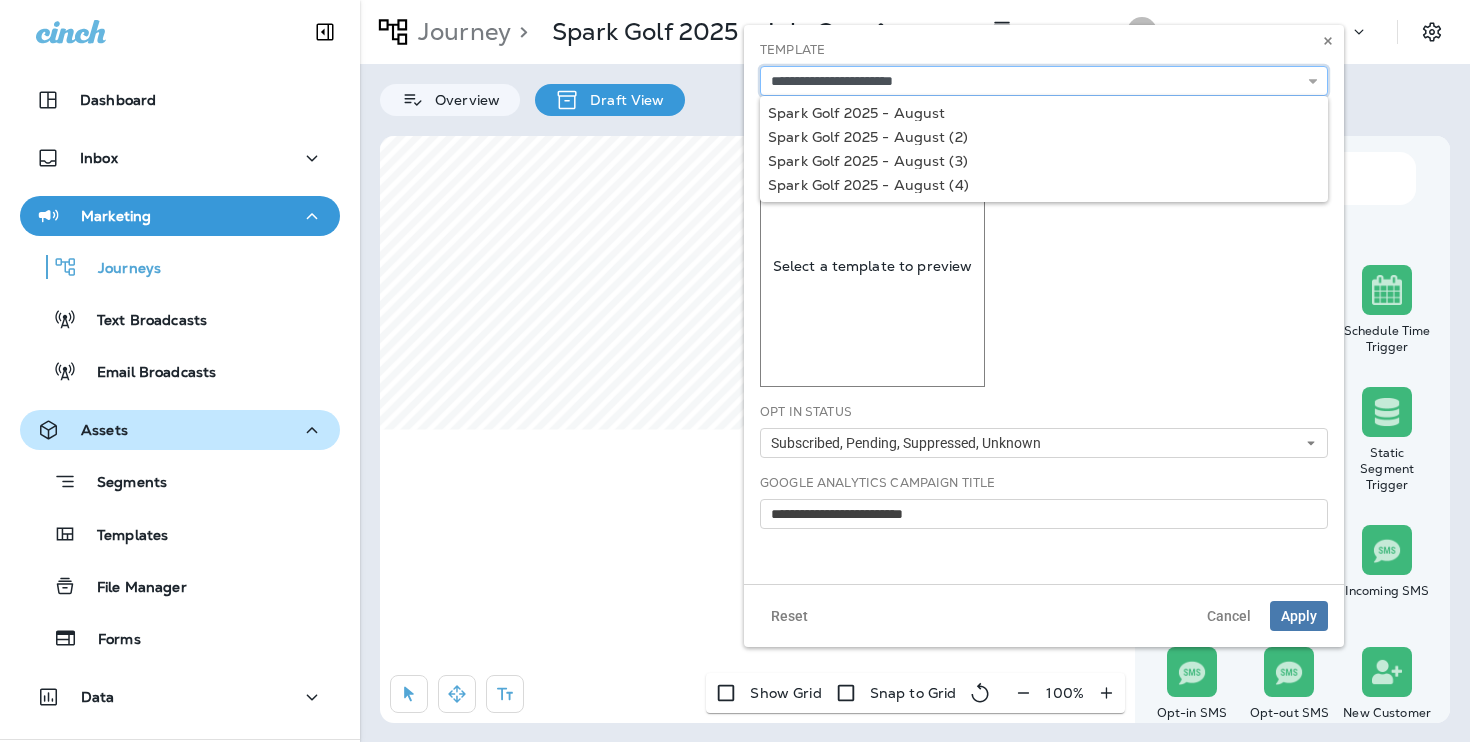 click on "**********" at bounding box center (1044, 81) 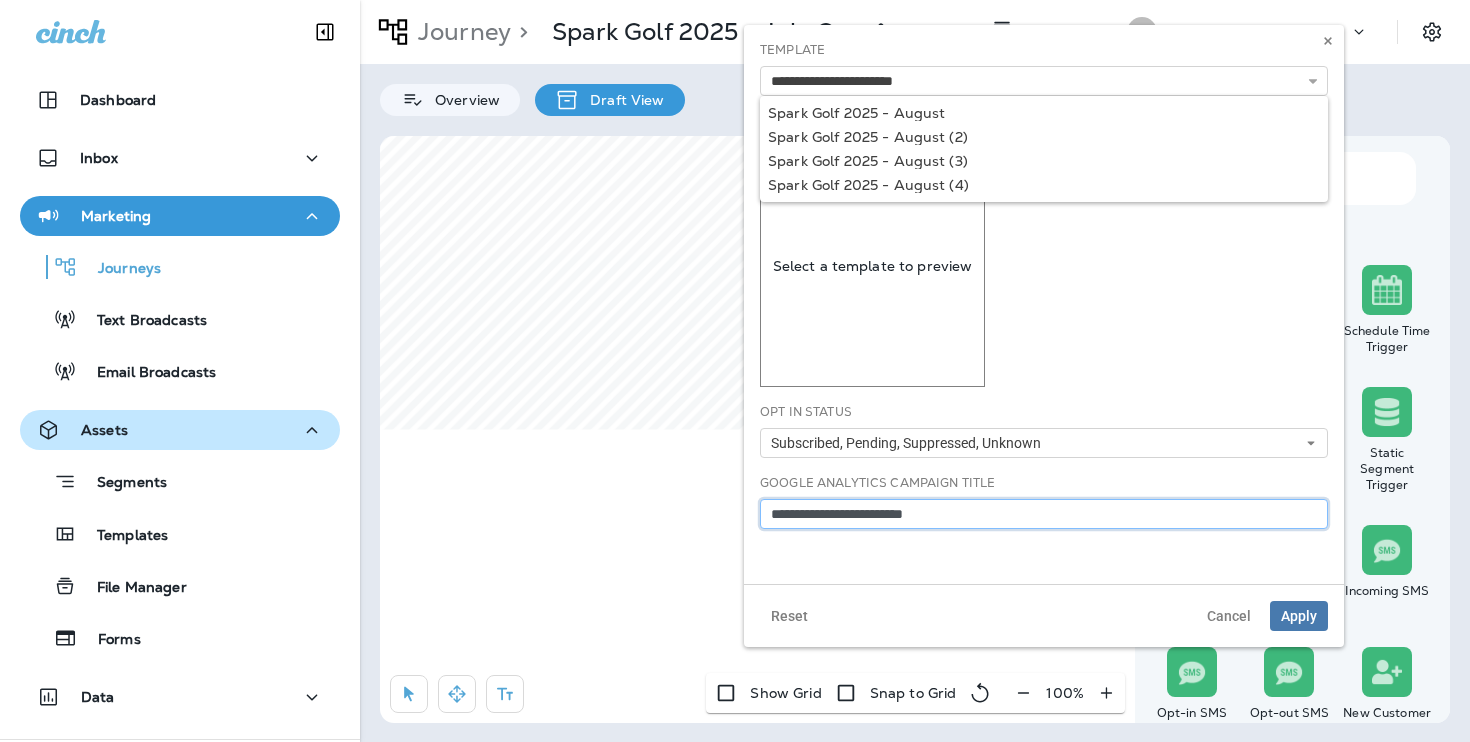 click on "**********" at bounding box center [1044, 514] 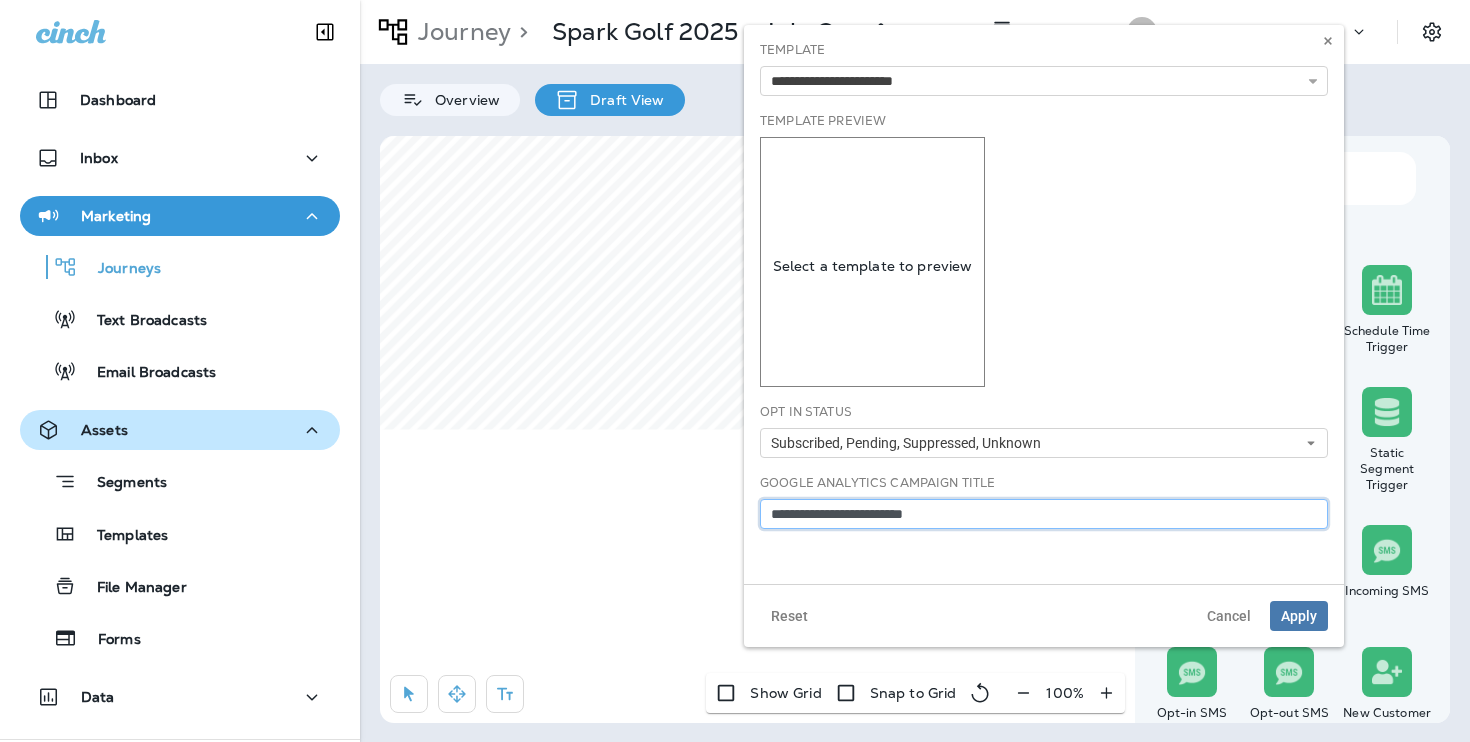 click on "**********" at bounding box center (1044, 514) 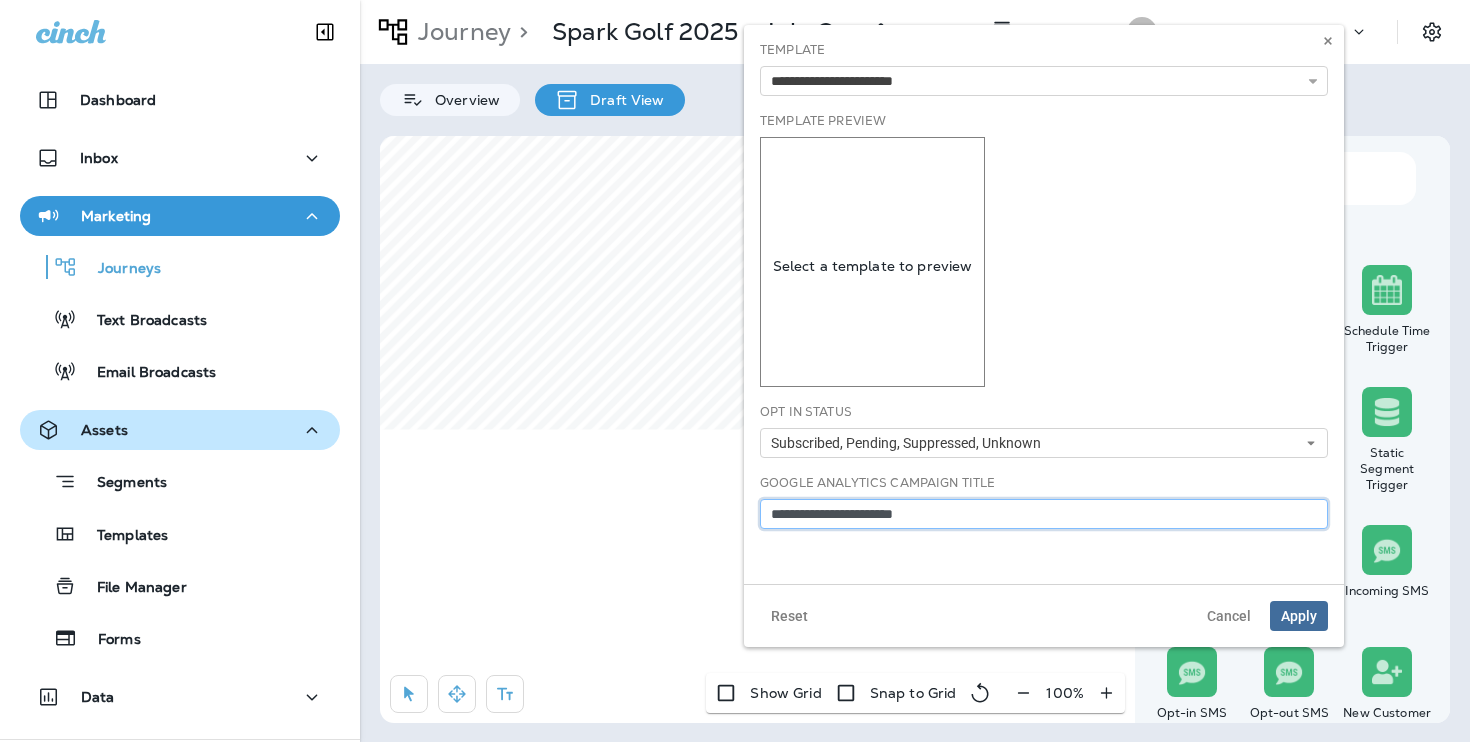 type on "**********" 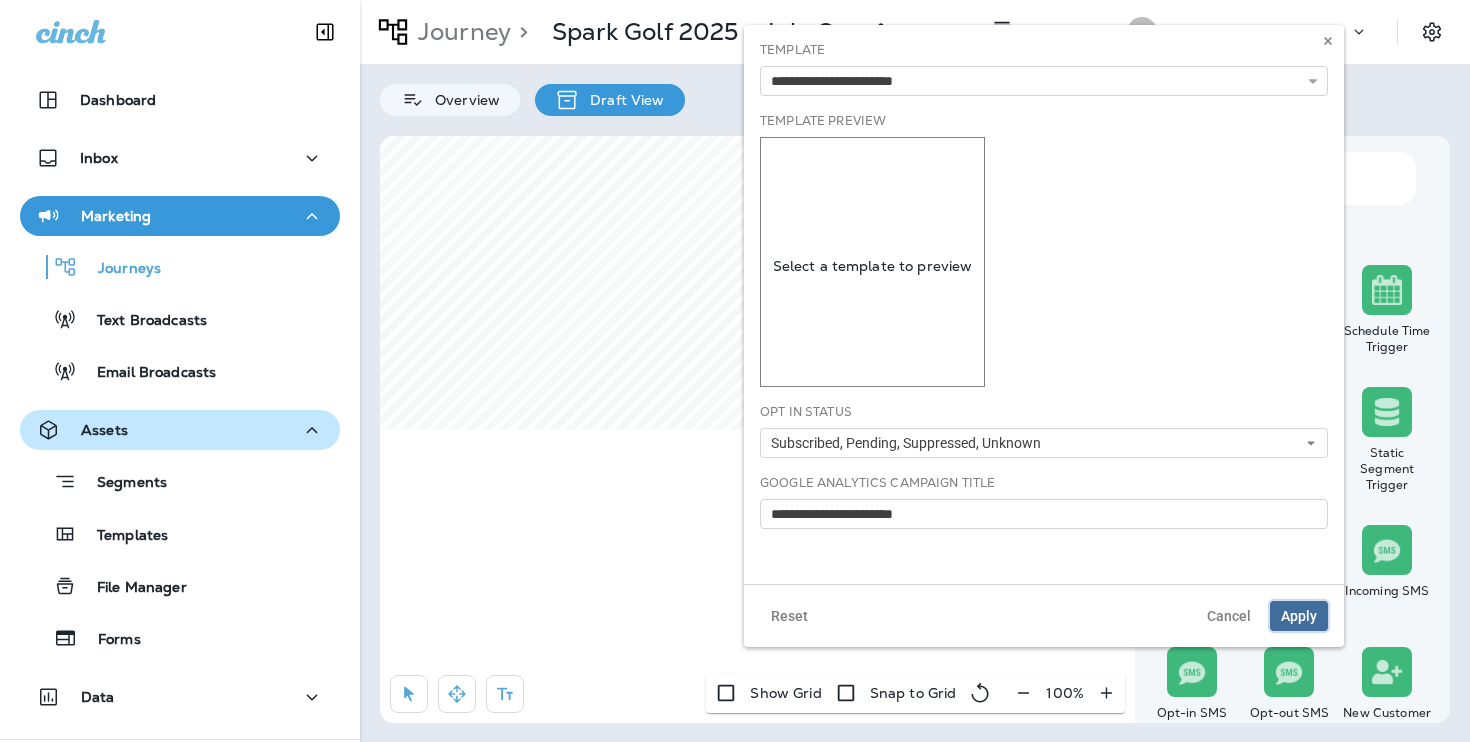 click on "Apply" at bounding box center [1299, 616] 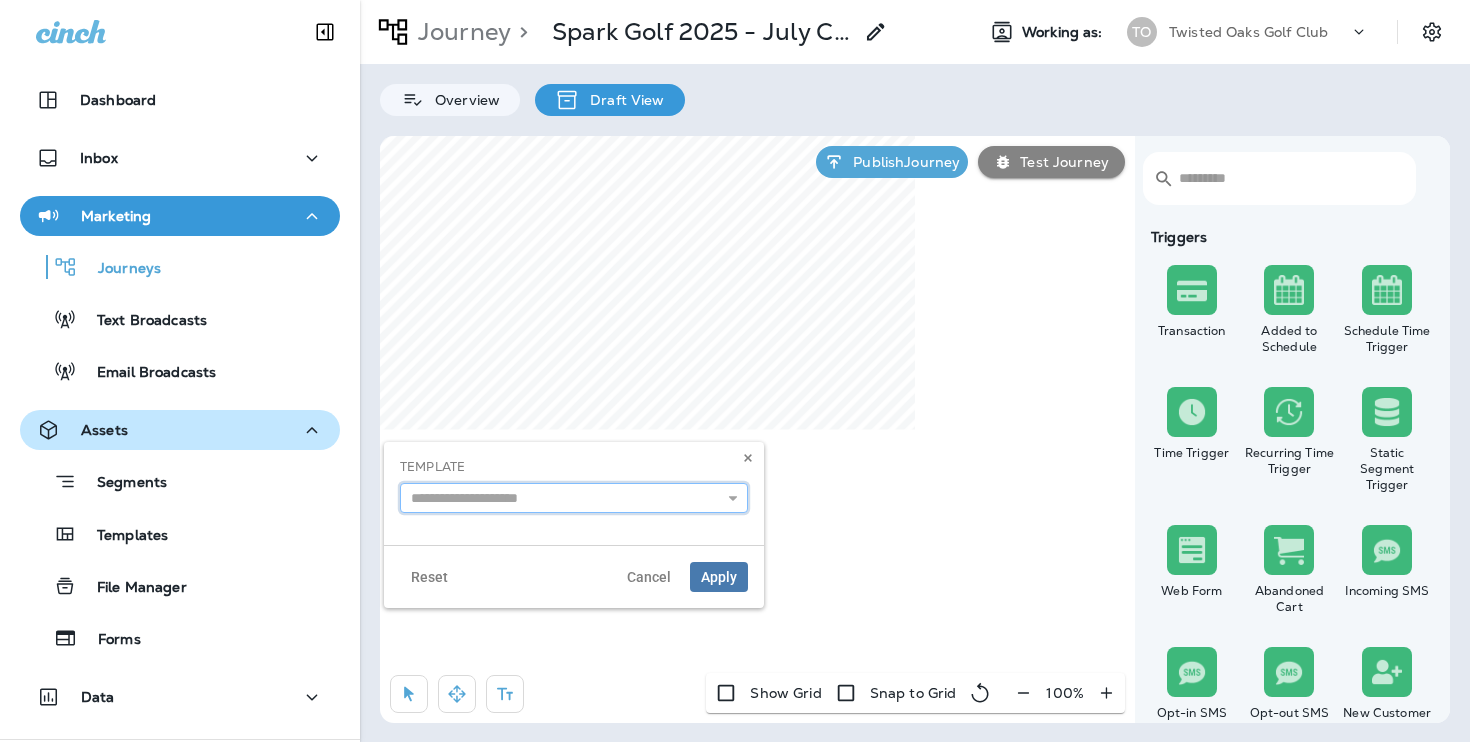 click at bounding box center (574, 498) 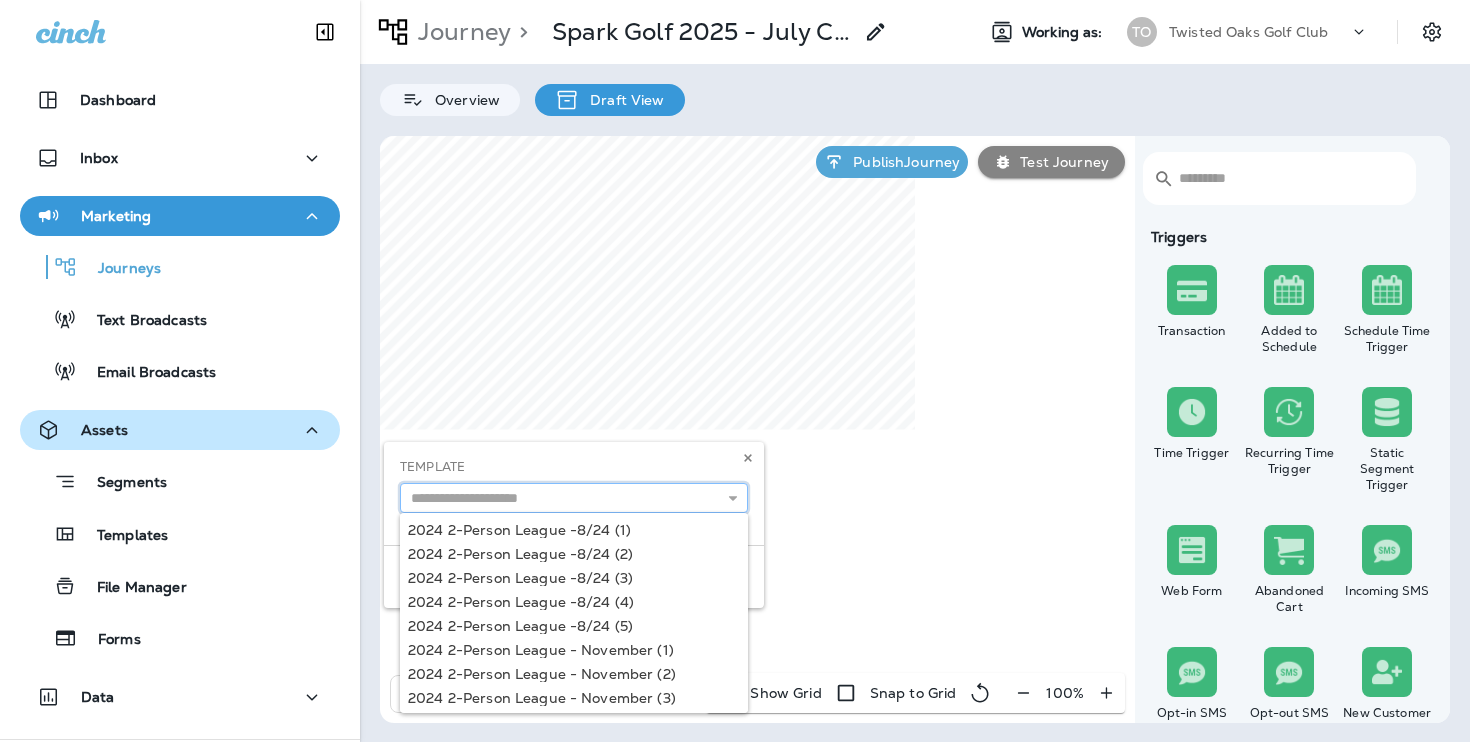 paste on "**********" 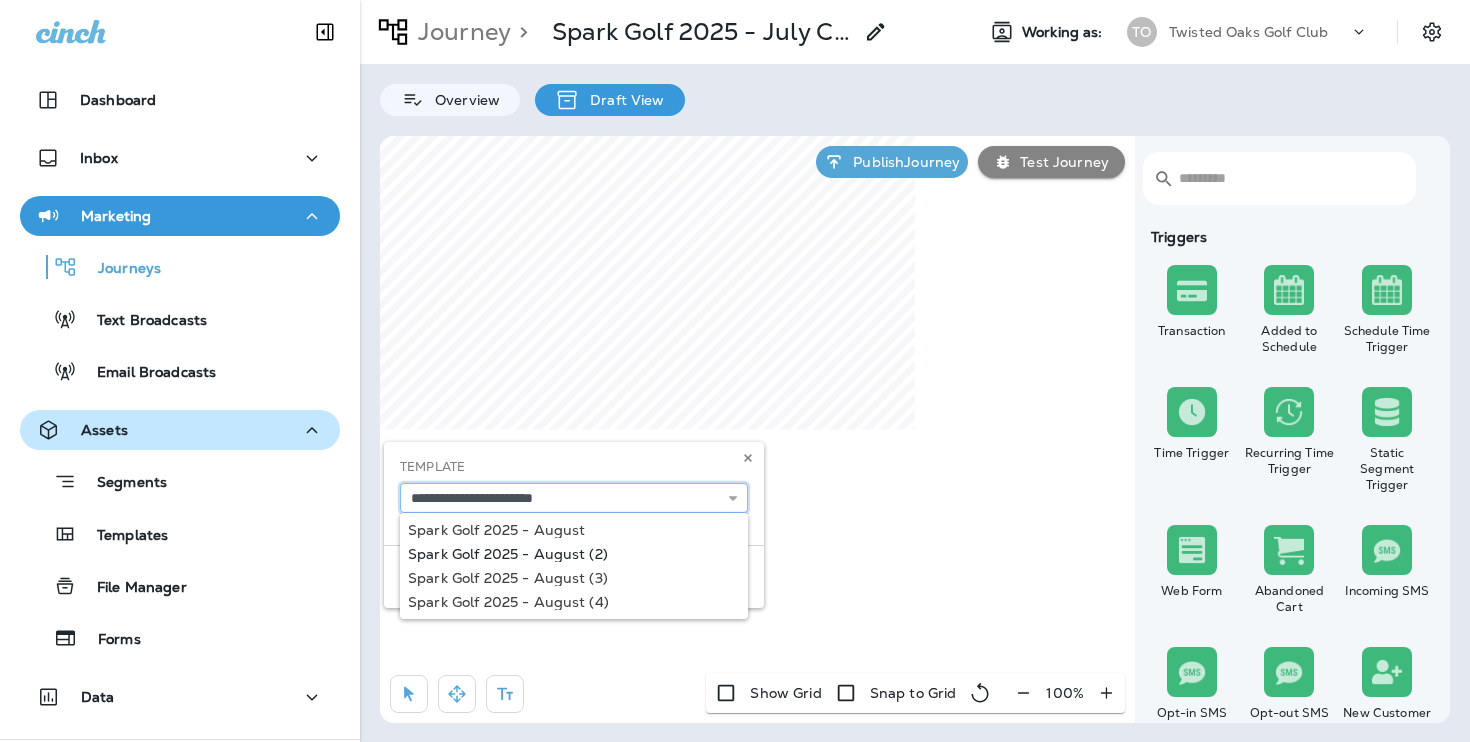 type on "**********" 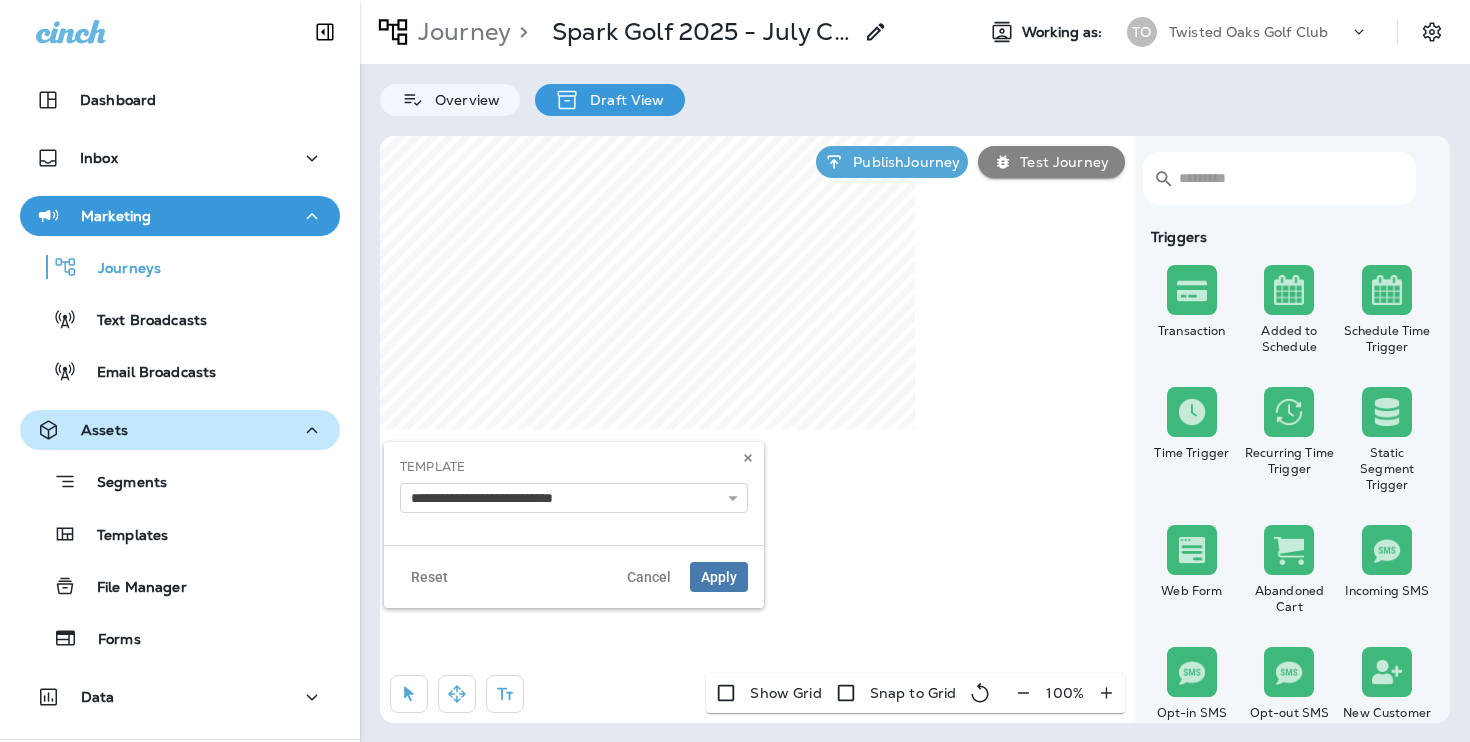 click on "**********" at bounding box center (574, 525) 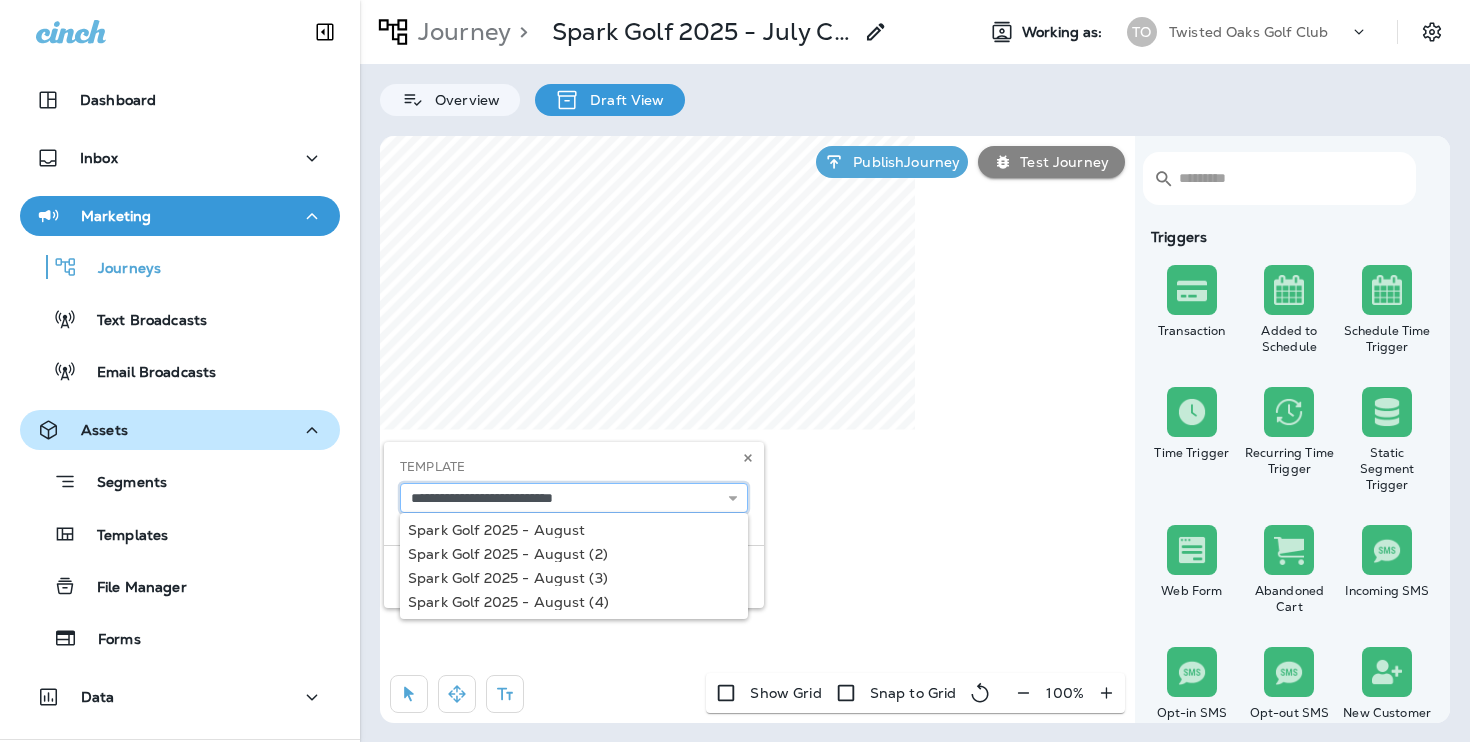 click on "**********" at bounding box center [574, 498] 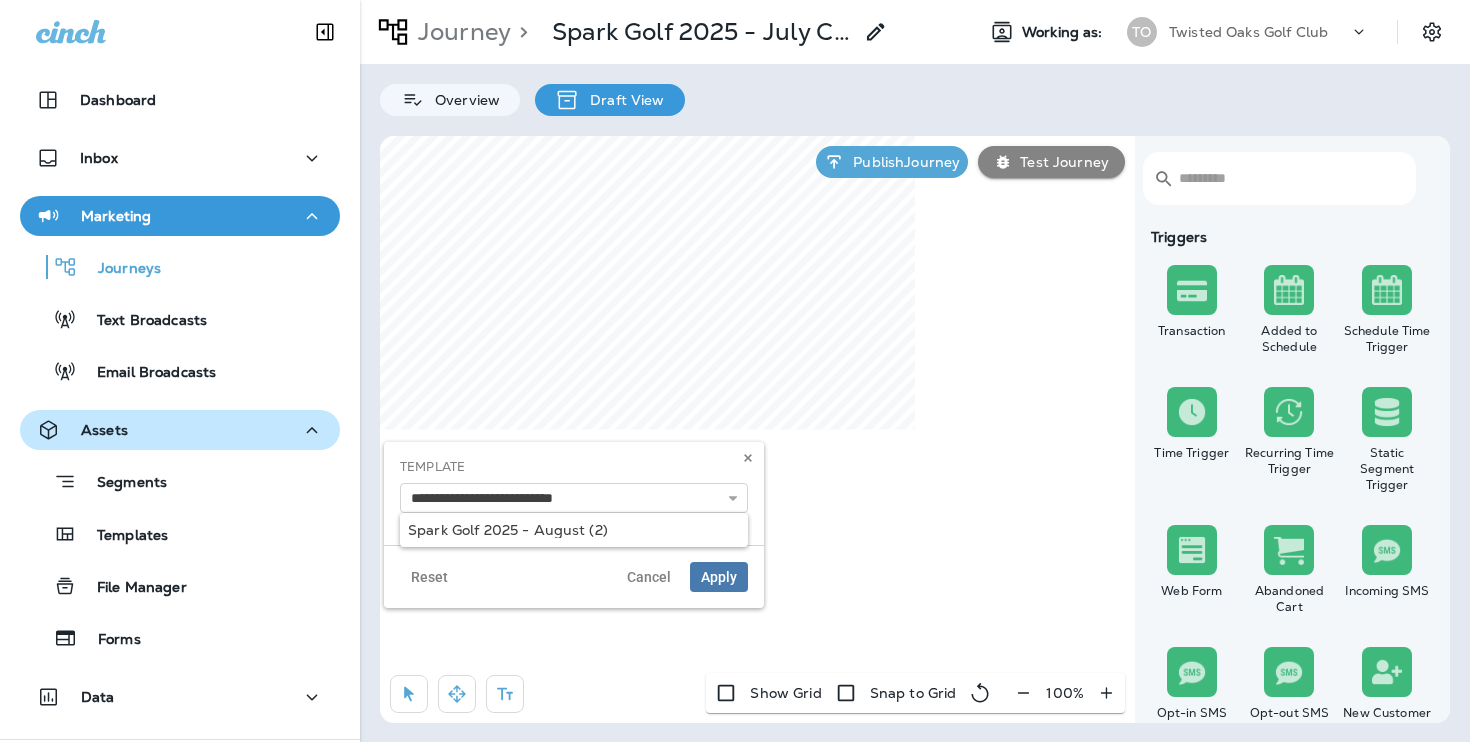click on "**********" at bounding box center (574, 485) 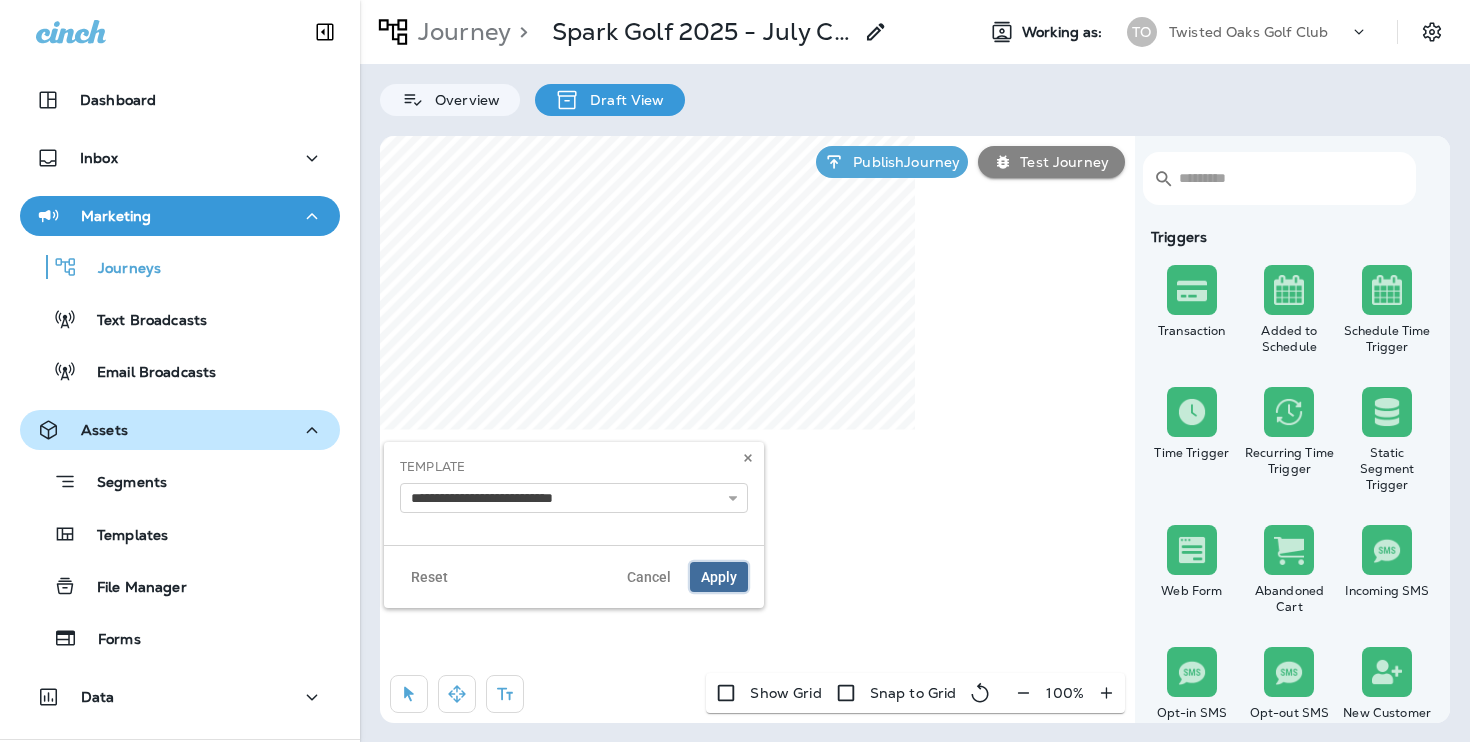 click on "Apply" at bounding box center [719, 577] 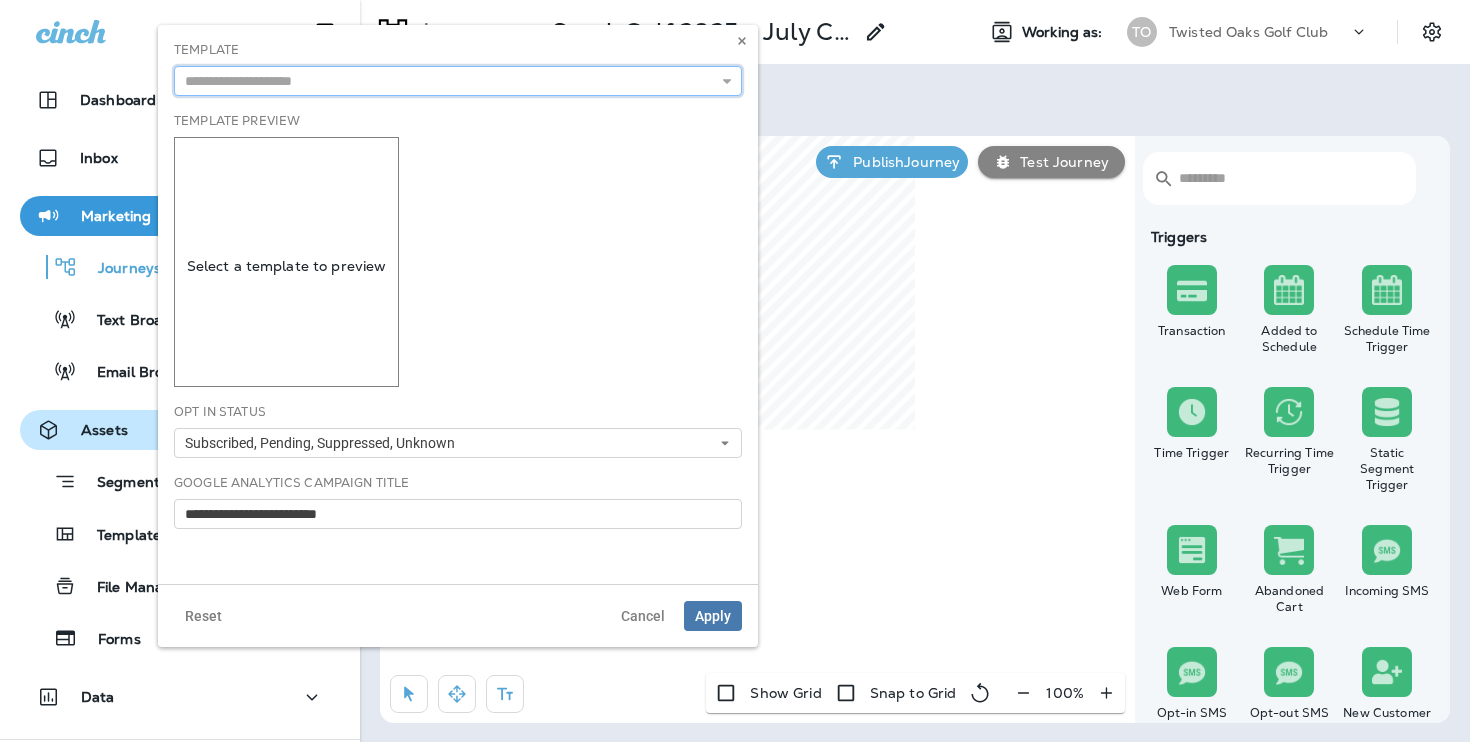 click at bounding box center (458, 81) 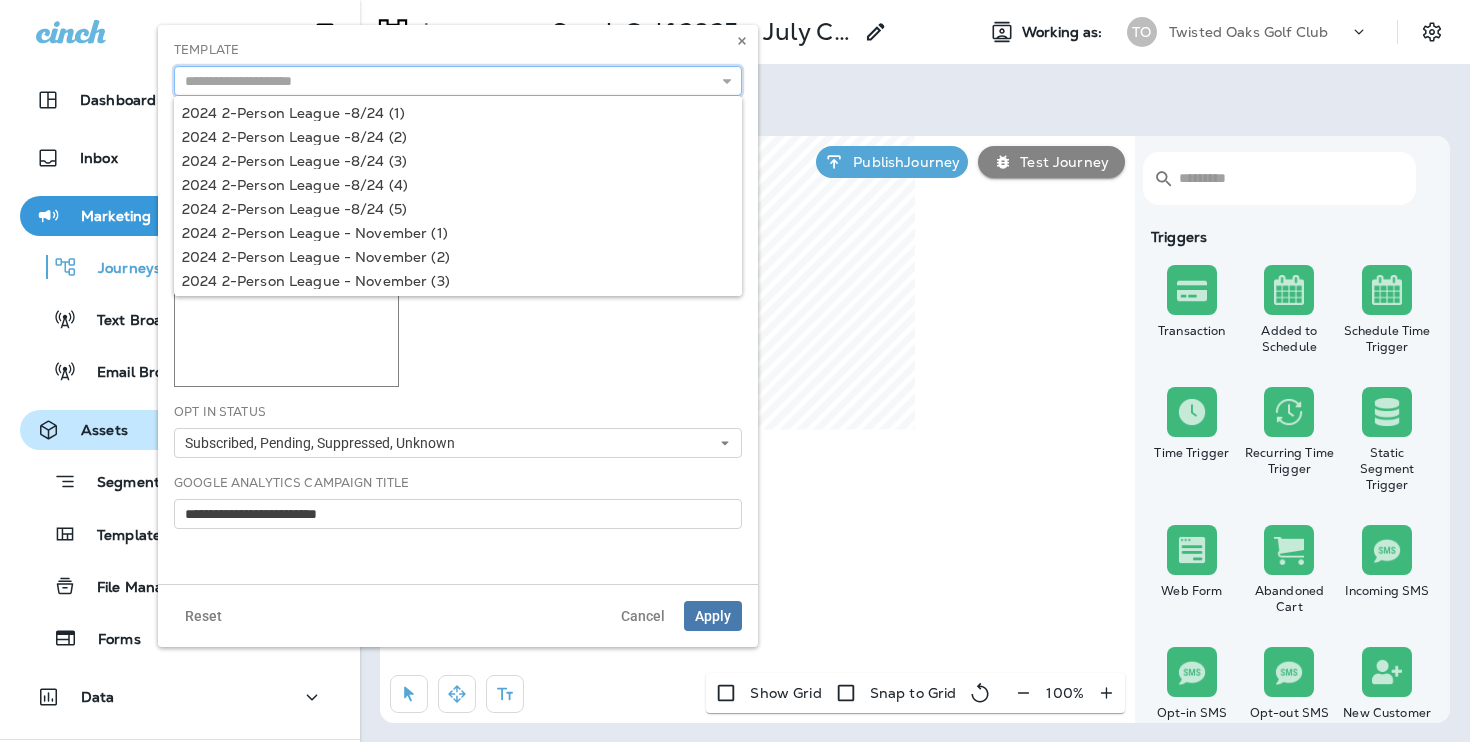 paste on "**********" 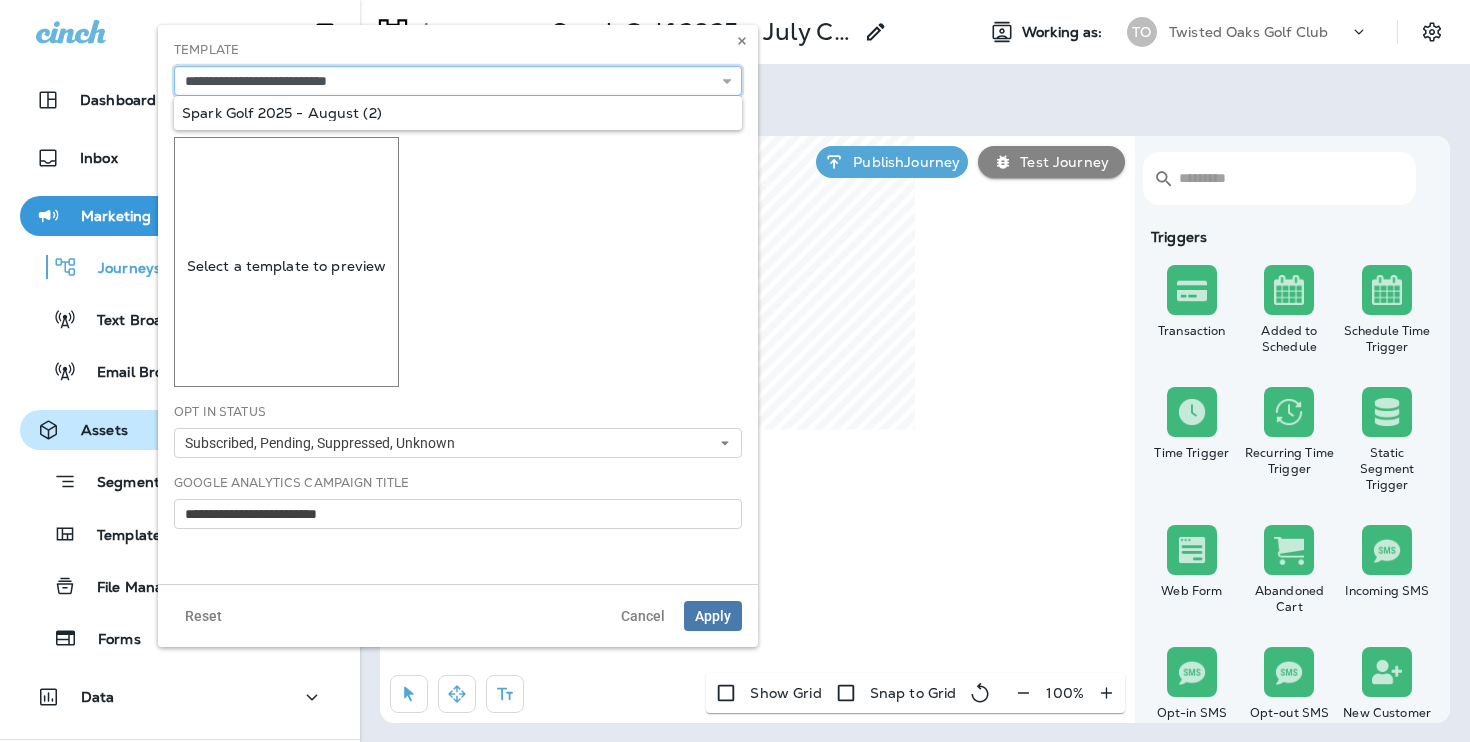 type on "**********" 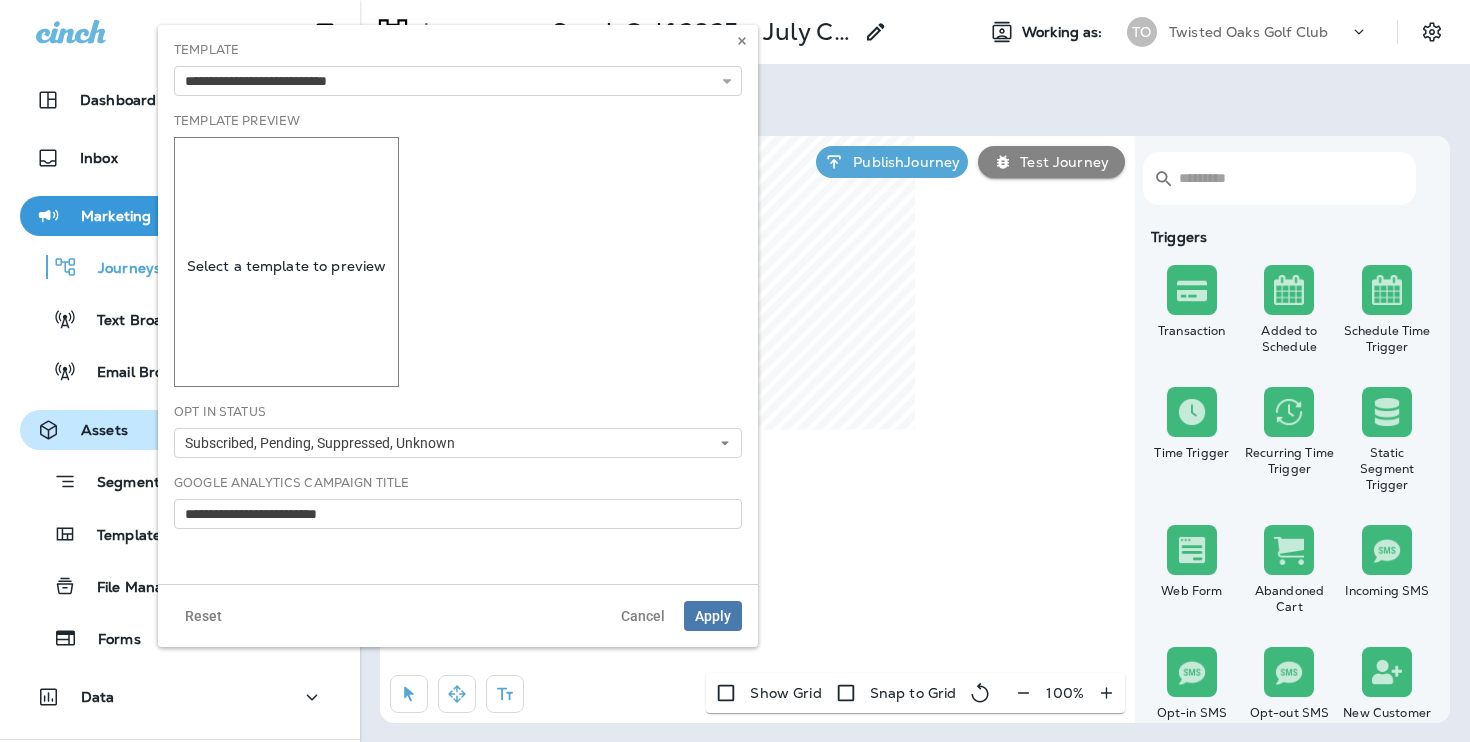 click on "**********" at bounding box center (458, 304) 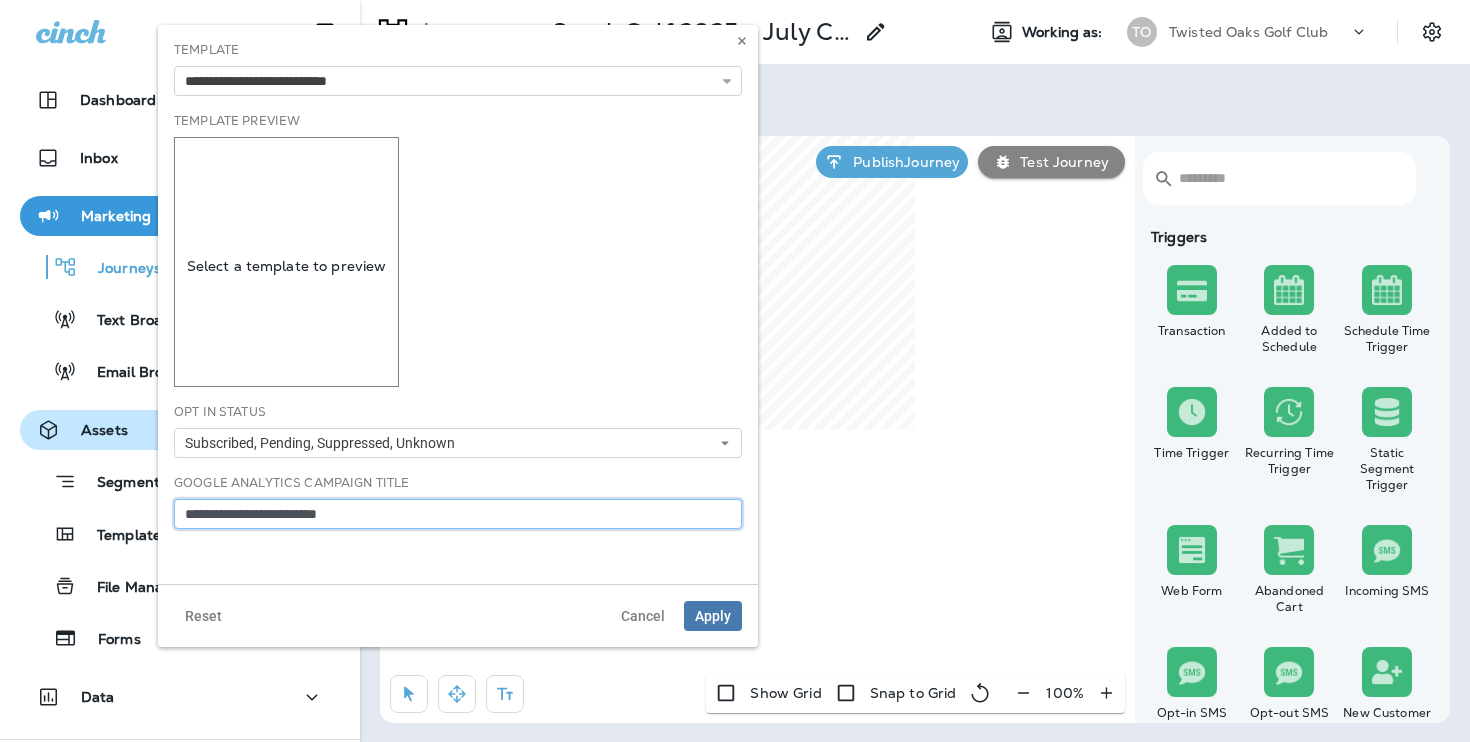click on "**********" at bounding box center [458, 514] 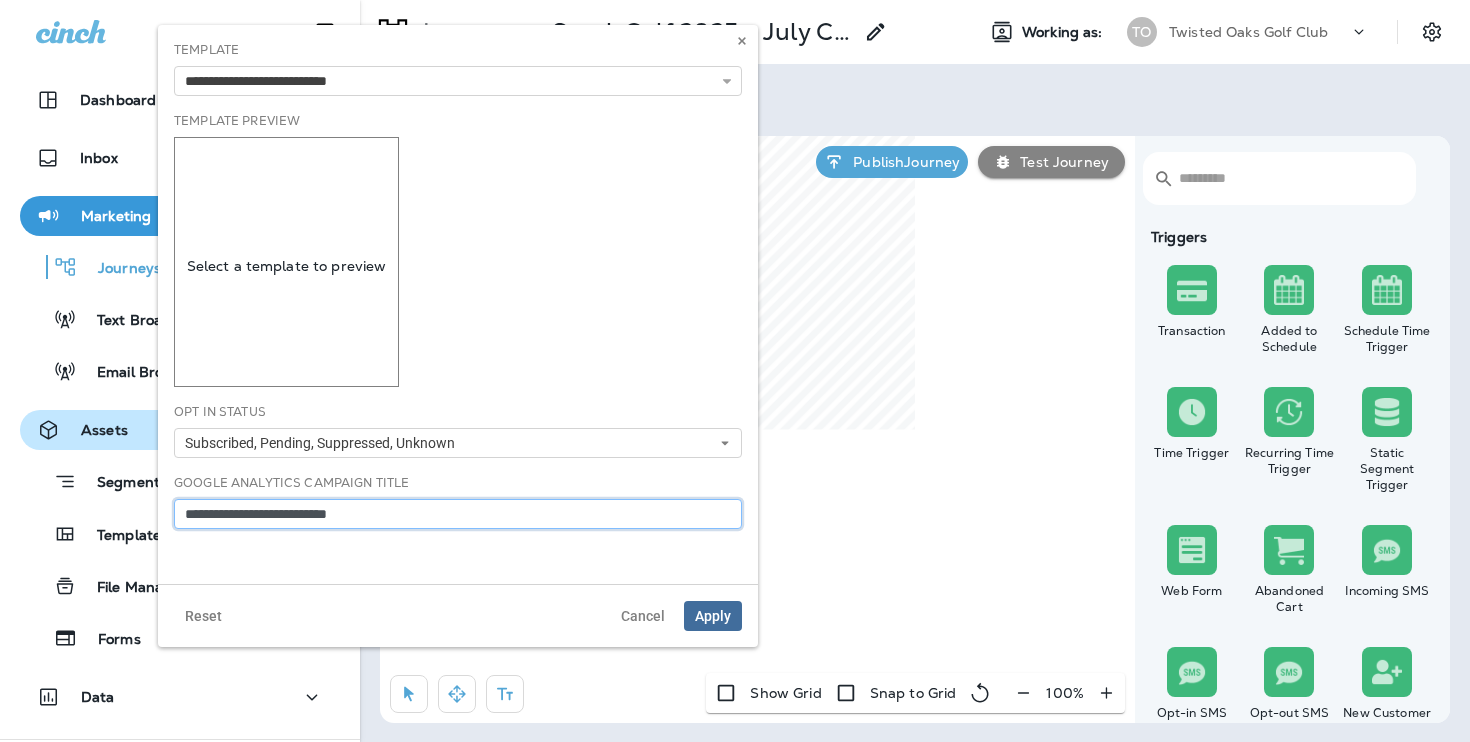 type on "**********" 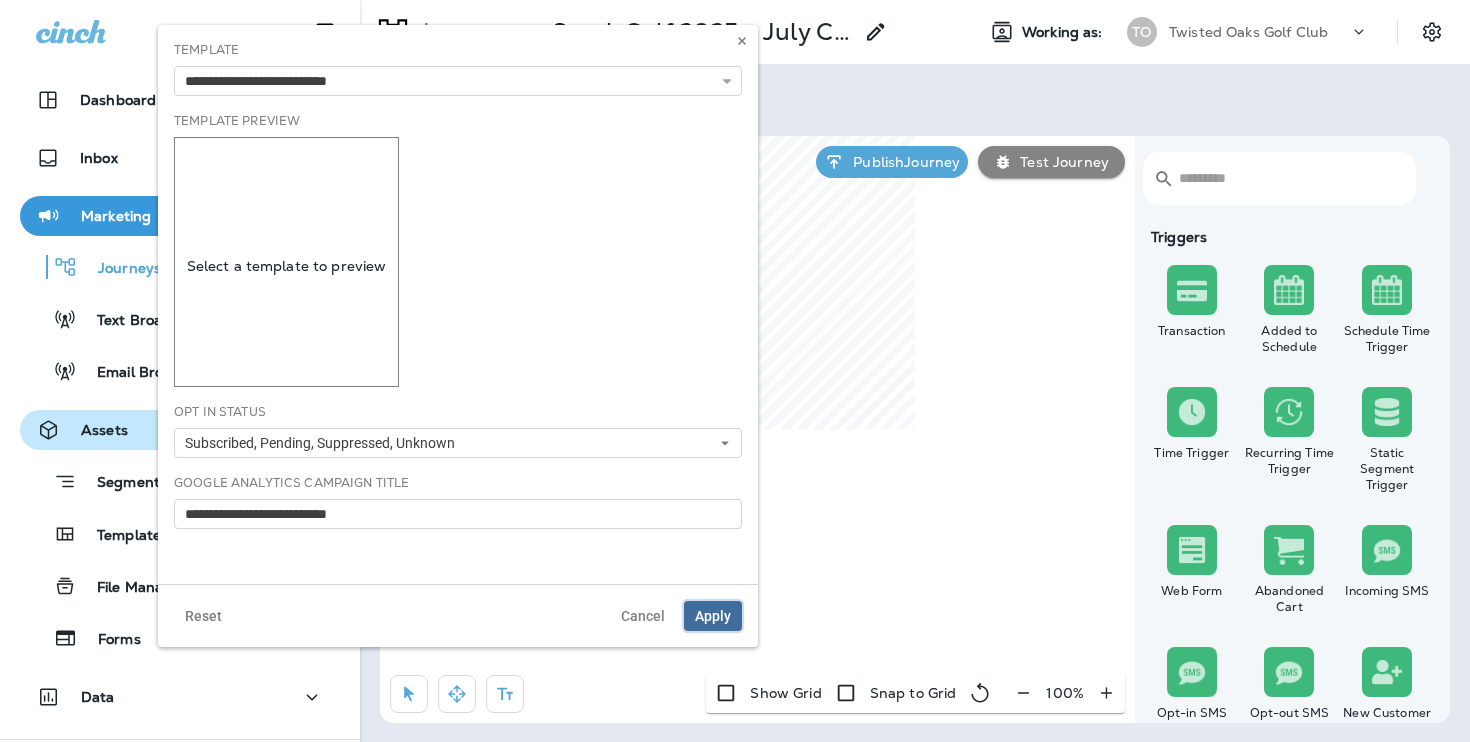 click on "Apply" at bounding box center (713, 616) 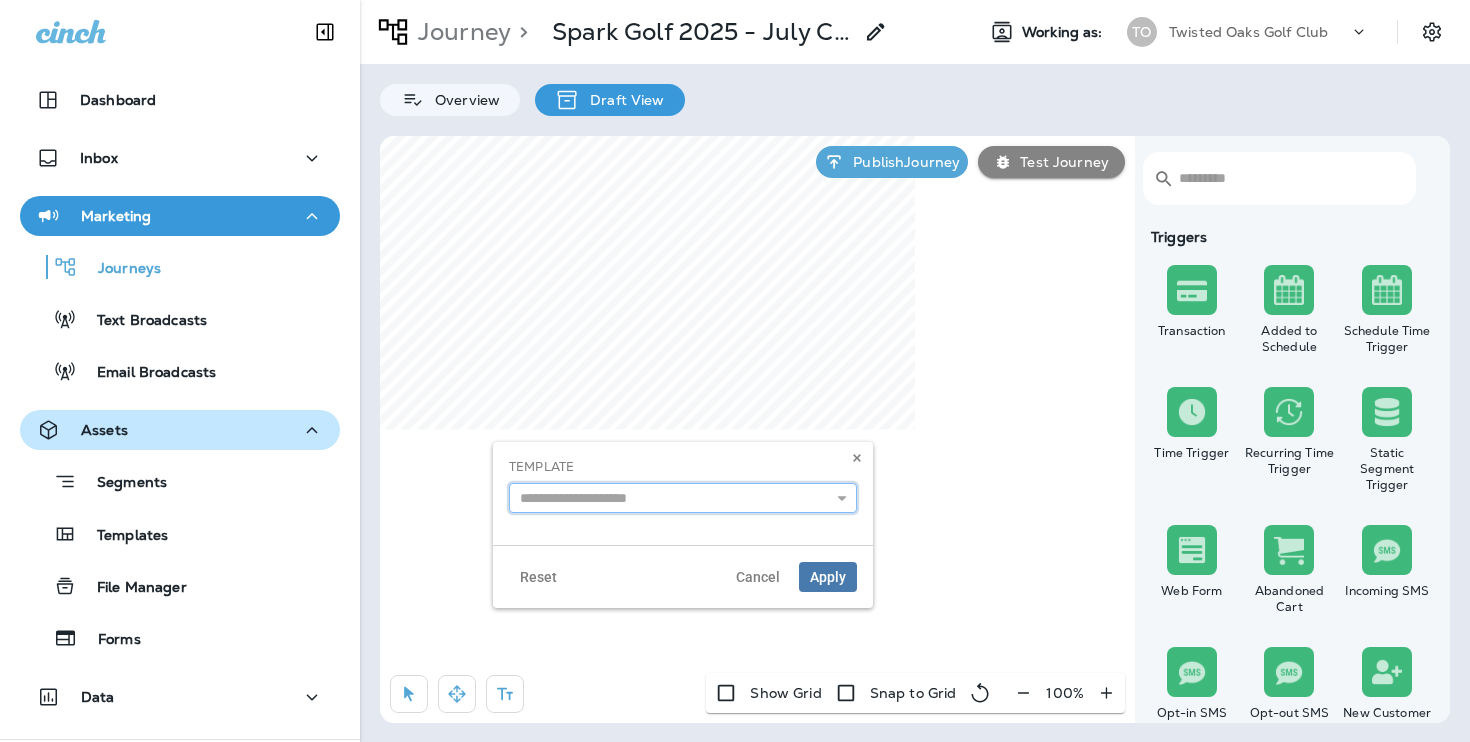 click at bounding box center [683, 498] 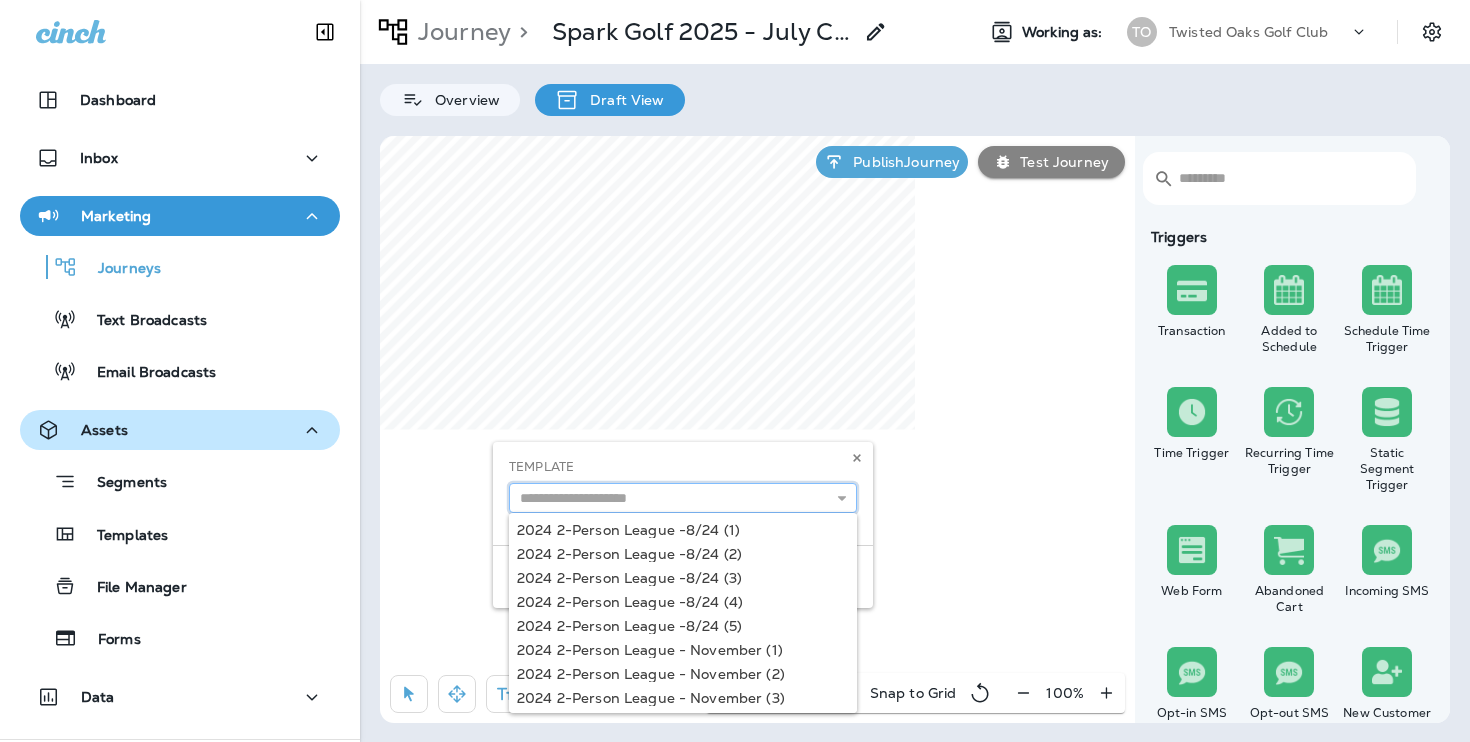 paste on "**********" 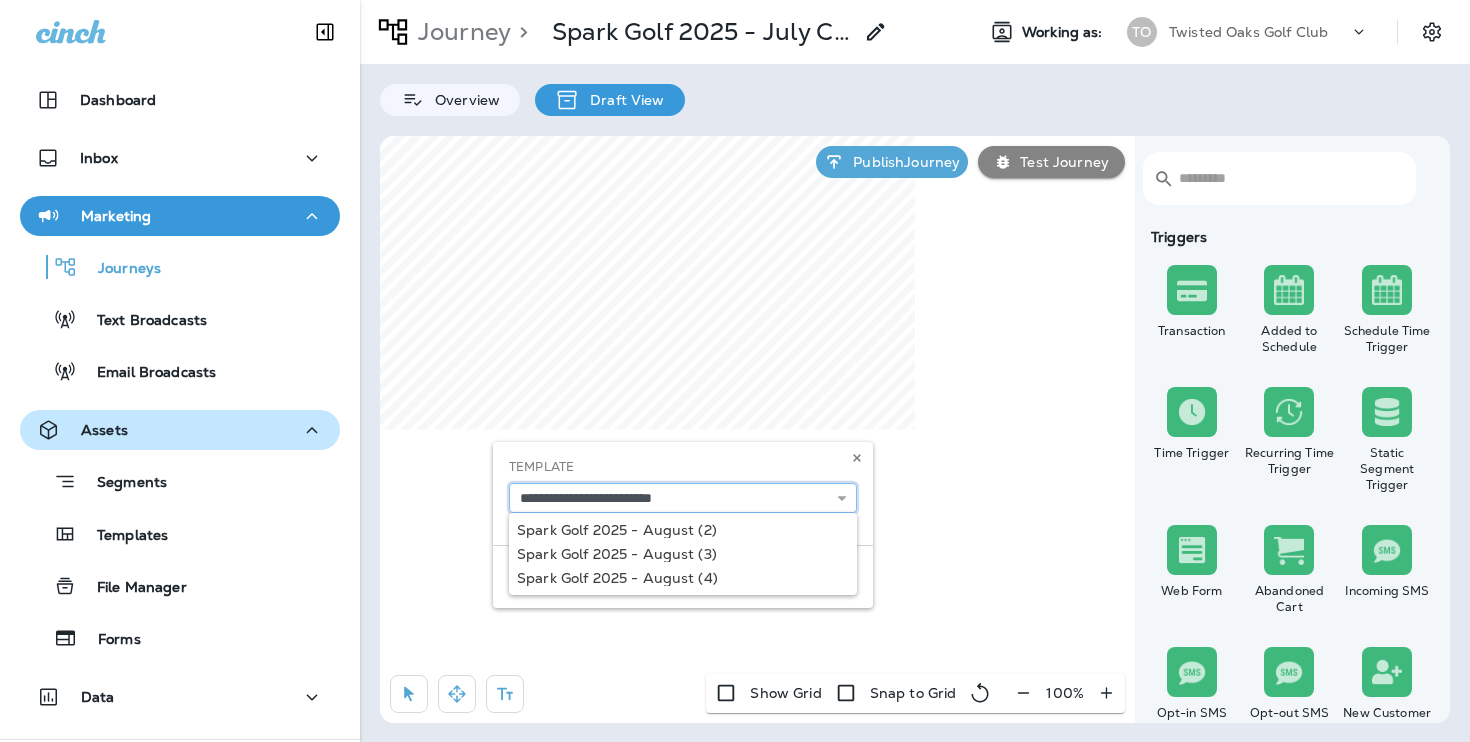 type on "**********" 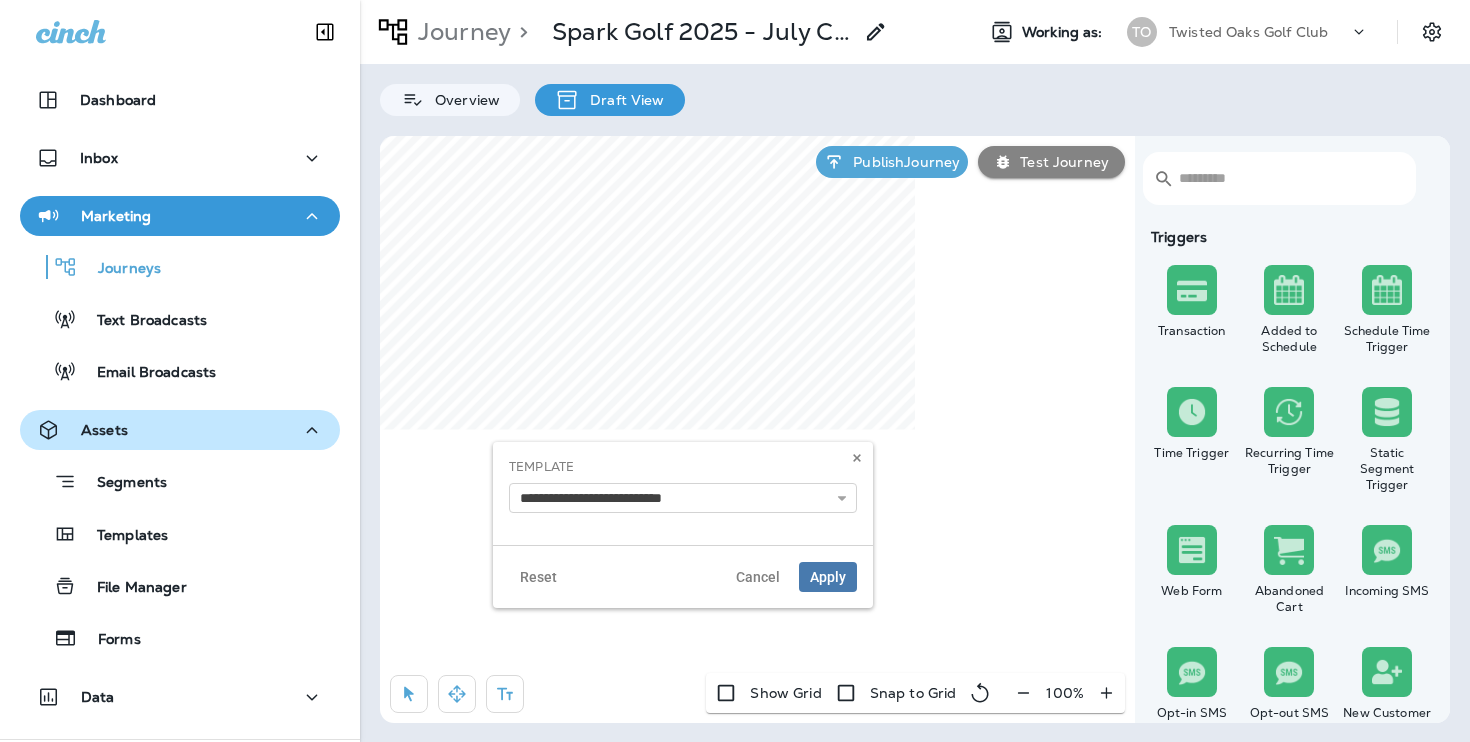 click on "**********" at bounding box center [683, 525] 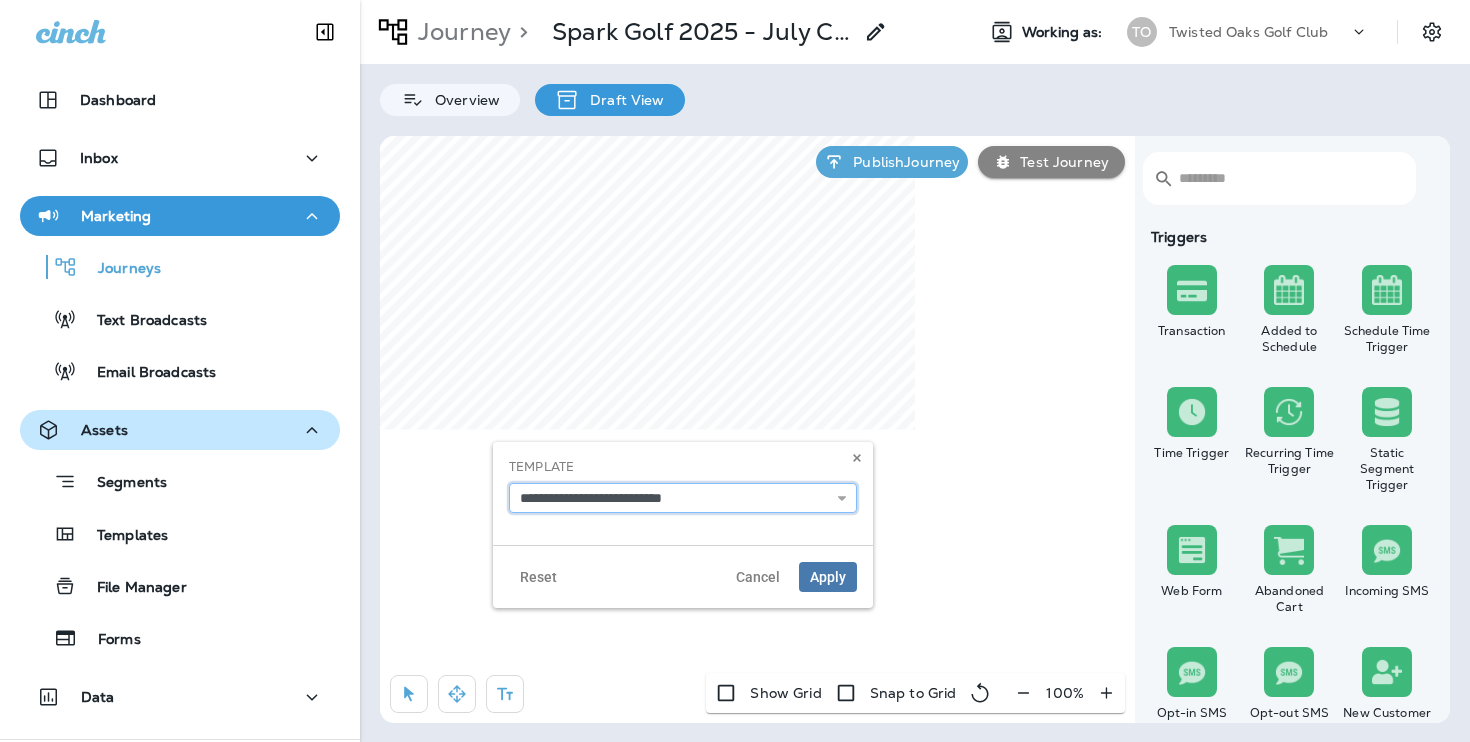 click on "**********" at bounding box center [683, 498] 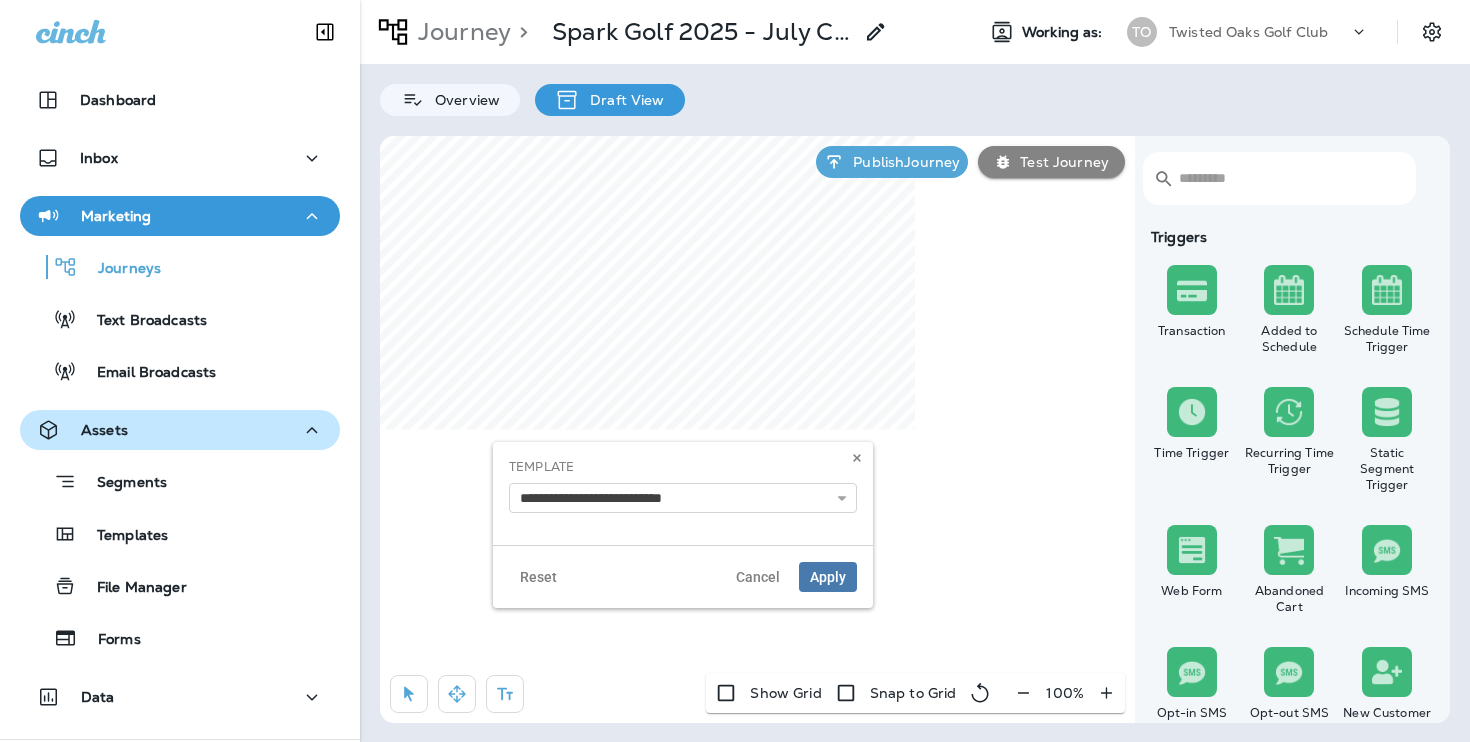 click on "**********" at bounding box center (683, 485) 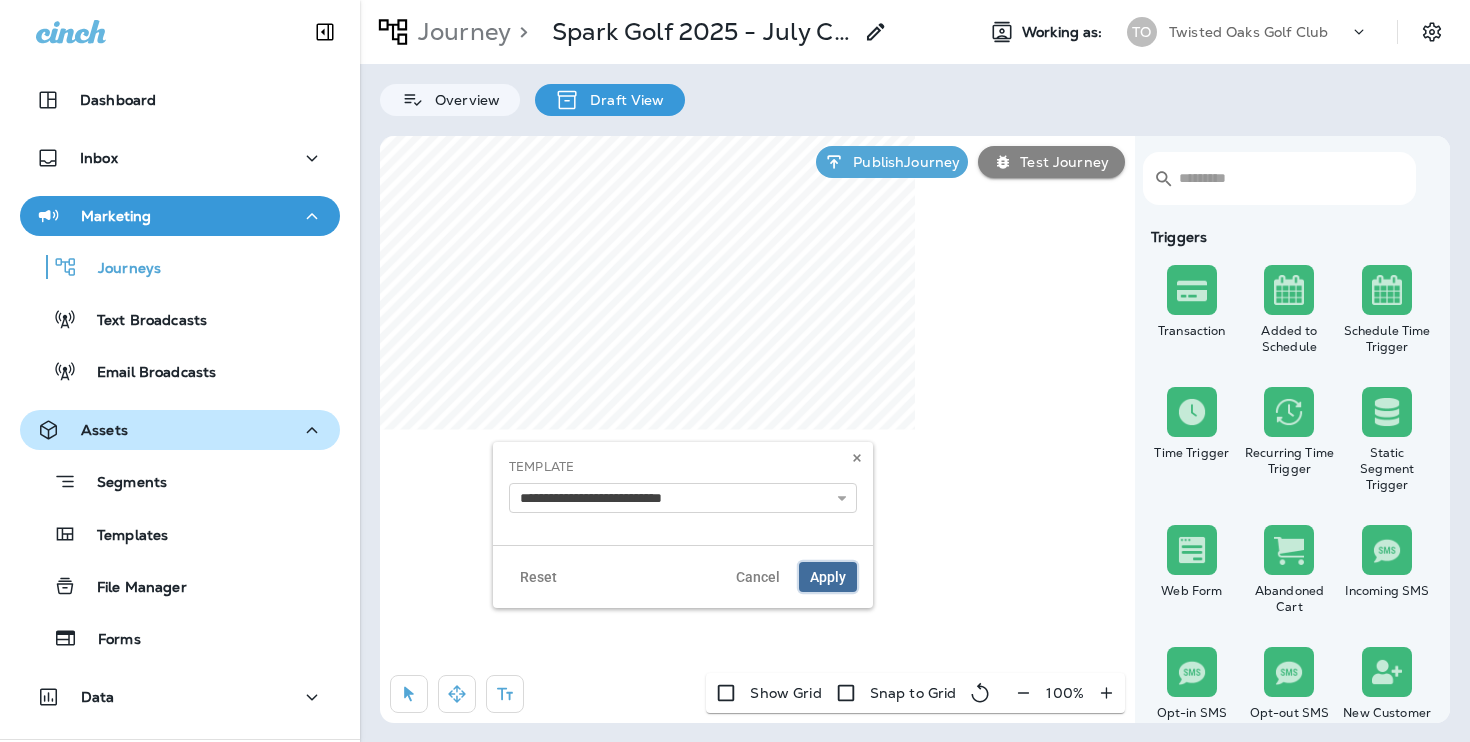 click on "Apply" at bounding box center [828, 577] 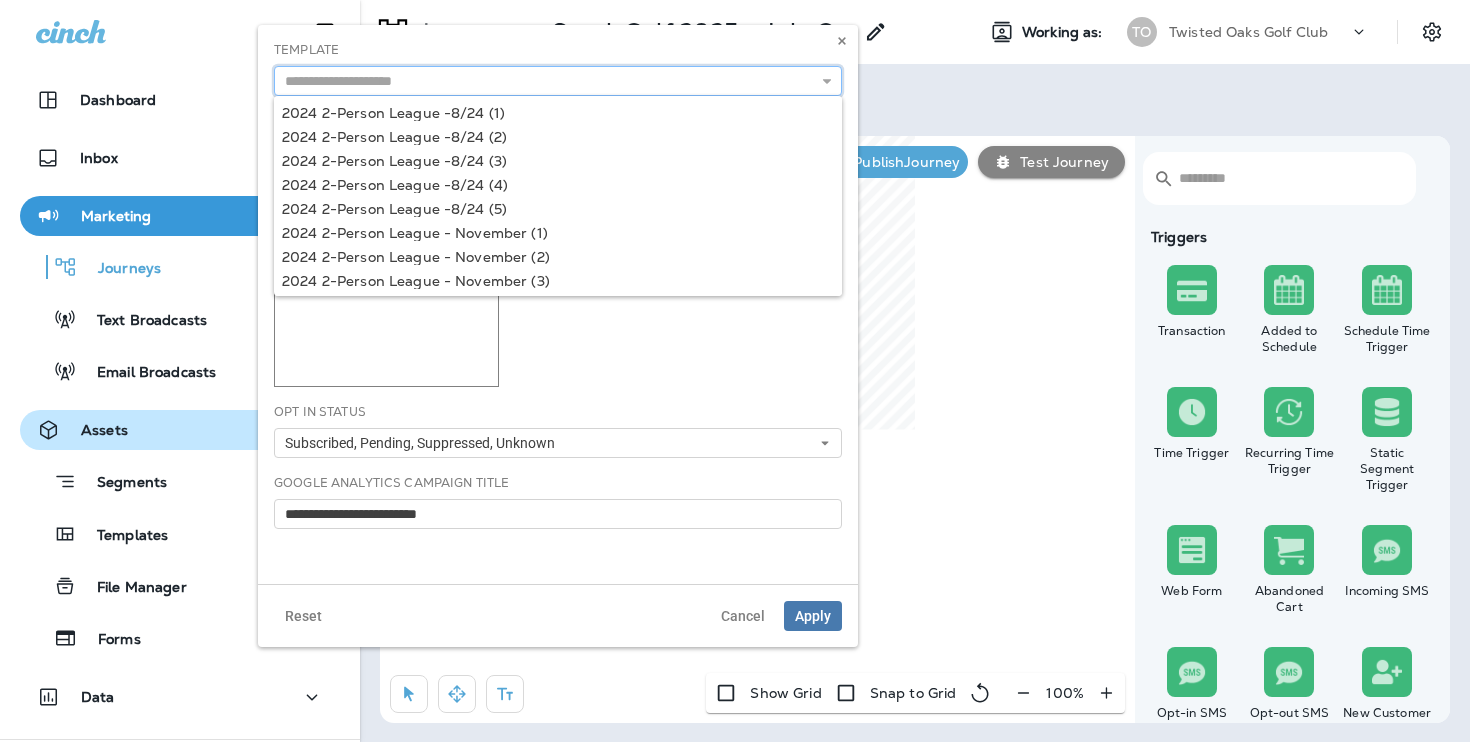 click at bounding box center [558, 81] 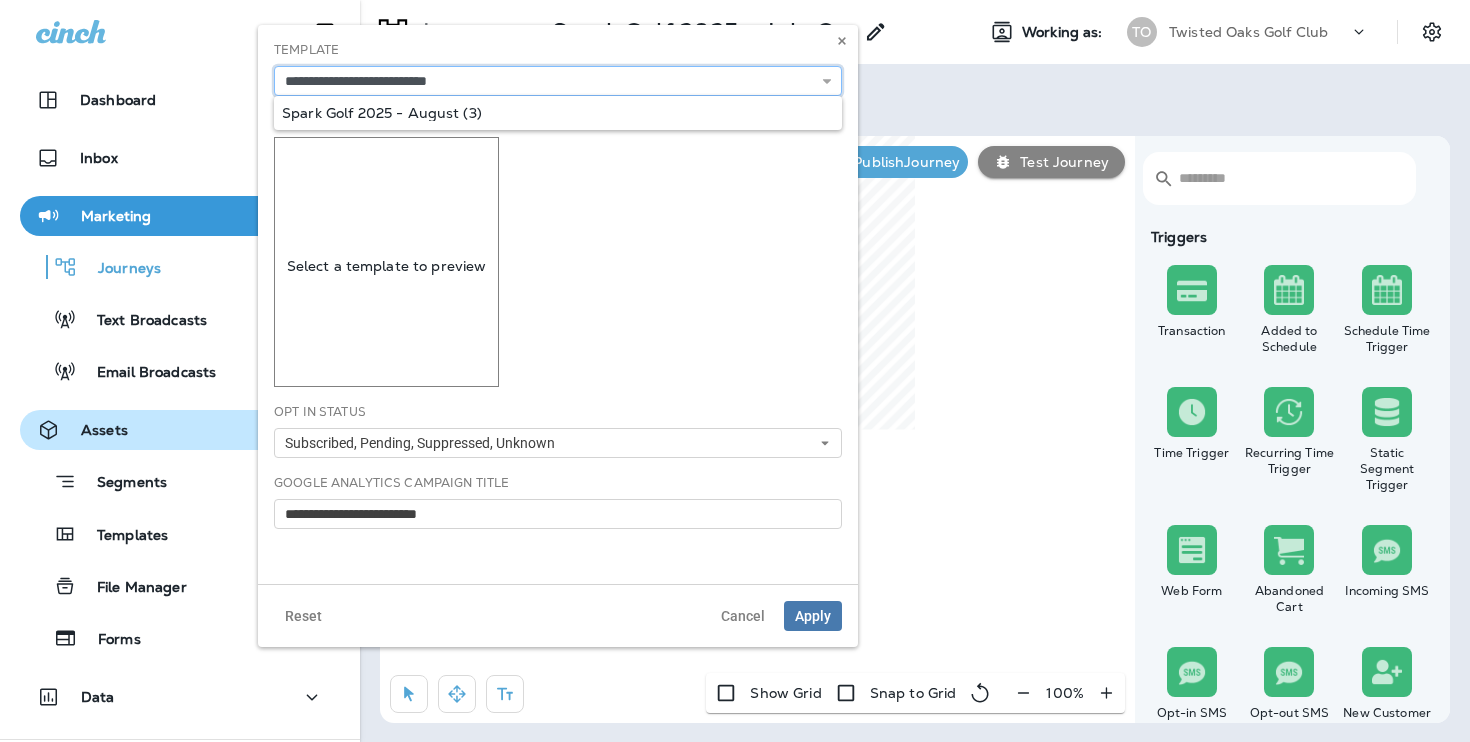 type on "**********" 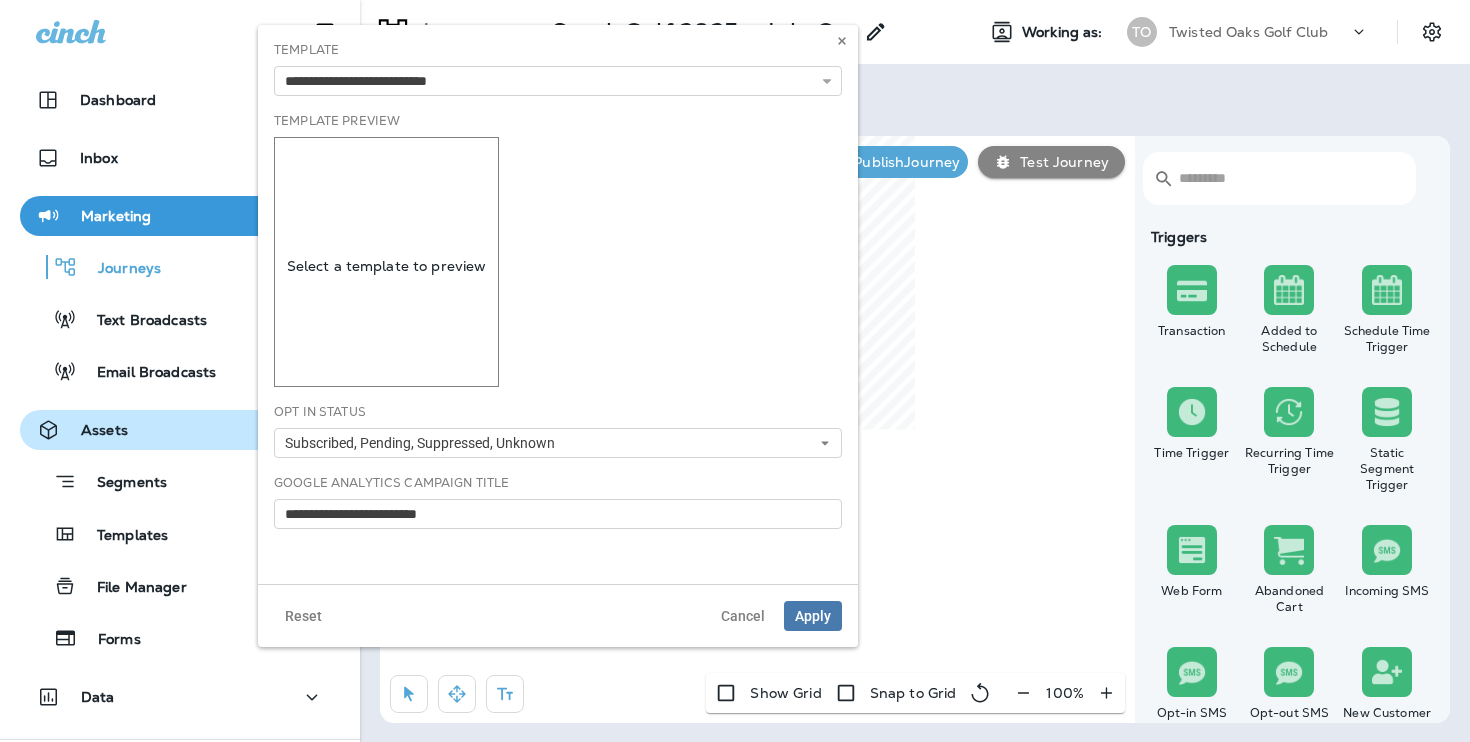 click on "**********" at bounding box center (558, 304) 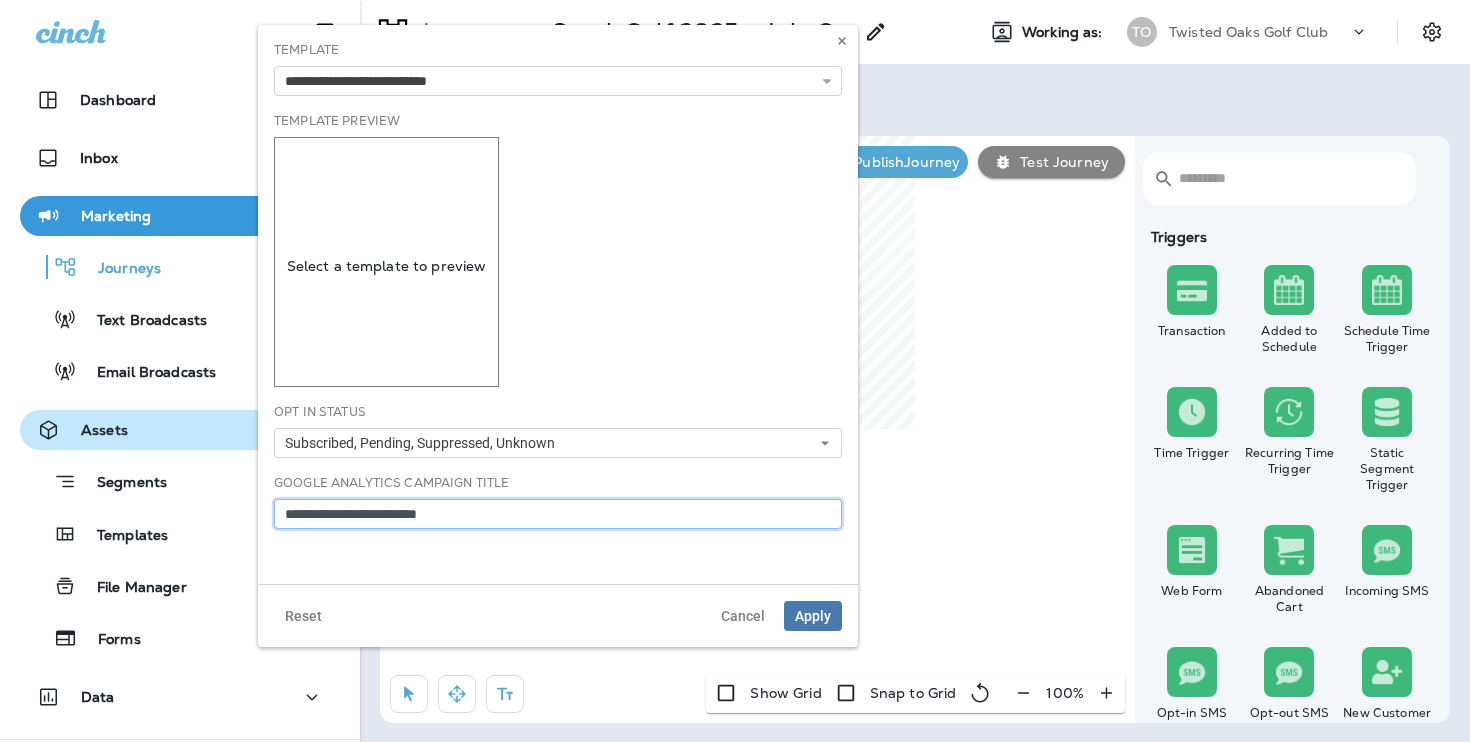 click on "**********" at bounding box center [558, 514] 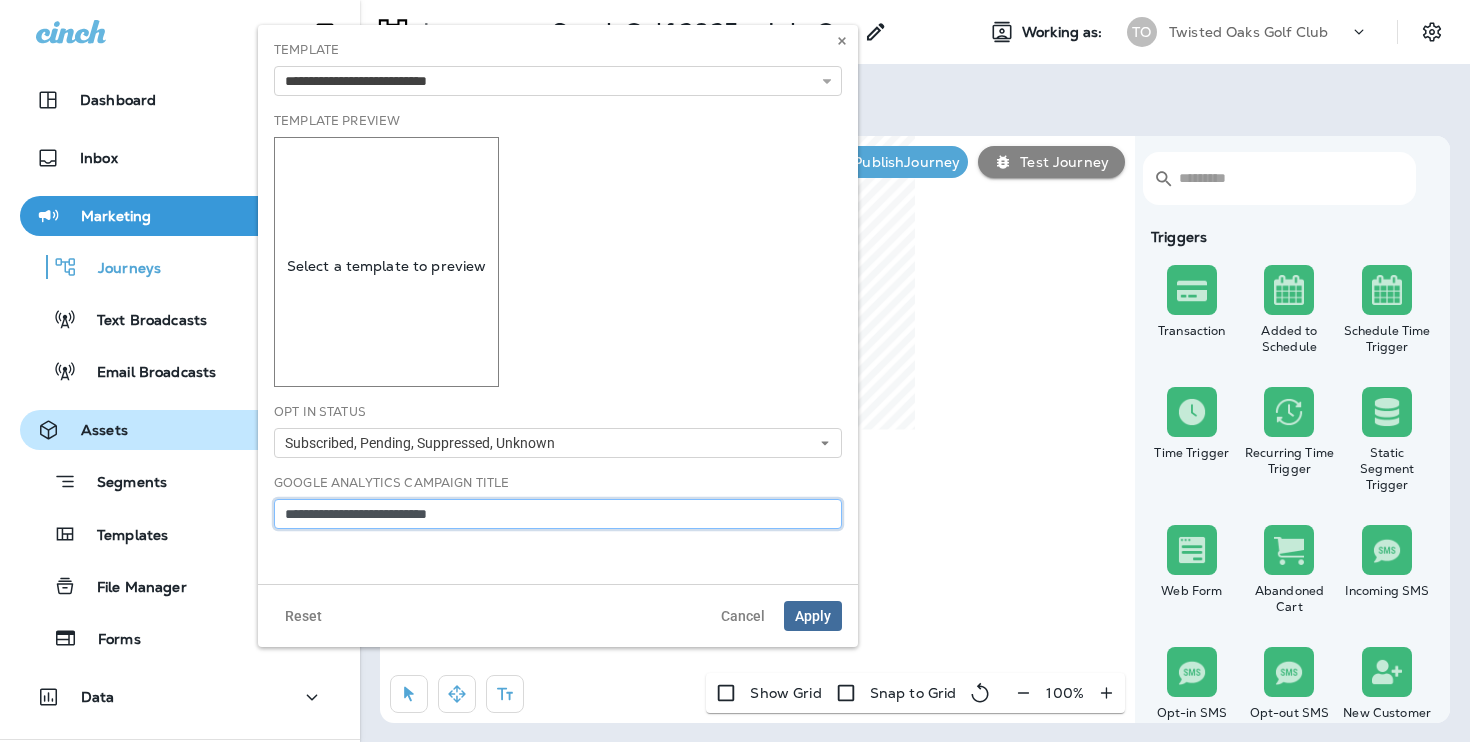 type on "**********" 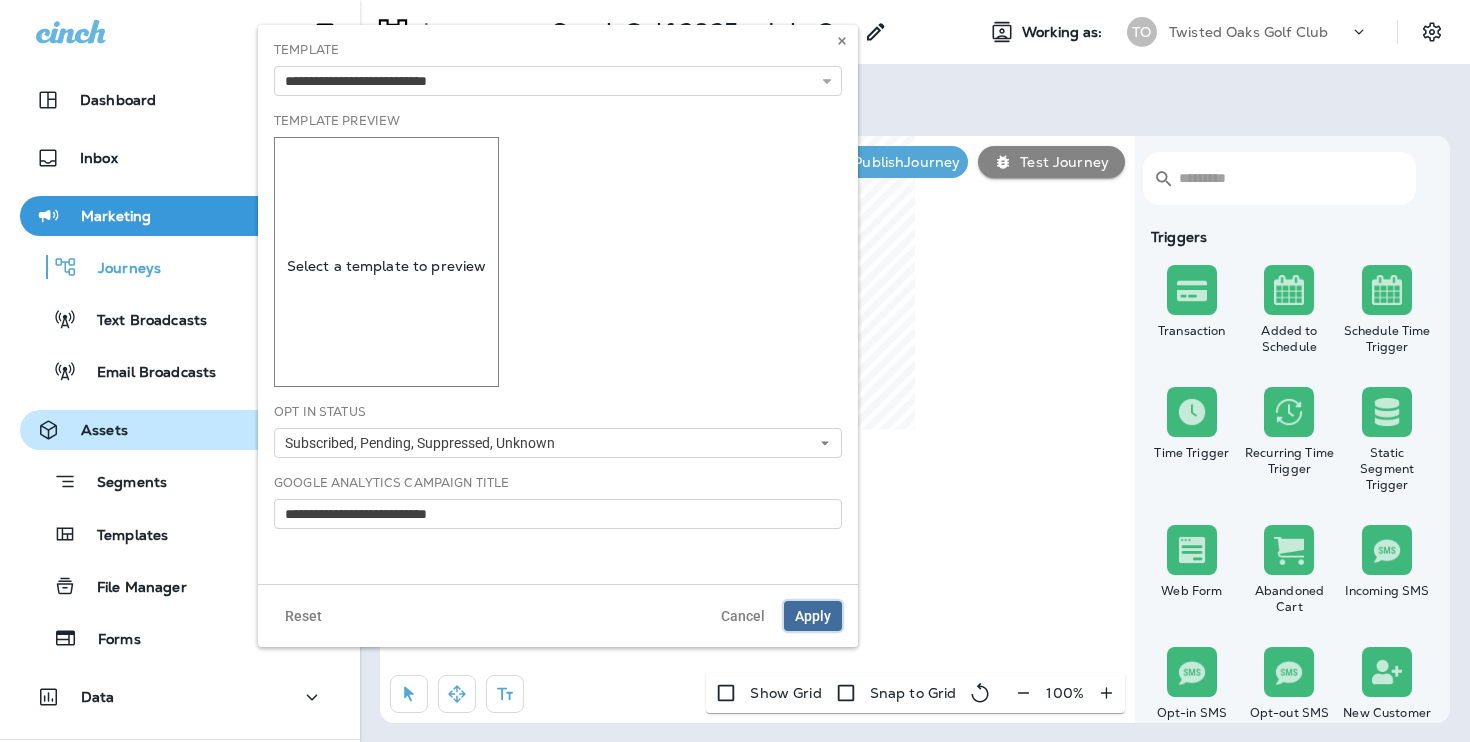 click on "Apply" at bounding box center (813, 616) 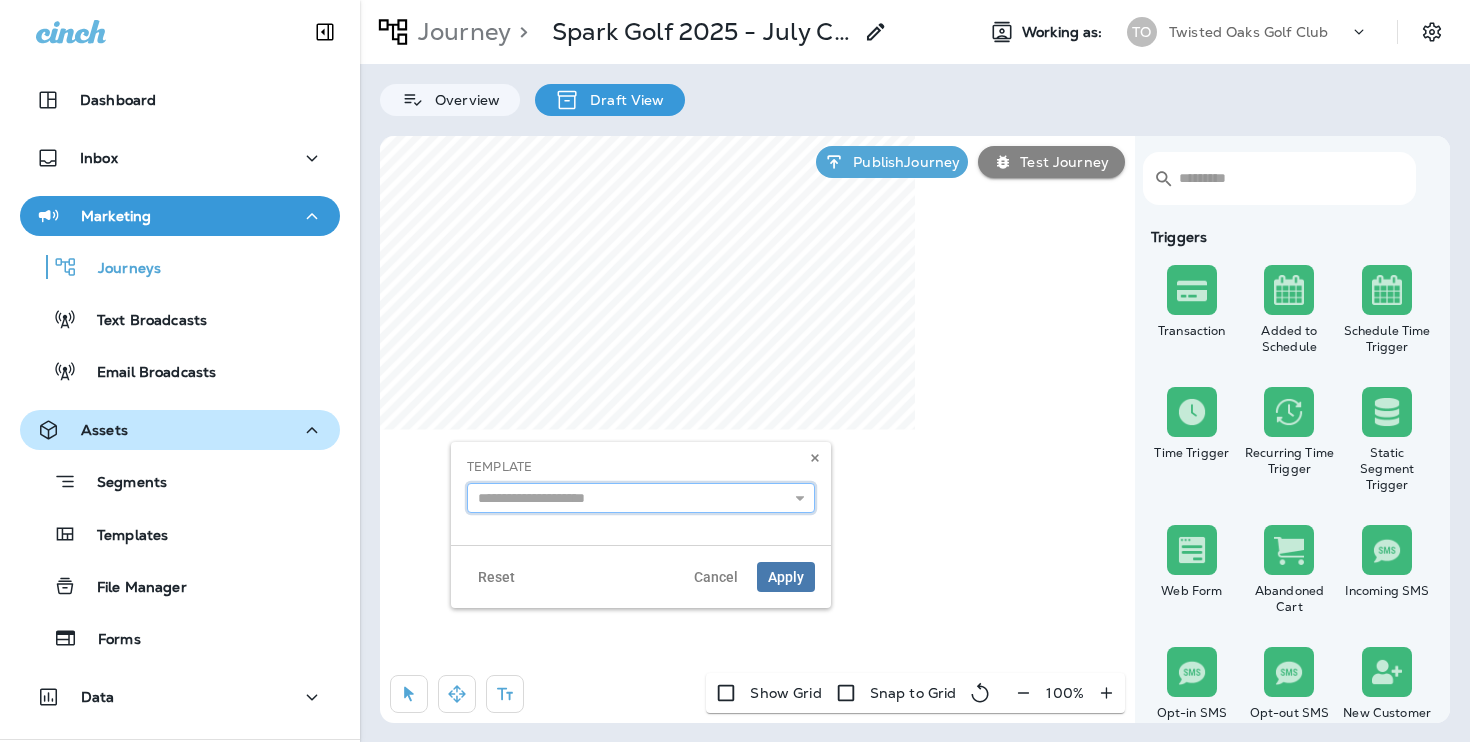 click at bounding box center (641, 498) 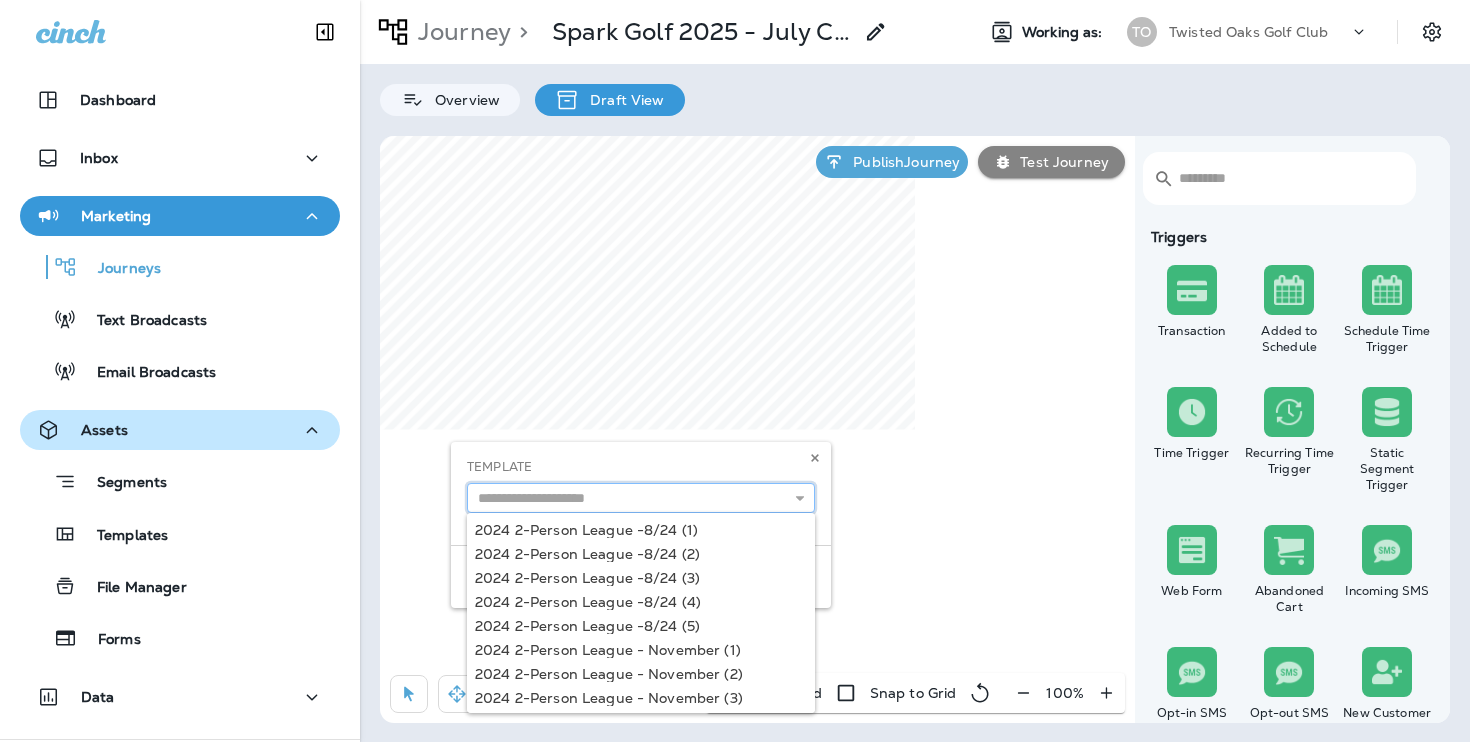 paste on "**********" 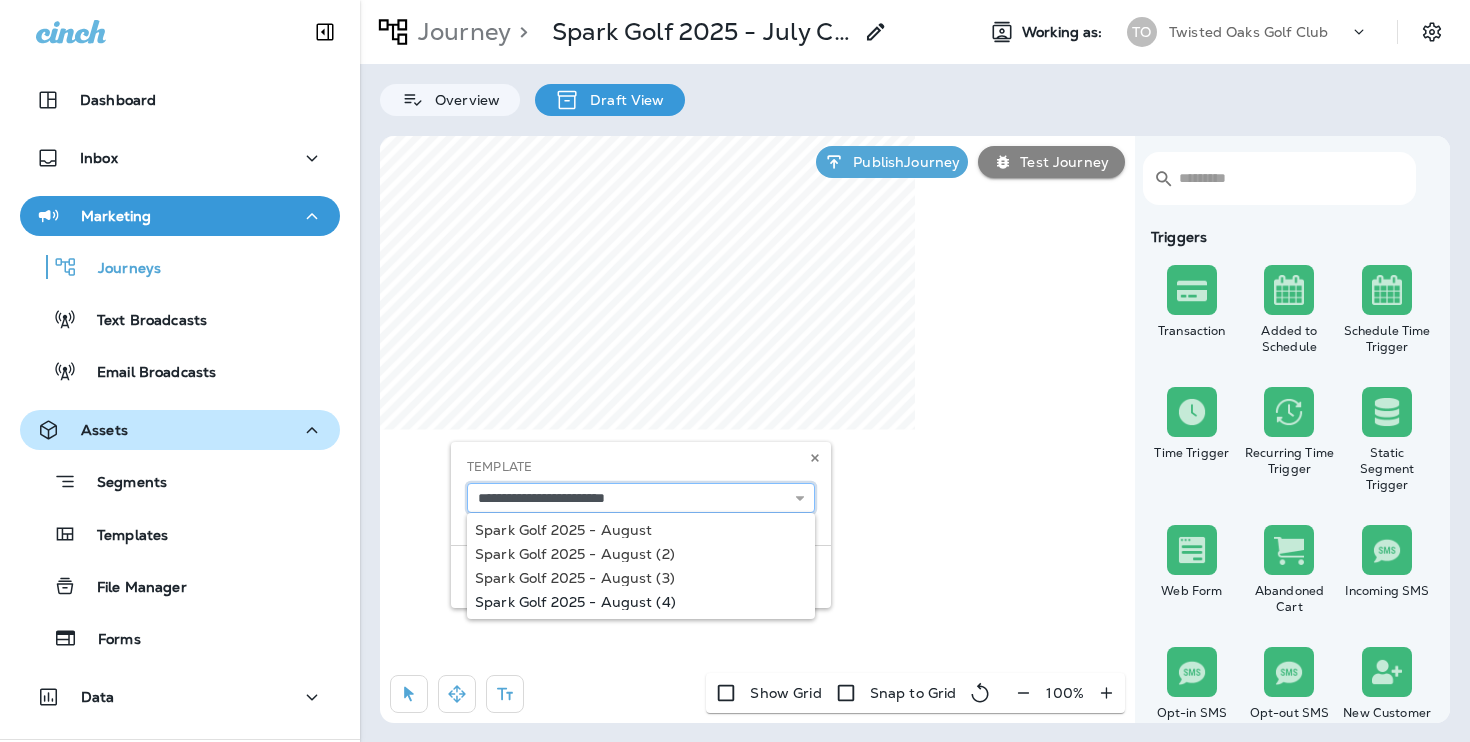 type on "**********" 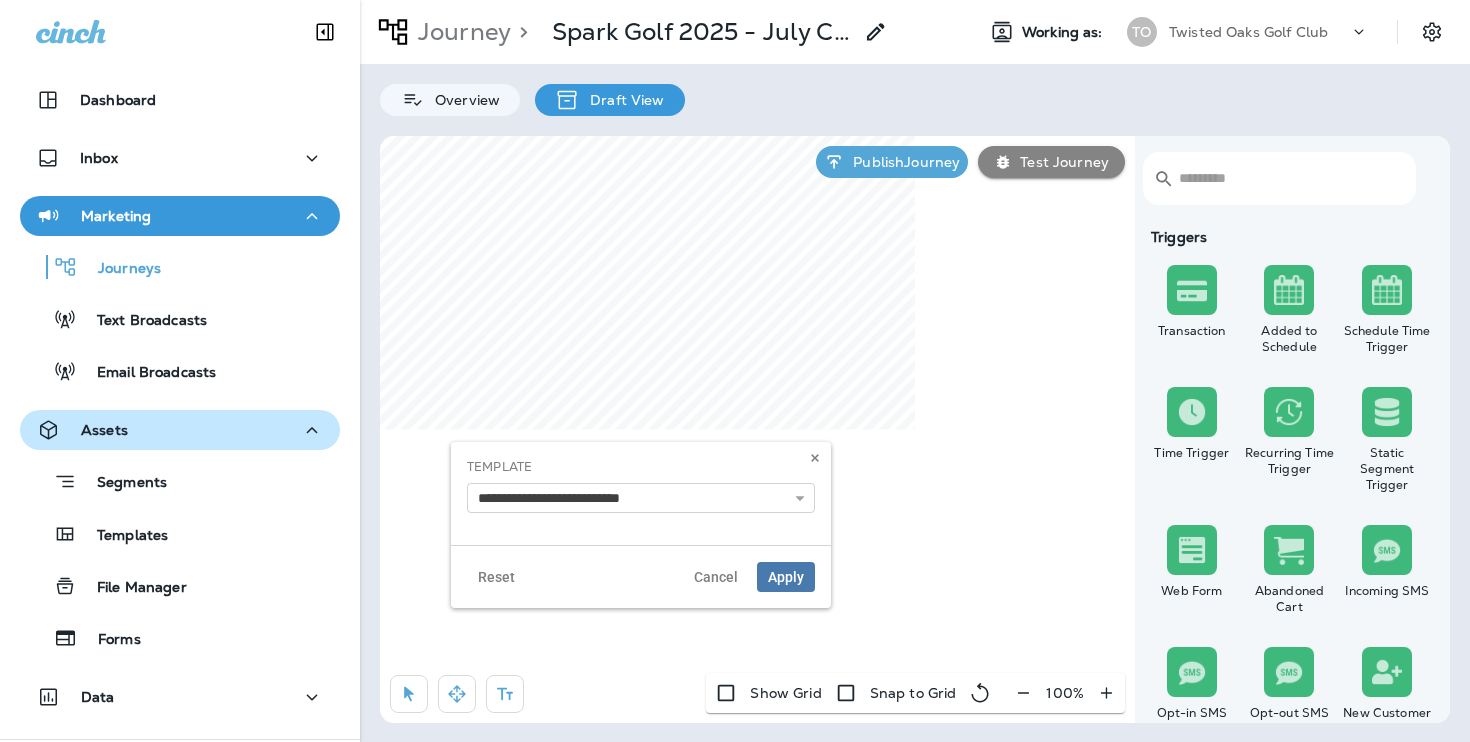 click on "Dashboard Inbox Marketing Journeys Text Broadcasts Email Broadcasts Assets Segments Templates File Manager Forms Data 12 What's New Support Journey > Spark Golf 2025  - July Copy Working as: TO Twisted Oaks Golf Club Overview Draft View ​ ​ Triggers Transaction Added to Schedule Schedule Time Trigger Time Trigger Recurring Time Trigger Static Segment Trigger Web Form Abandoned Cart Incoming SMS Opt-in SMS Opt-out SMS New Customer Actions Time Delay Await SMS Reply Rate Limit Send Email Send SMS Send MMS Send Mailer Send Notification End Journey A/B Split A/B Testing Add to Static Segment Remove from Static Segment Add to Facebook Audience Remove from Facebook Audience Add to Google Ads Audience Remove from Google Ads Audience Add to Mailbox Power Remove from Mailbox Power Webhook Contest Winners Recurring Contest Winners Add to DripDrop Conditions Check Data Field Check Email Status Repeat Customer Has Transaction Distance from Location SMS Subscription Status In Static Segment Has Offer   %" at bounding box center (735, 0) 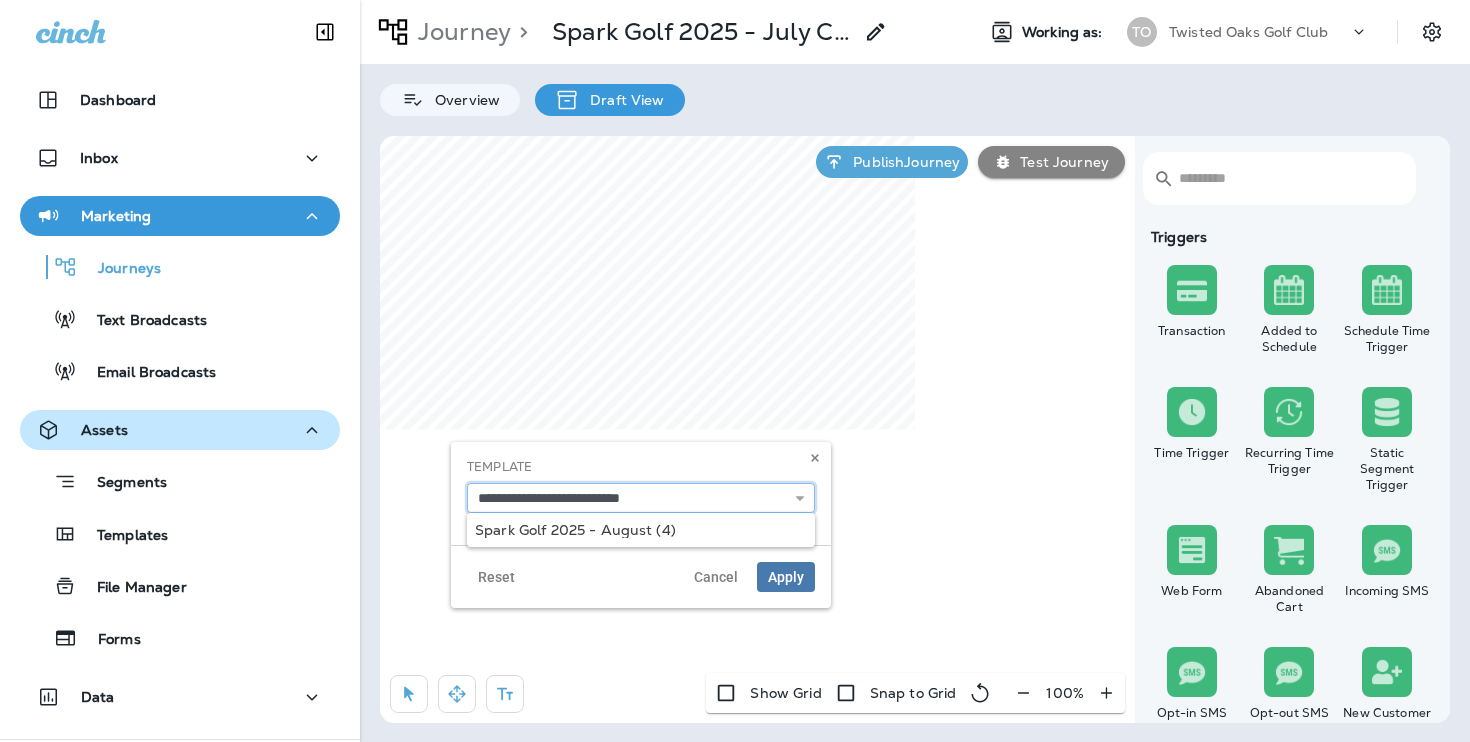 click on "**********" at bounding box center [641, 498] 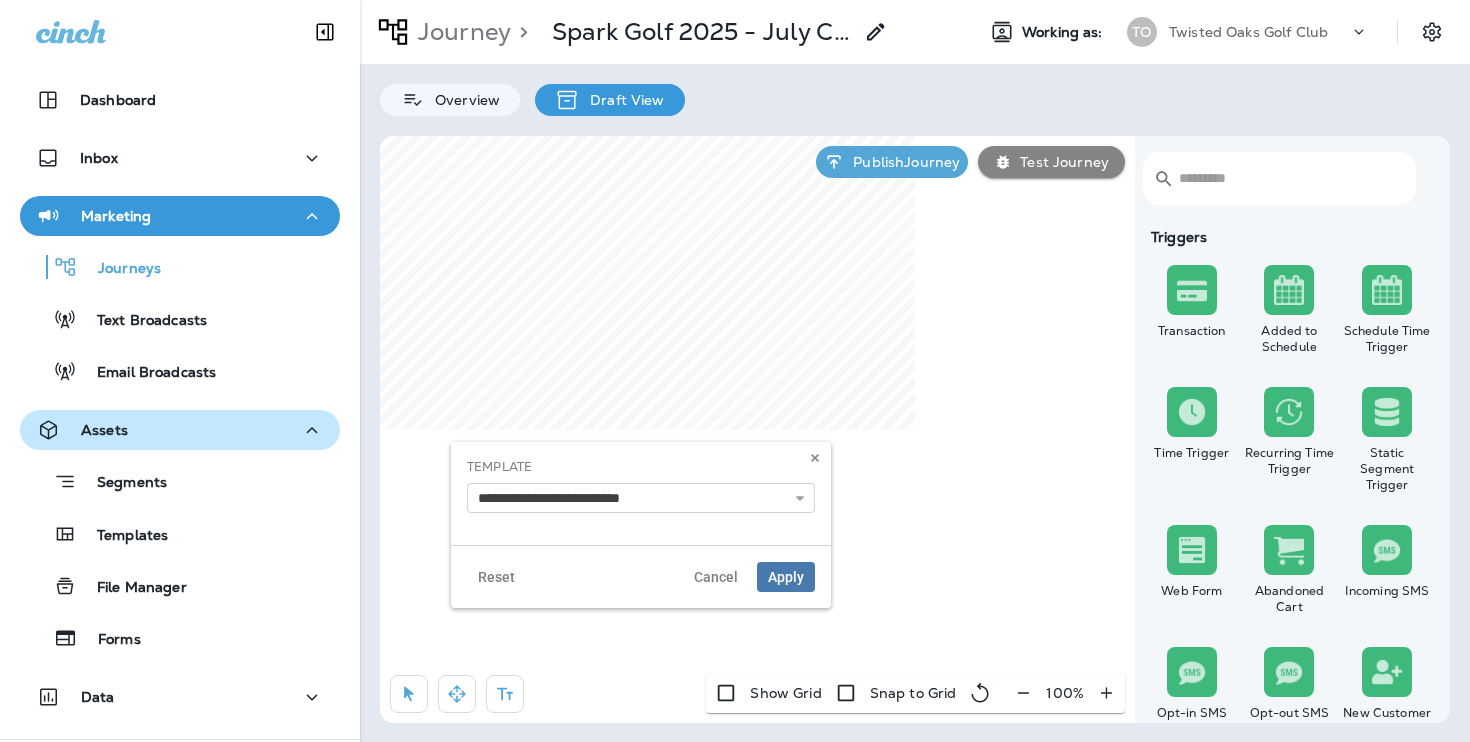 click on "**********" at bounding box center (641, 493) 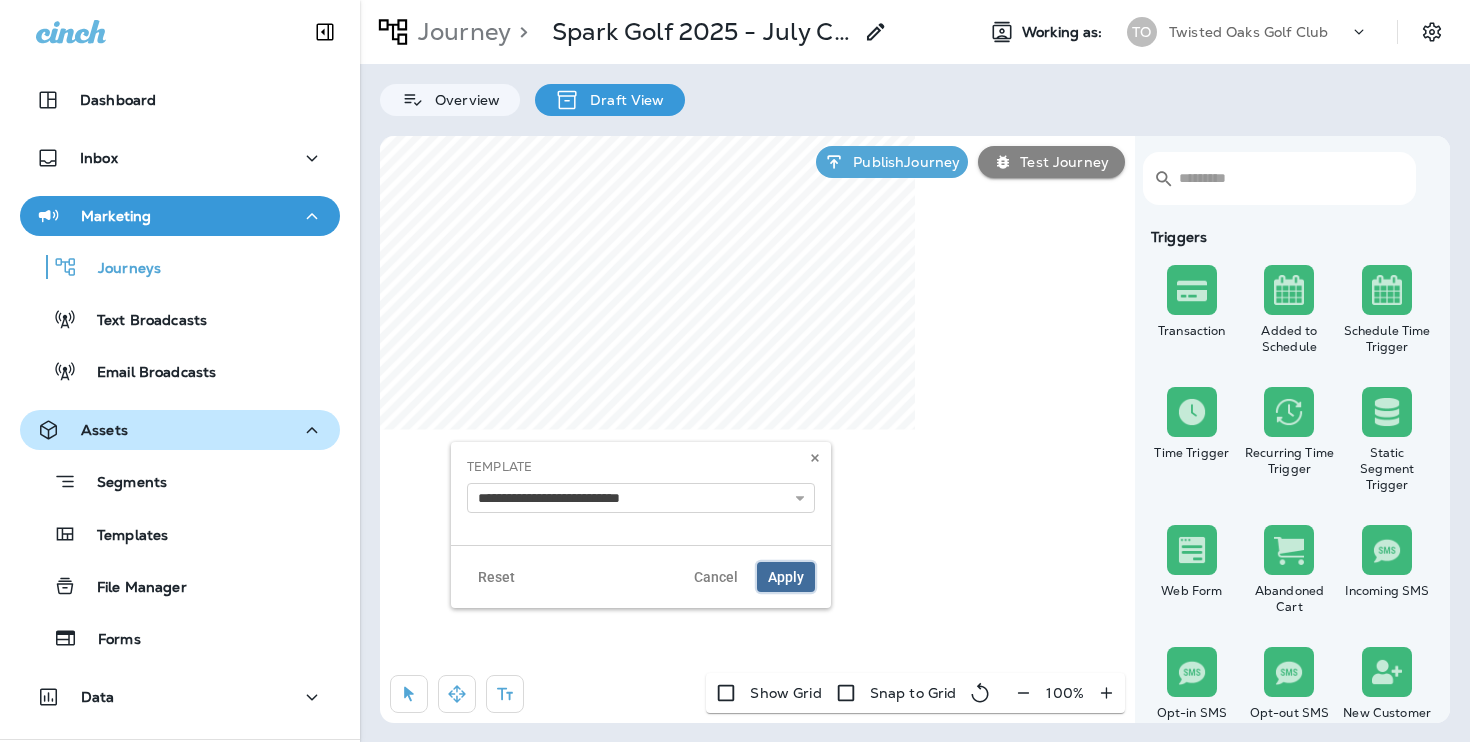 click on "Apply" at bounding box center (786, 577) 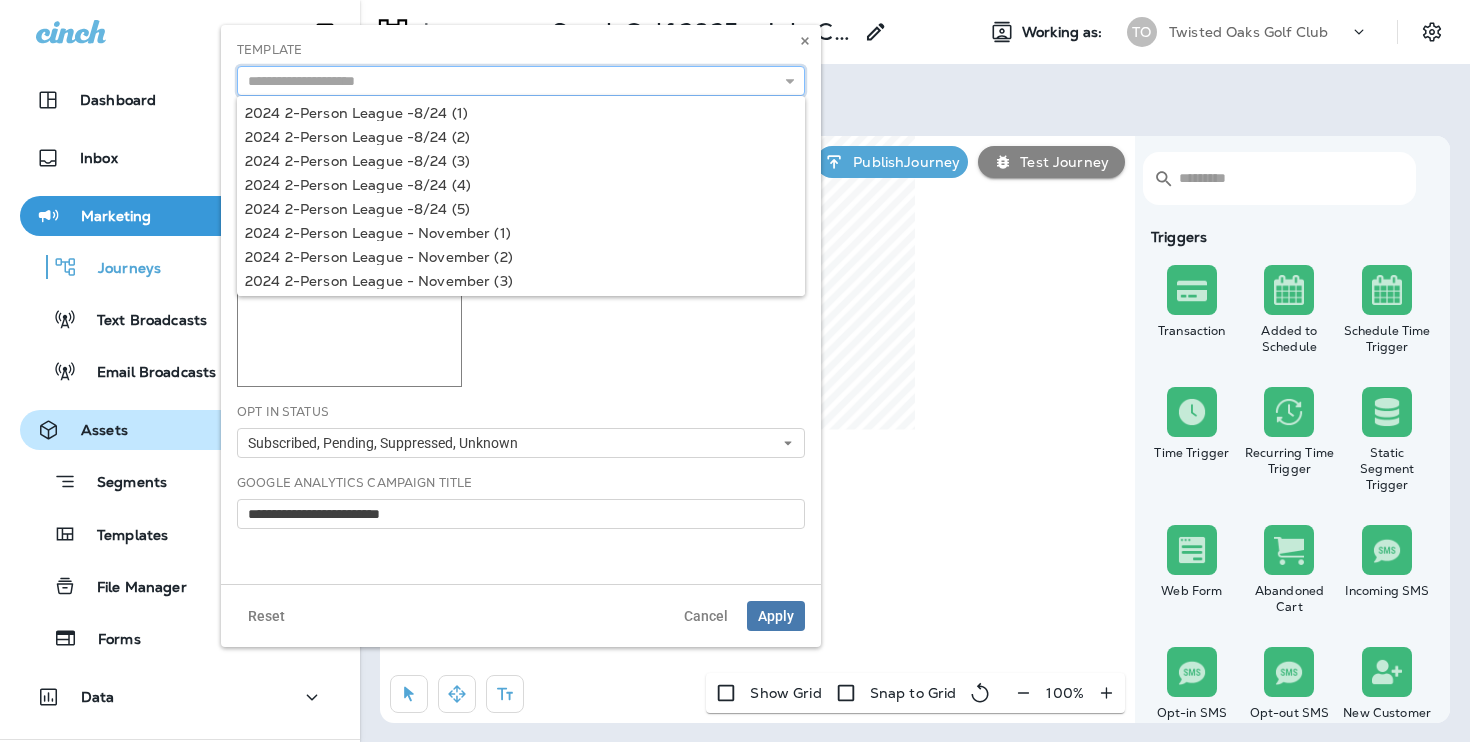 click at bounding box center [521, 81] 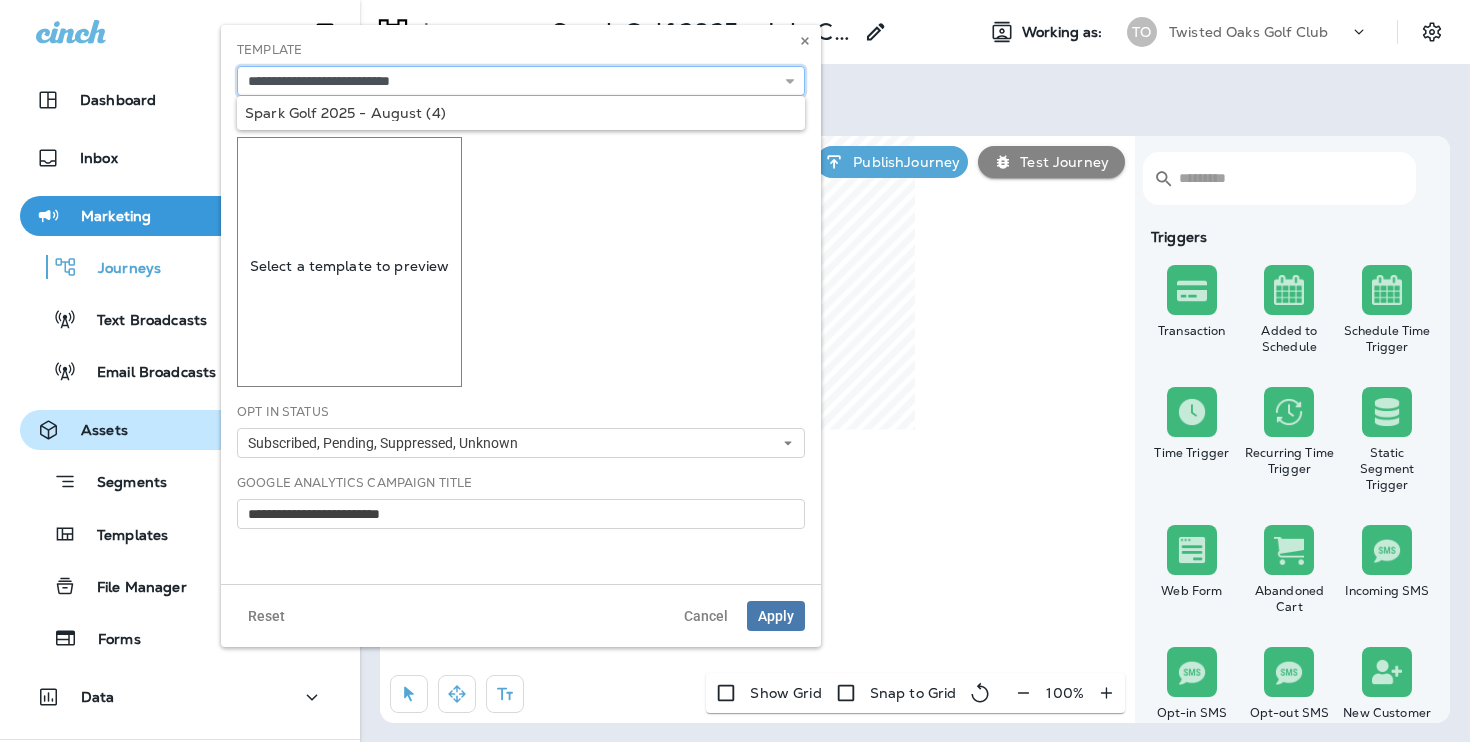 type on "**********" 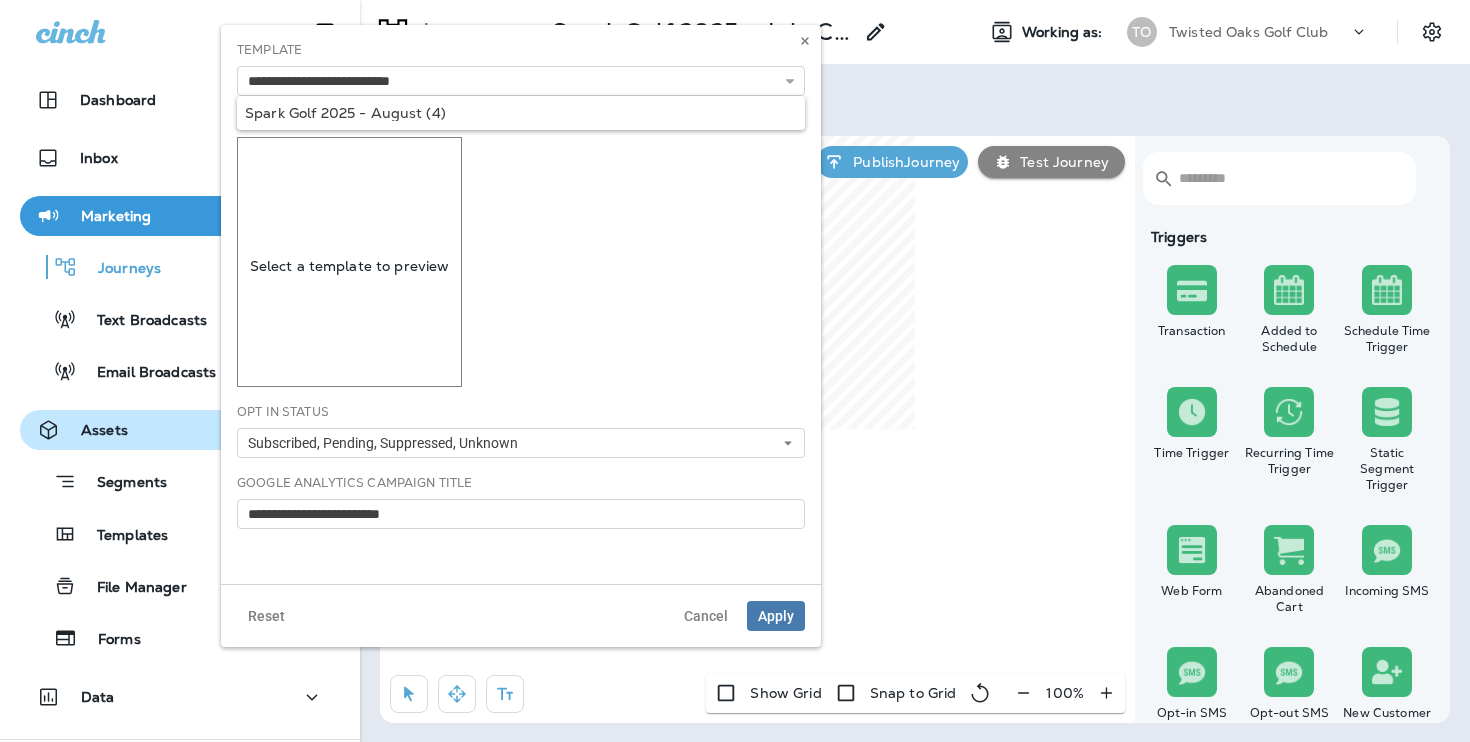 click on "**********" at bounding box center [521, 304] 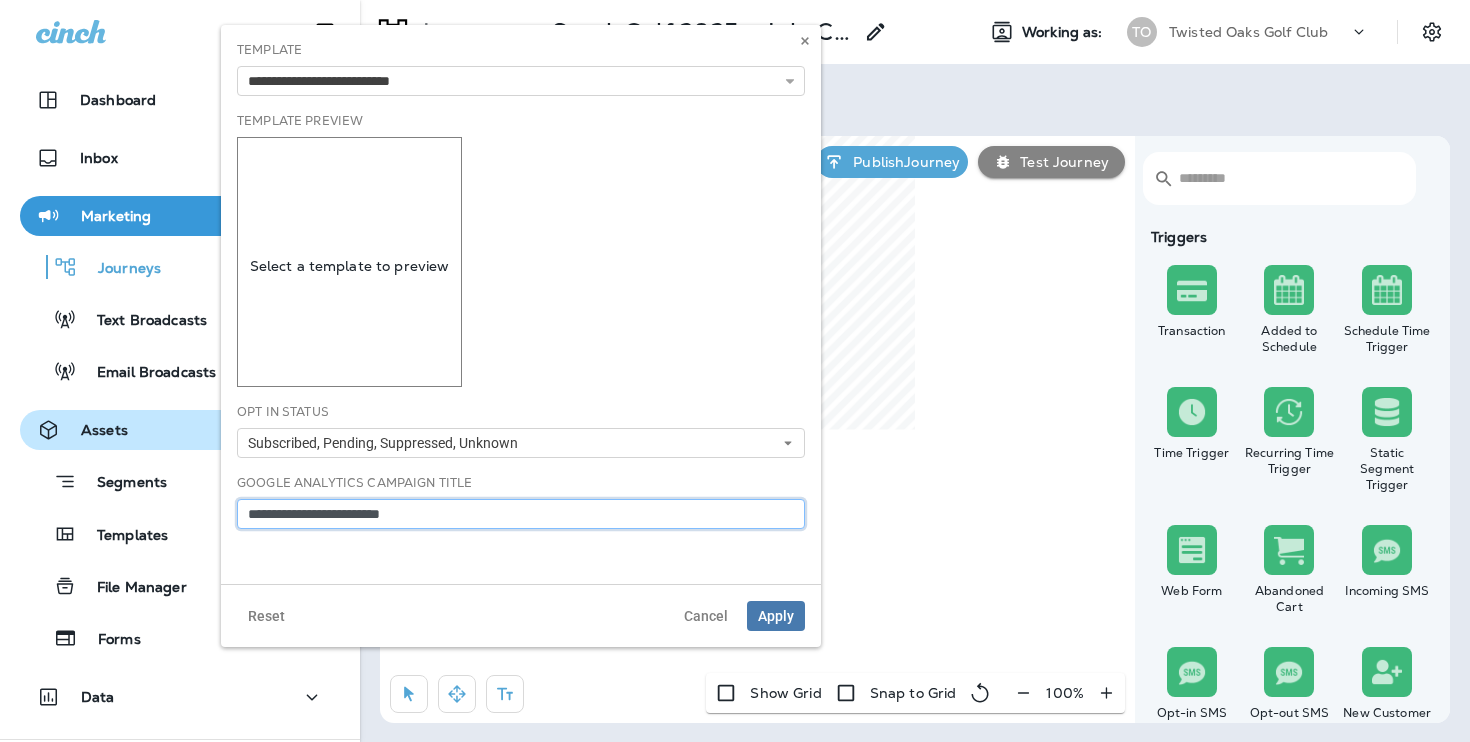 click on "**********" at bounding box center (521, 514) 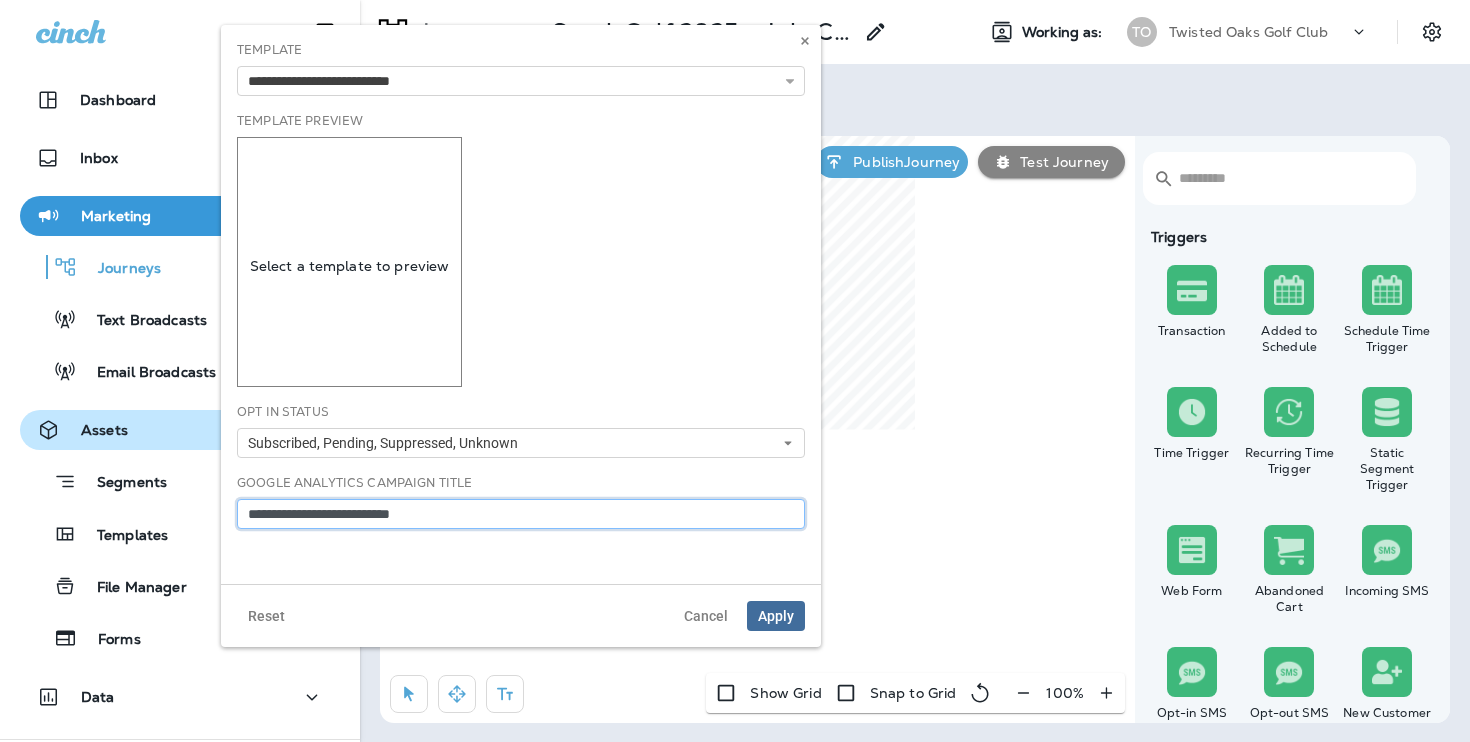 type on "**********" 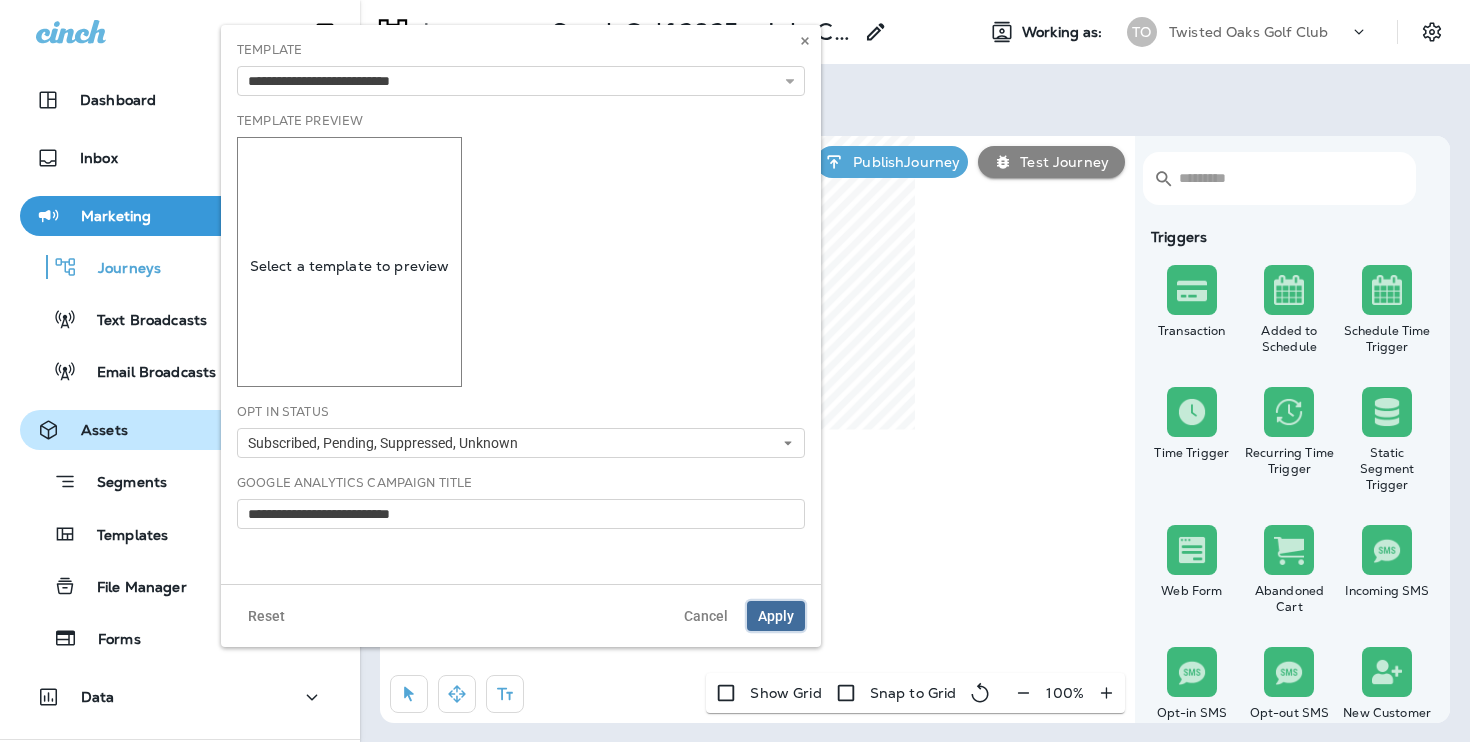 click on "Apply" at bounding box center [776, 616] 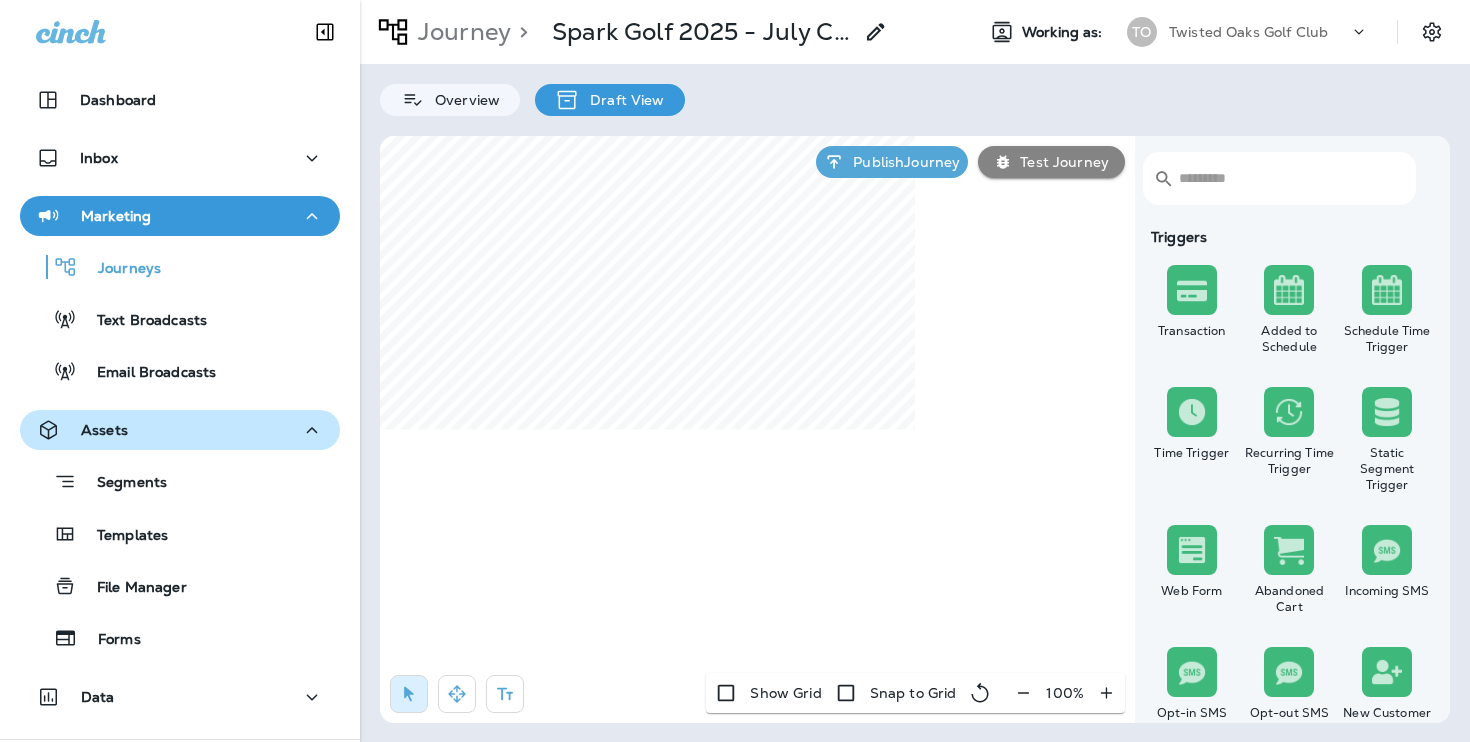 click 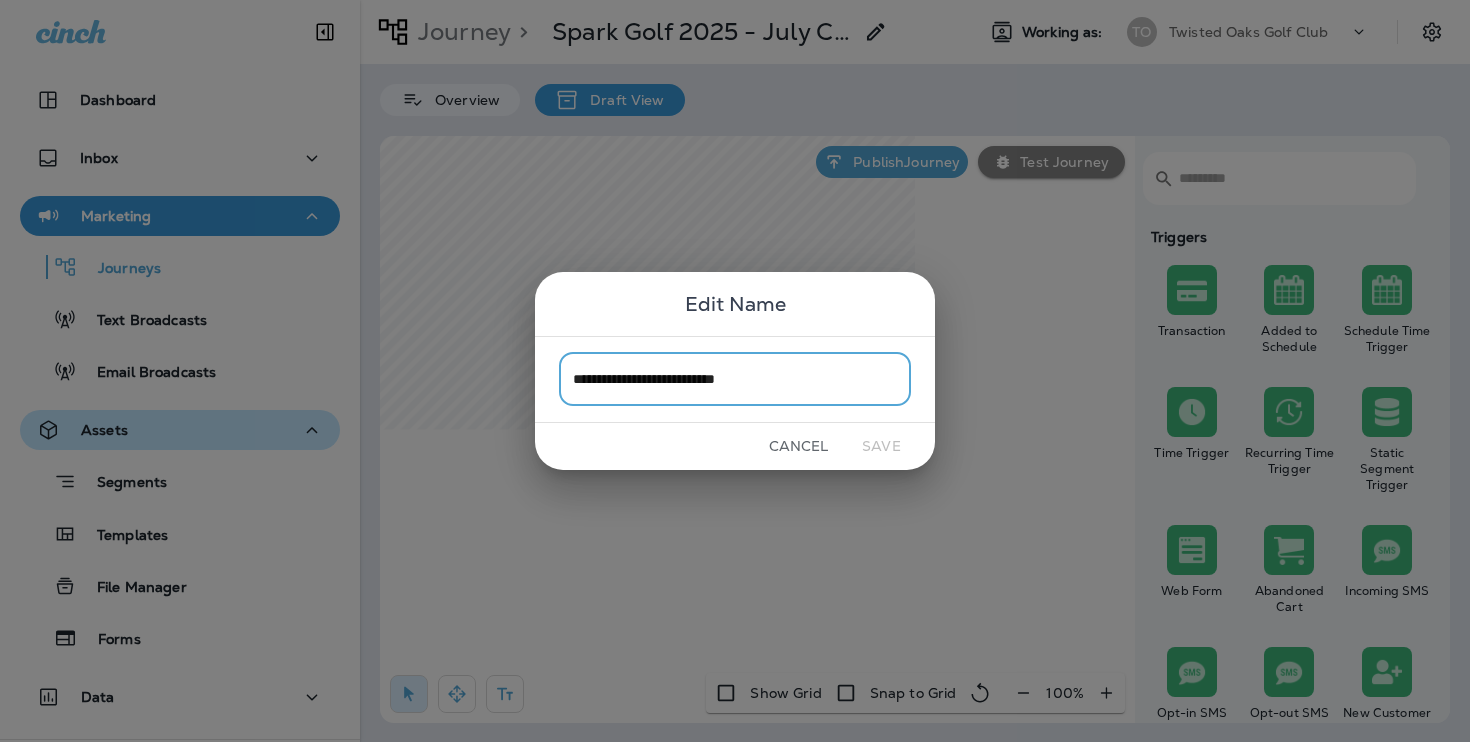 click on "**********" at bounding box center (735, 379) 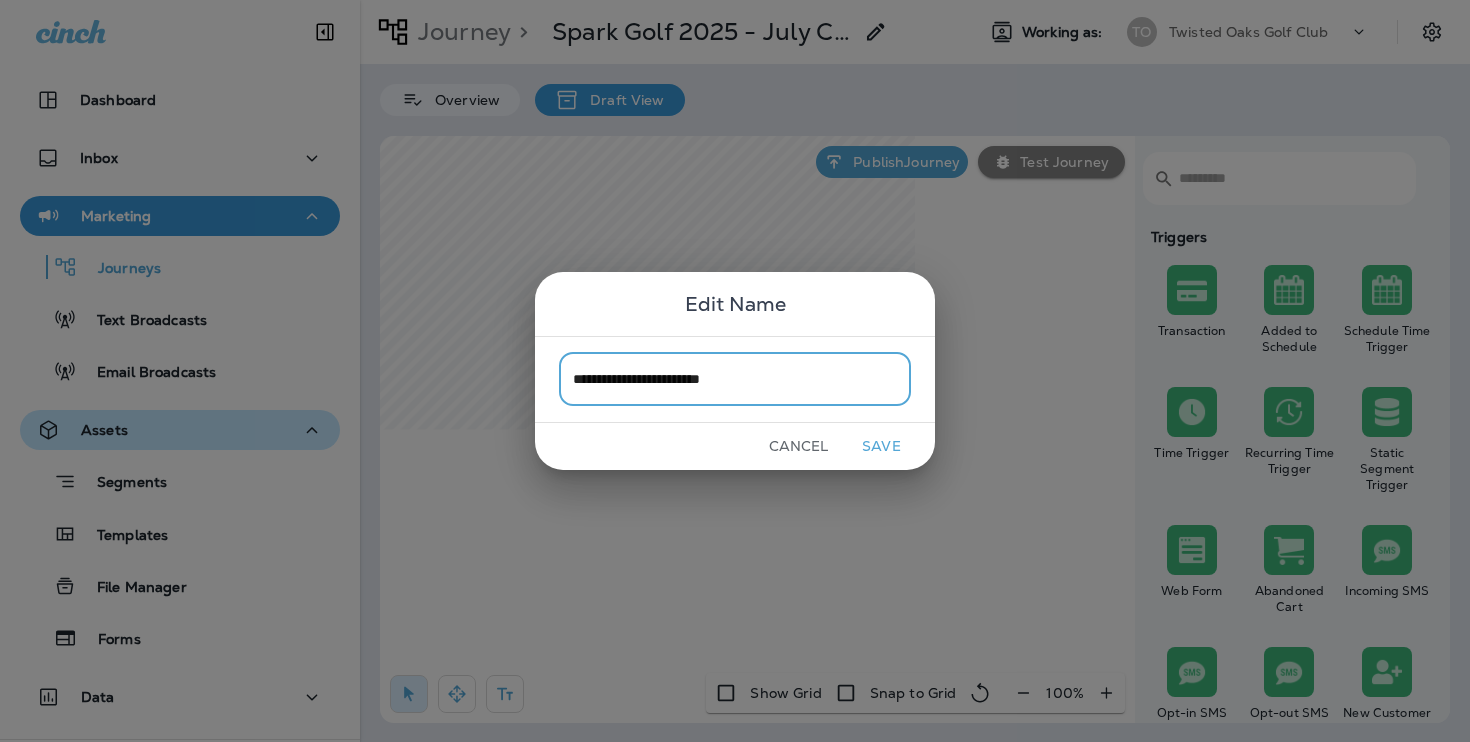 type on "**********" 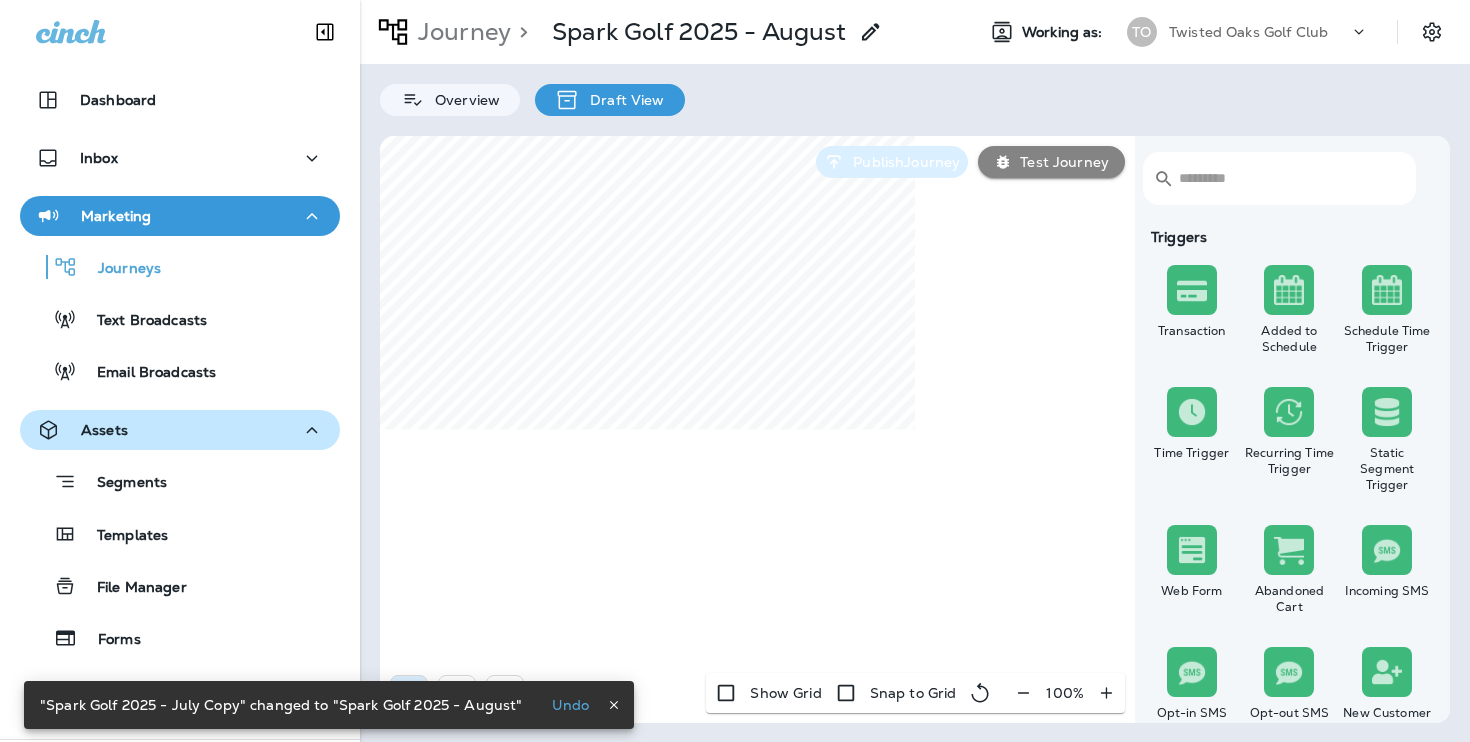 click on "Publish  Journey" at bounding box center [902, 162] 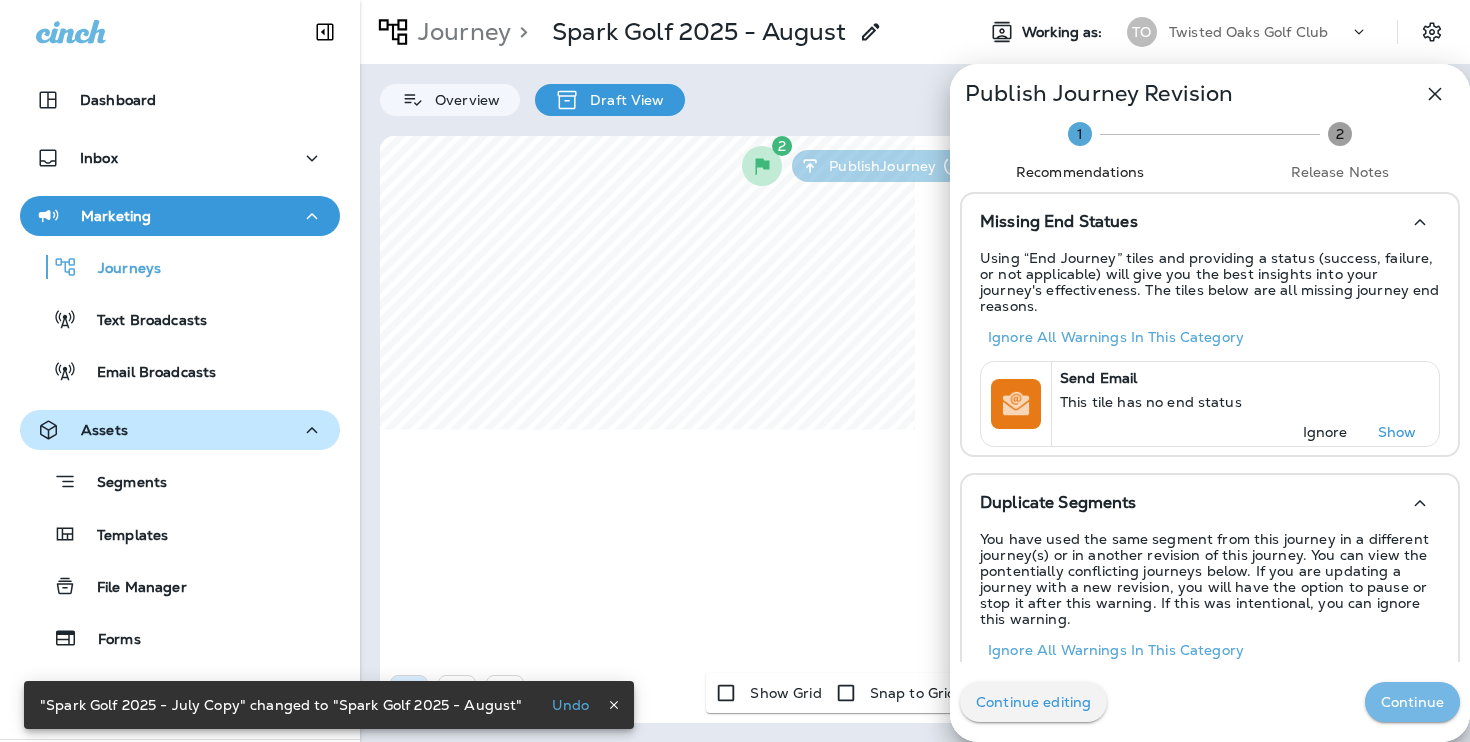click on "Continue" at bounding box center [1412, 702] 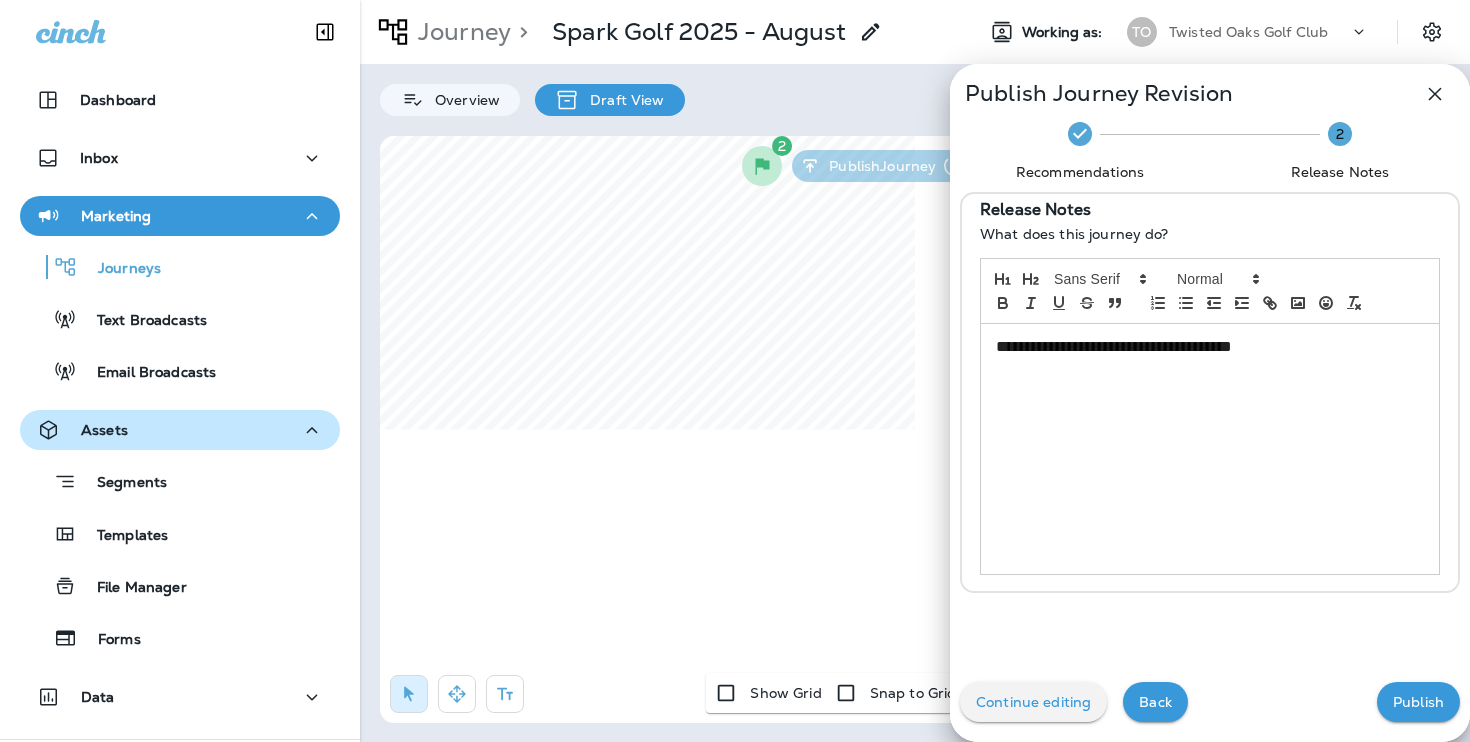 click on "Publish" at bounding box center [1418, 702] 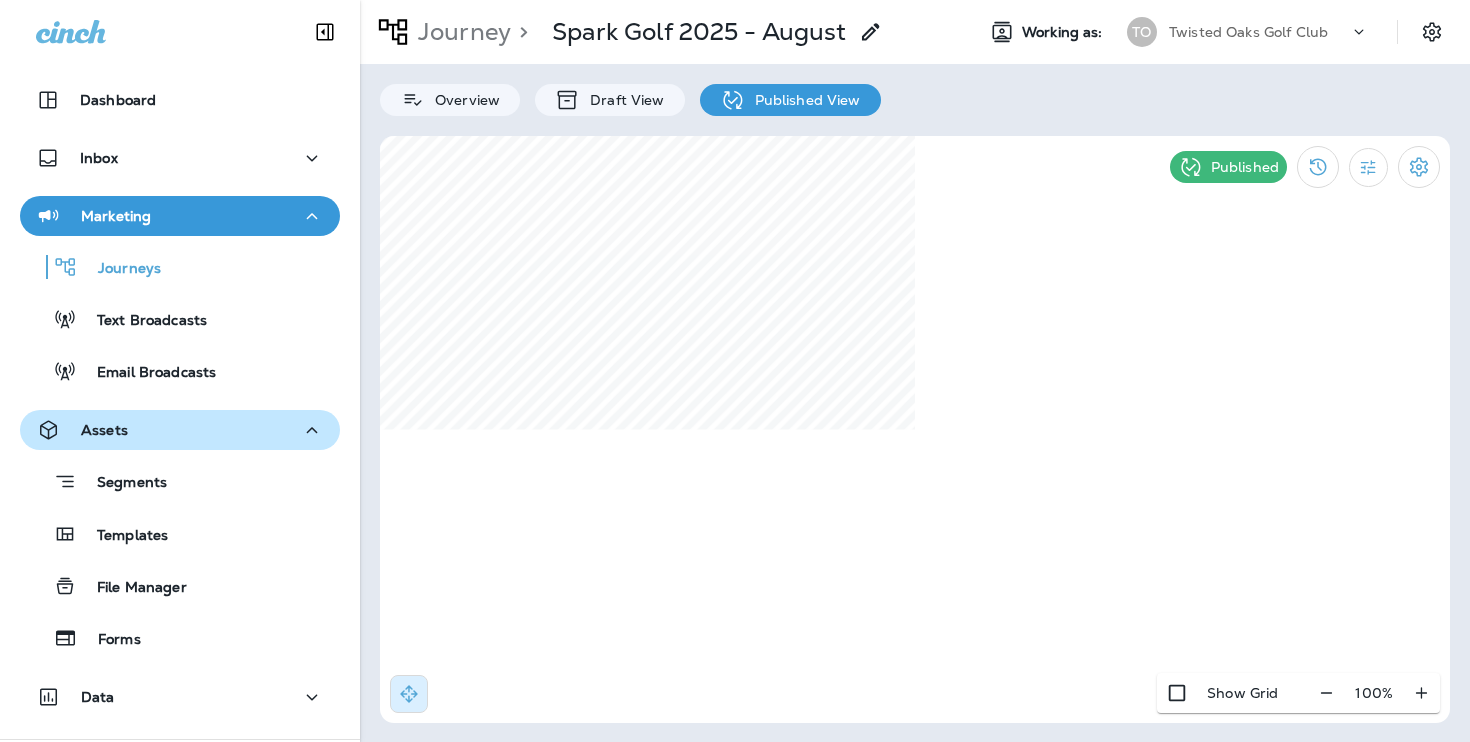 click on "Twisted Oaks Golf Club" at bounding box center (1259, 32) 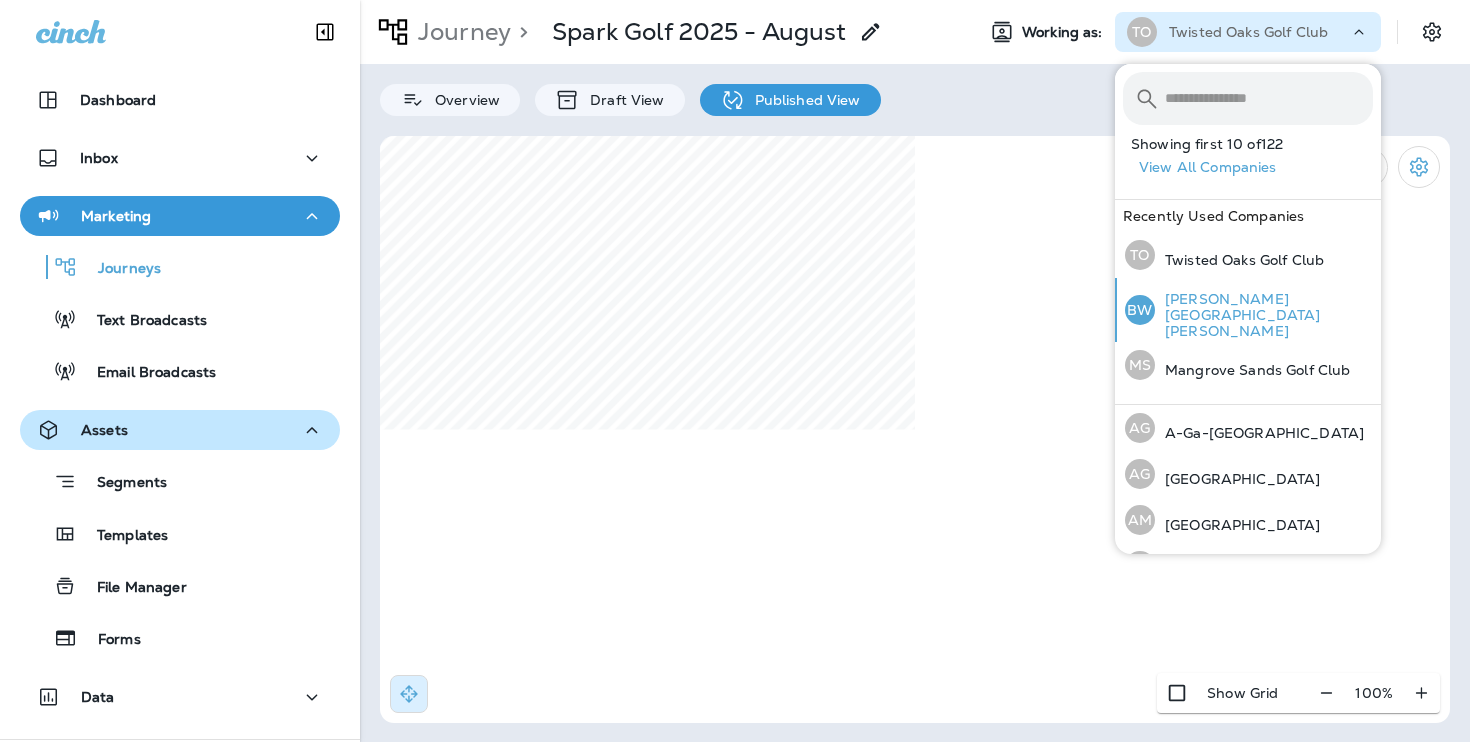 click on "[PERSON_NAME][GEOGRAPHIC_DATA][PERSON_NAME]" at bounding box center [1264, 315] 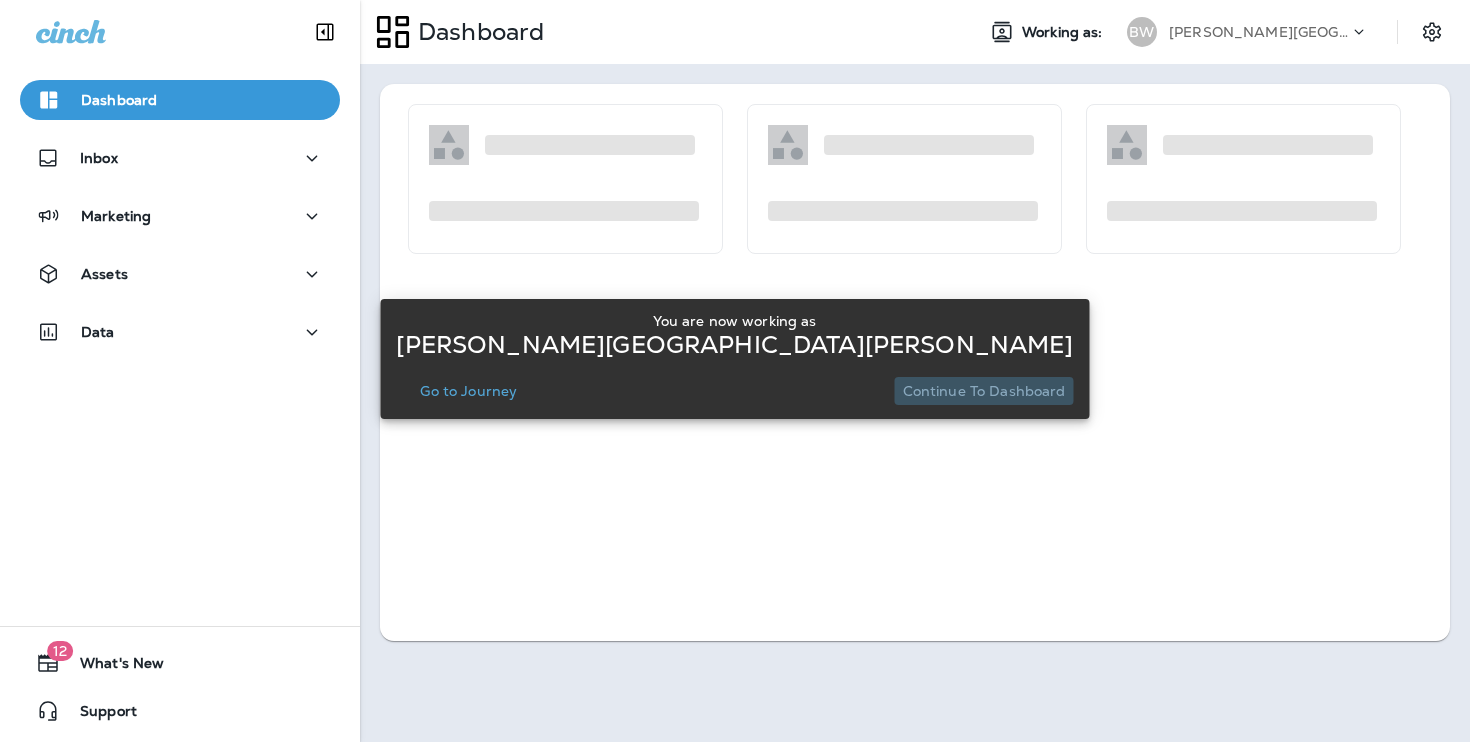 click on "Continue to Dashboard" at bounding box center (984, 391) 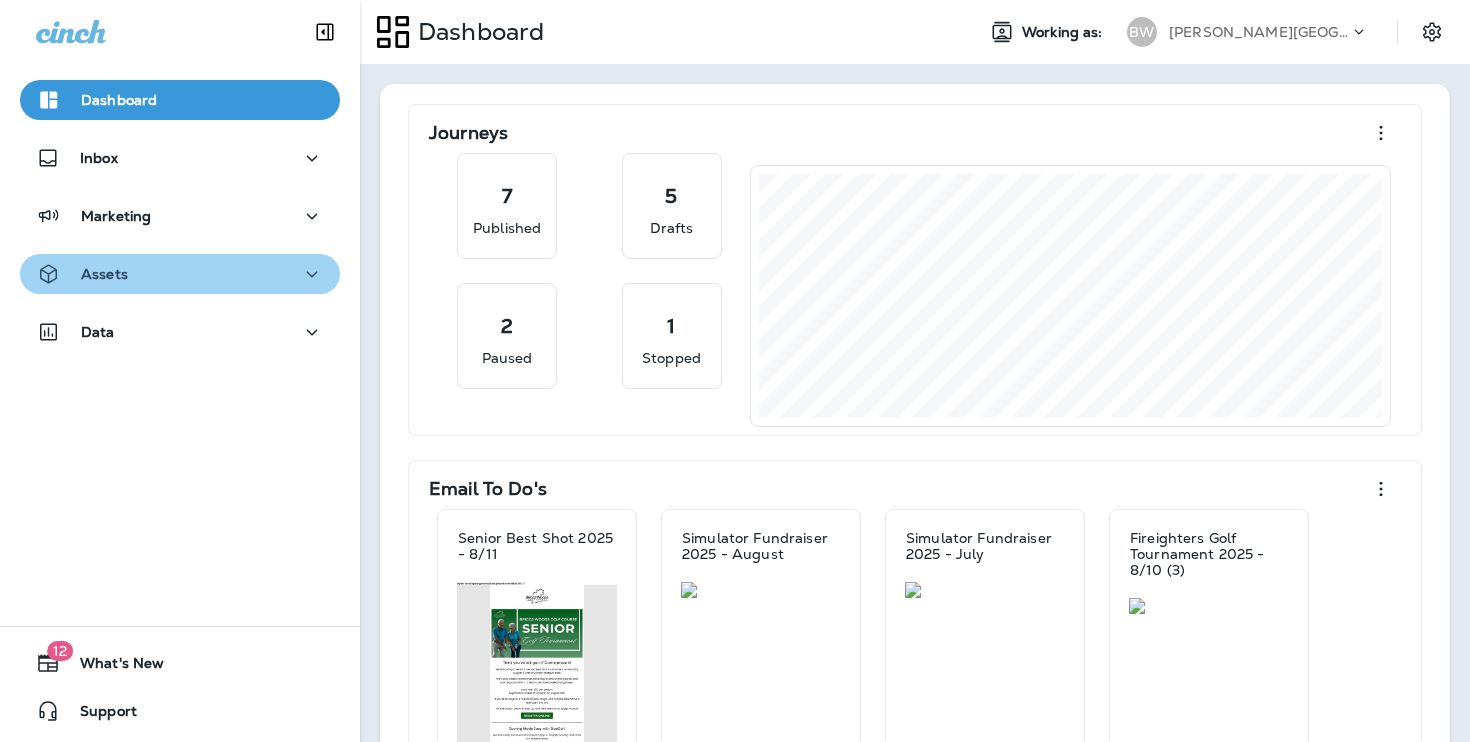 click on "Assets" at bounding box center [180, 274] 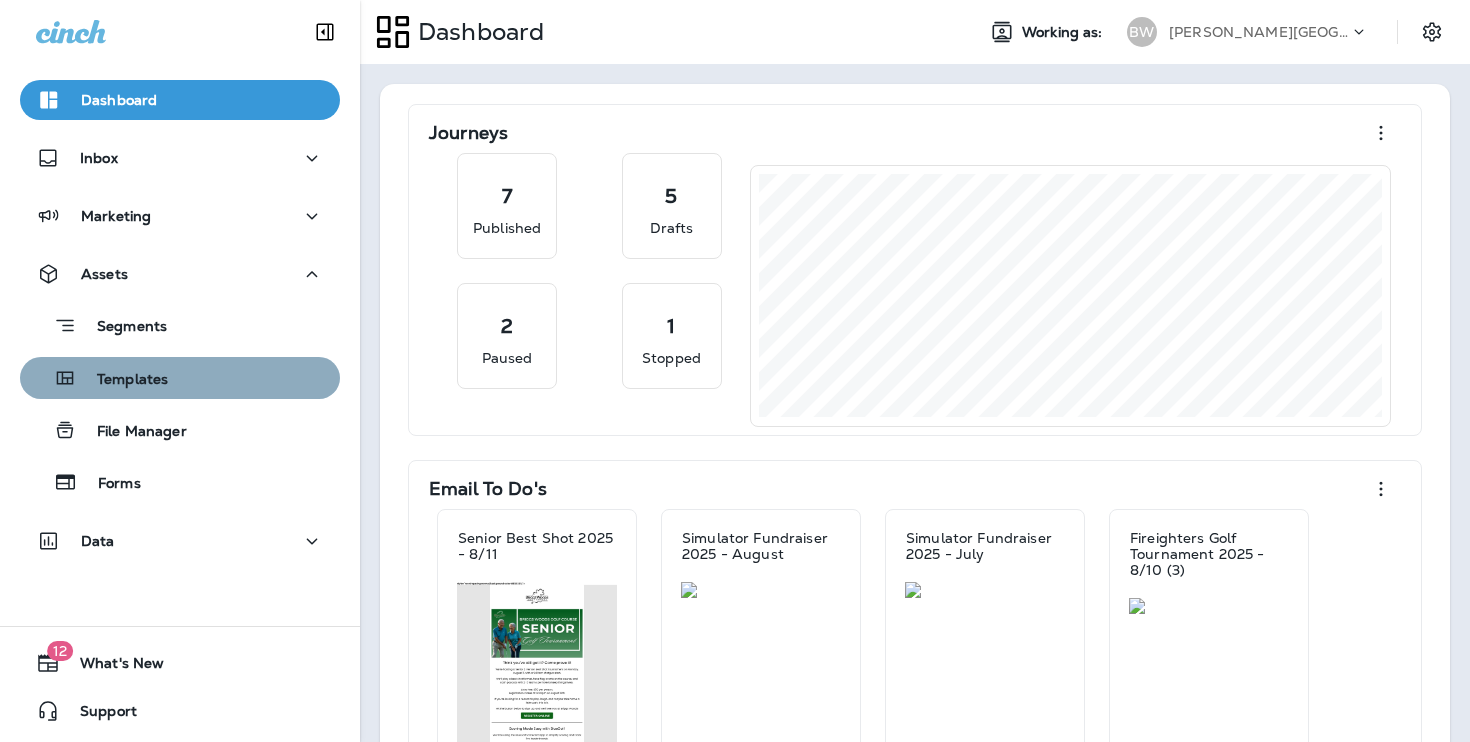click on "Templates" at bounding box center [180, 378] 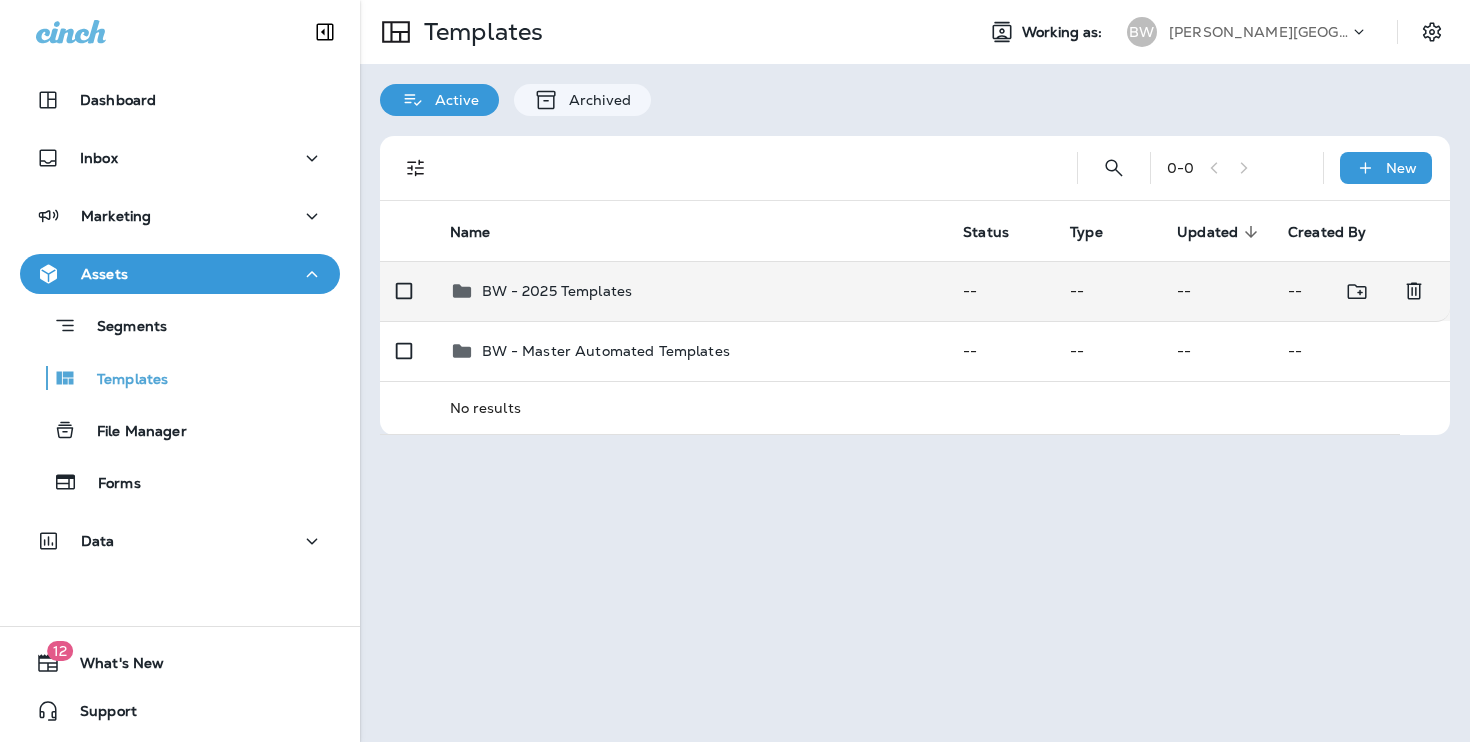 click on "BW - 2025 Templates" at bounding box center (691, 291) 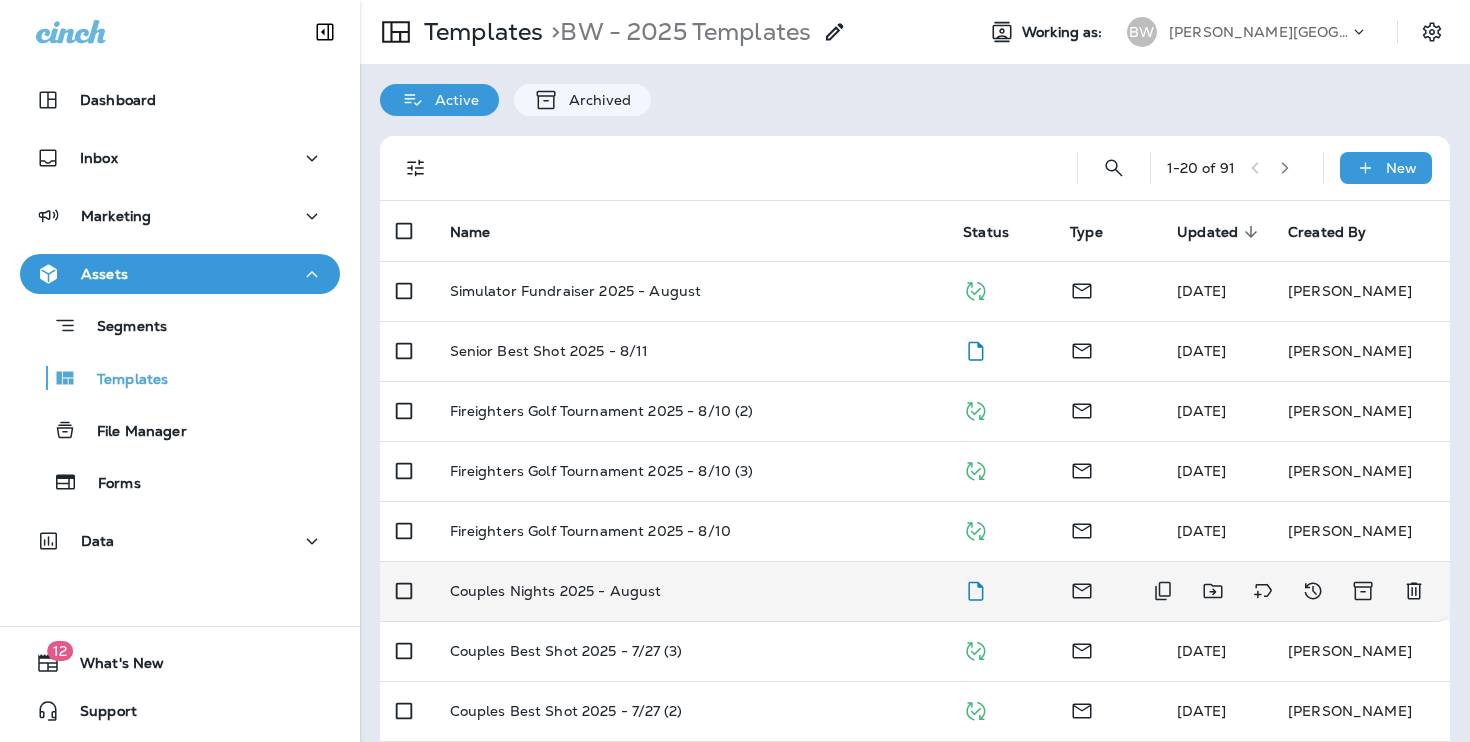 click on "Couples Nights 2025 - August" at bounding box center [691, 591] 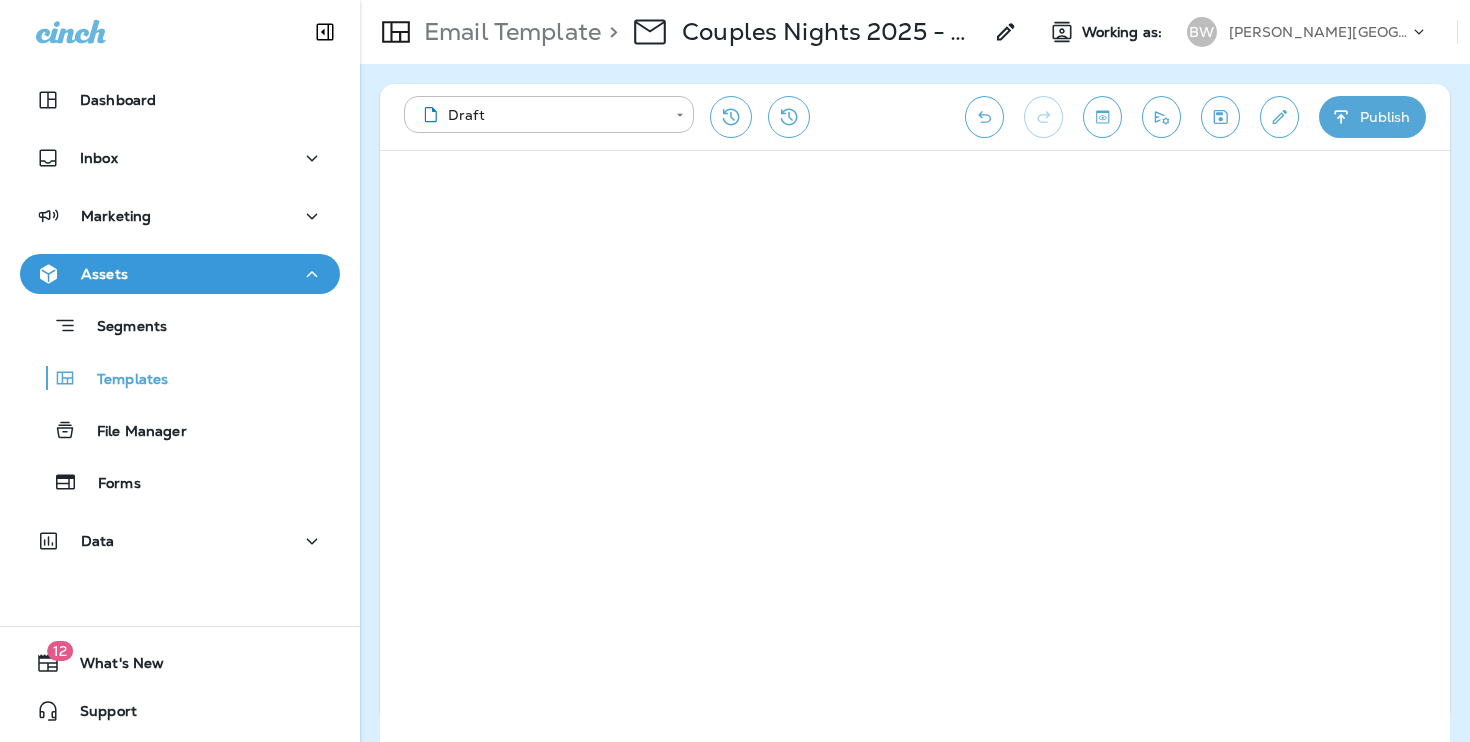 click on "Publish" at bounding box center [1372, 117] 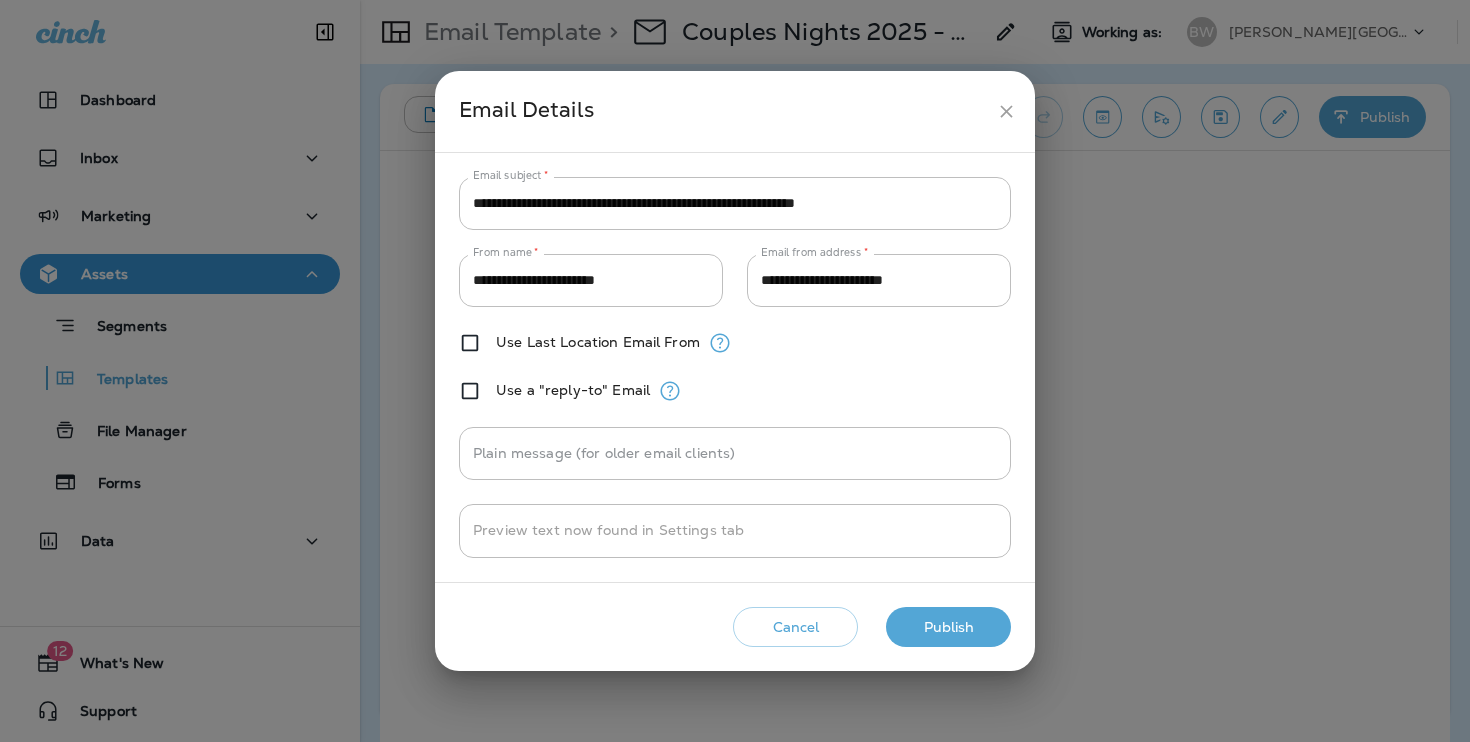 click on "Publish" at bounding box center [948, 627] 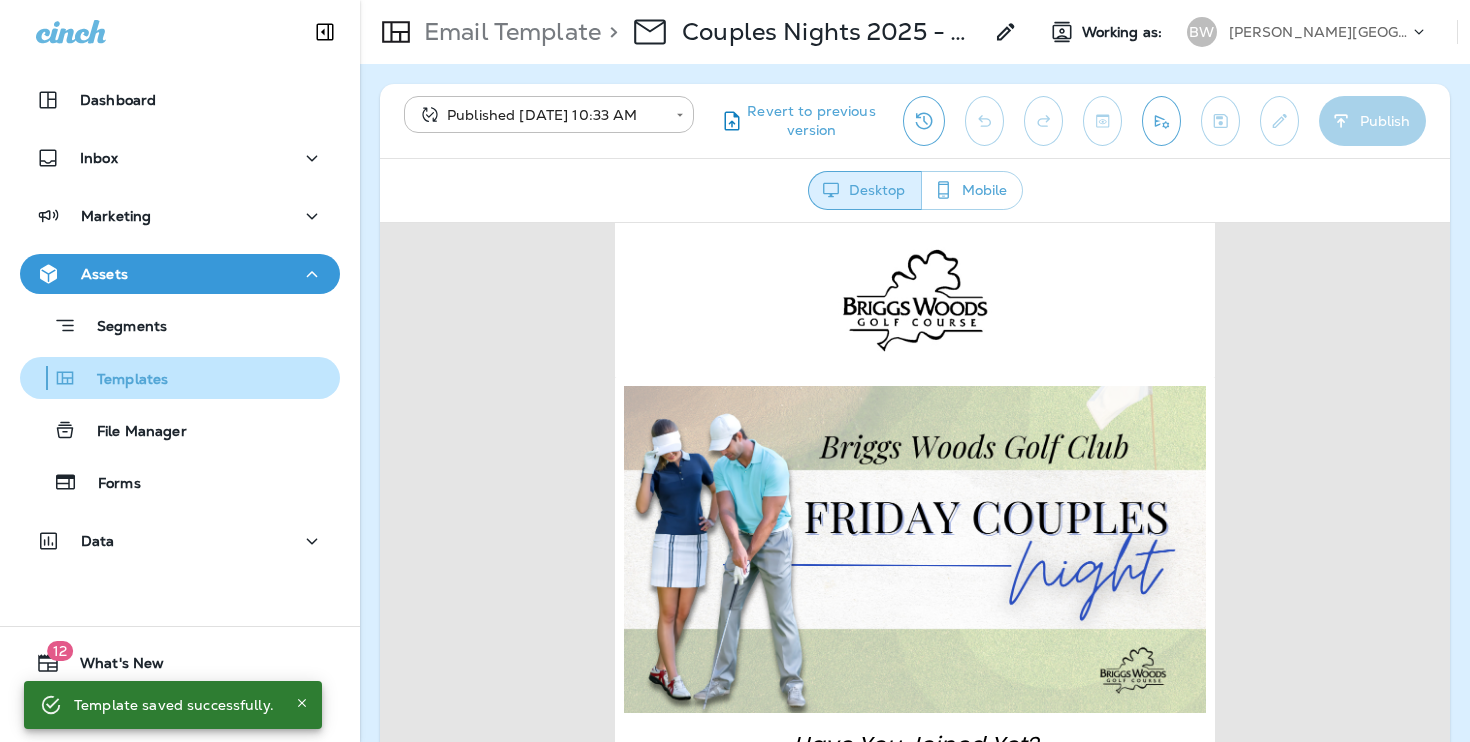 scroll, scrollTop: 0, scrollLeft: 0, axis: both 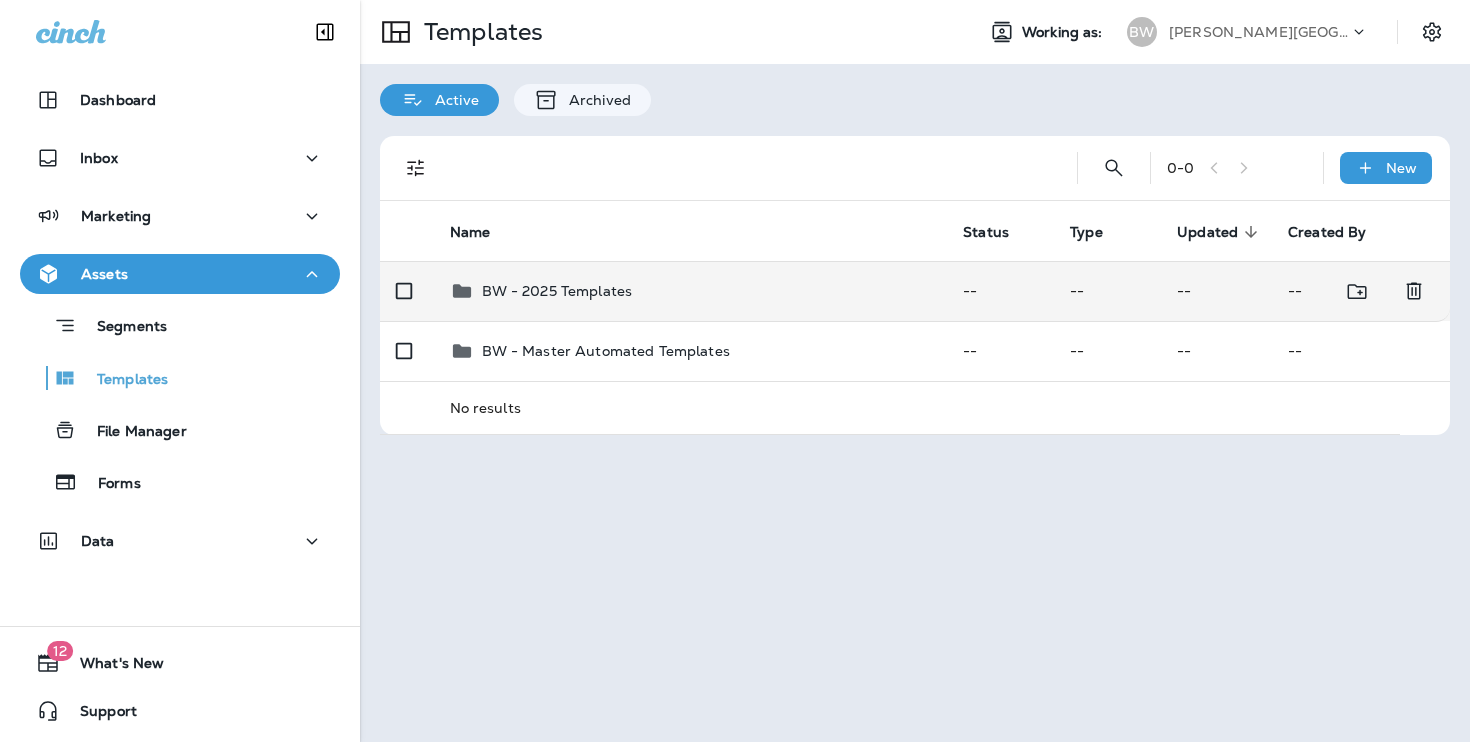 click on "BW - 2025 Templates" at bounding box center (691, 291) 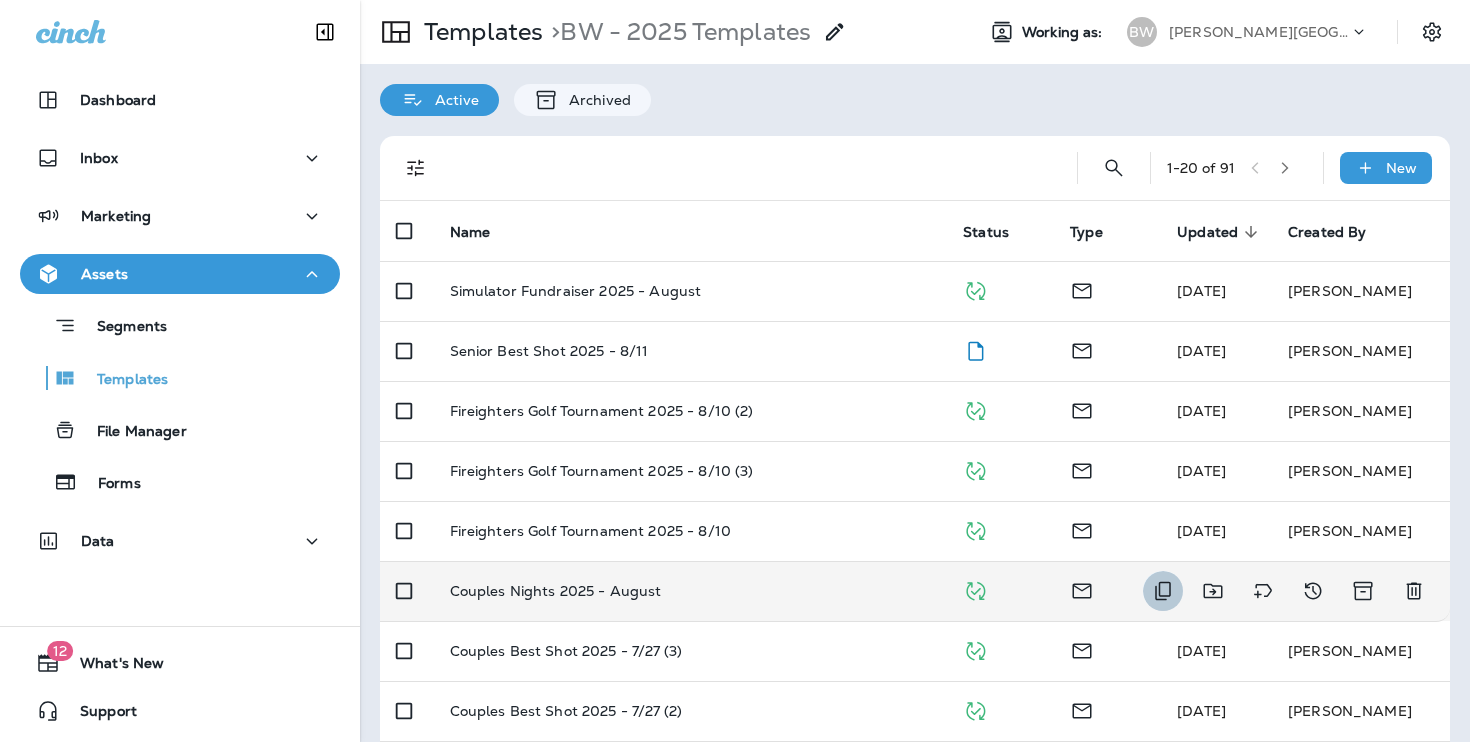 click 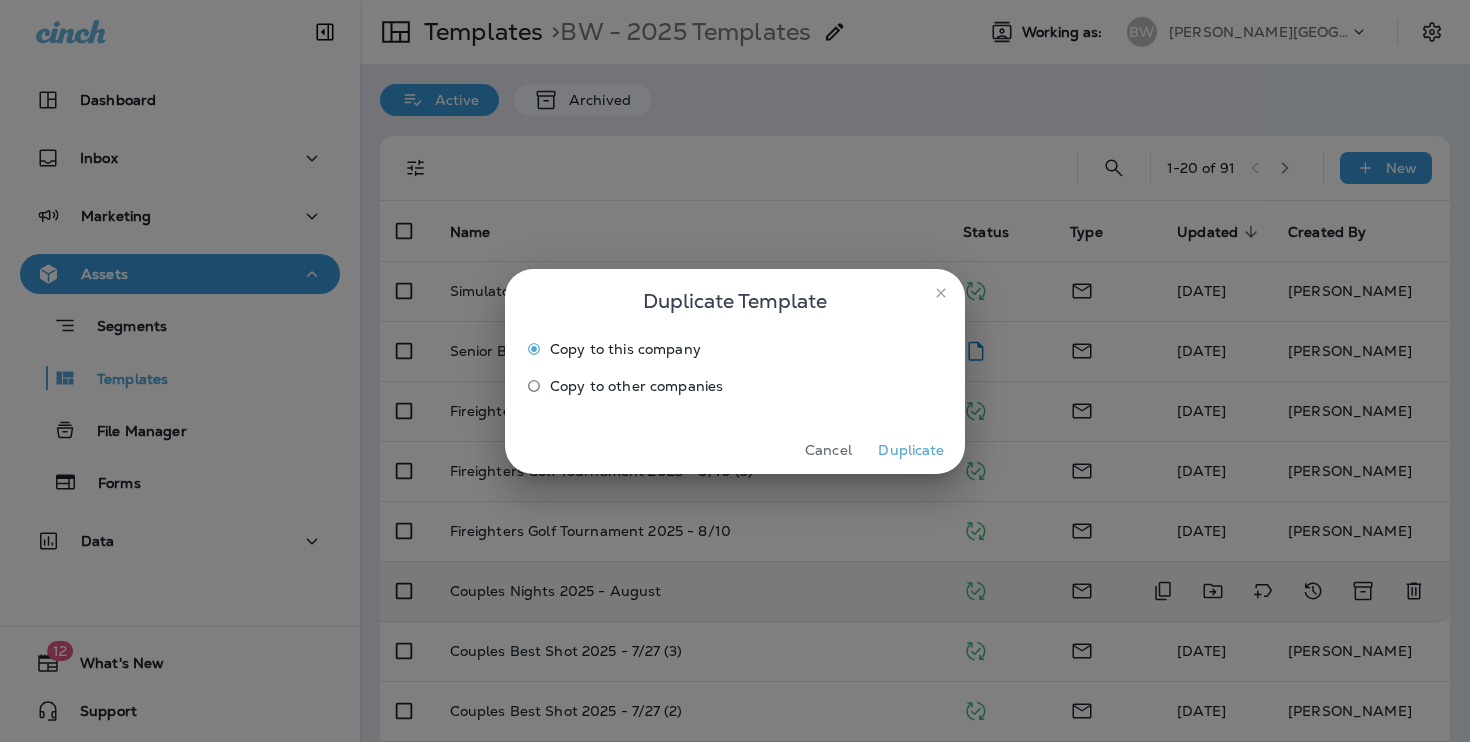 click on "Duplicate" at bounding box center (911, 450) 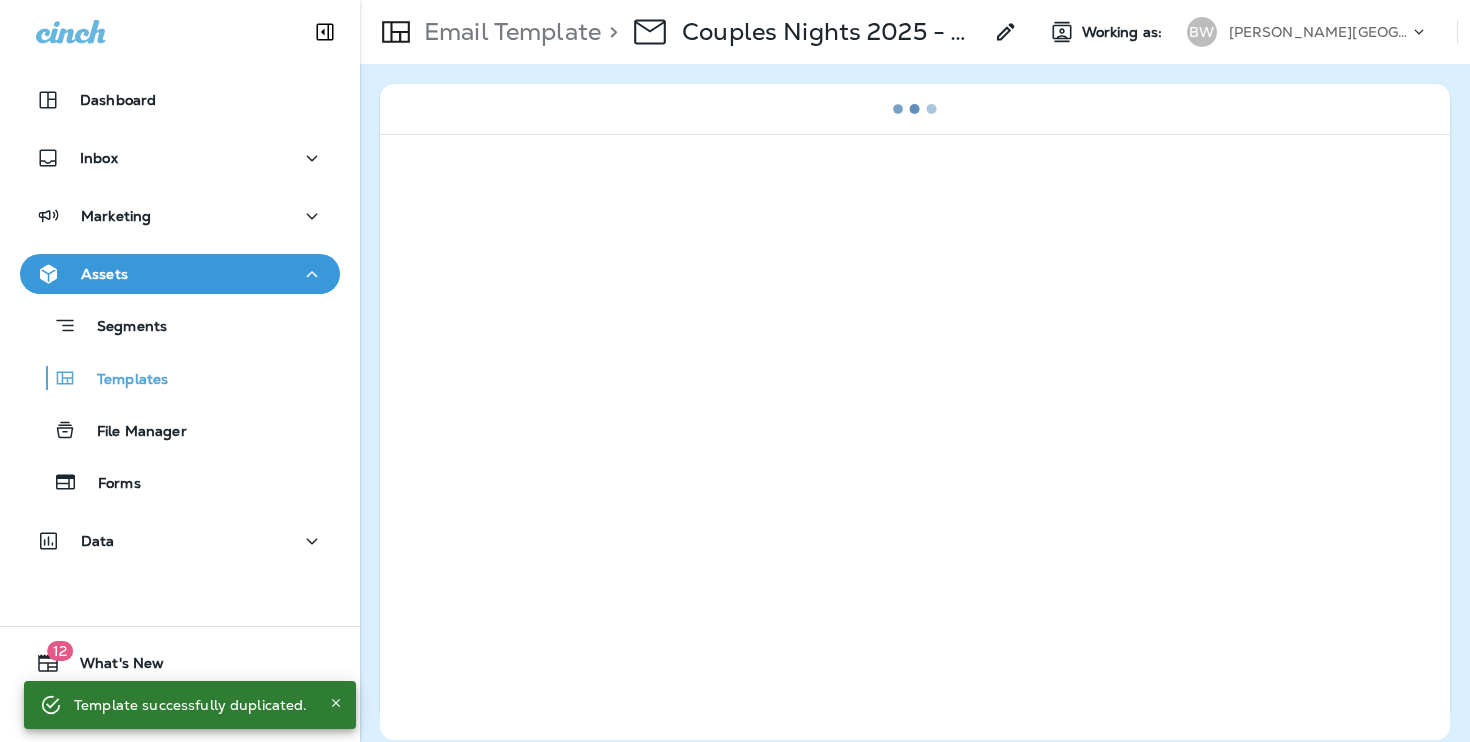 click on "> Couples Nights 2025 - August Copy" at bounding box center (809, 32) 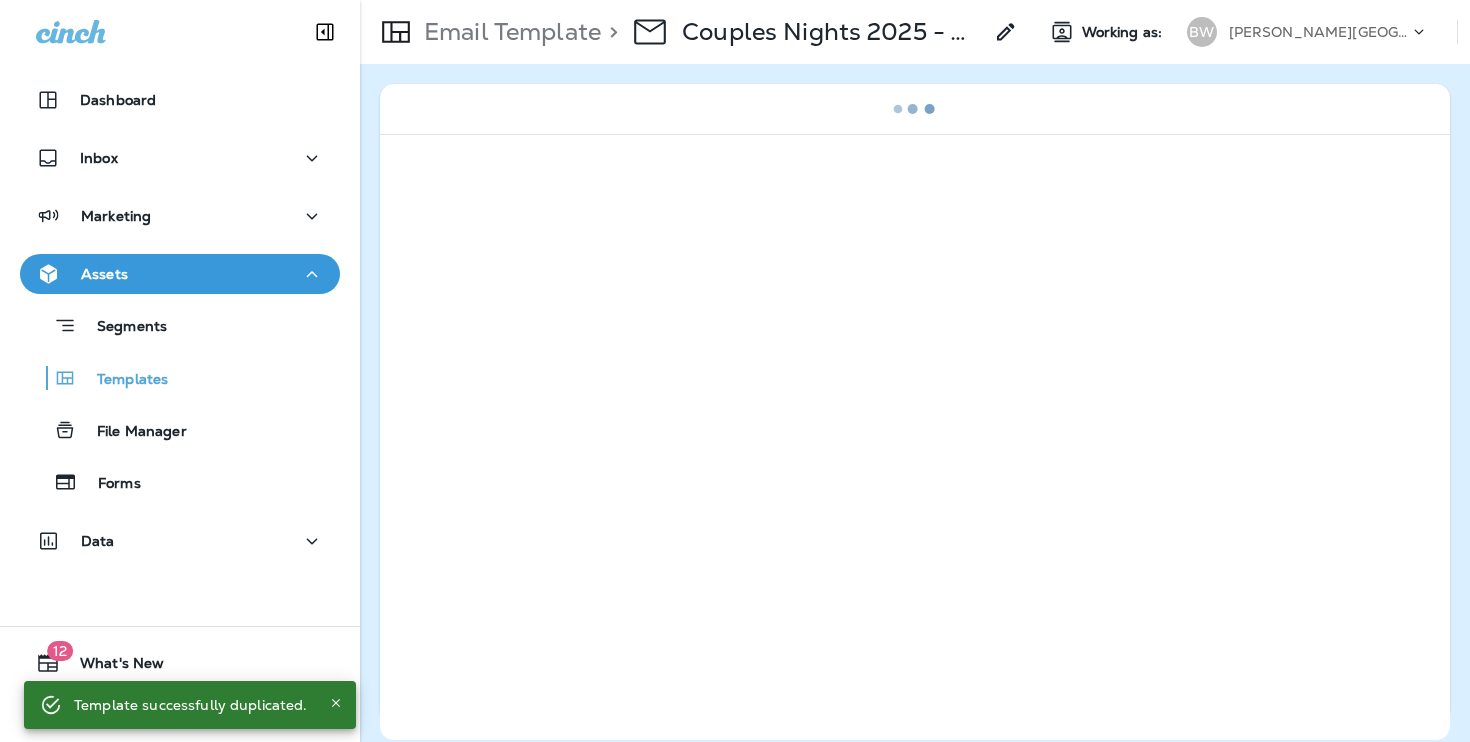 click 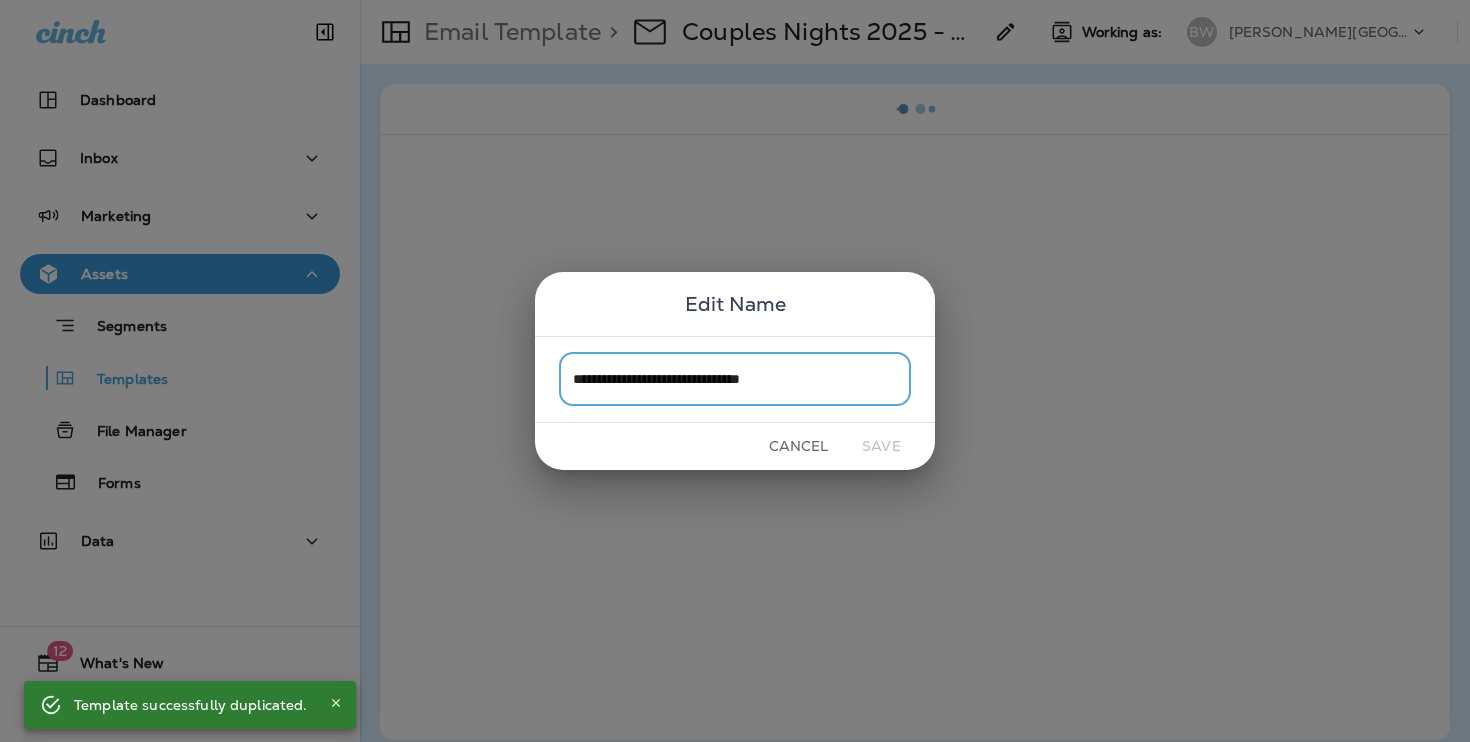 click on "**********" at bounding box center [735, 379] 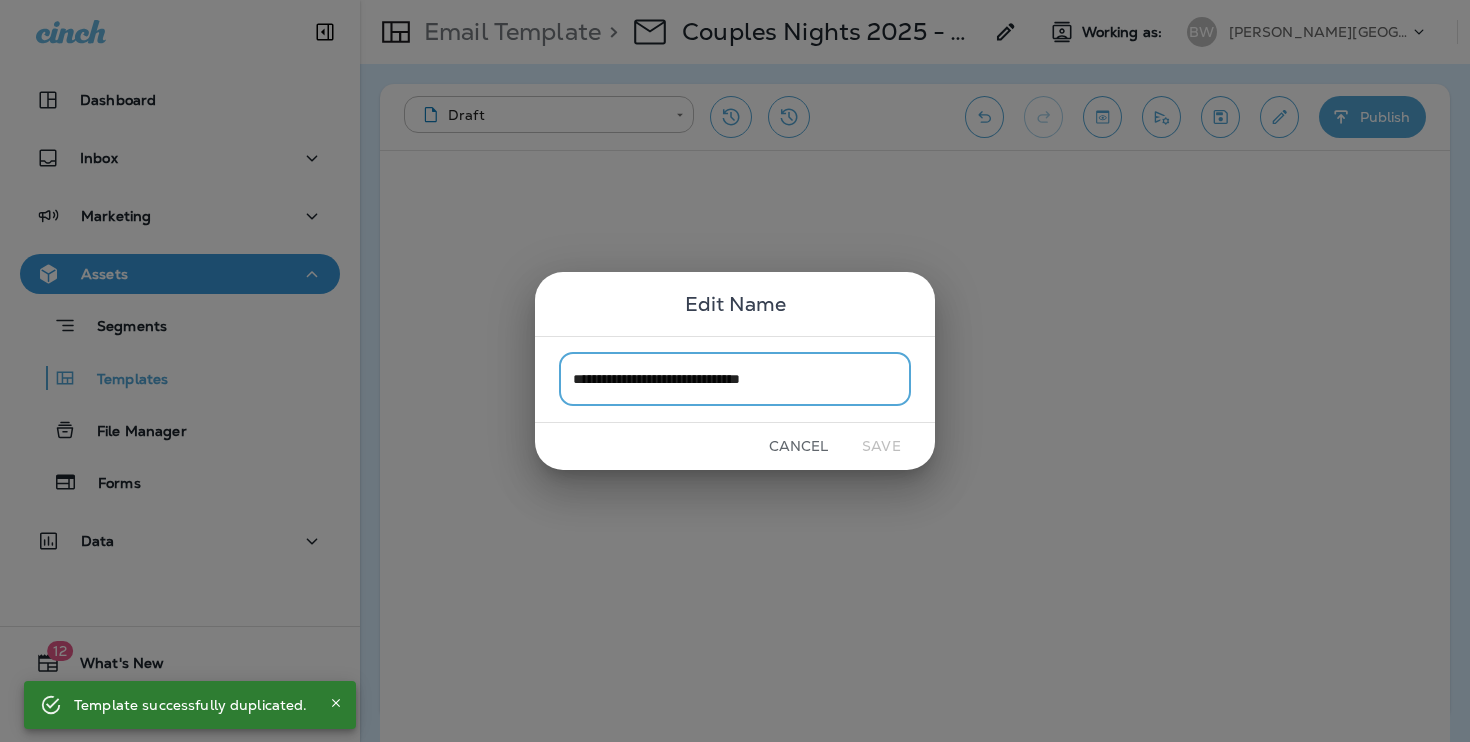 drag, startPoint x: 820, startPoint y: 375, endPoint x: 788, endPoint y: 382, distance: 32.75668 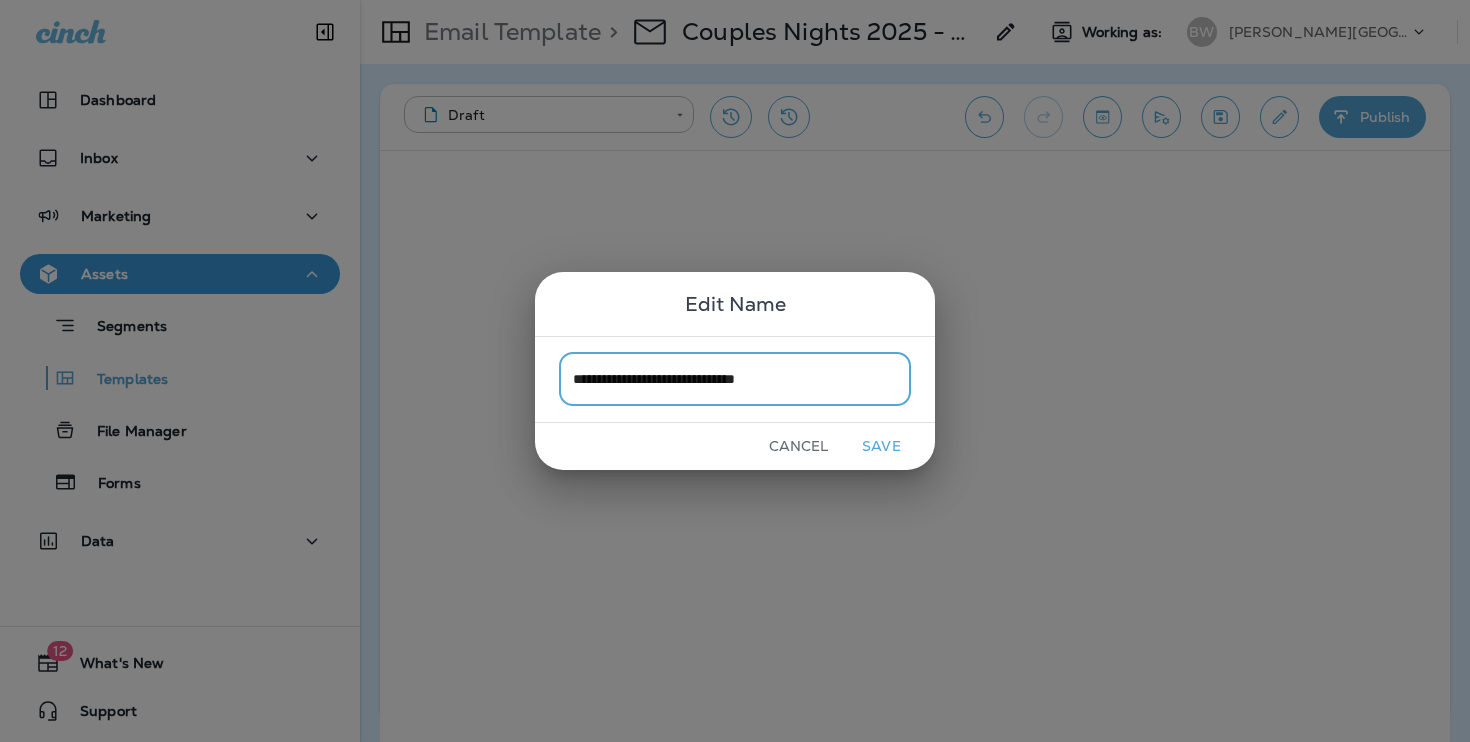 type on "**********" 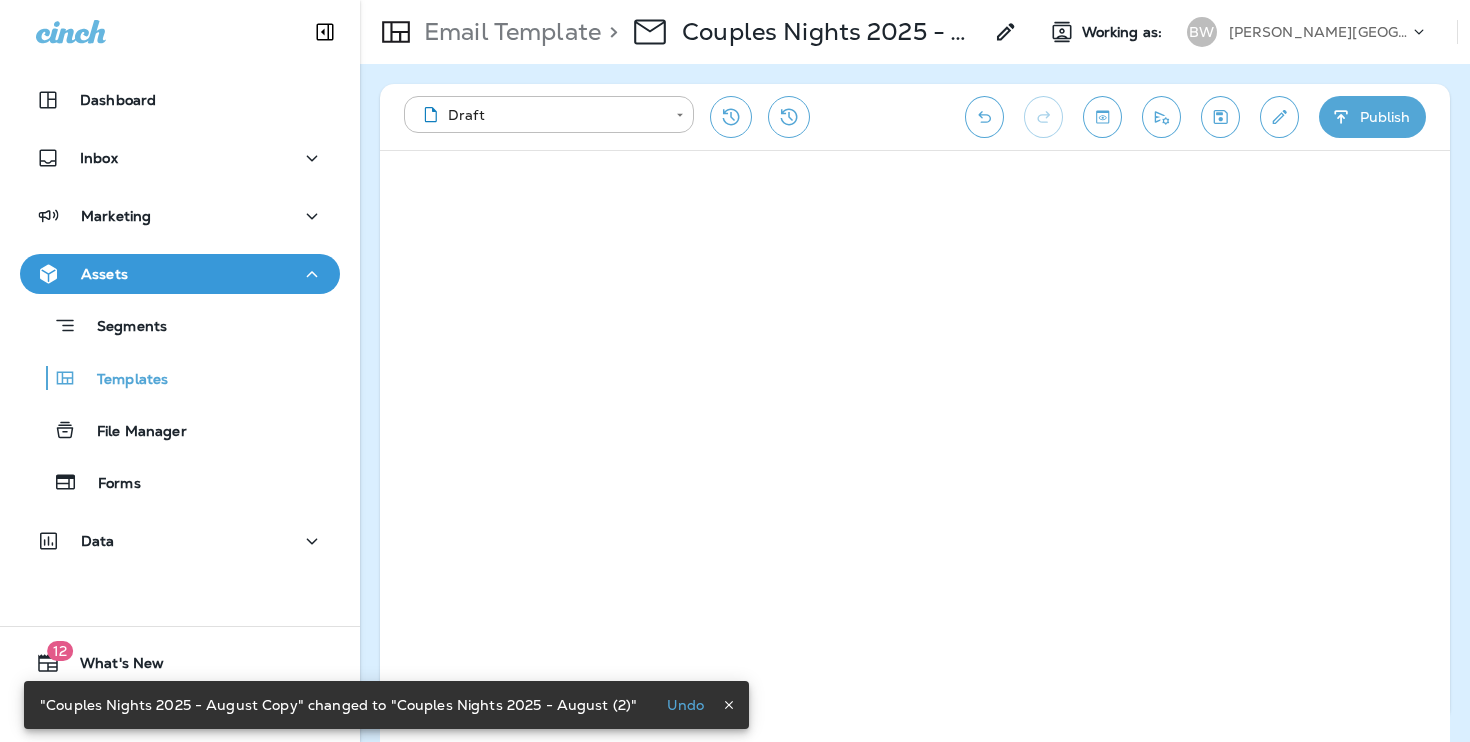 click at bounding box center (1279, 117) 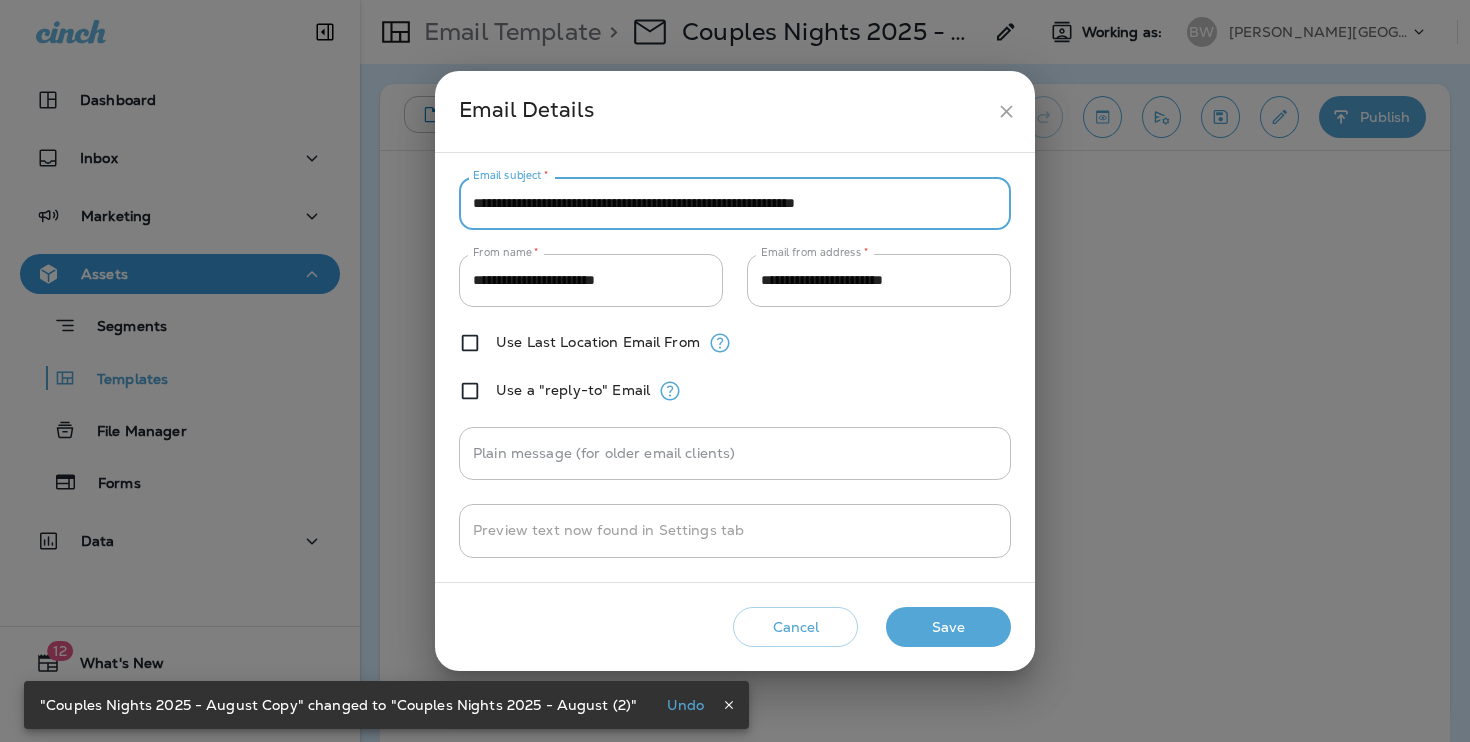 click on "**********" at bounding box center (735, 203) 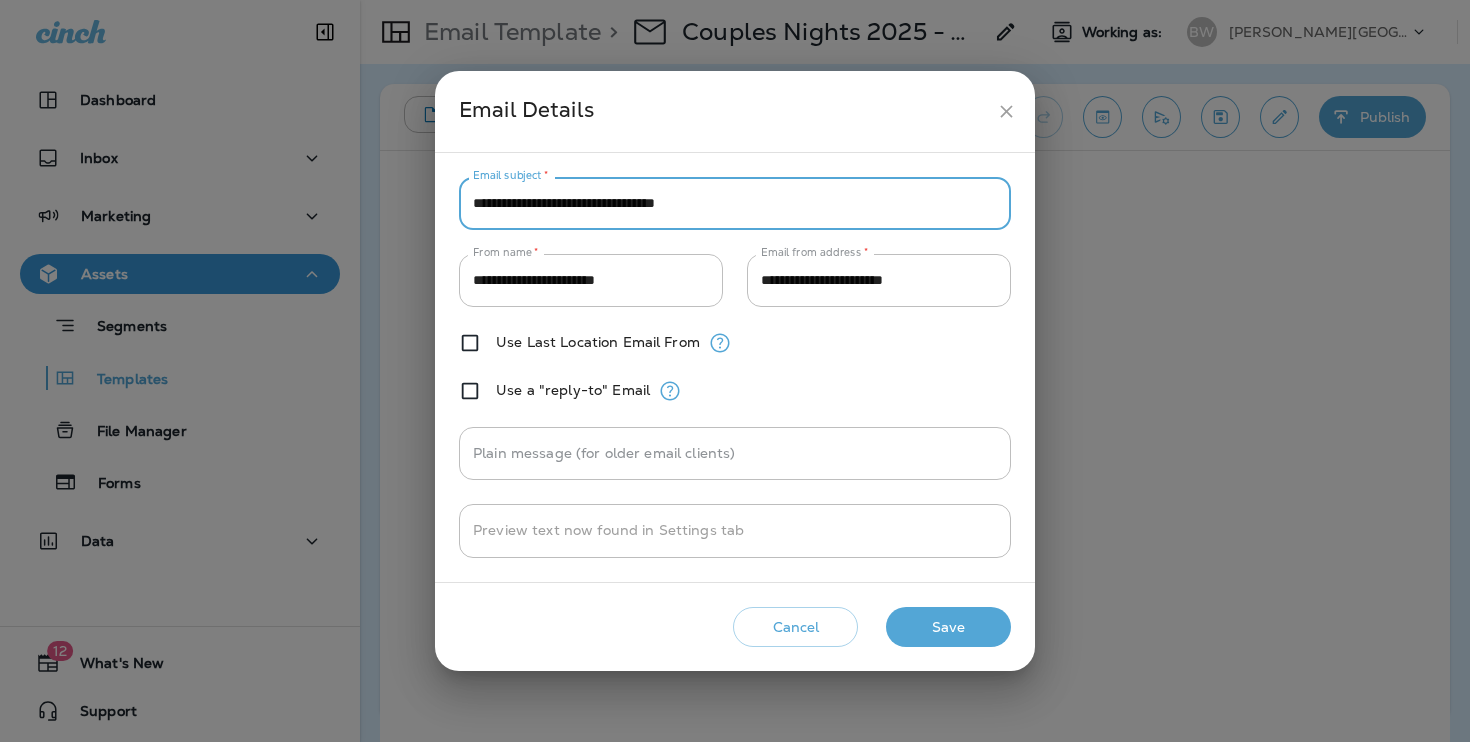 type on "**********" 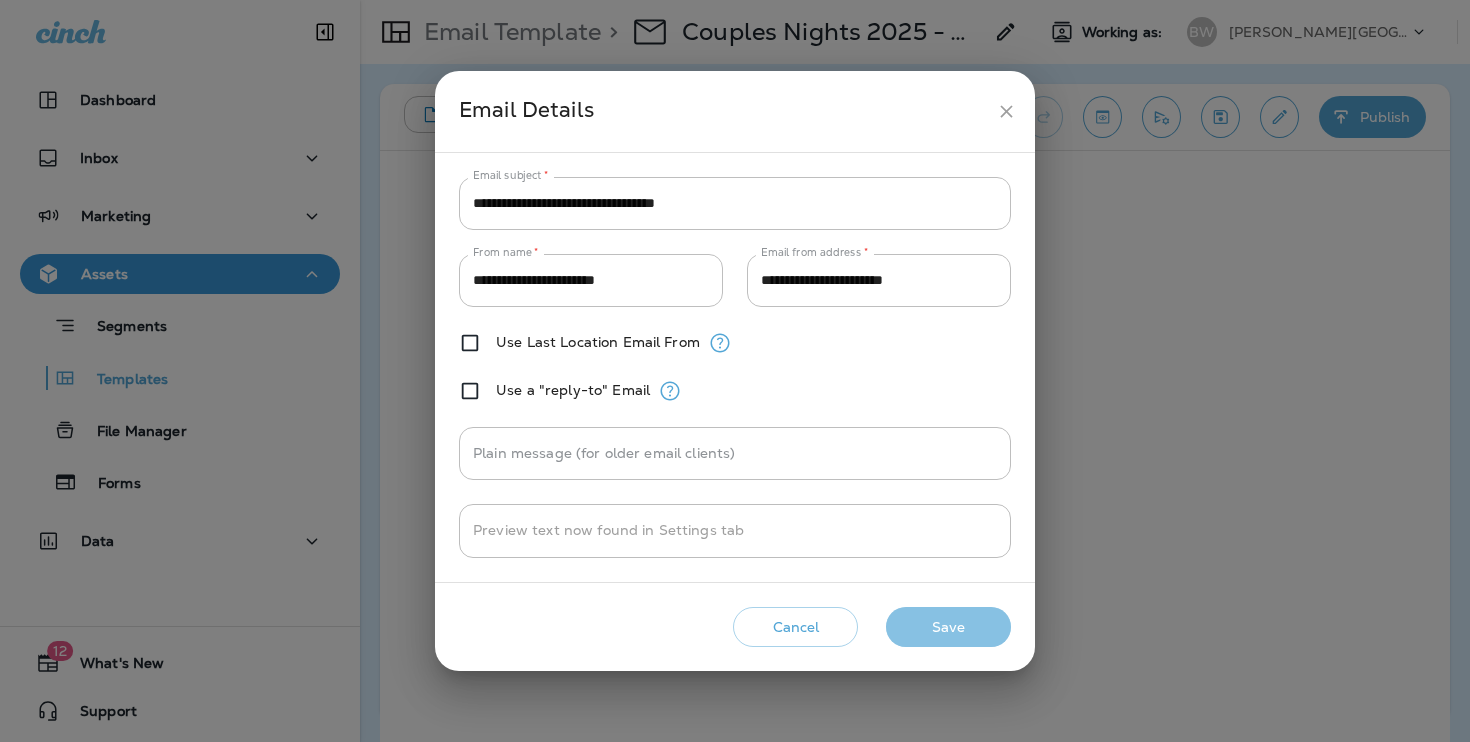 click on "Save" at bounding box center (948, 627) 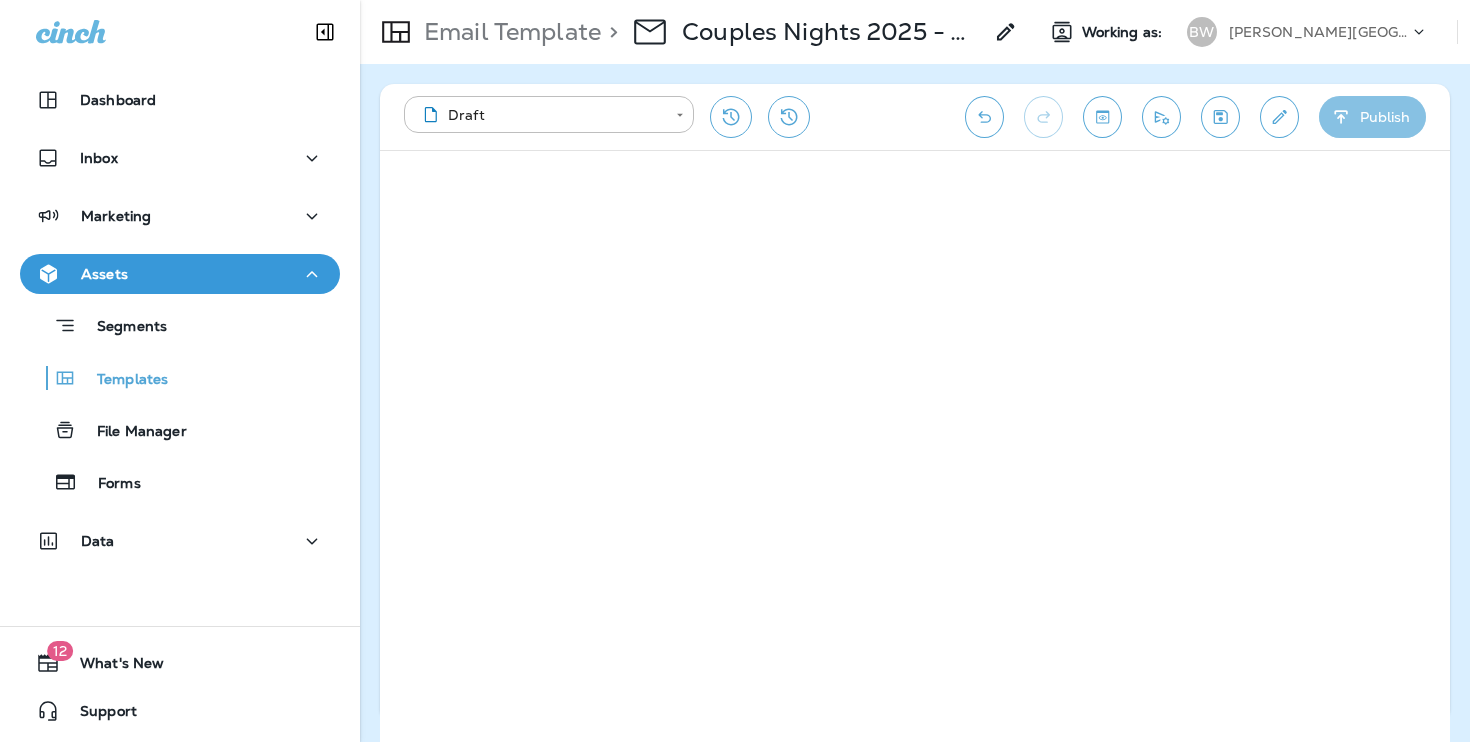 click on "Publish" at bounding box center (1372, 117) 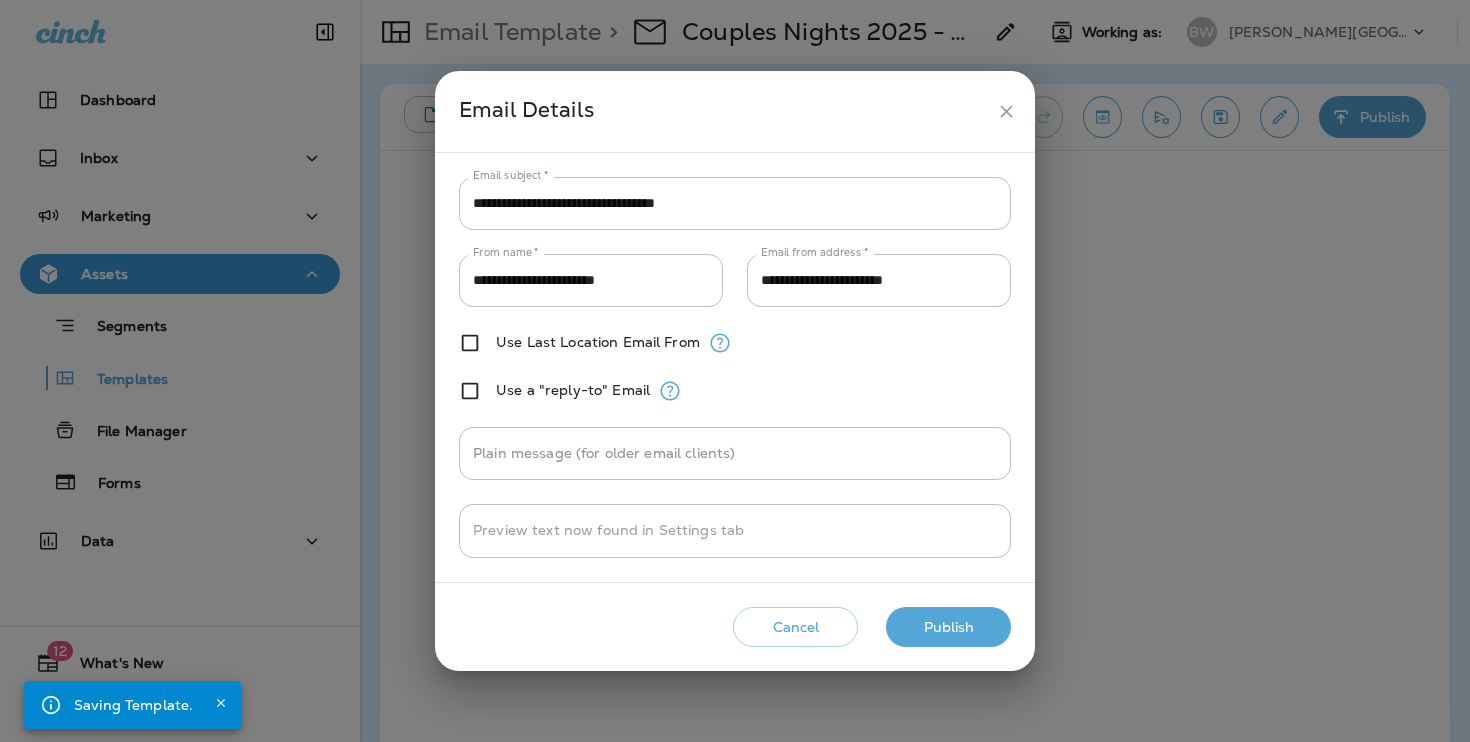 click on "Cancel Publish" at bounding box center [735, 627] 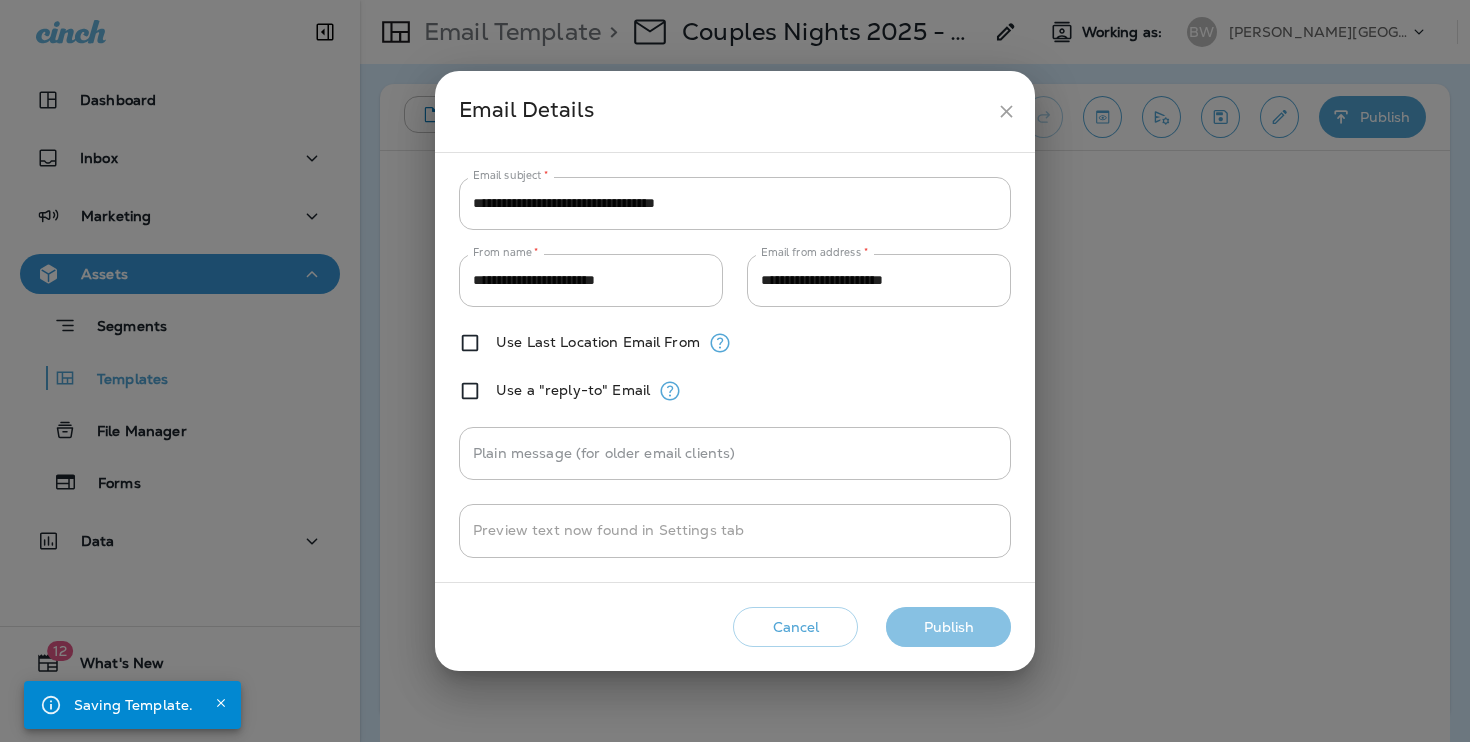 click on "Publish" at bounding box center (948, 627) 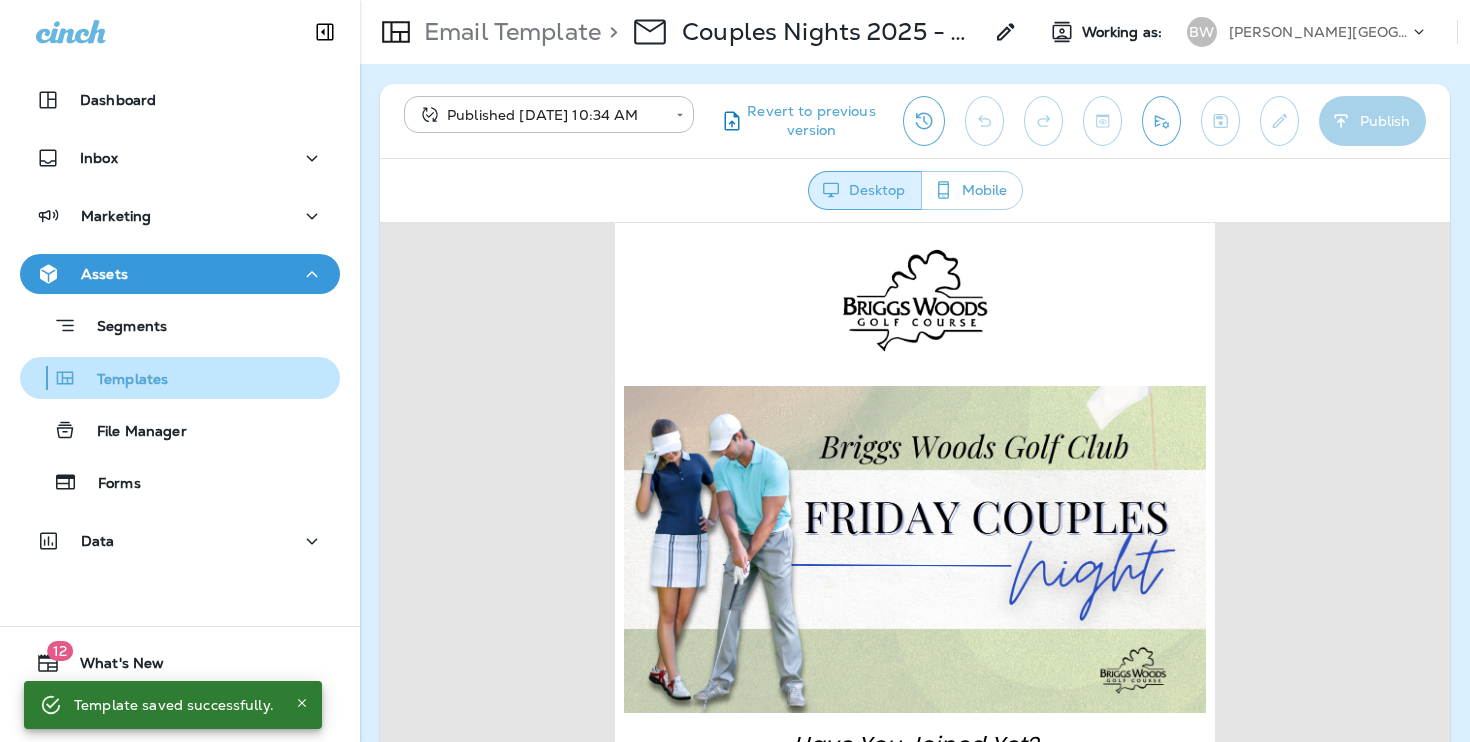 scroll, scrollTop: 0, scrollLeft: 0, axis: both 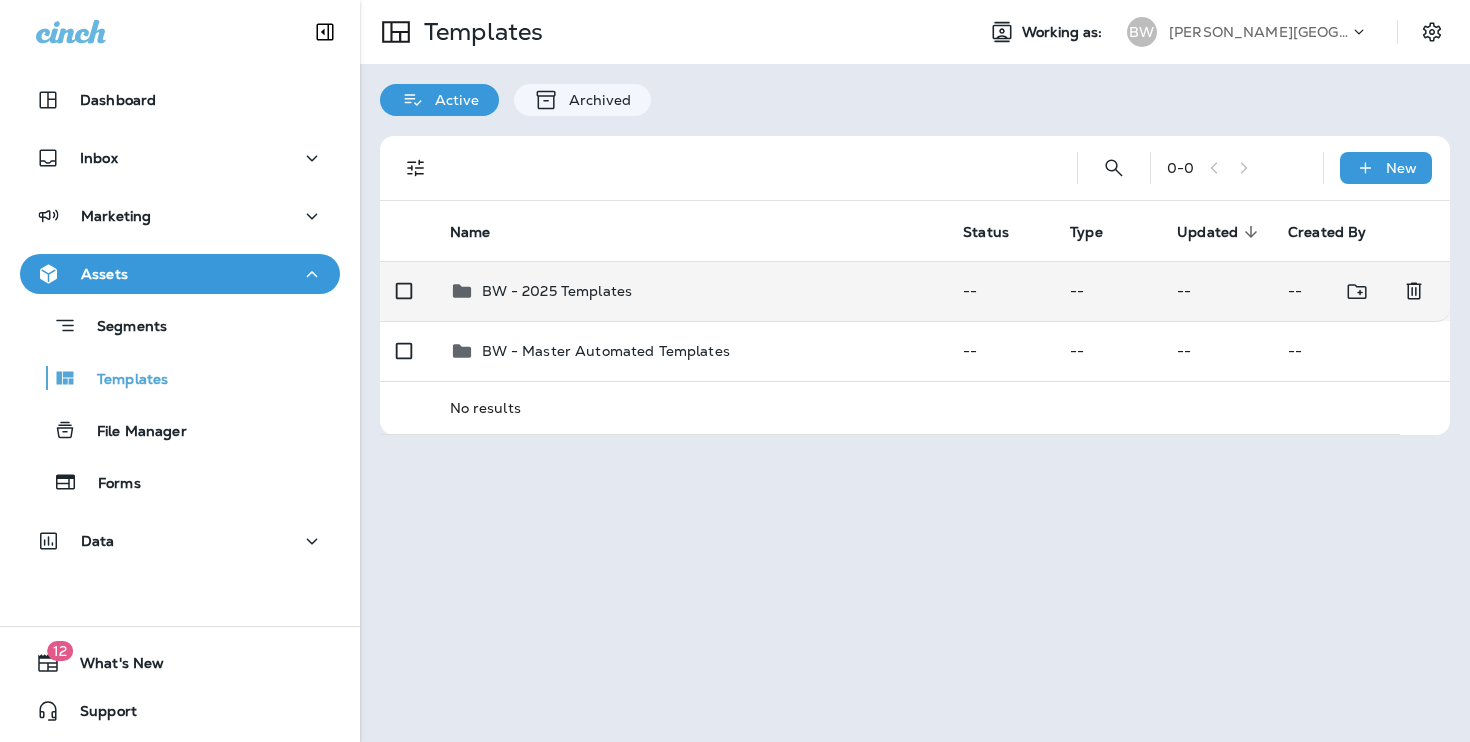 click on "BW - 2025 Templates" at bounding box center [691, 291] 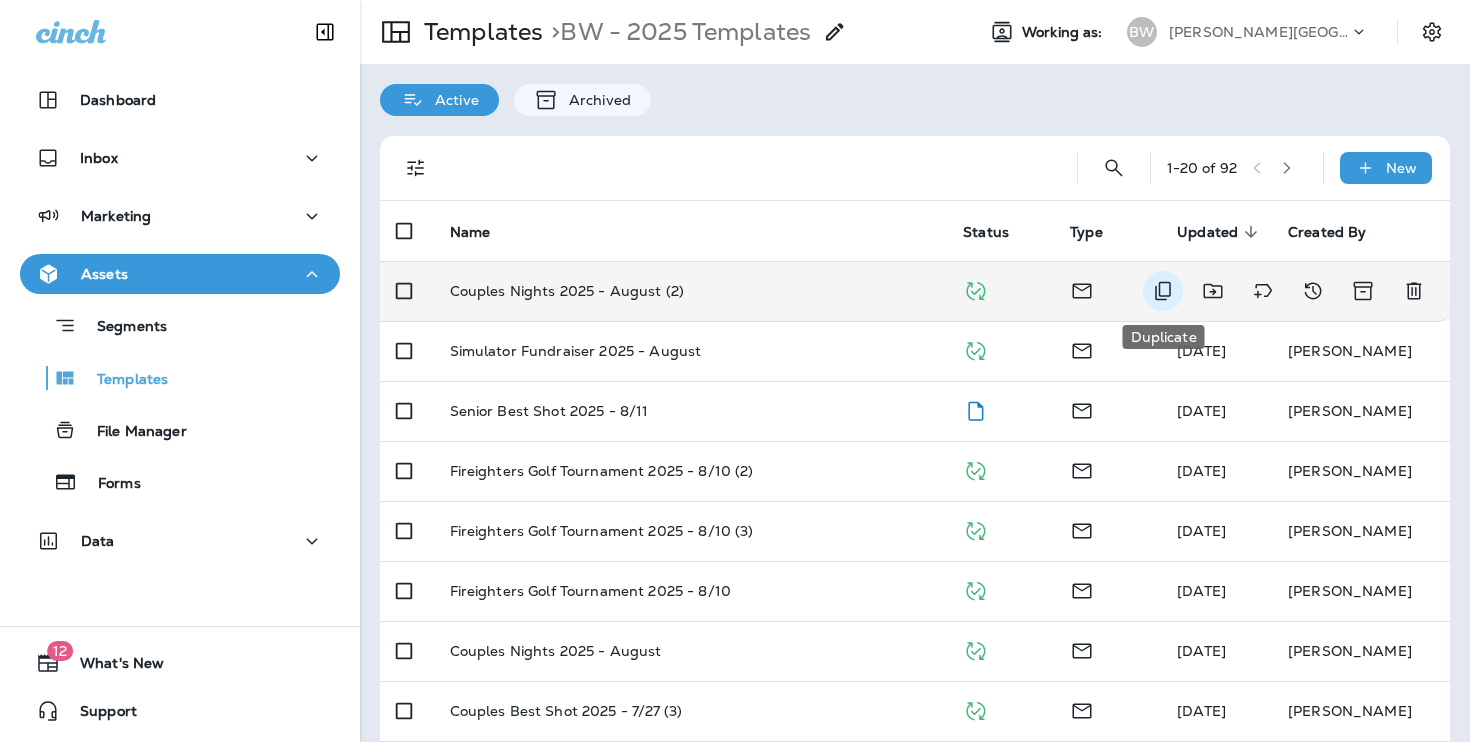 click 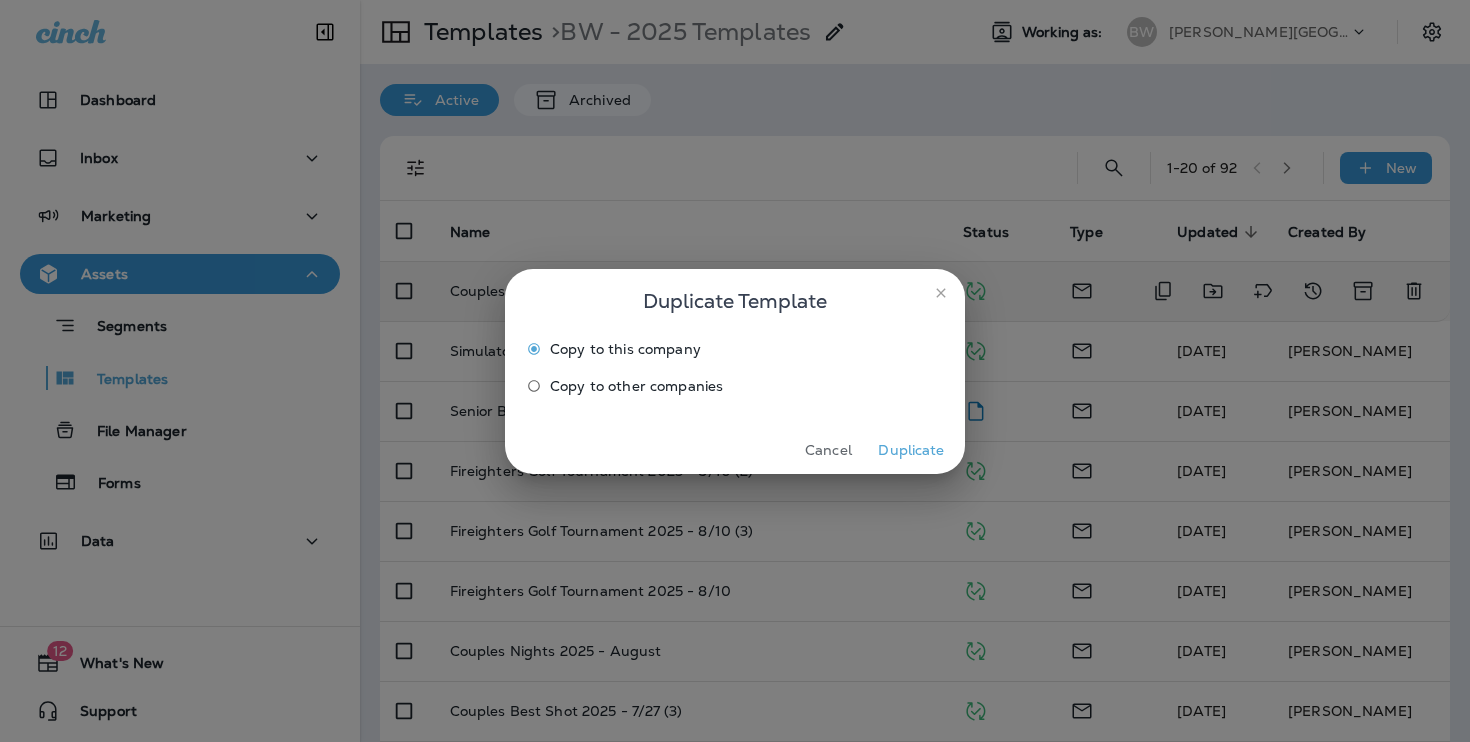 click on "Duplicate" at bounding box center [911, 450] 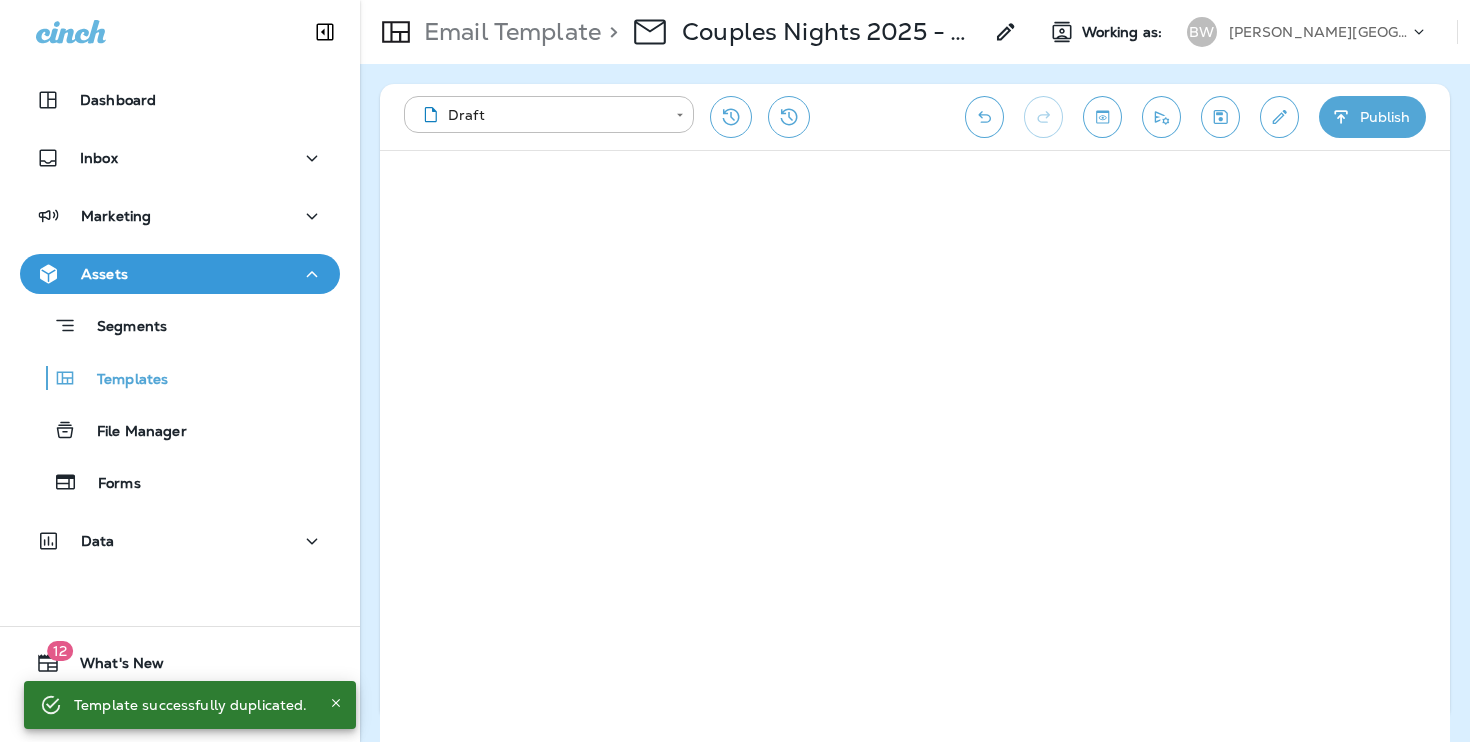 click 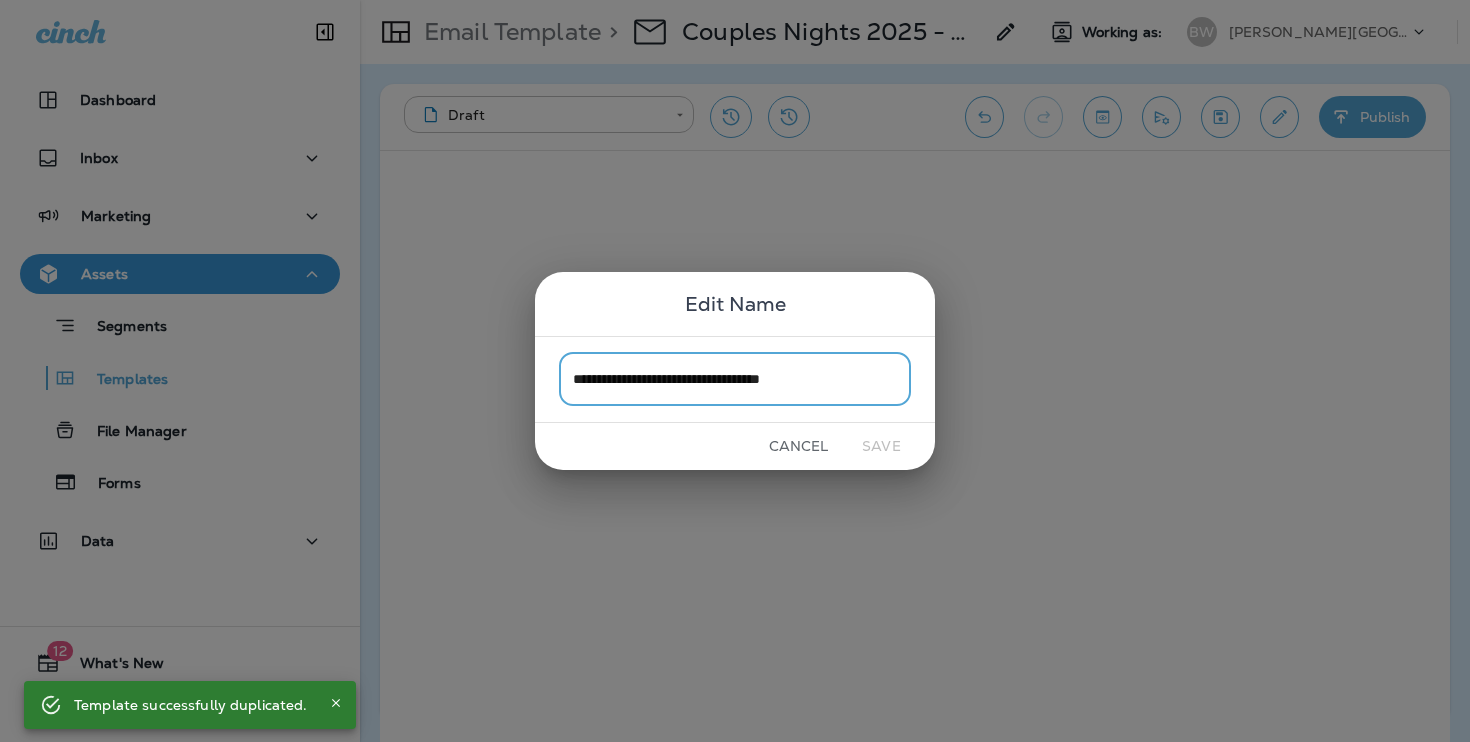 click on "**********" at bounding box center (735, 379) 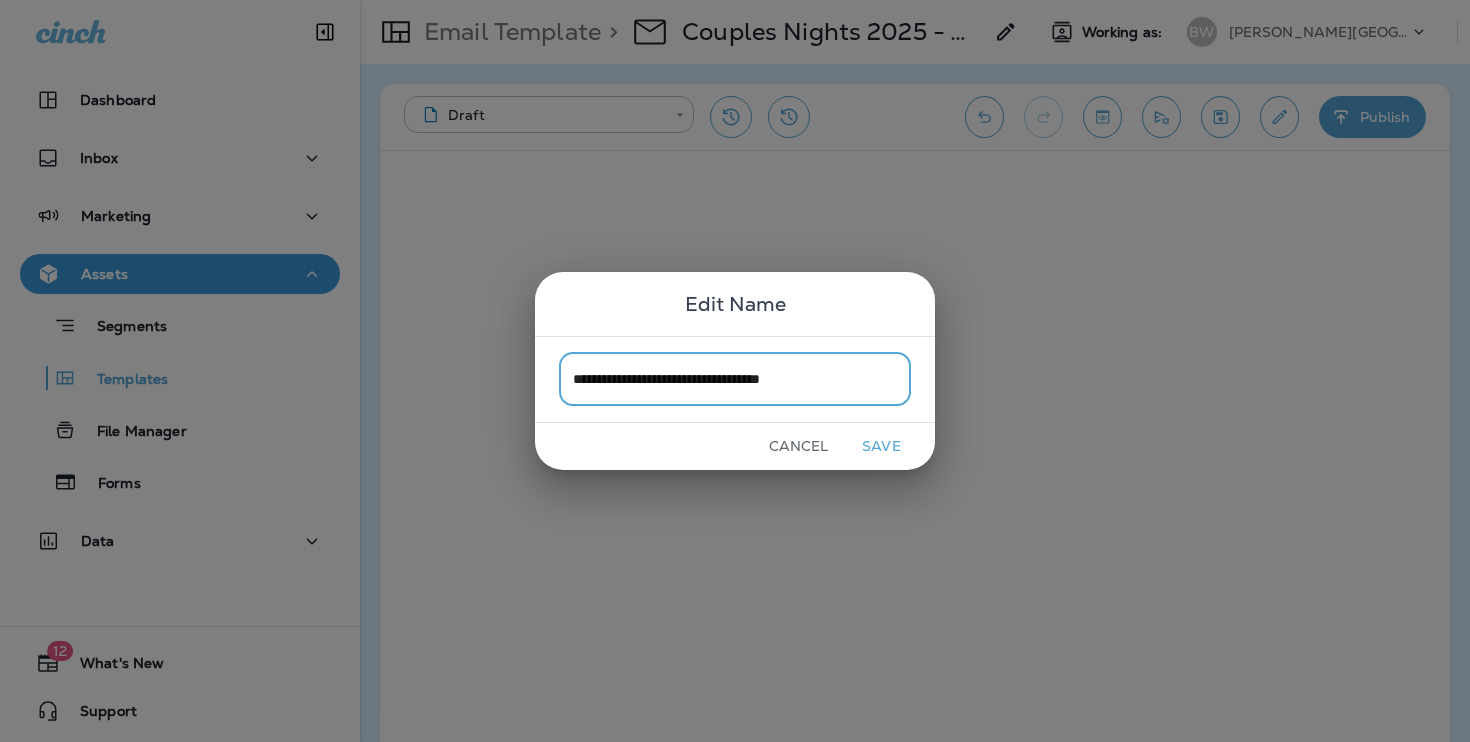 drag, startPoint x: 808, startPoint y: 386, endPoint x: 878, endPoint y: 385, distance: 70.00714 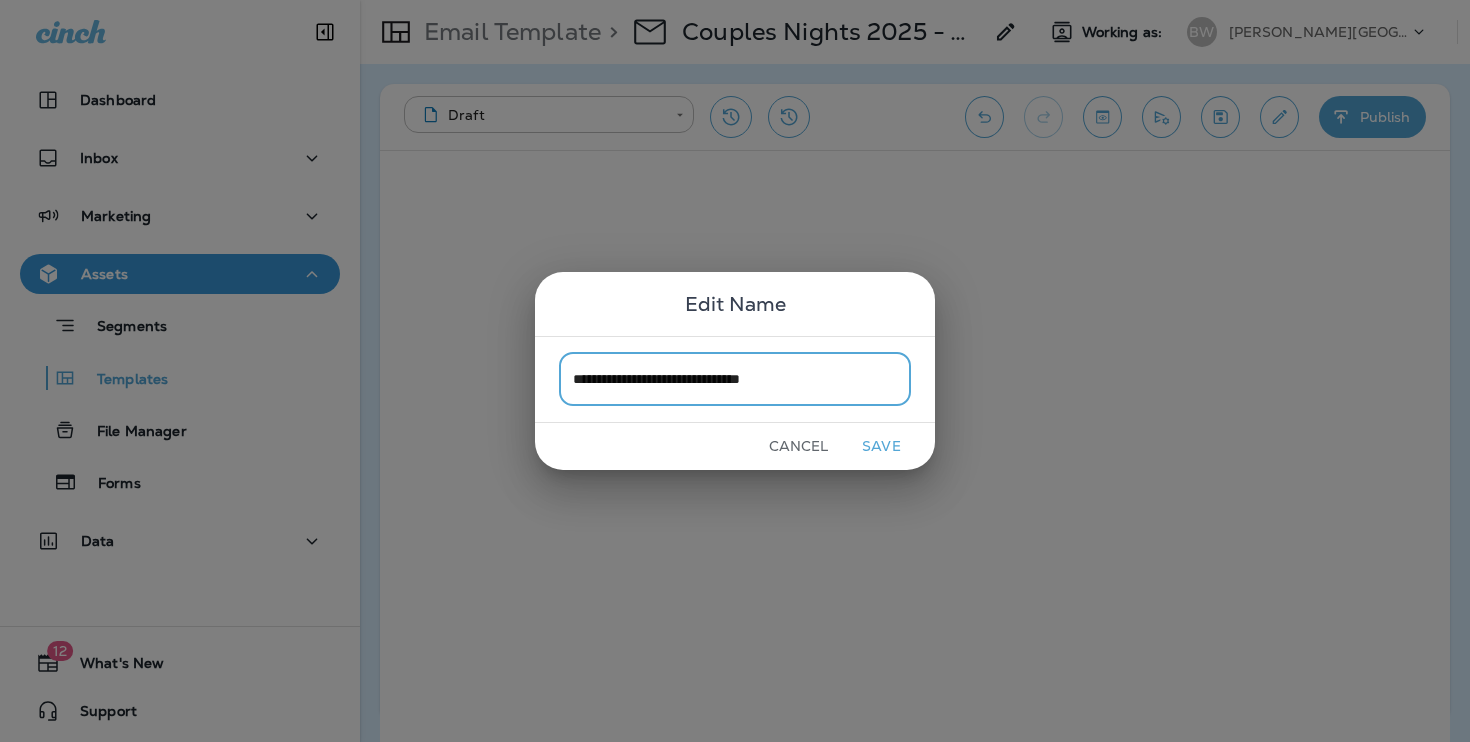 type on "**********" 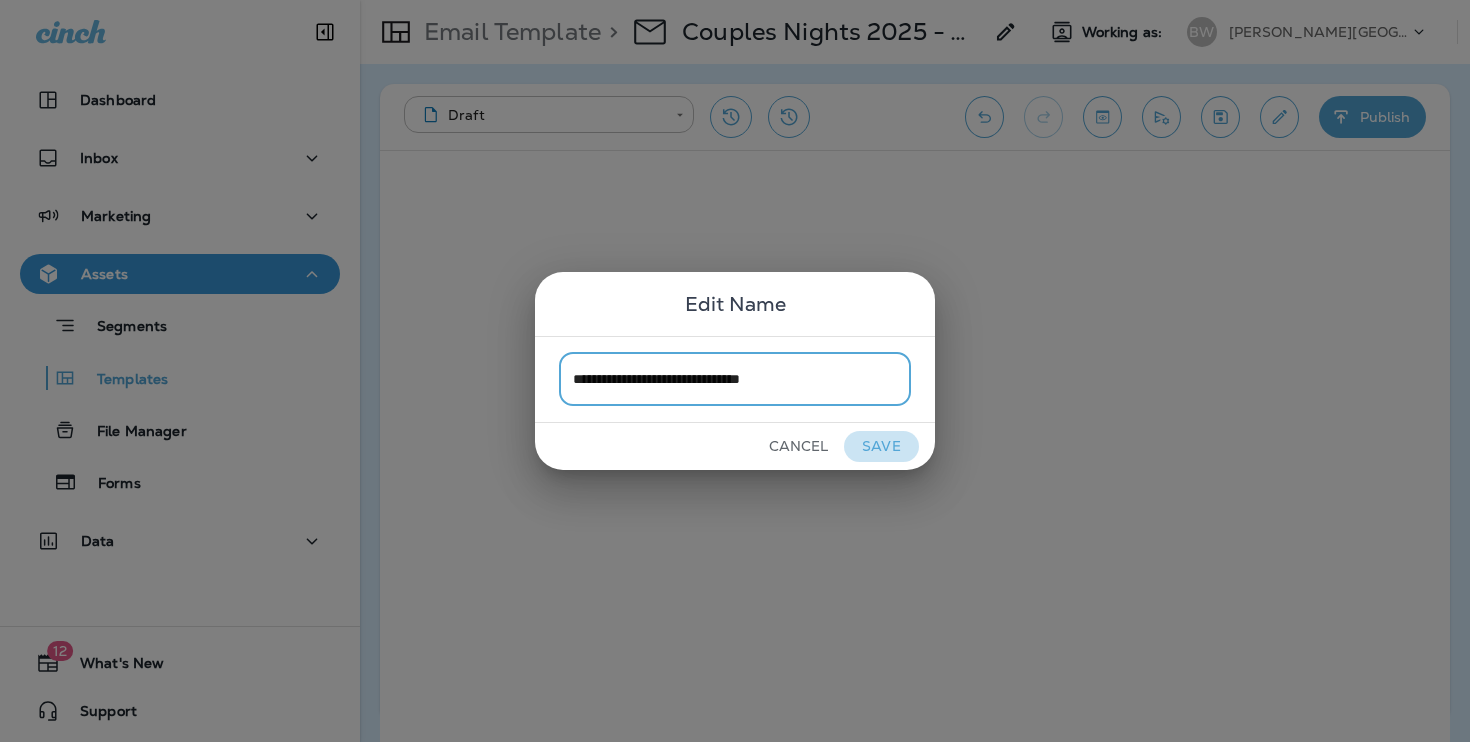 click on "Save" at bounding box center (881, 446) 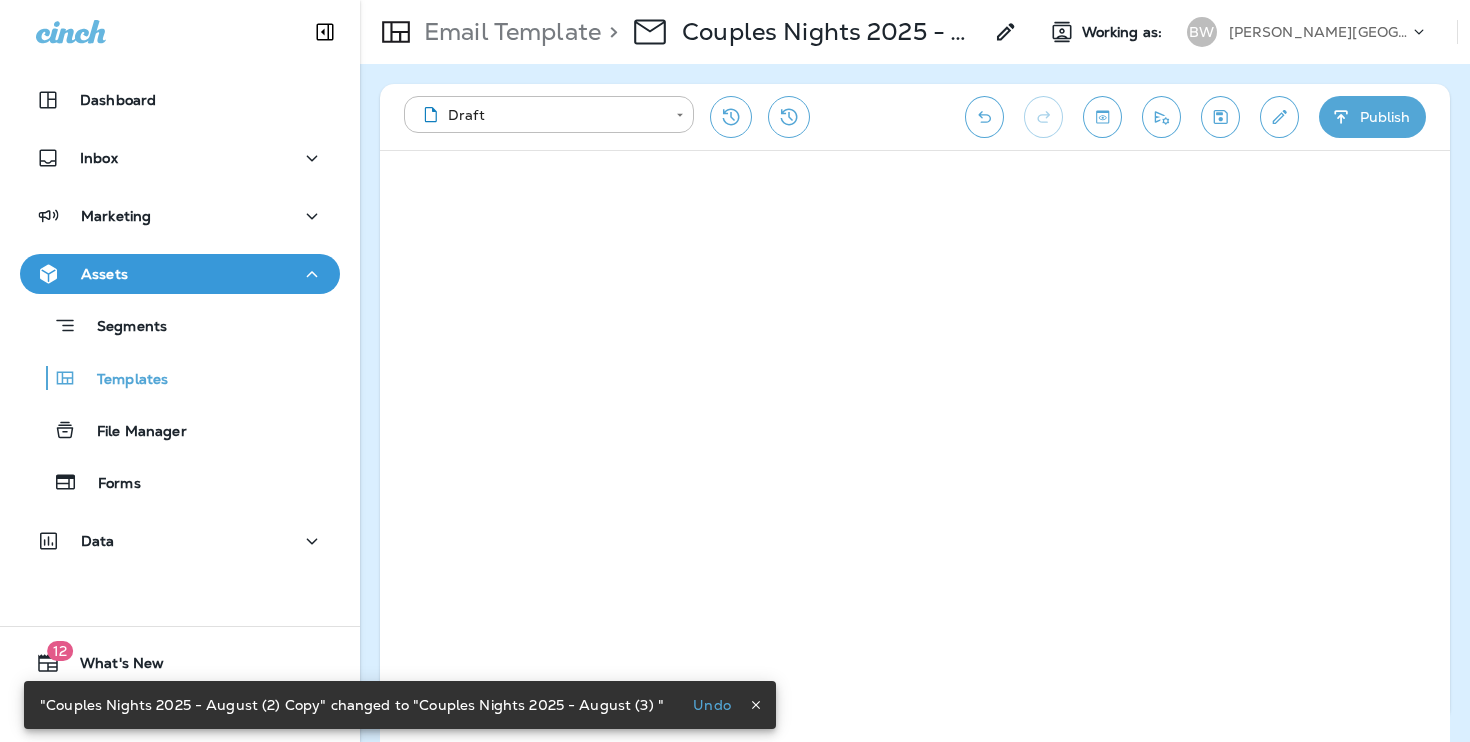click at bounding box center [1279, 117] 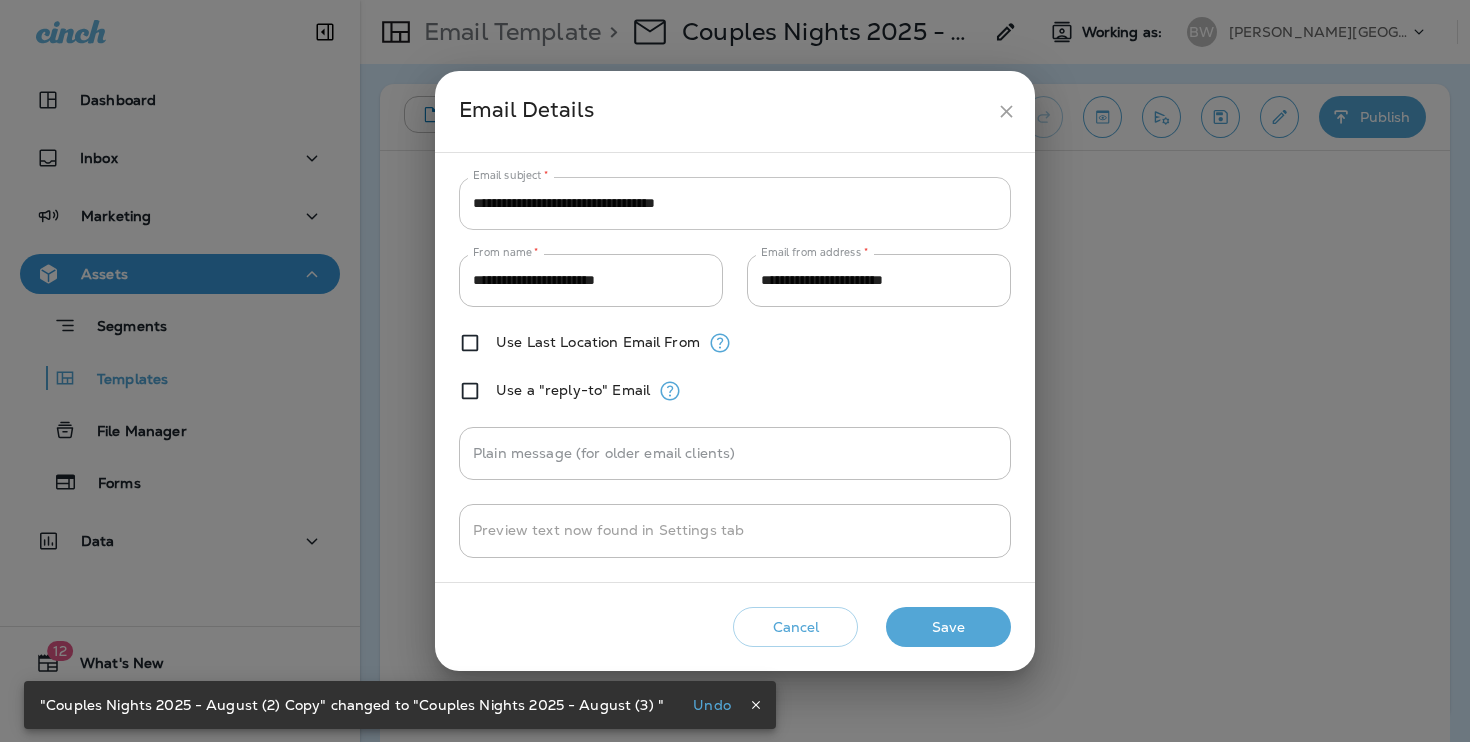 click on "**********" at bounding box center [735, 203] 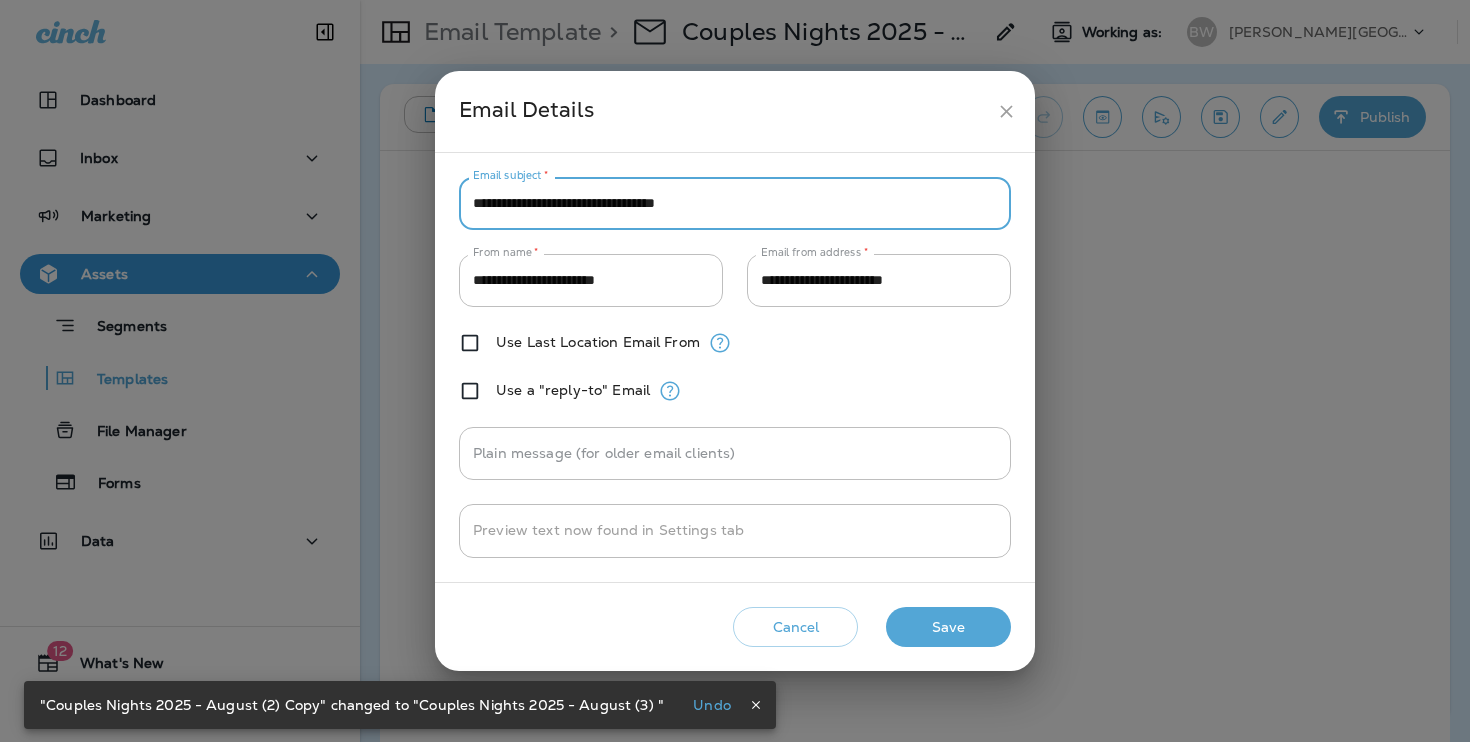 click on "**********" at bounding box center [735, 203] 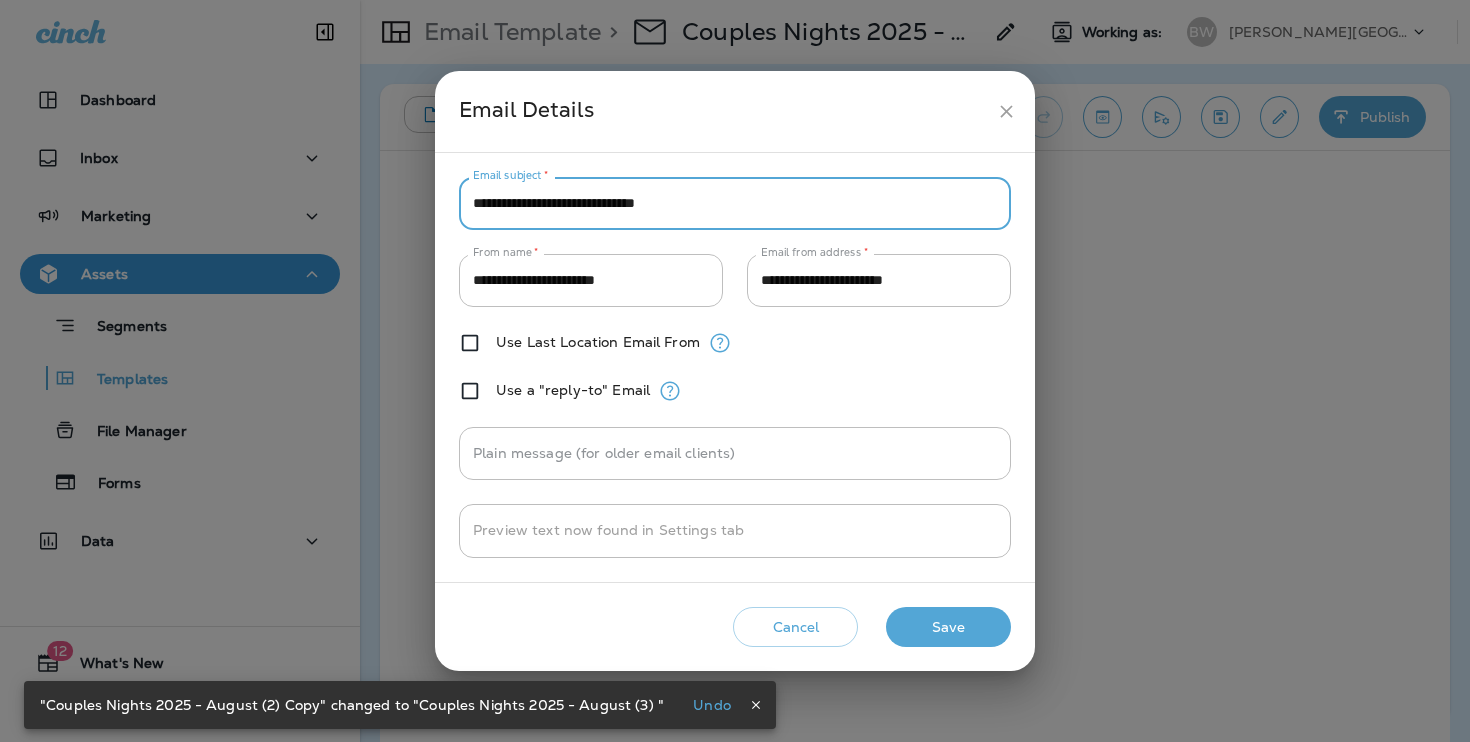 type on "**********" 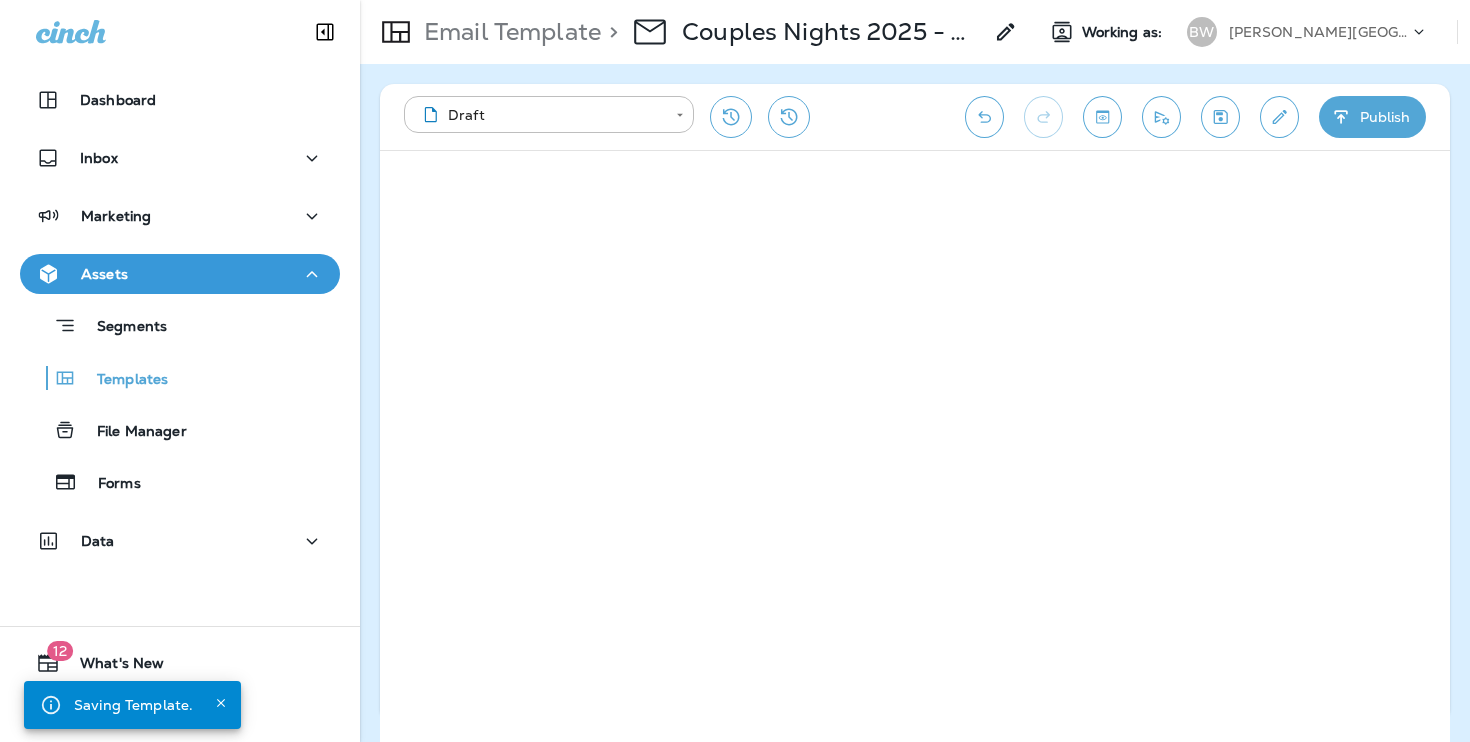 click on "Publish" at bounding box center (1372, 117) 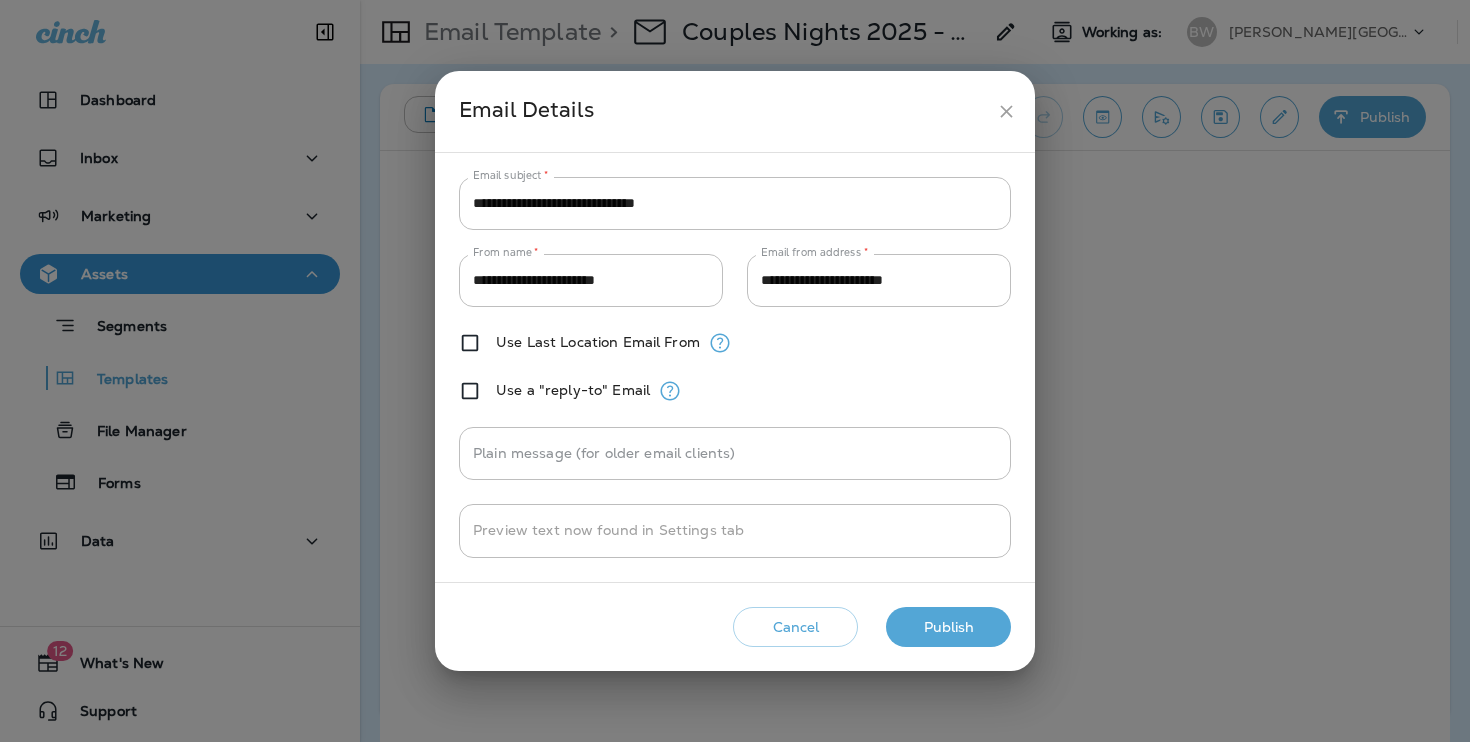 click on "Publish" at bounding box center [948, 627] 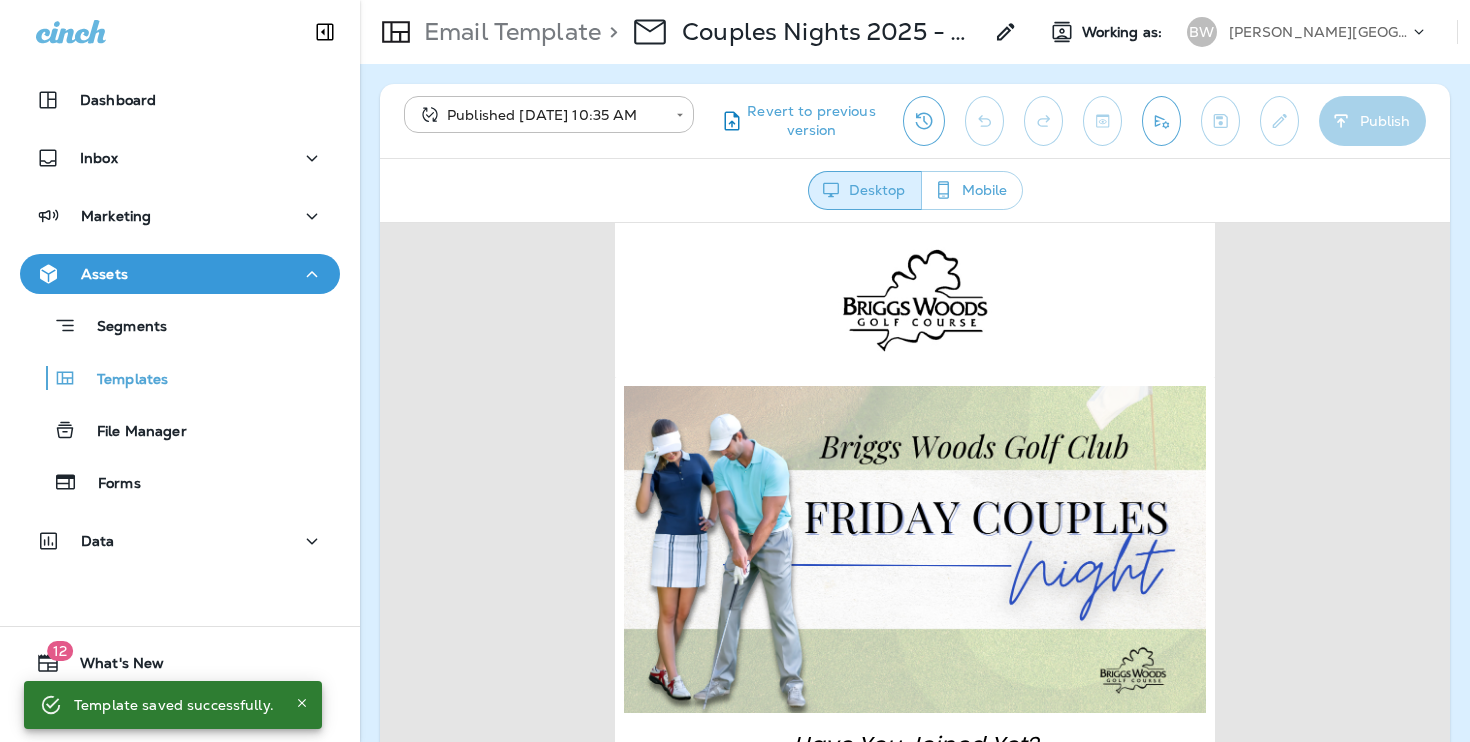 scroll, scrollTop: 0, scrollLeft: 0, axis: both 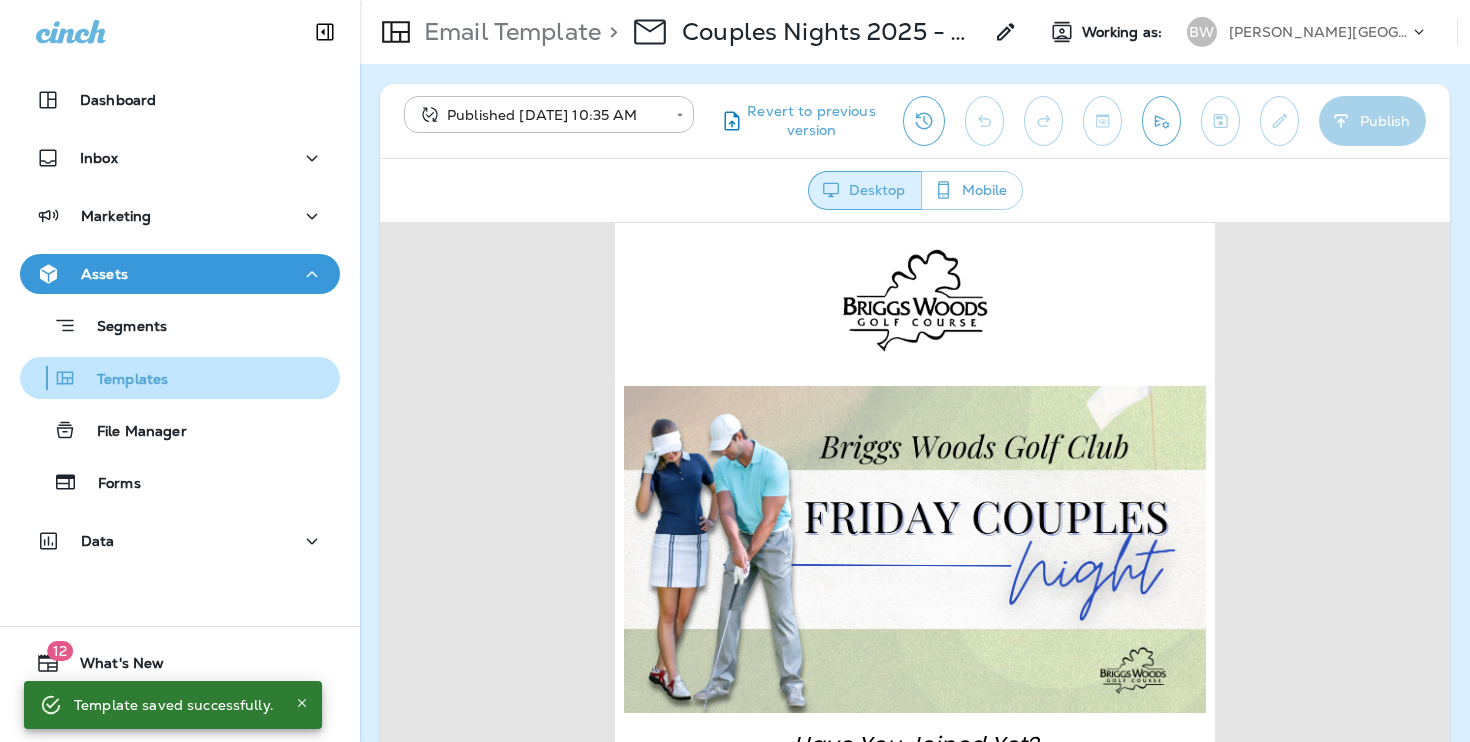 click on "Templates" at bounding box center (180, 378) 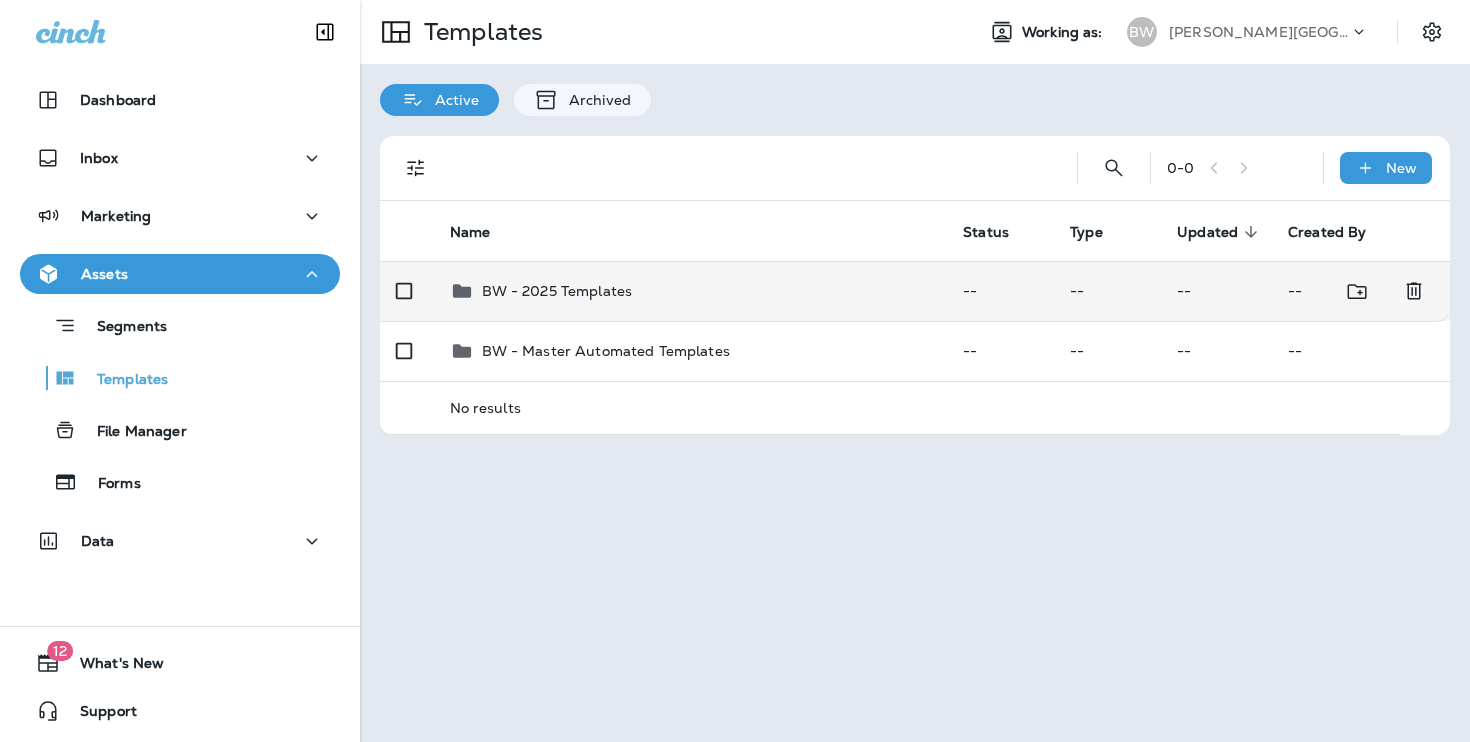 click on "BW - 2025 Templates" at bounding box center (691, 291) 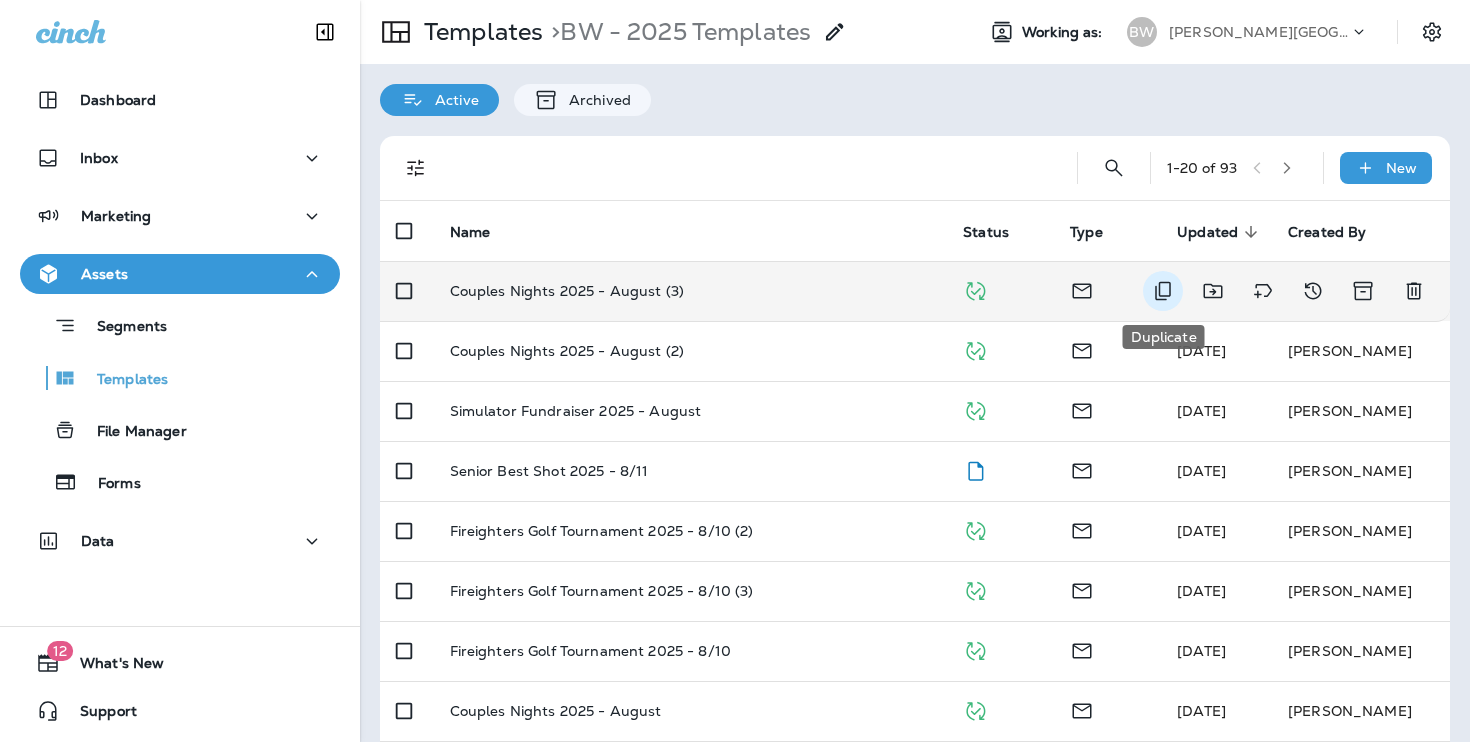 click 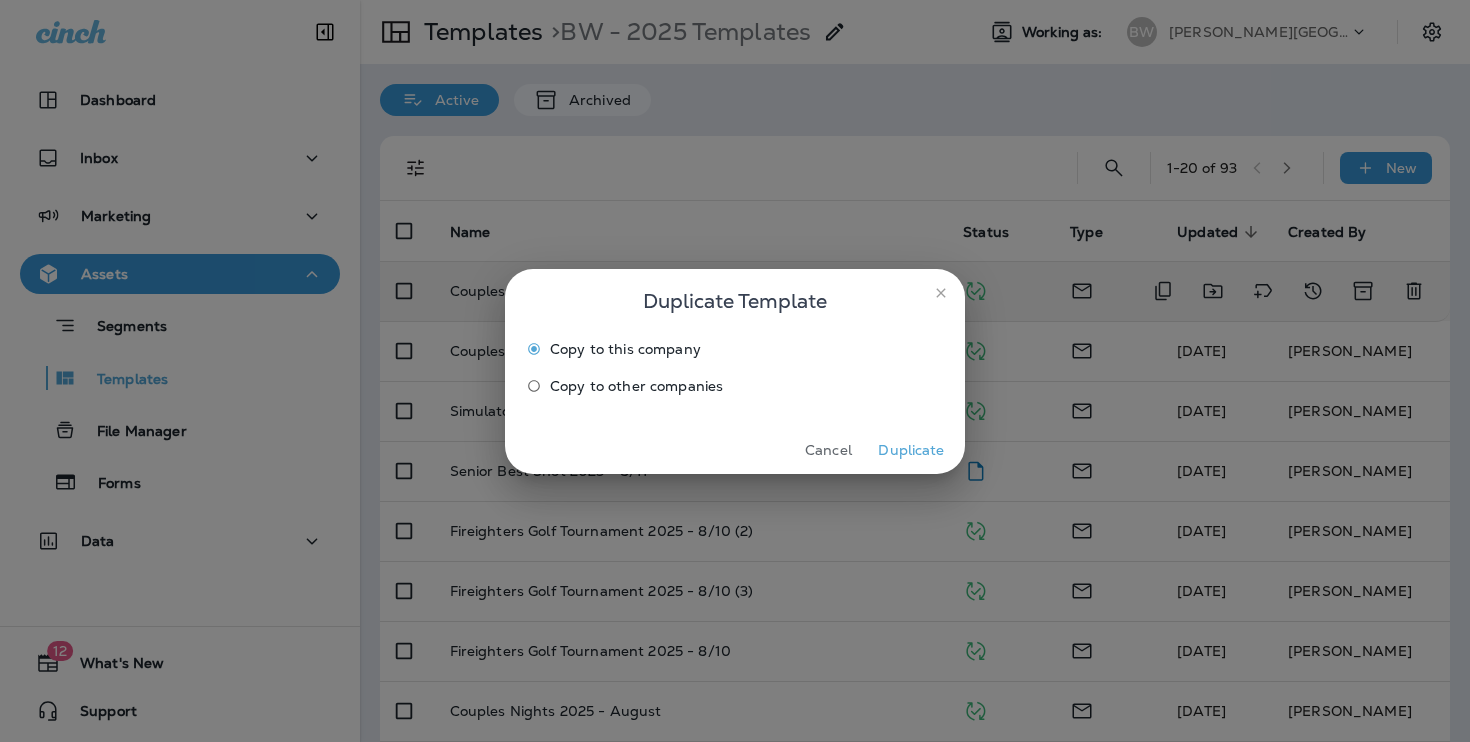 click on "Duplicate" at bounding box center (911, 450) 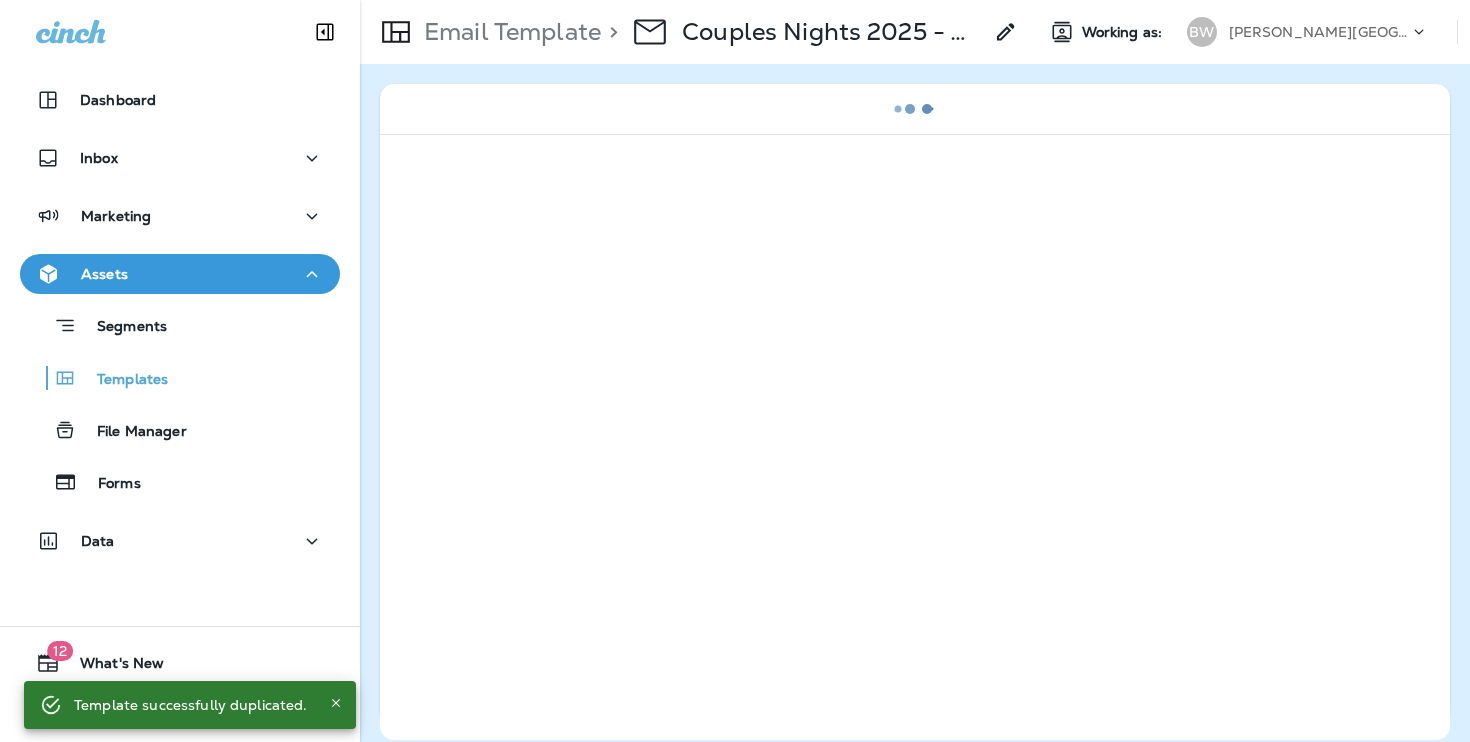 click 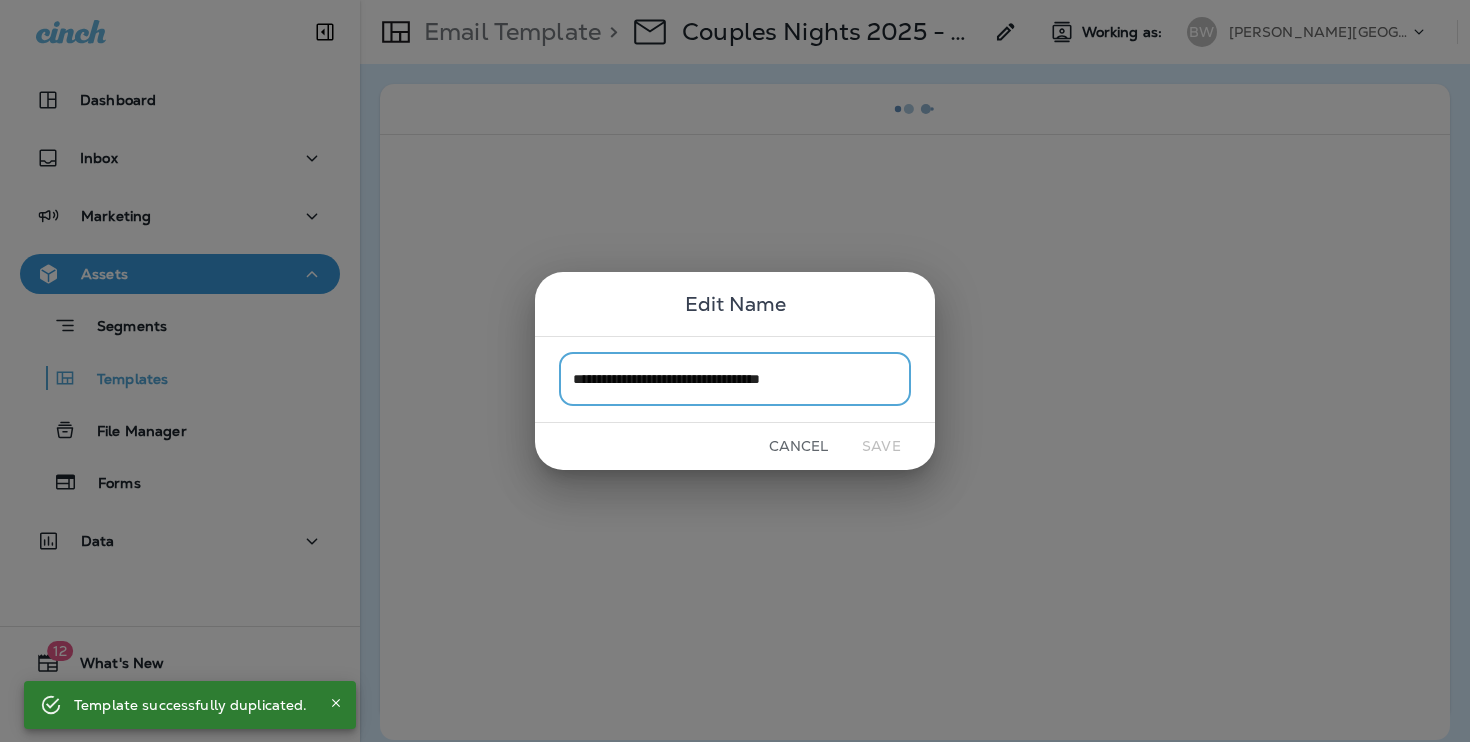 click on "**********" at bounding box center (735, 379) 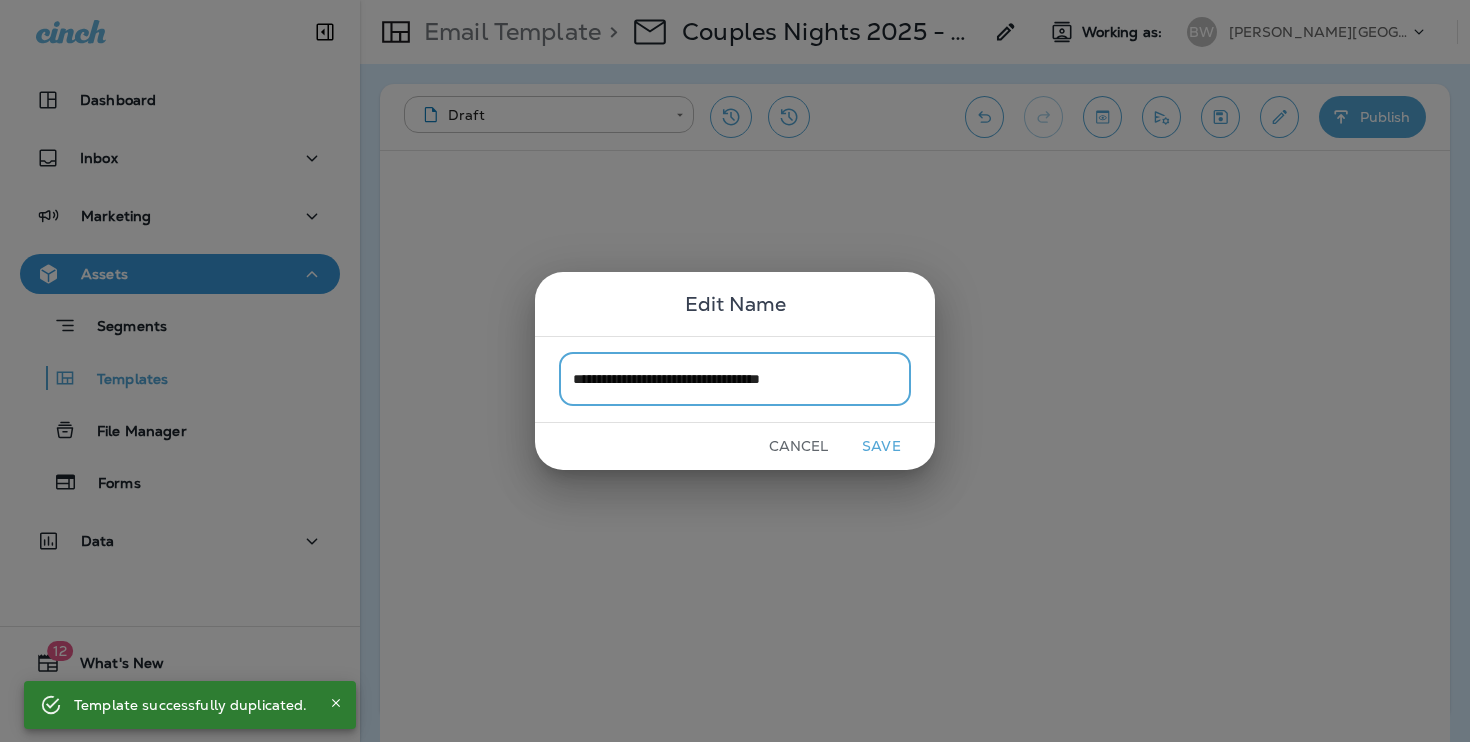 drag, startPoint x: 802, startPoint y: 380, endPoint x: 1026, endPoint y: 380, distance: 224 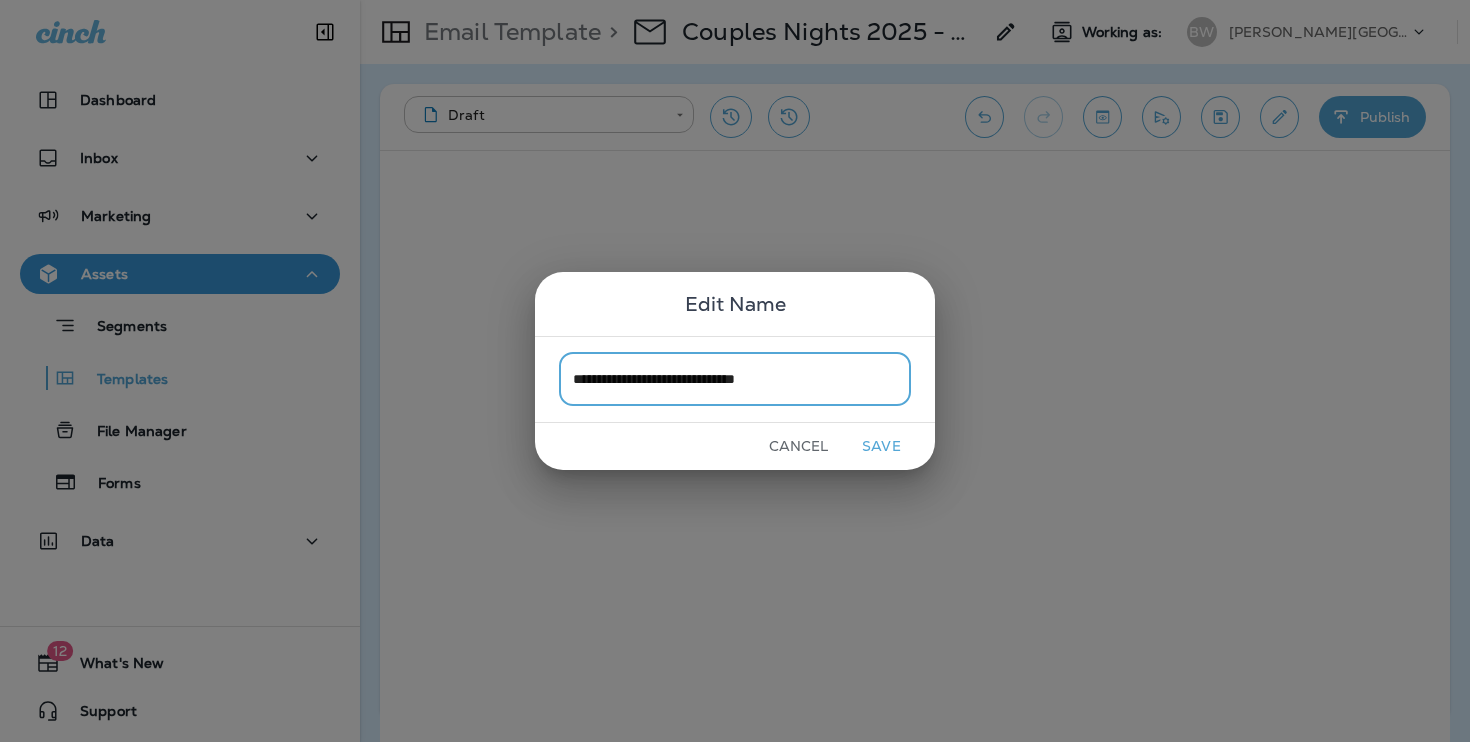type on "**********" 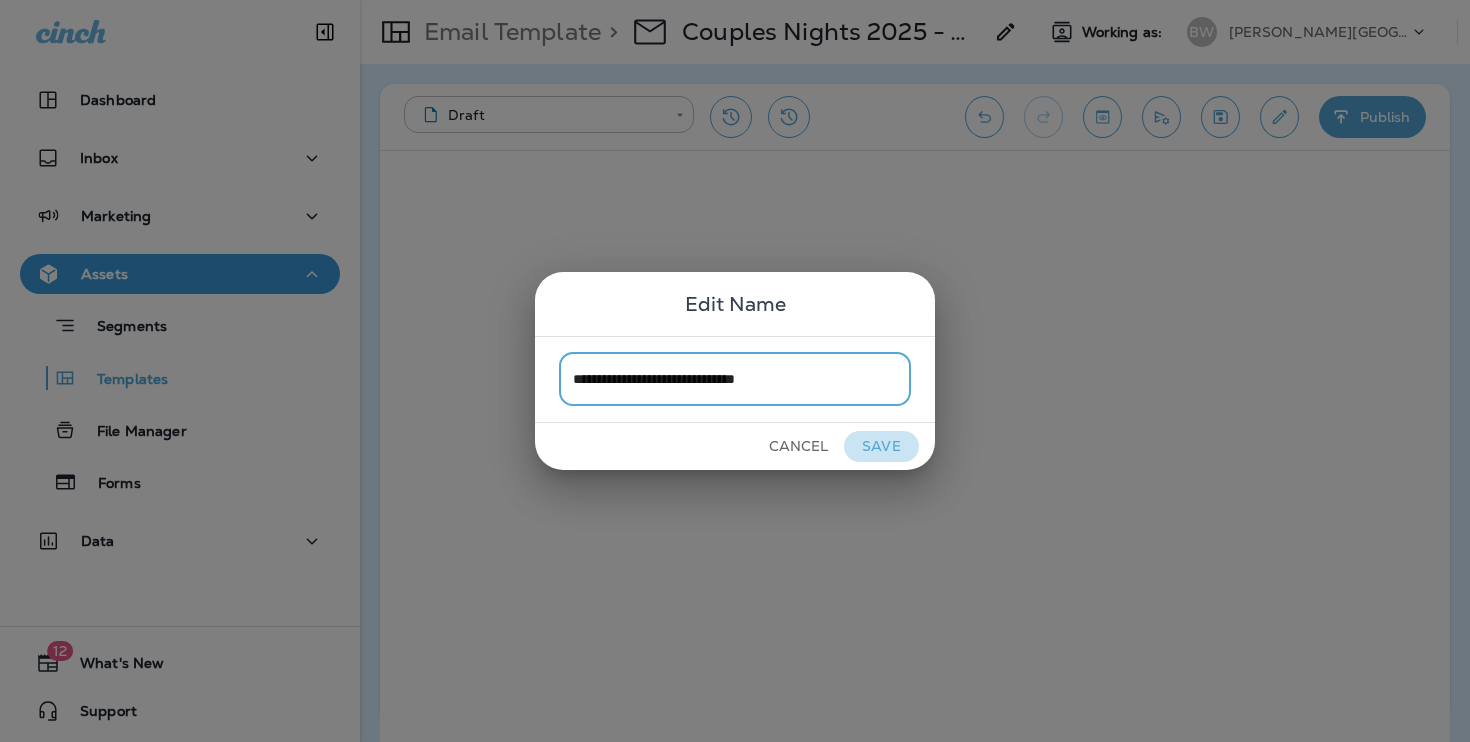 click on "Save" at bounding box center [881, 446] 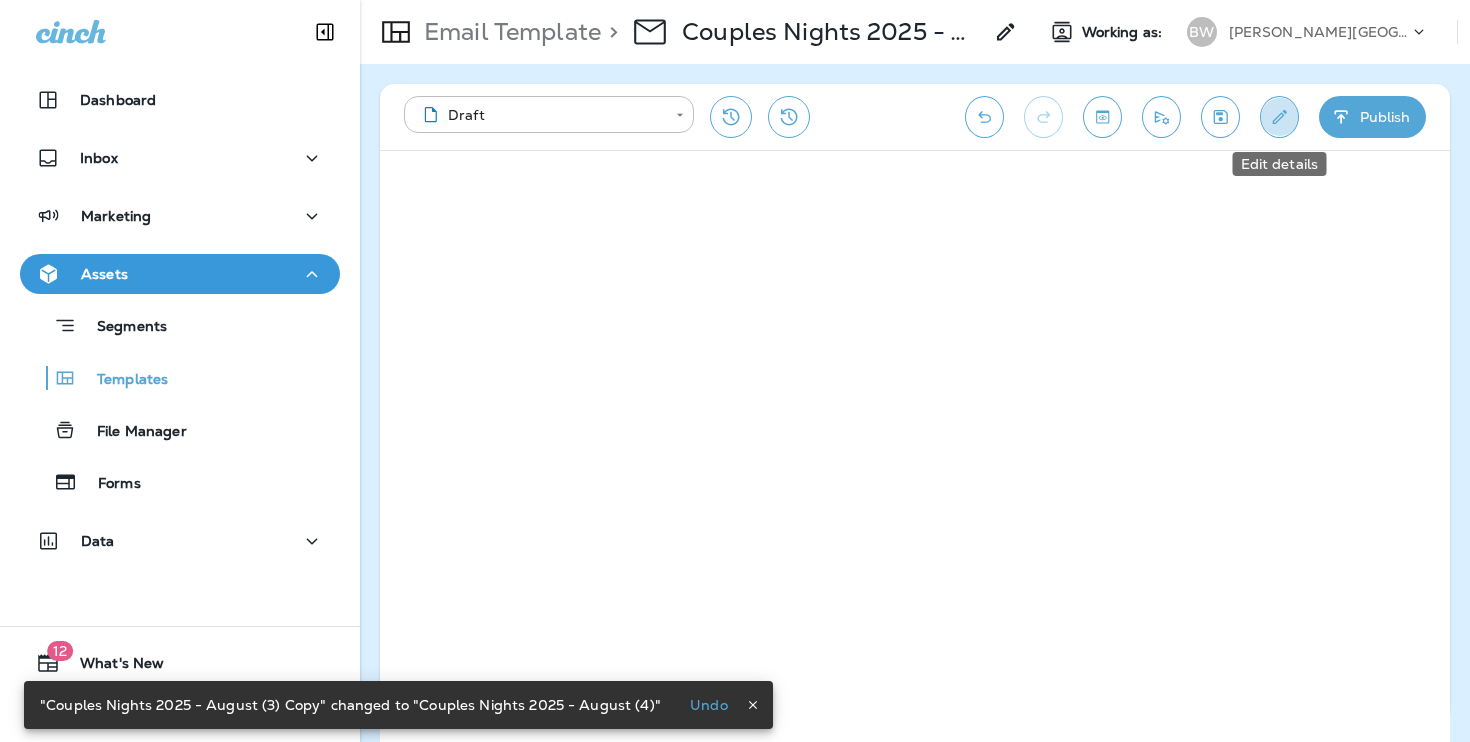 click 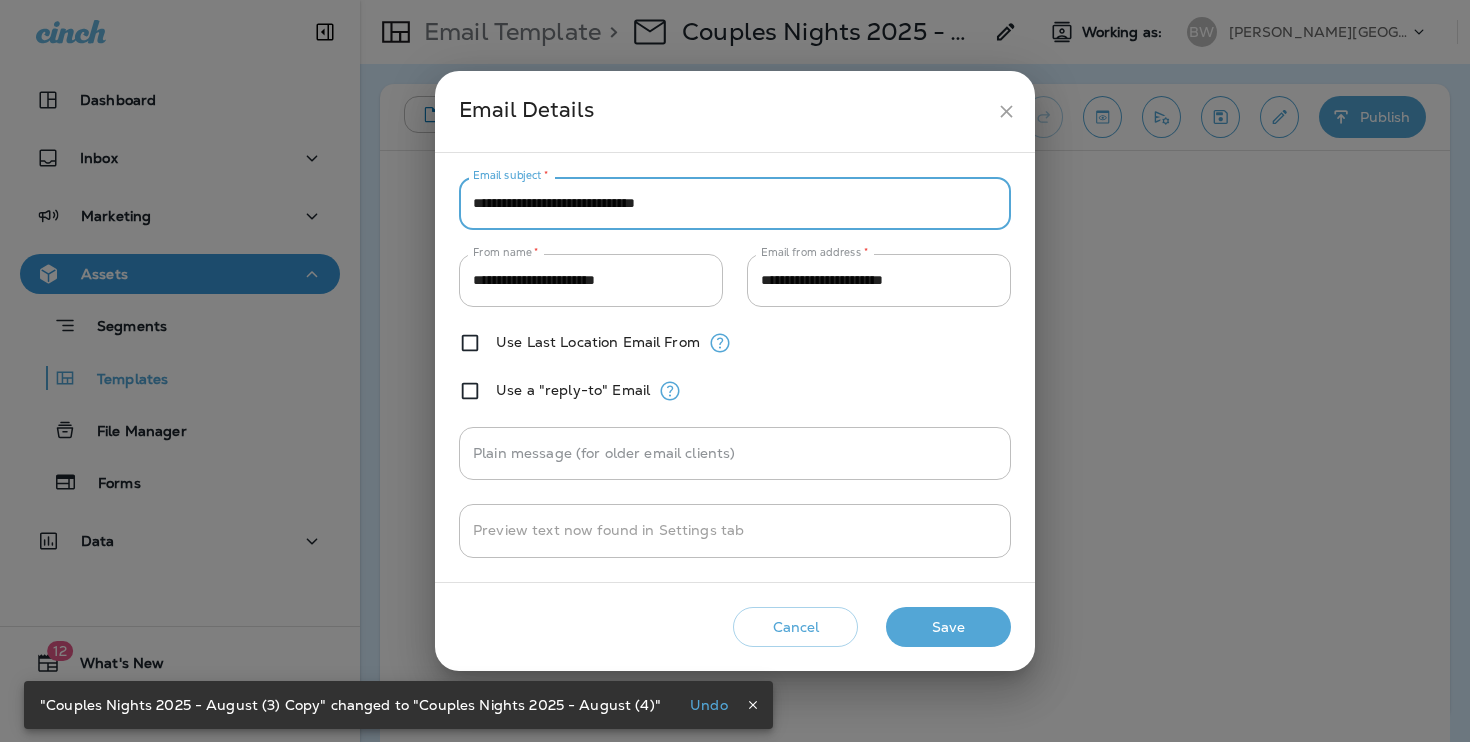 click on "**********" at bounding box center (735, 203) 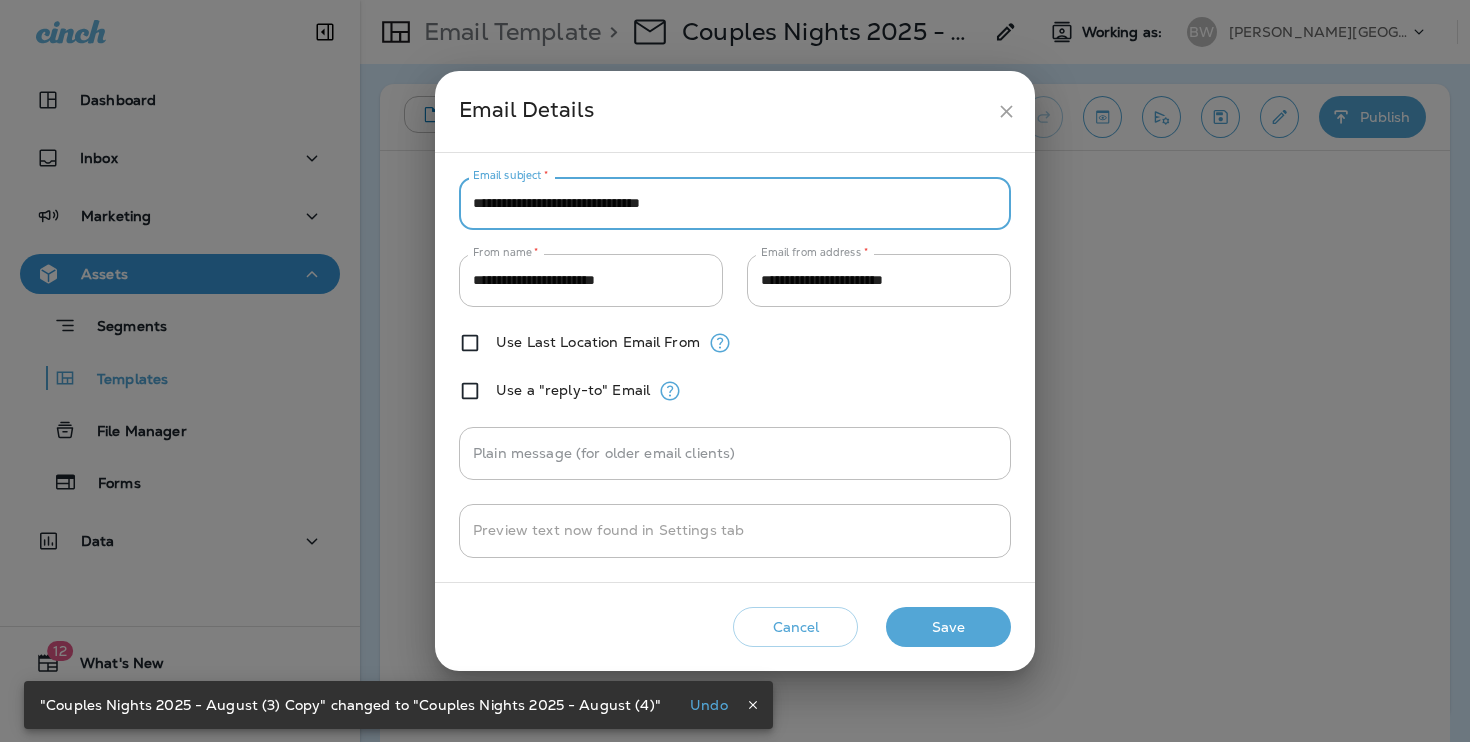 type on "**********" 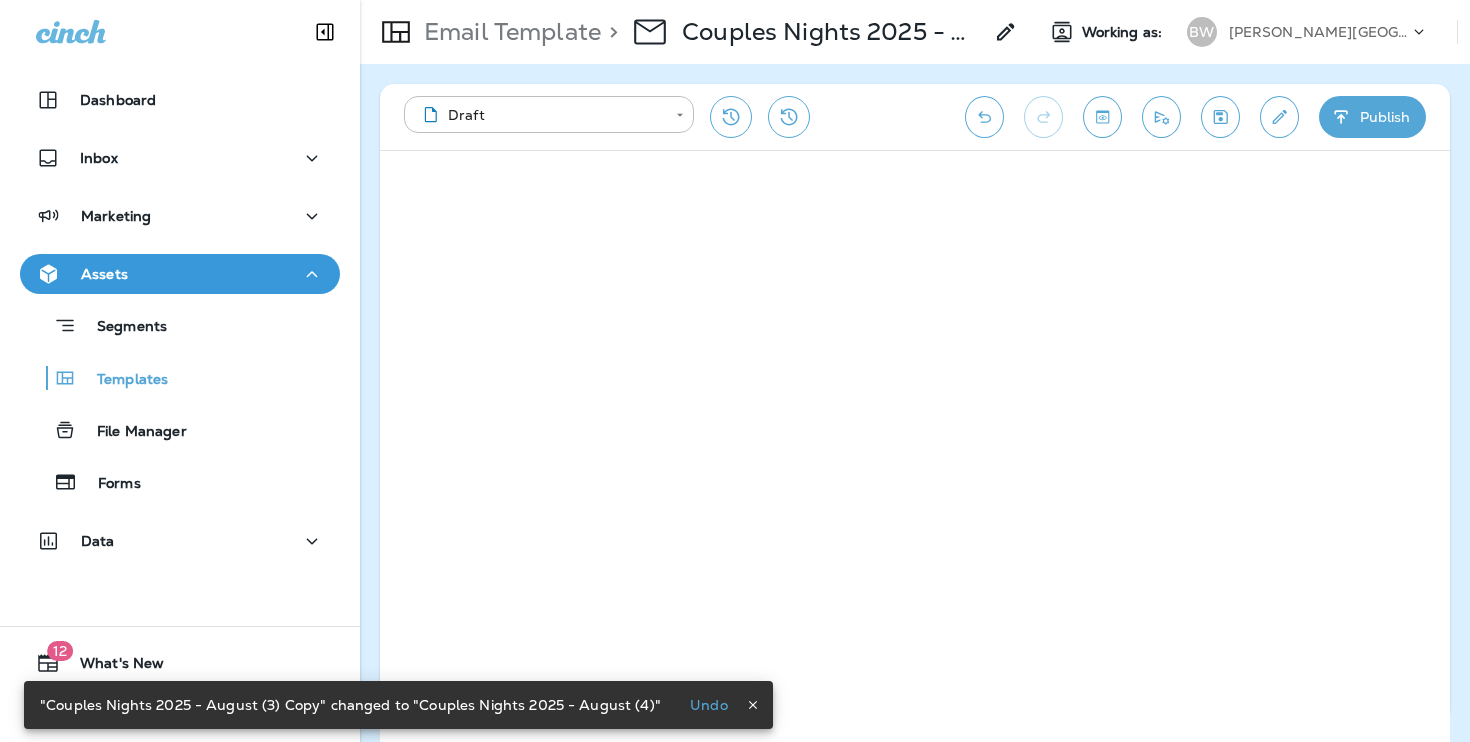 click on "Publish" at bounding box center (1372, 117) 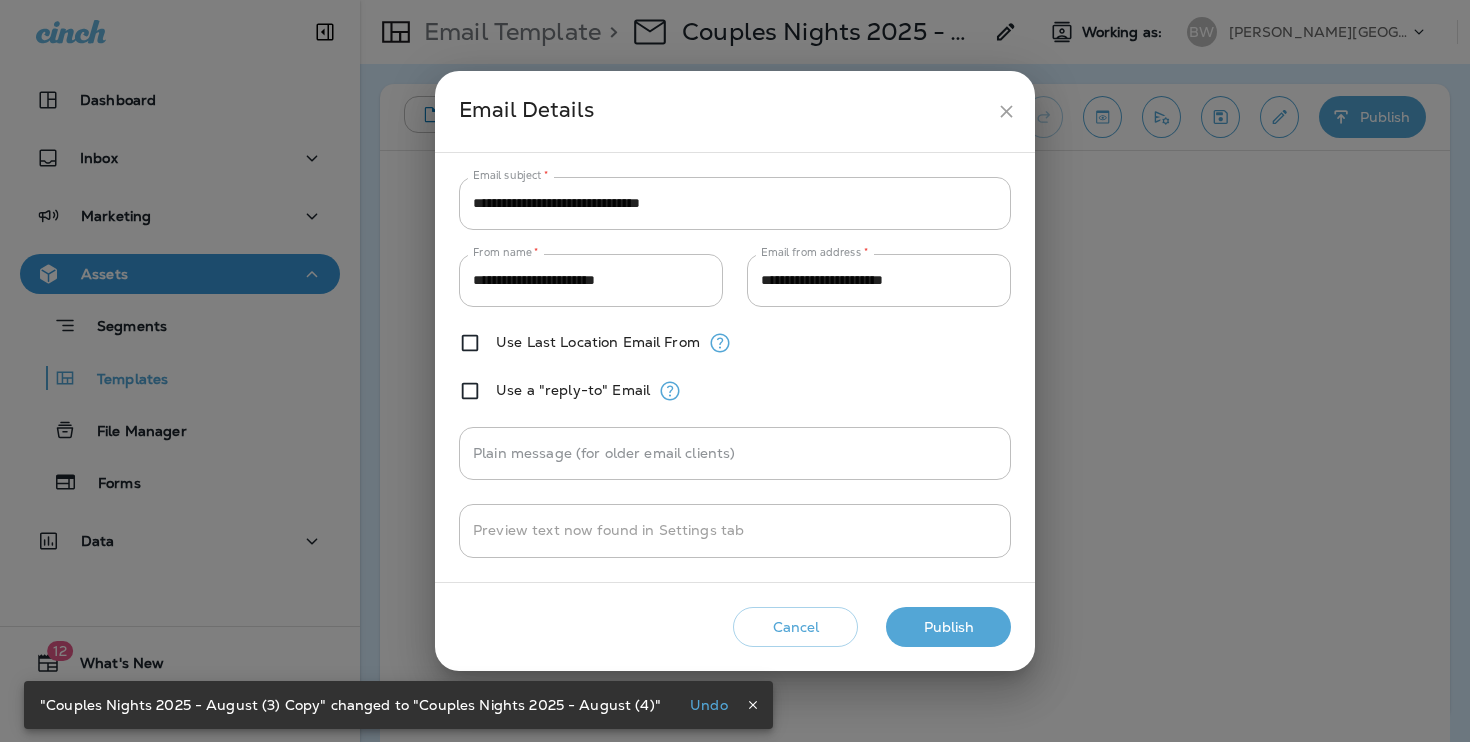 click on "Publish" at bounding box center [948, 627] 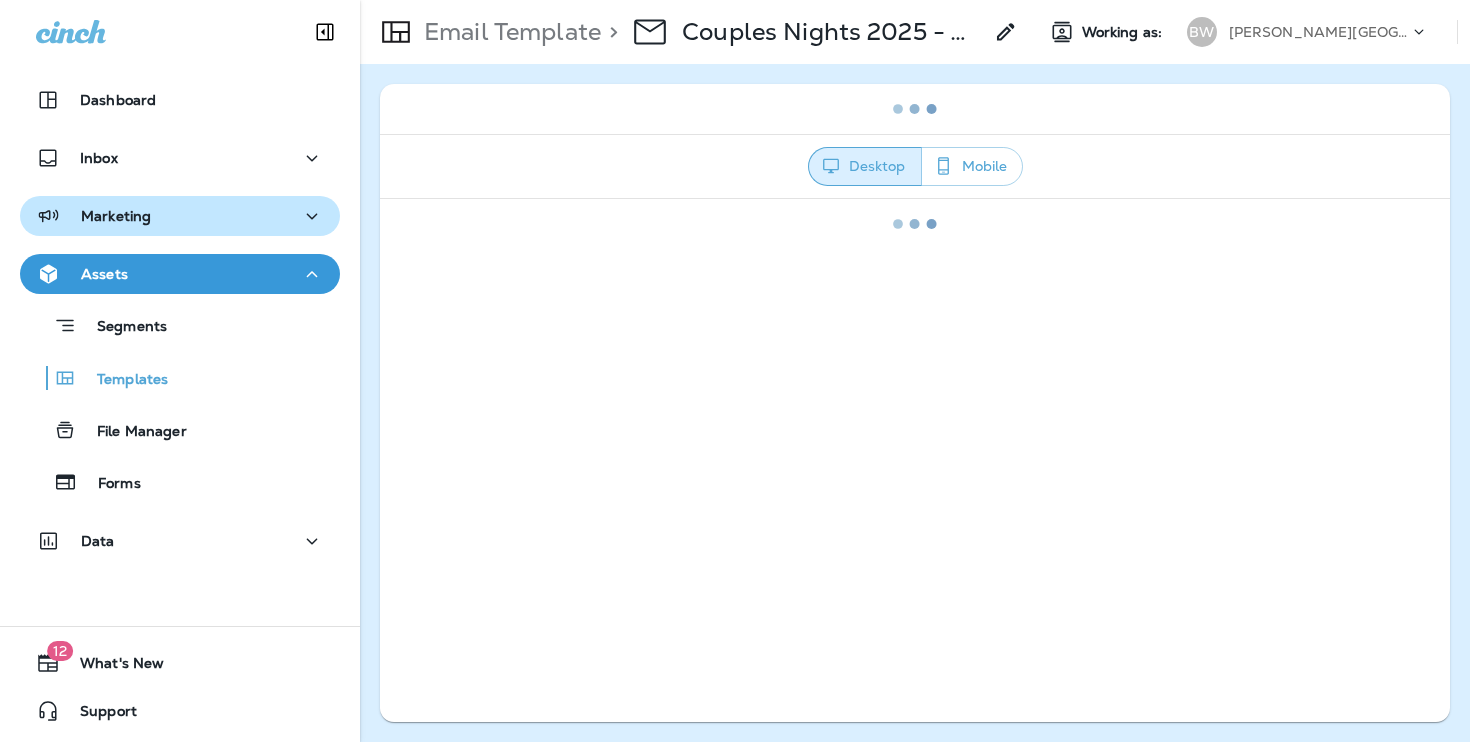 click on "Marketing" at bounding box center (180, 216) 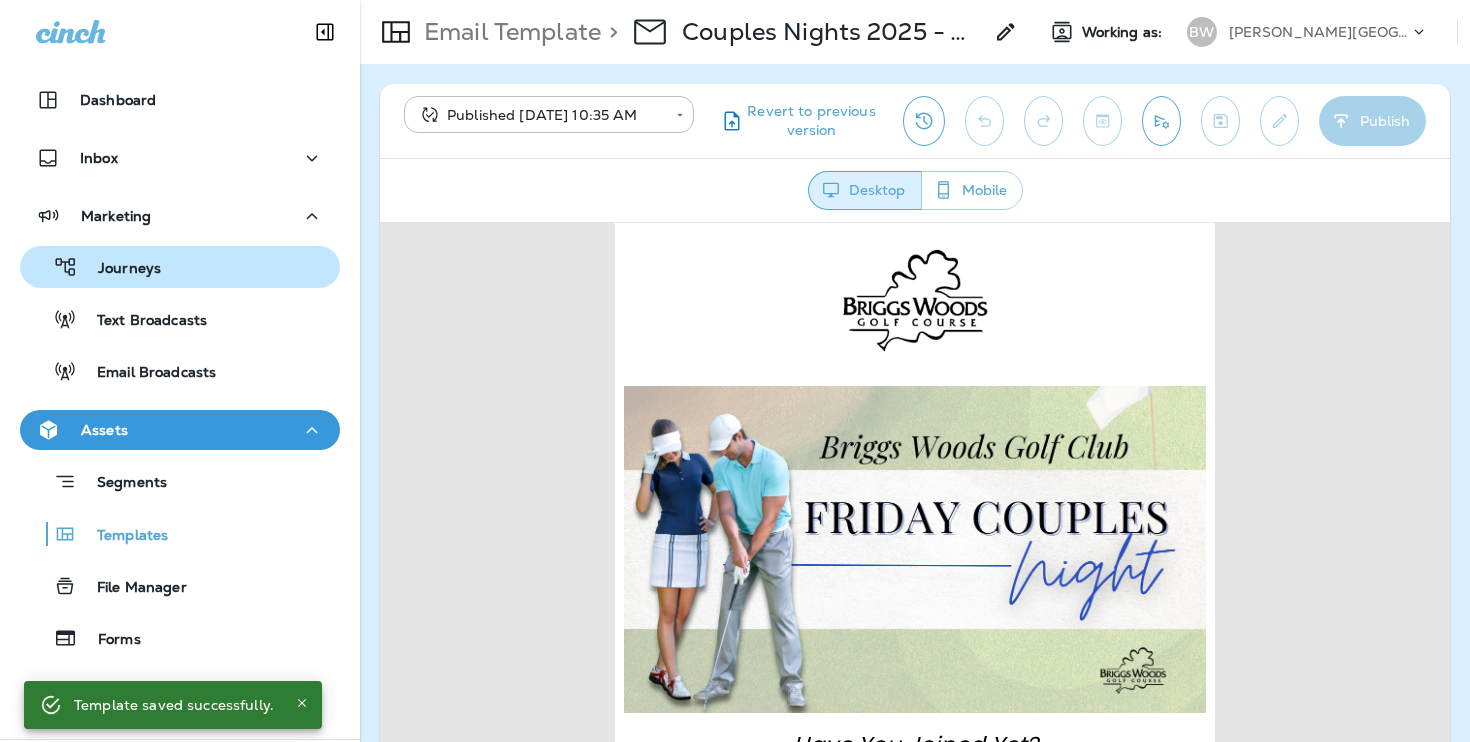 scroll, scrollTop: 0, scrollLeft: 0, axis: both 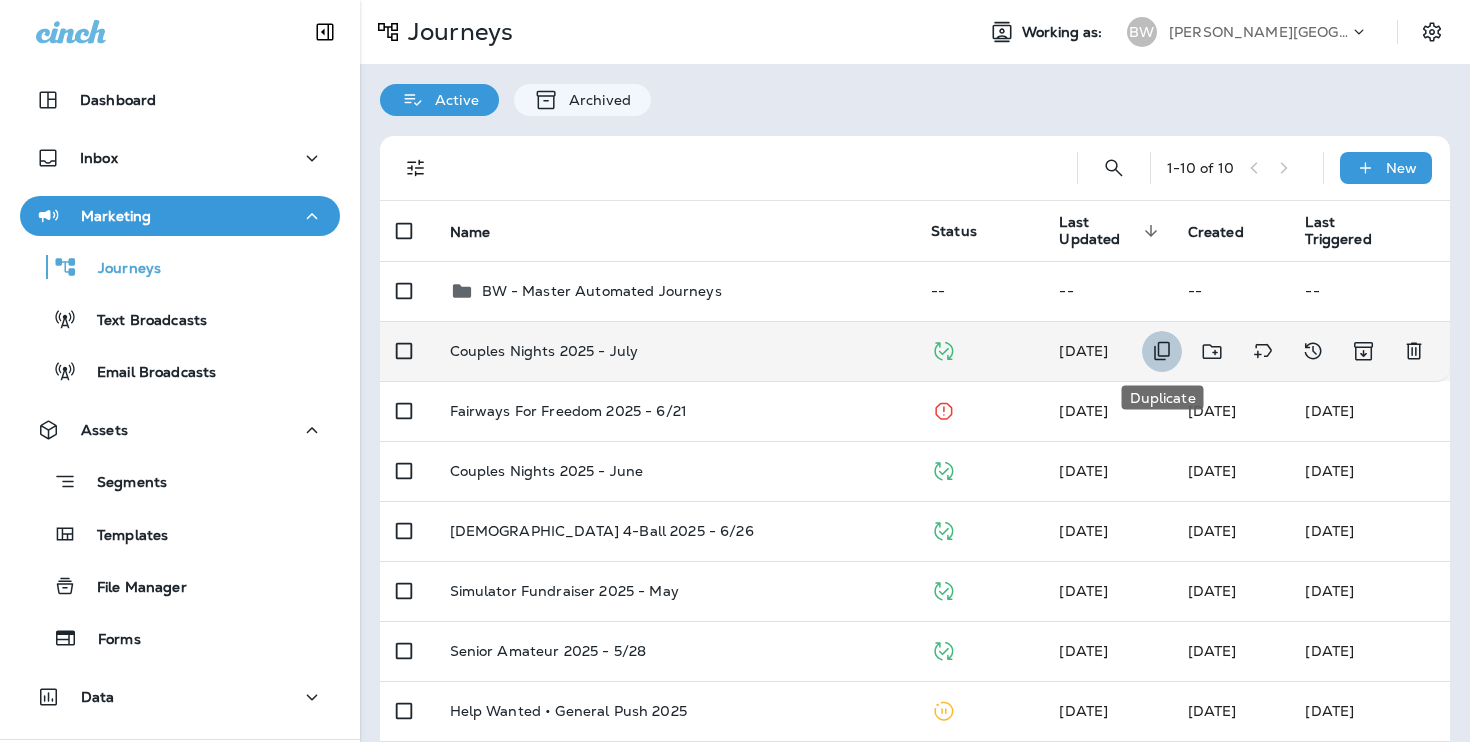 click 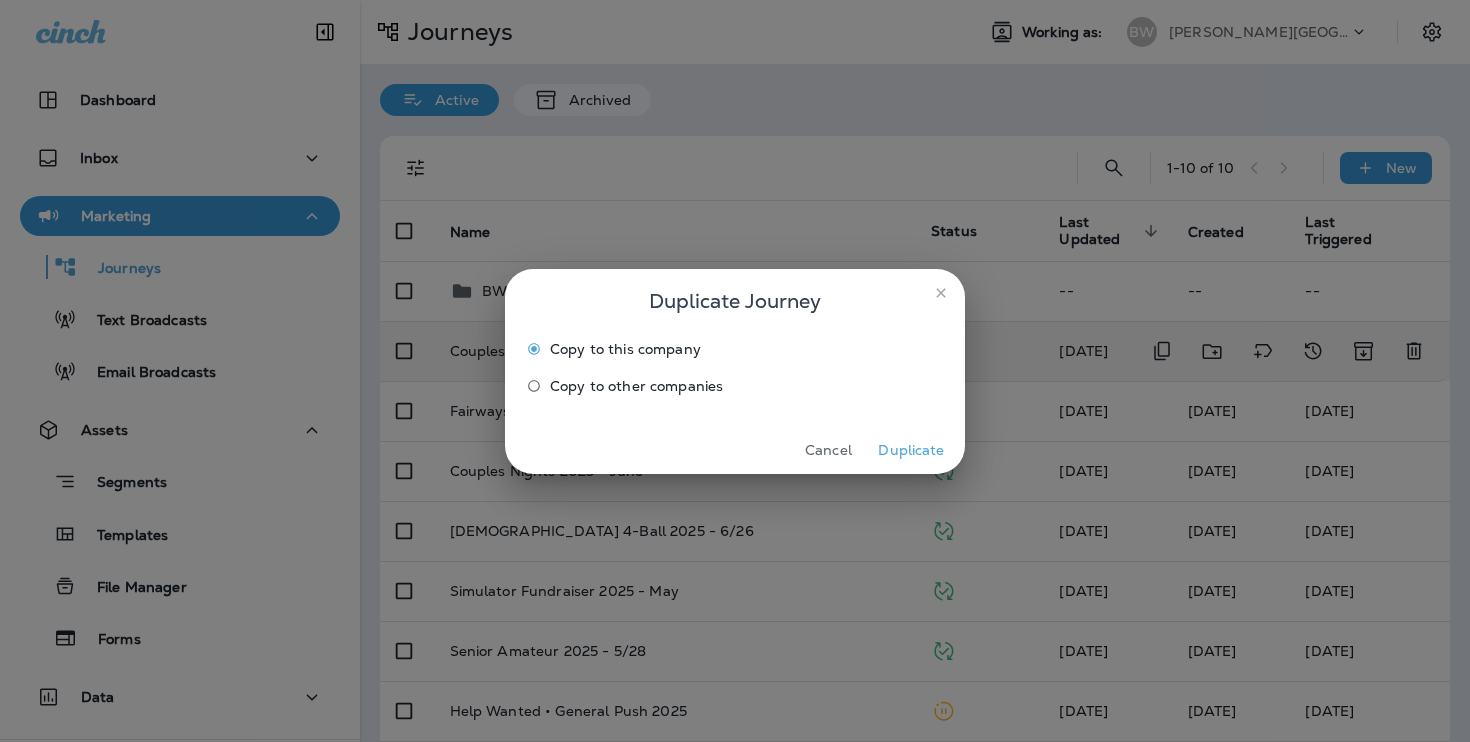 click on "Duplicate" at bounding box center [911, 450] 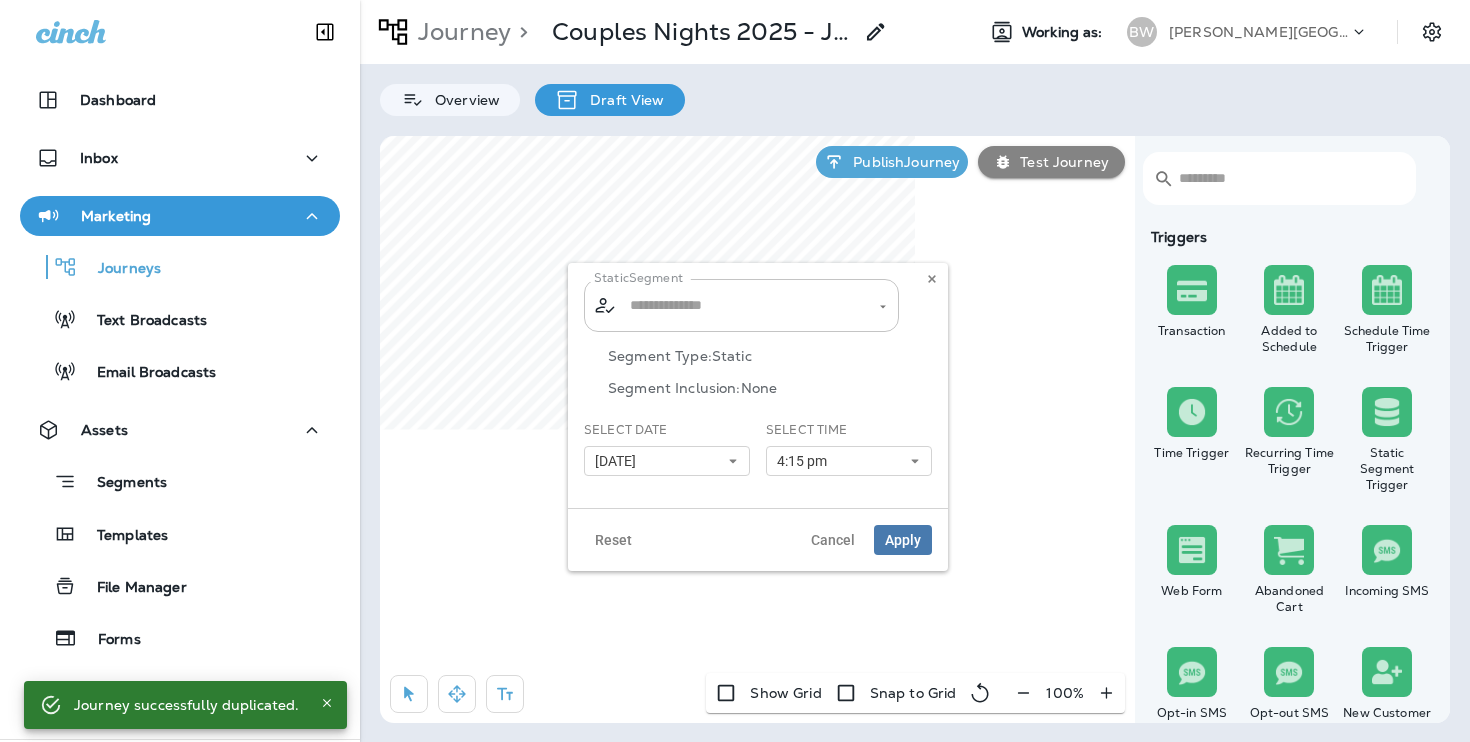 type on "**********" 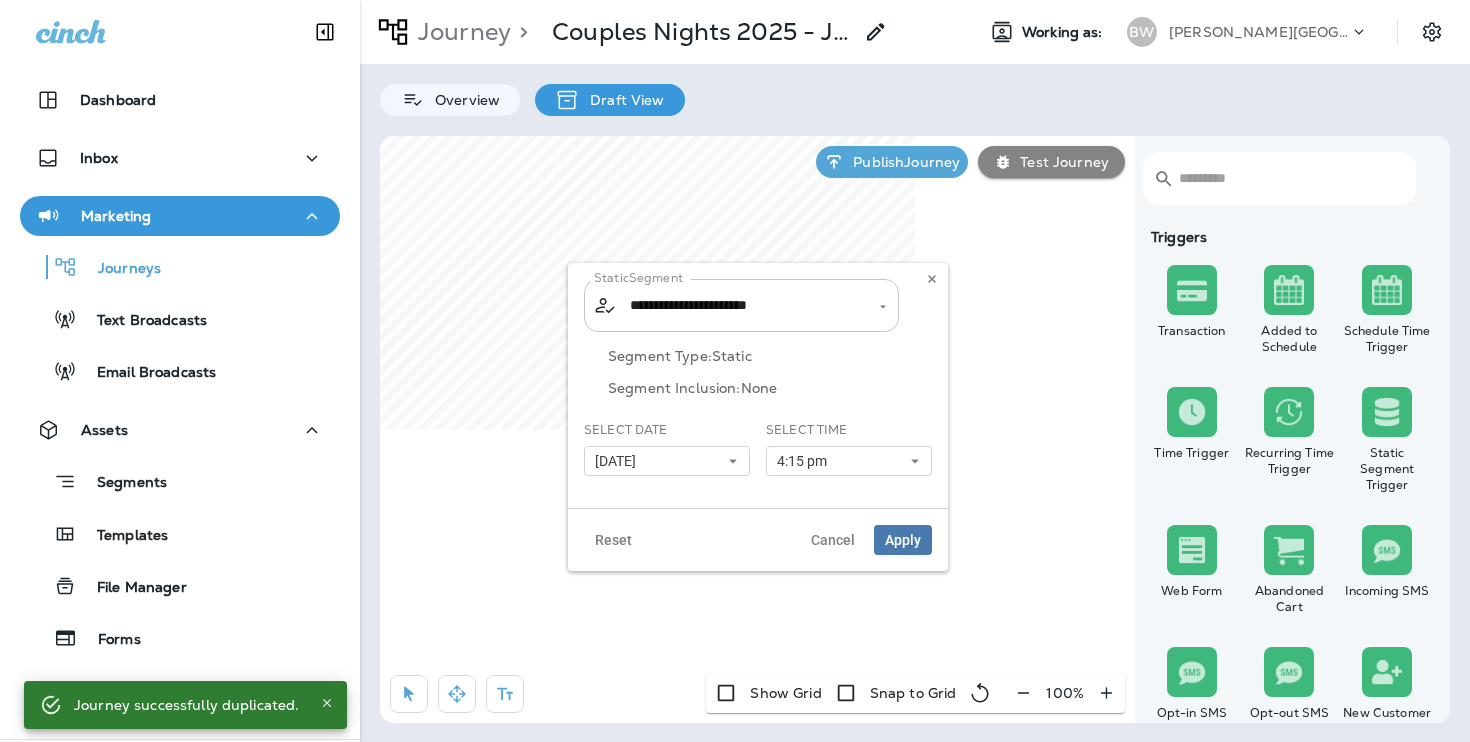 click on "**********" at bounding box center (742, 305) 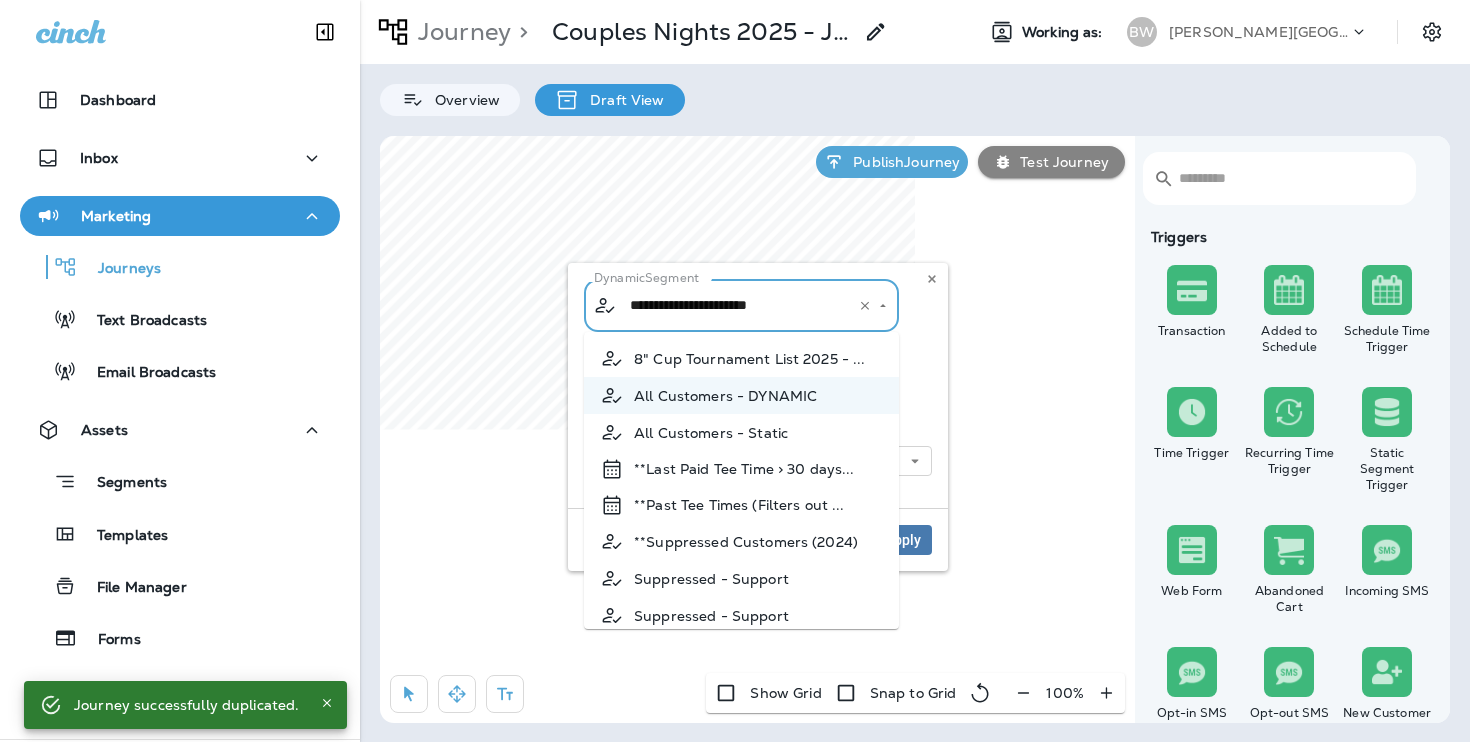 click on "**********" at bounding box center [758, 305] 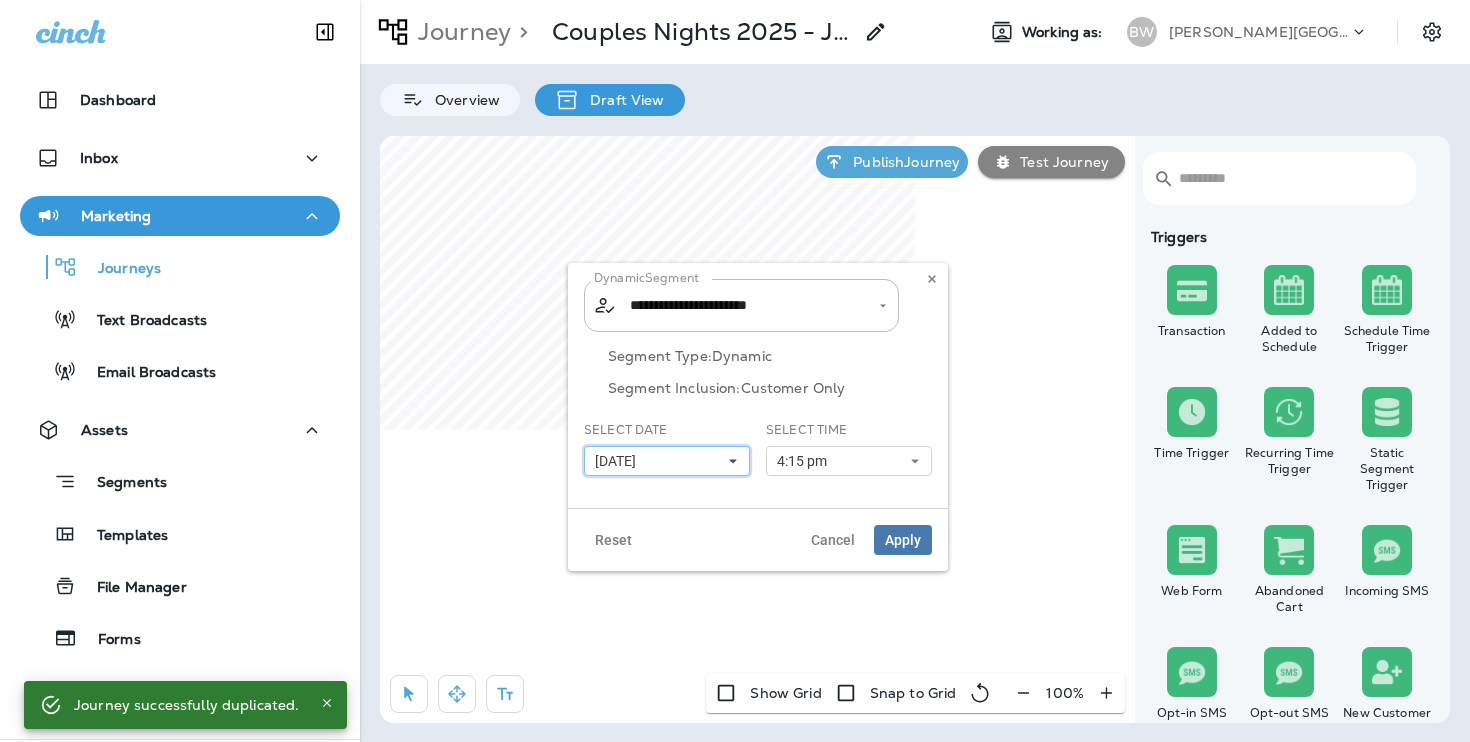 click on "[DATE]" at bounding box center (667, 461) 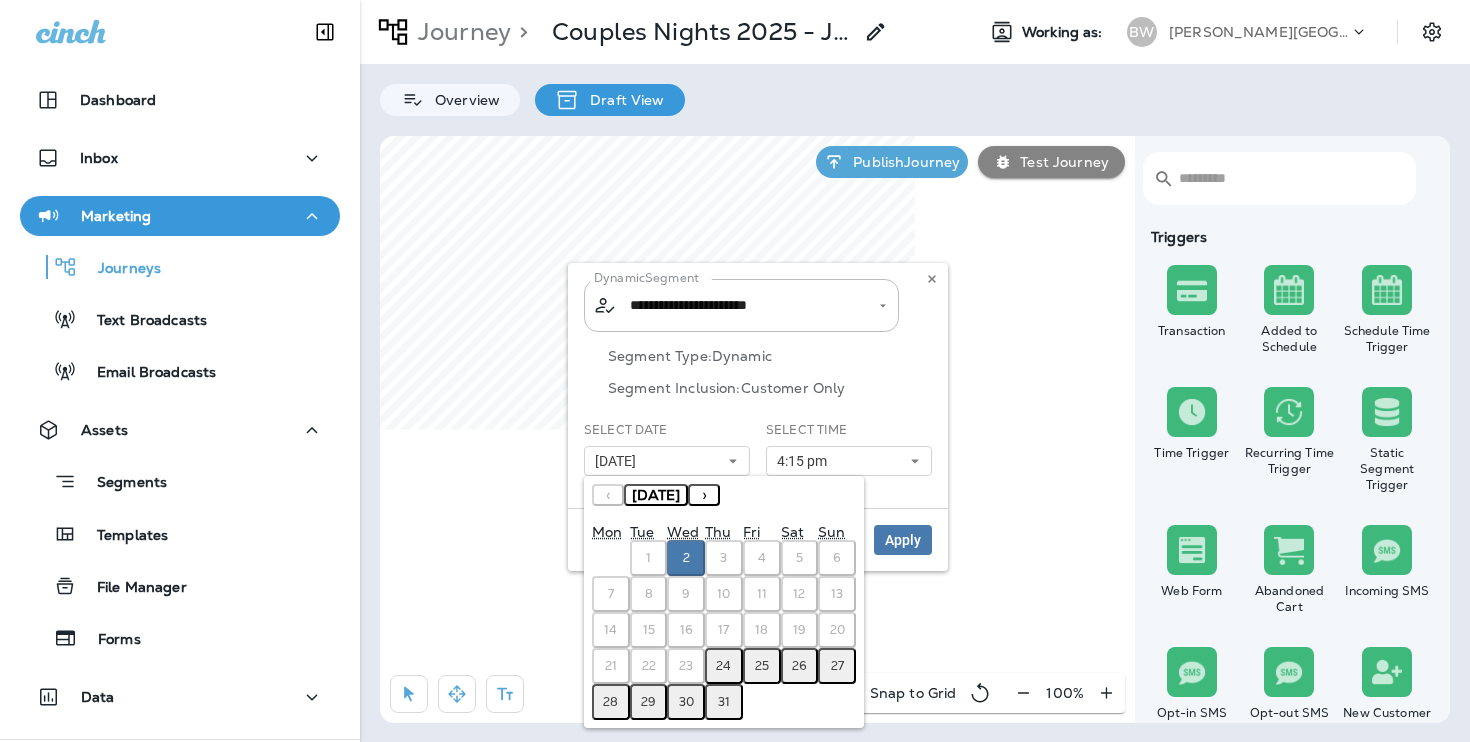click on "›" at bounding box center [704, 495] 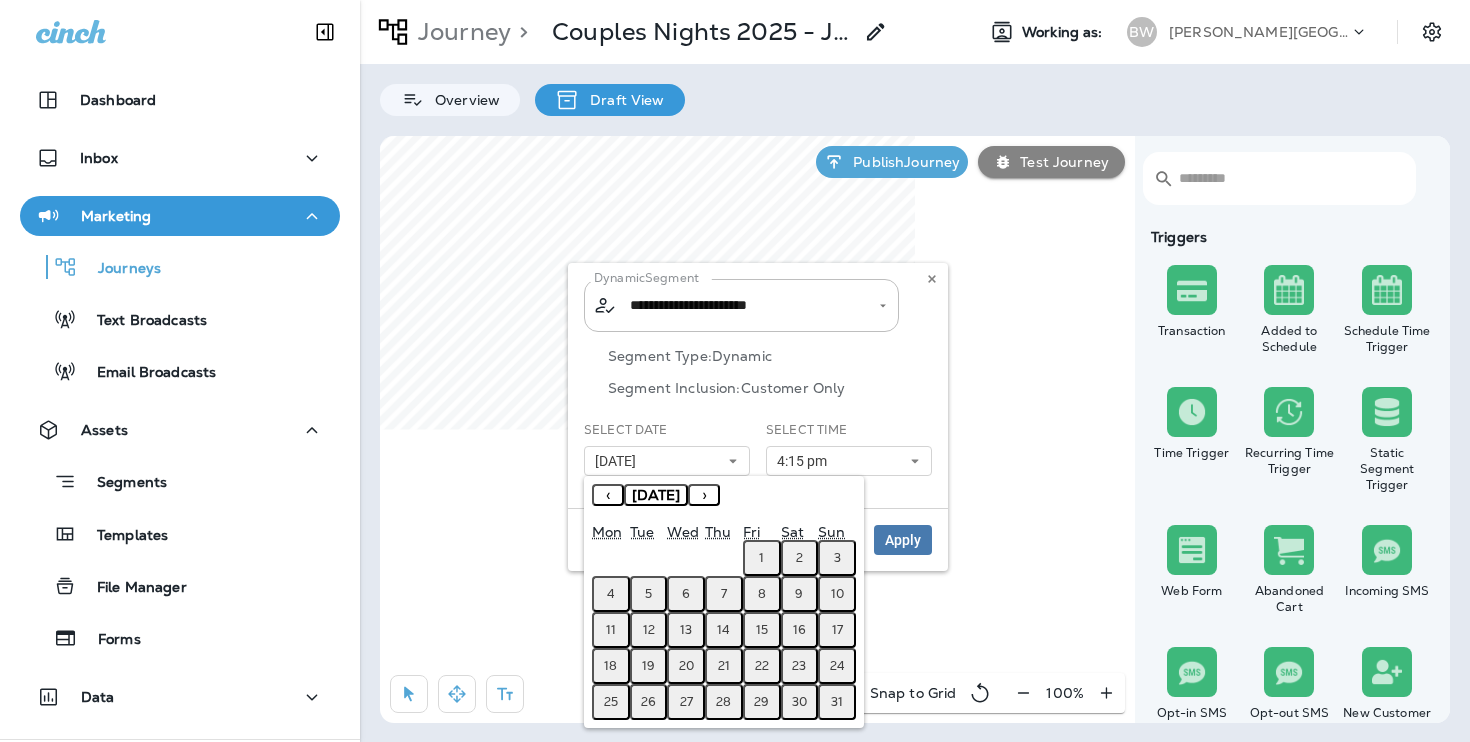 click on "5" at bounding box center (649, 594) 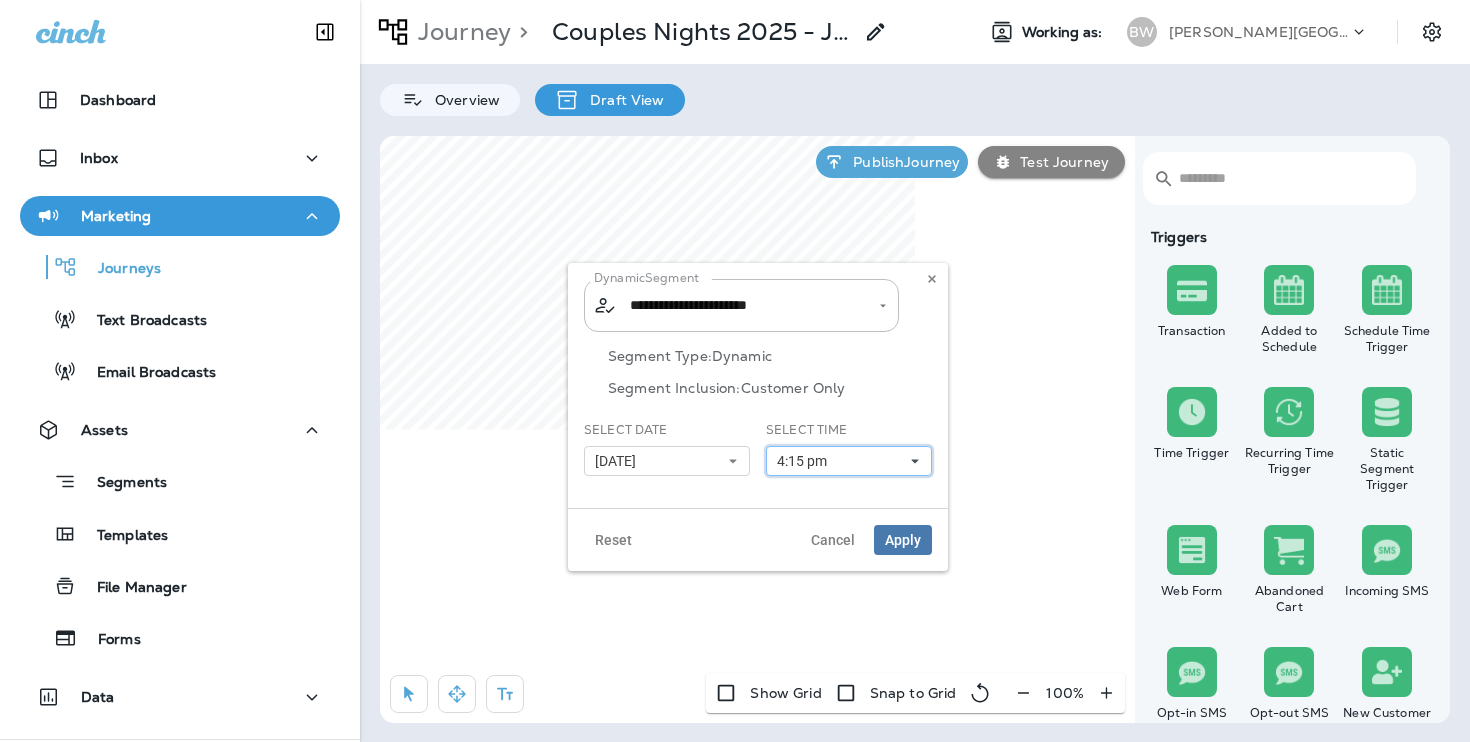 click on "4:15 pm" at bounding box center (849, 461) 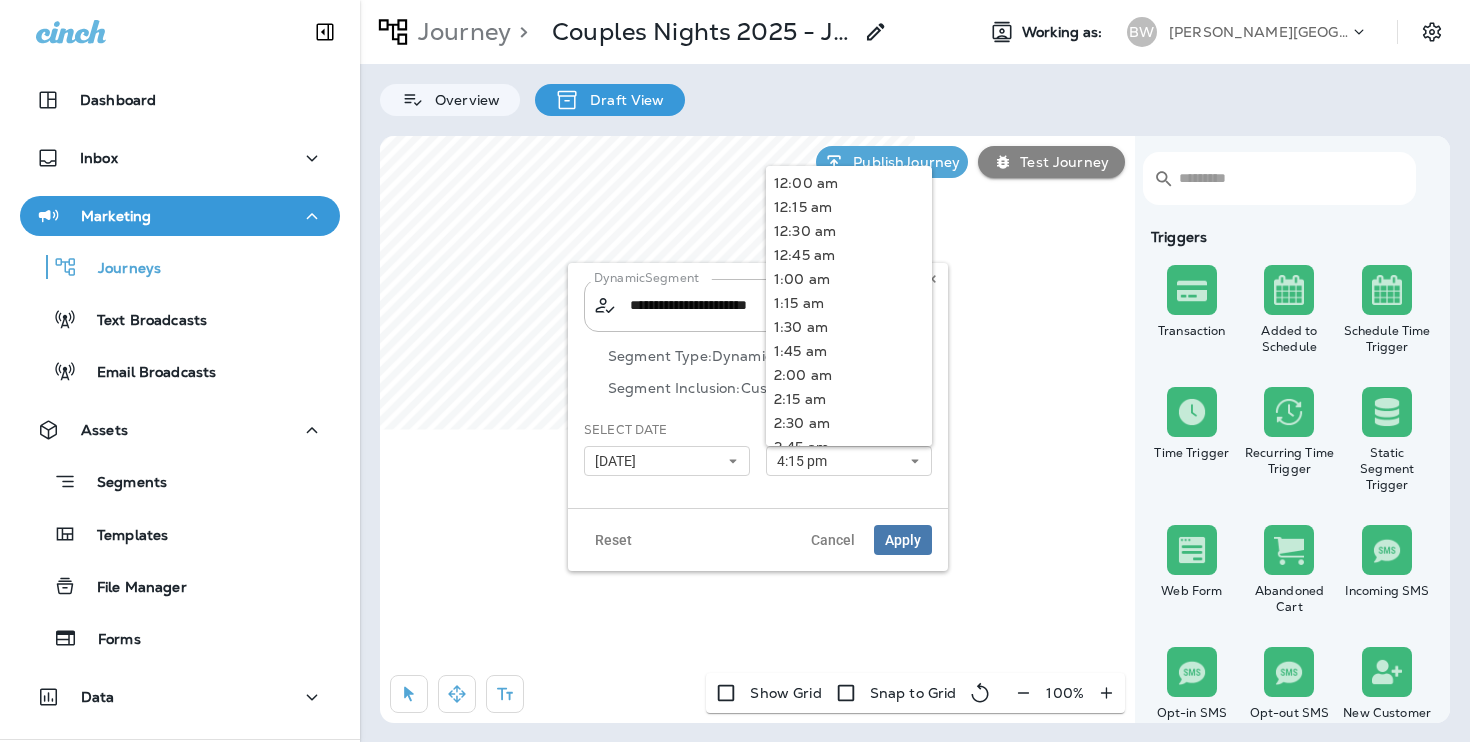 click on "**********" at bounding box center [758, 385] 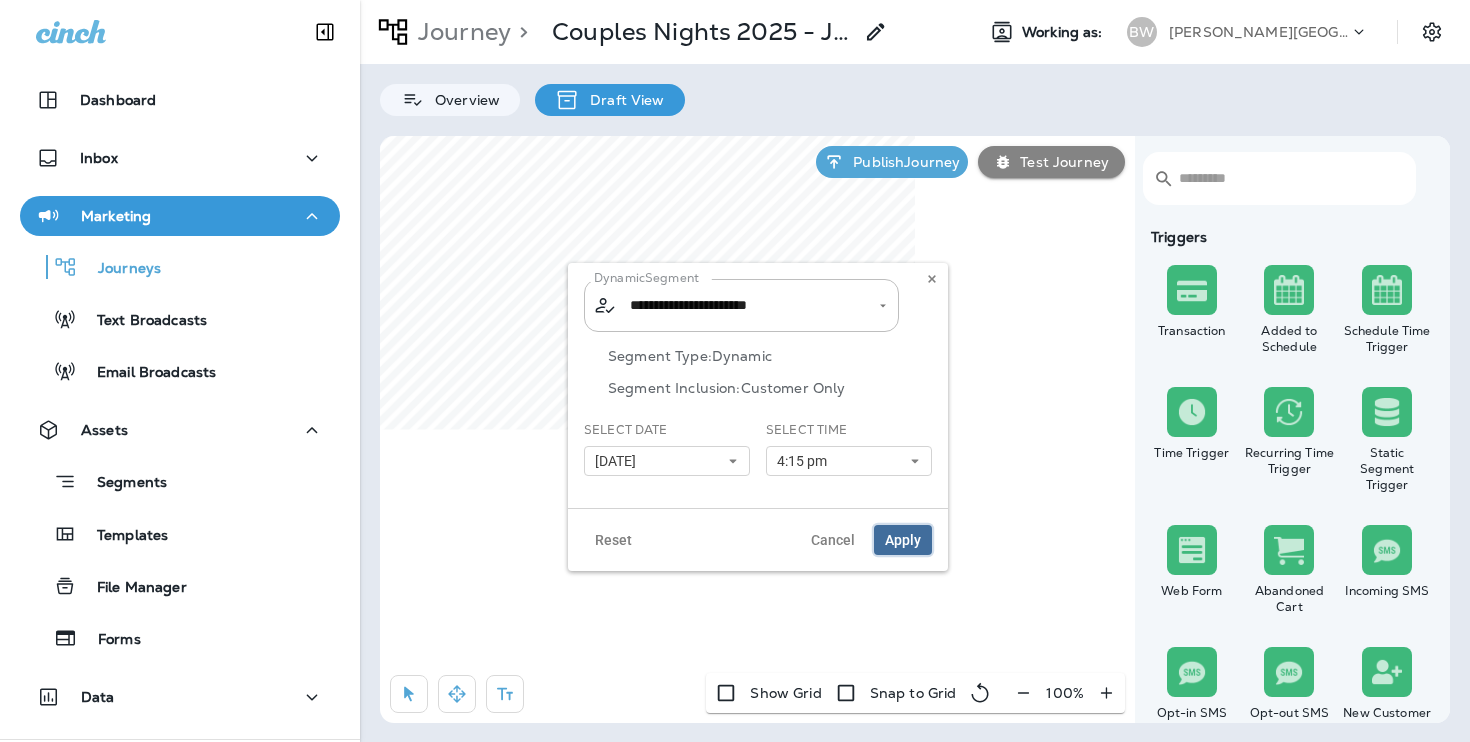 click on "Apply" at bounding box center [903, 540] 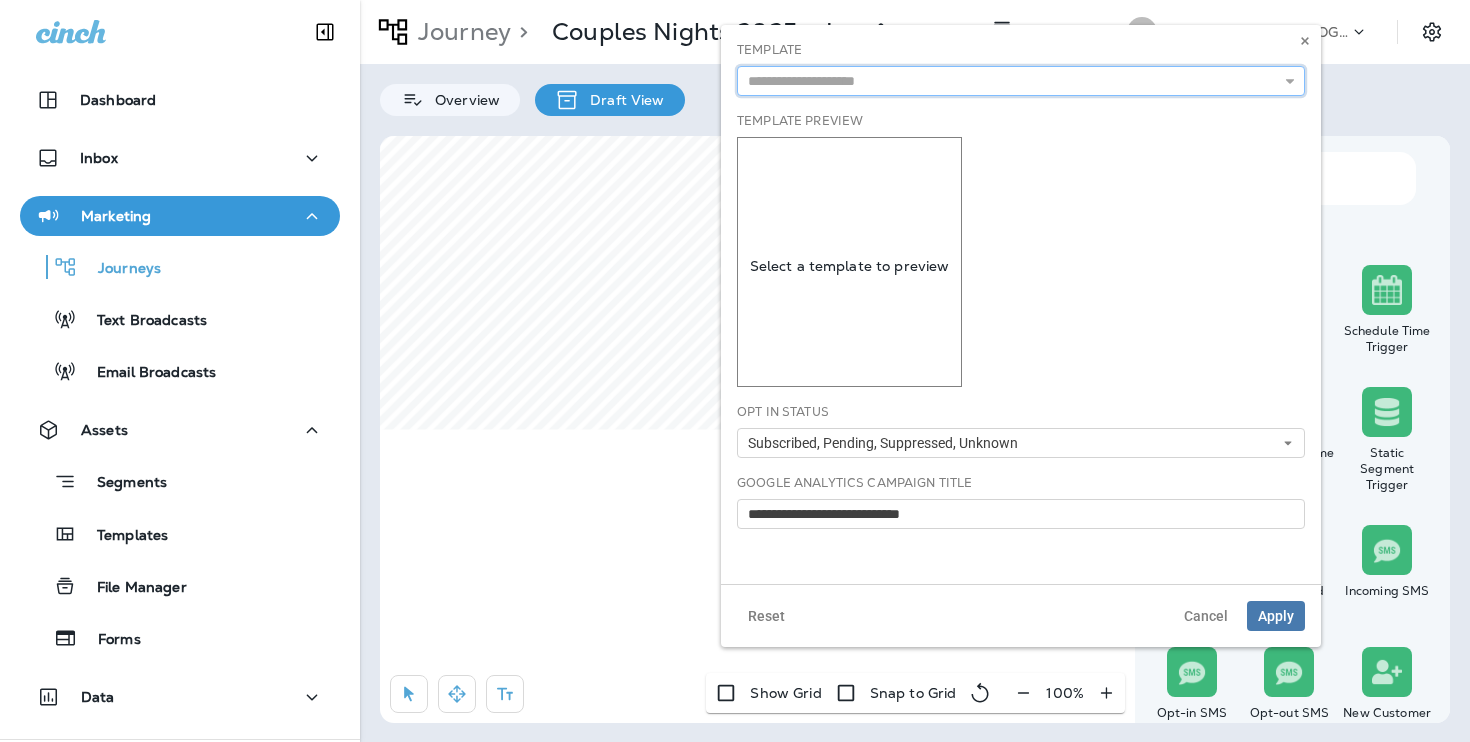 click at bounding box center (1021, 81) 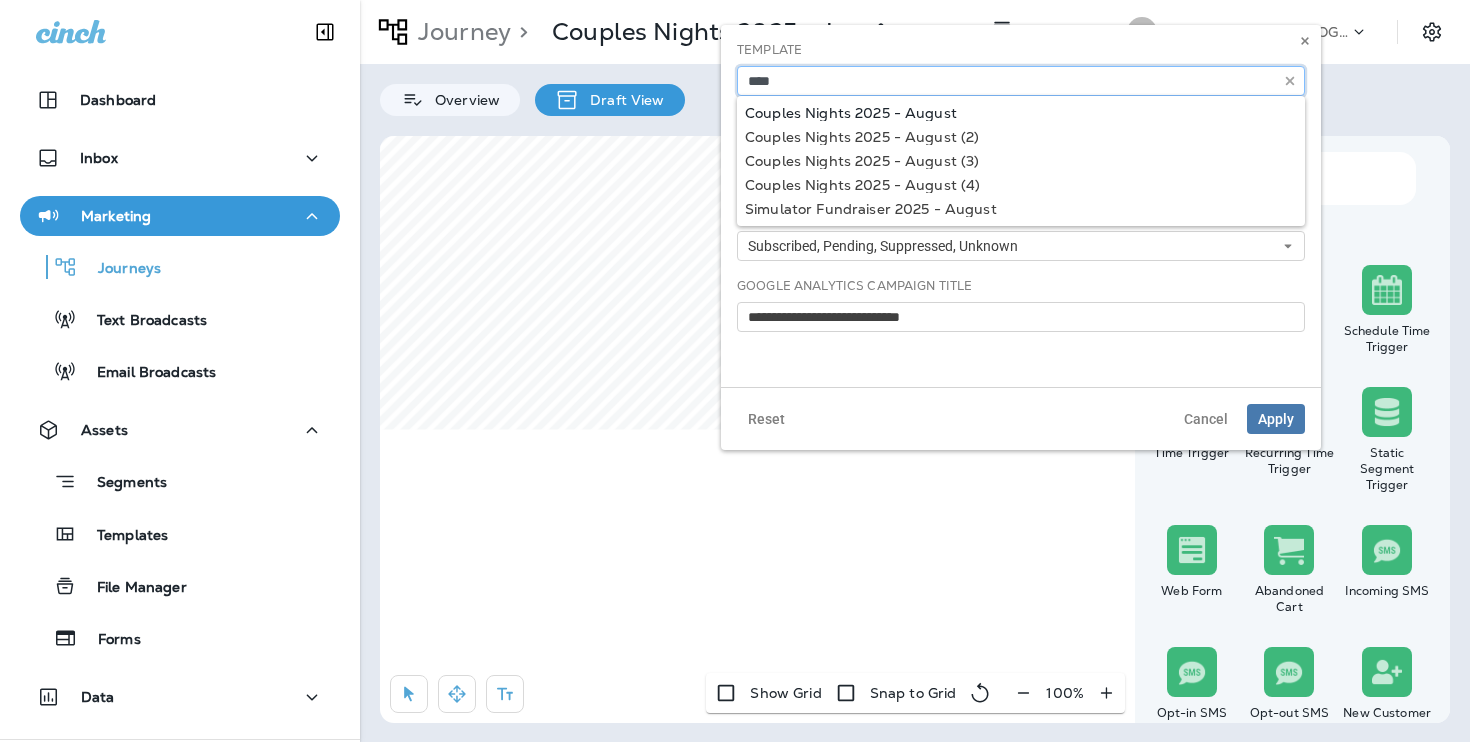 type on "**********" 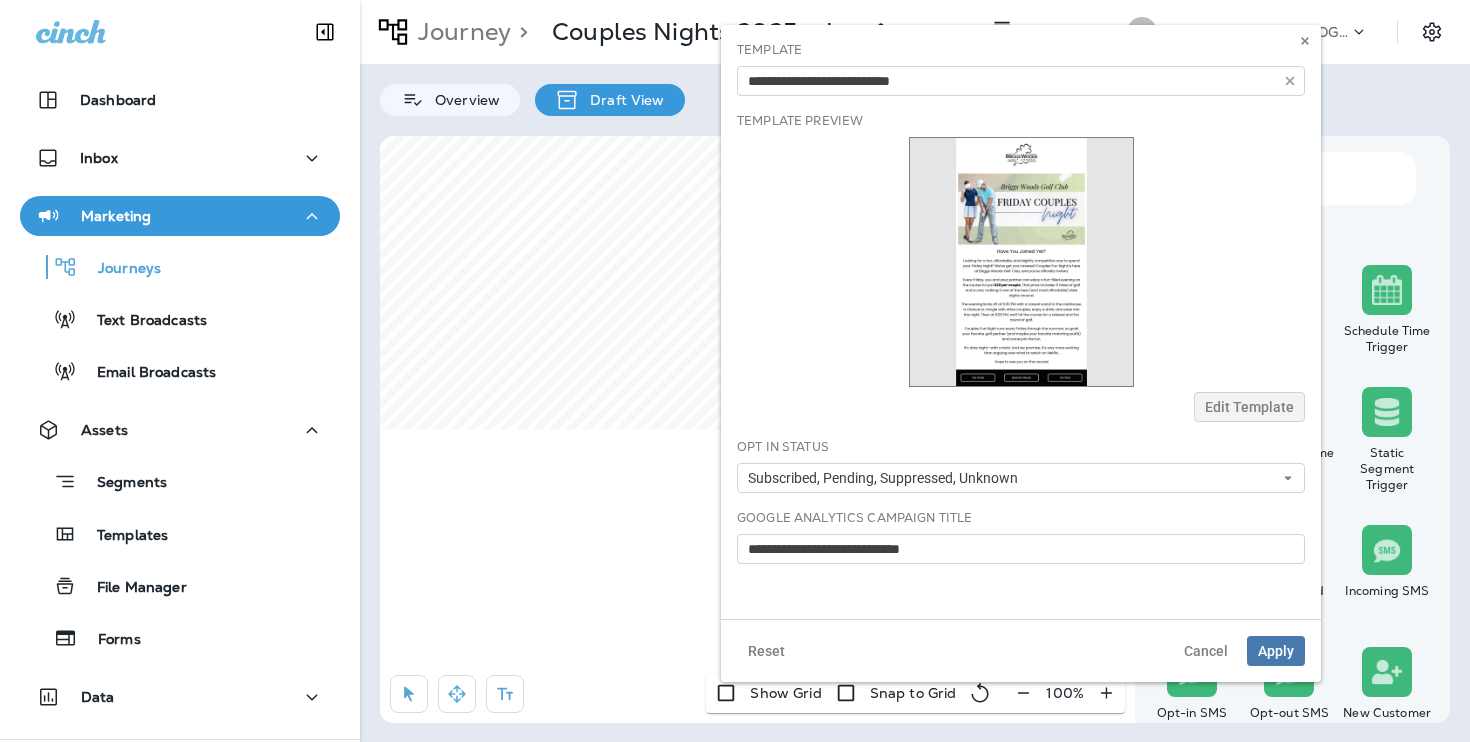 click on "**********" at bounding box center [1021, 322] 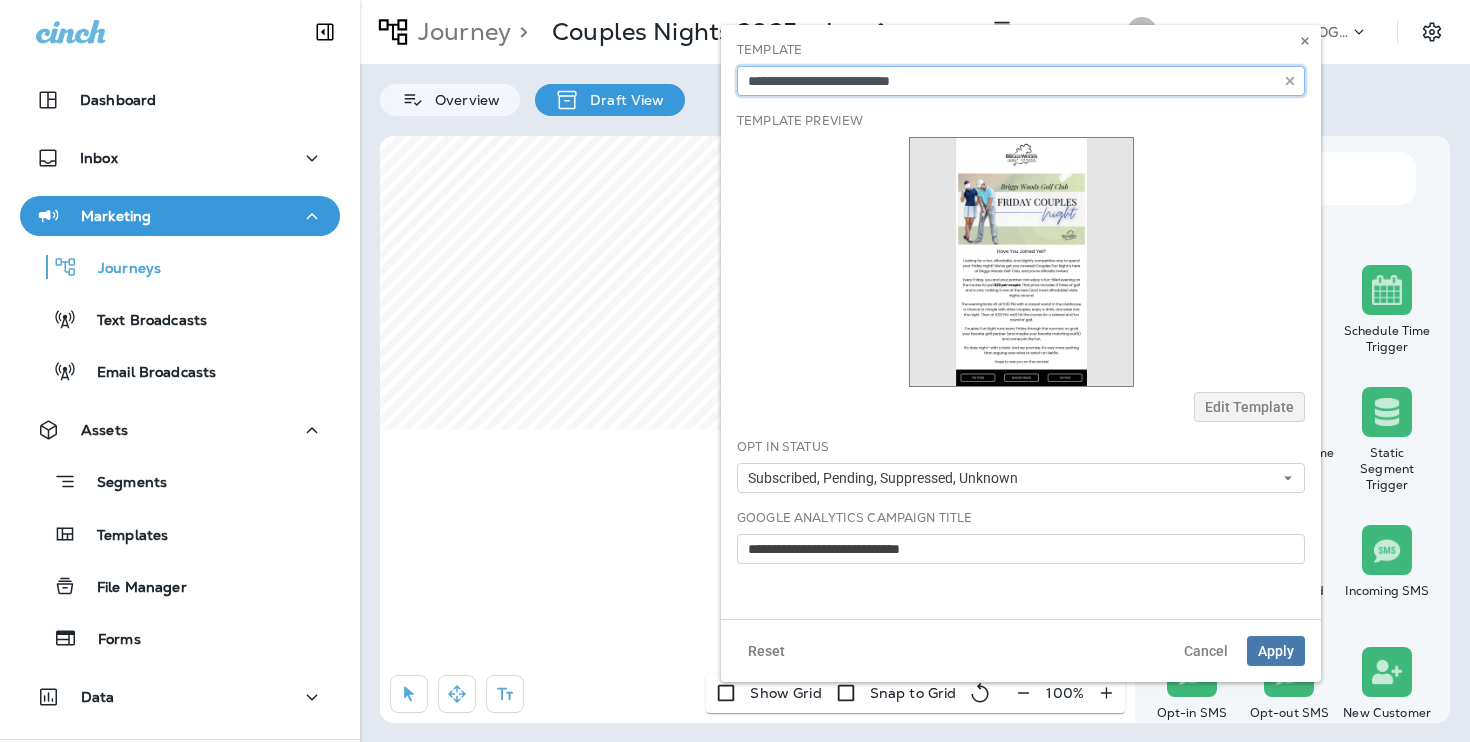 click on "**********" at bounding box center [1021, 81] 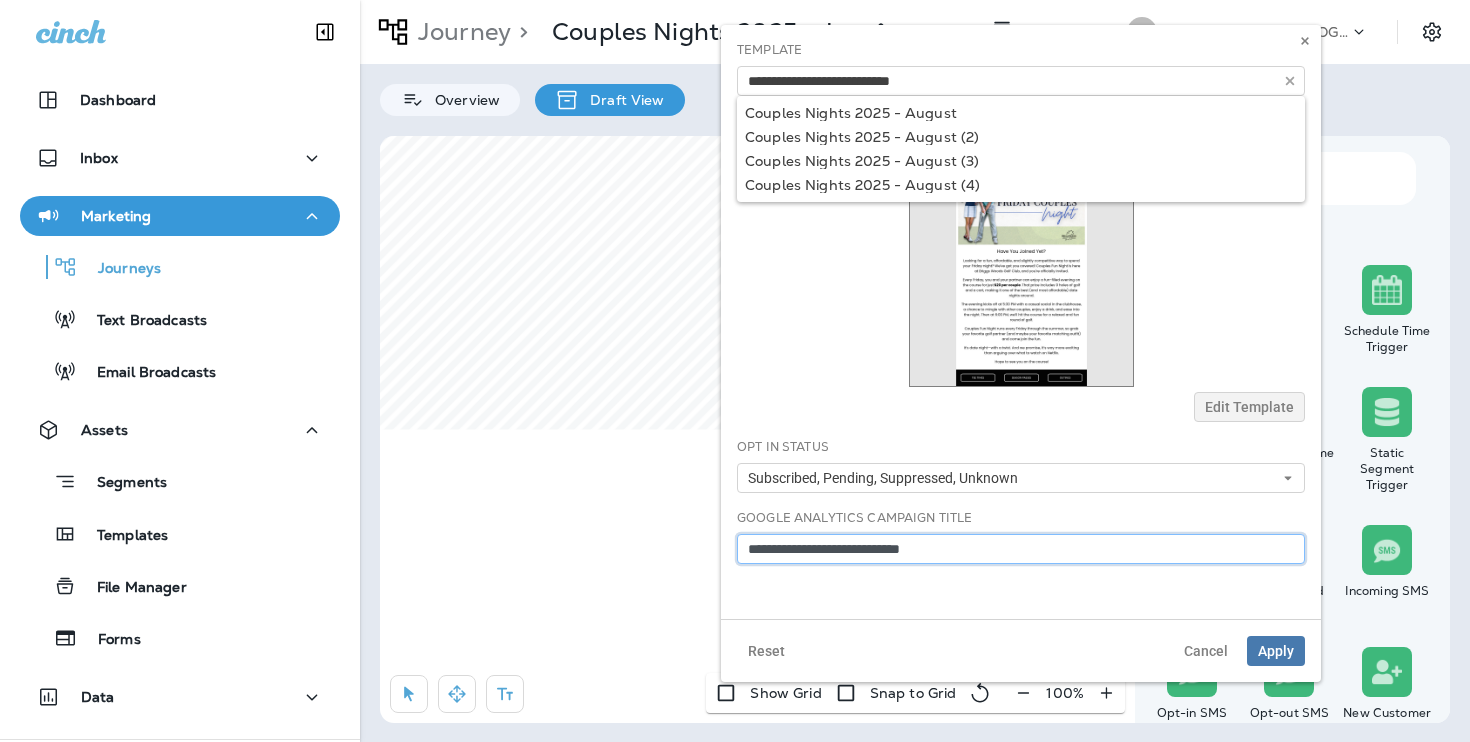 click on "**********" at bounding box center [1021, 549] 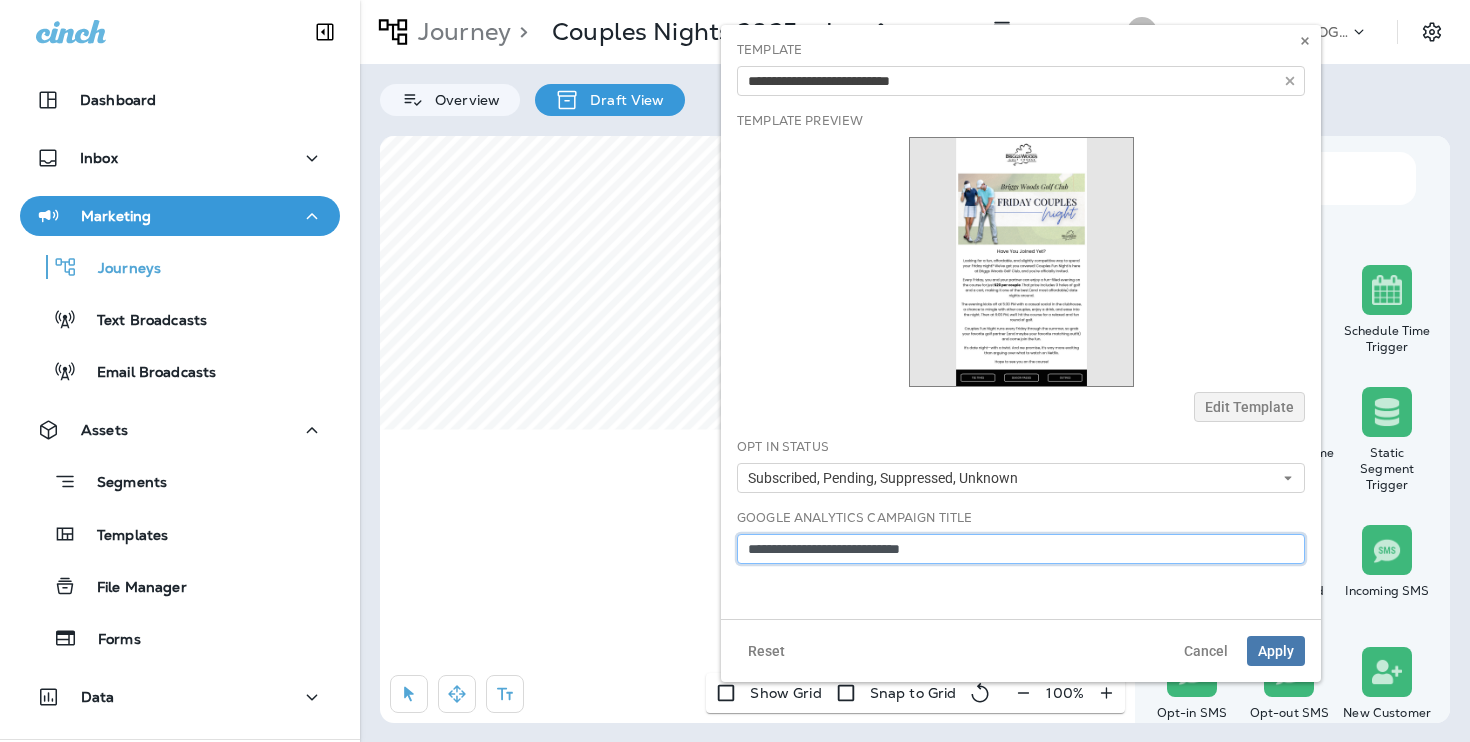 click on "**********" at bounding box center (1021, 549) 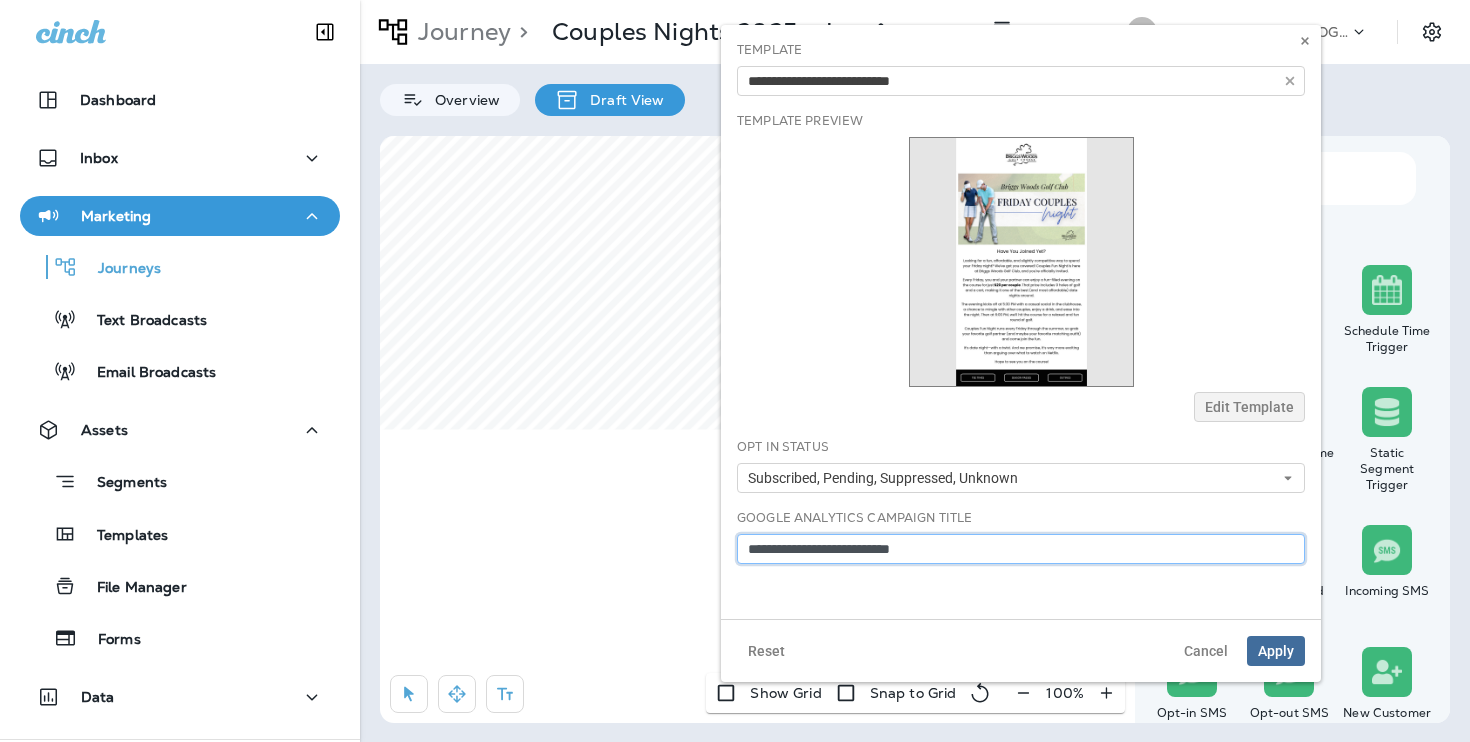 type on "**********" 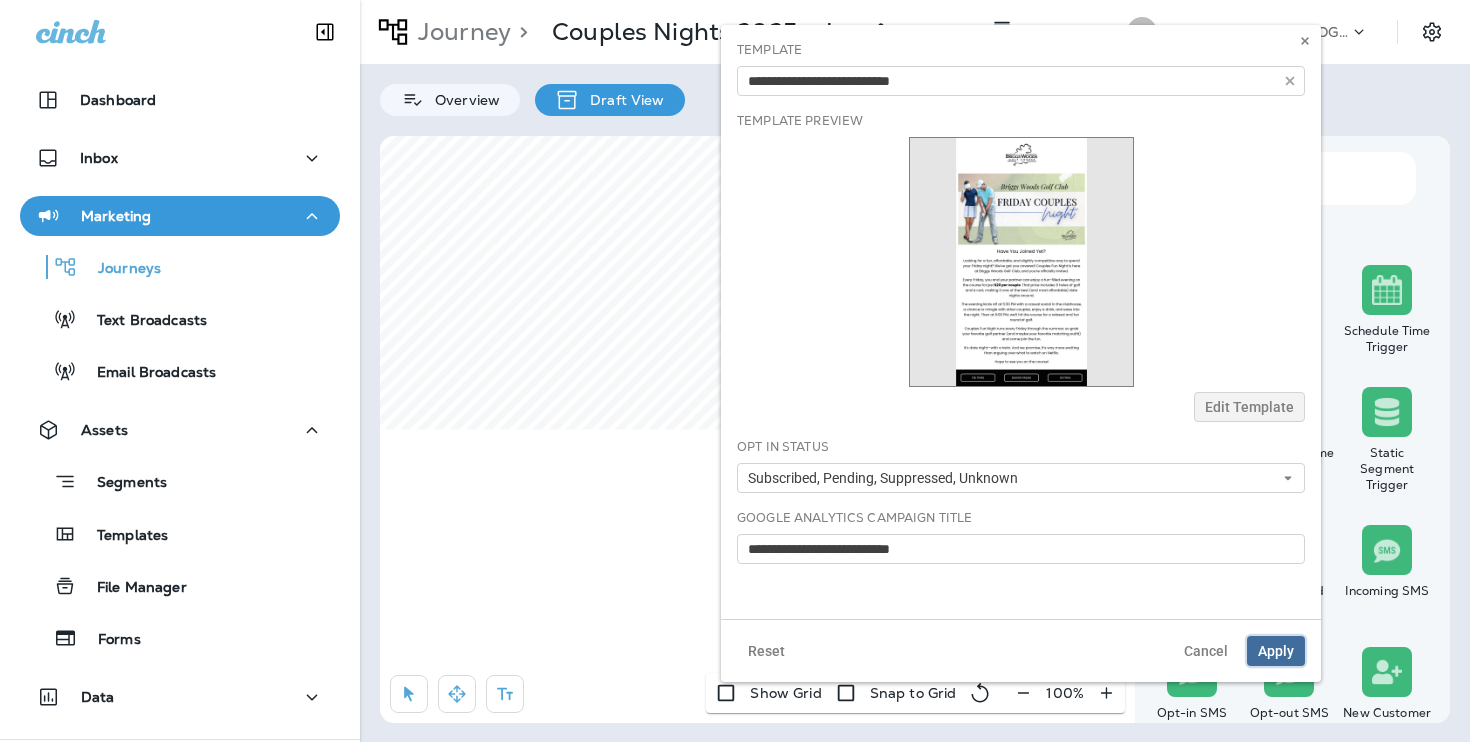 click on "Apply" at bounding box center [1276, 651] 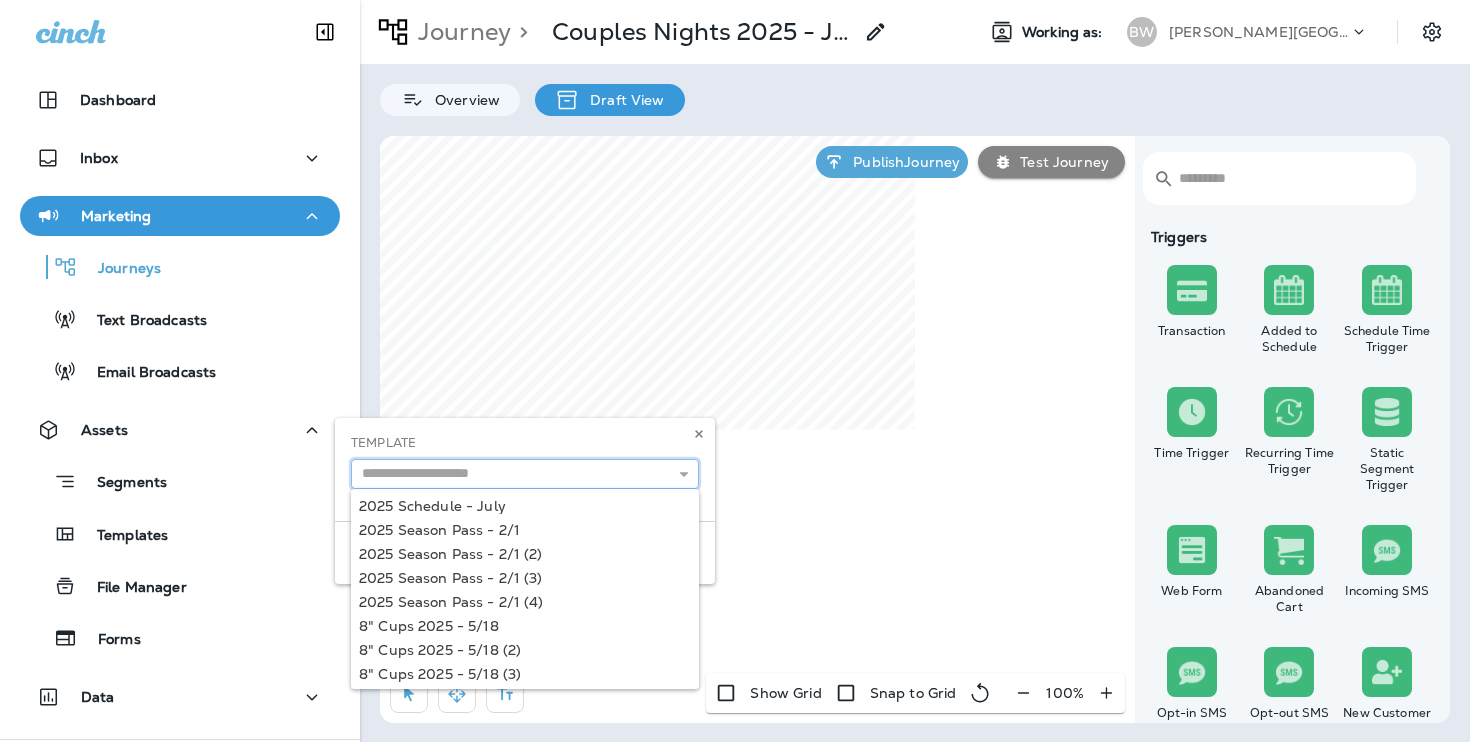 click at bounding box center [525, 474] 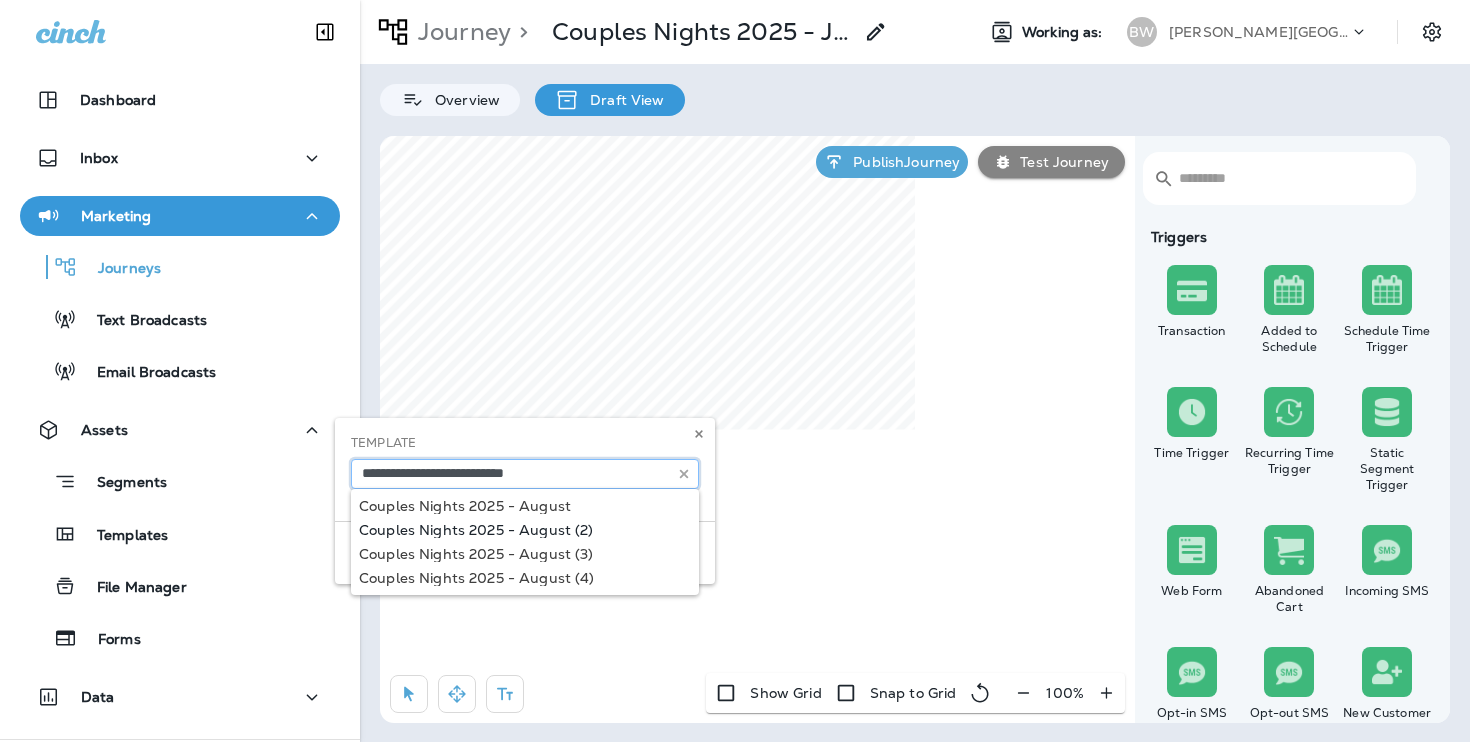 type on "**********" 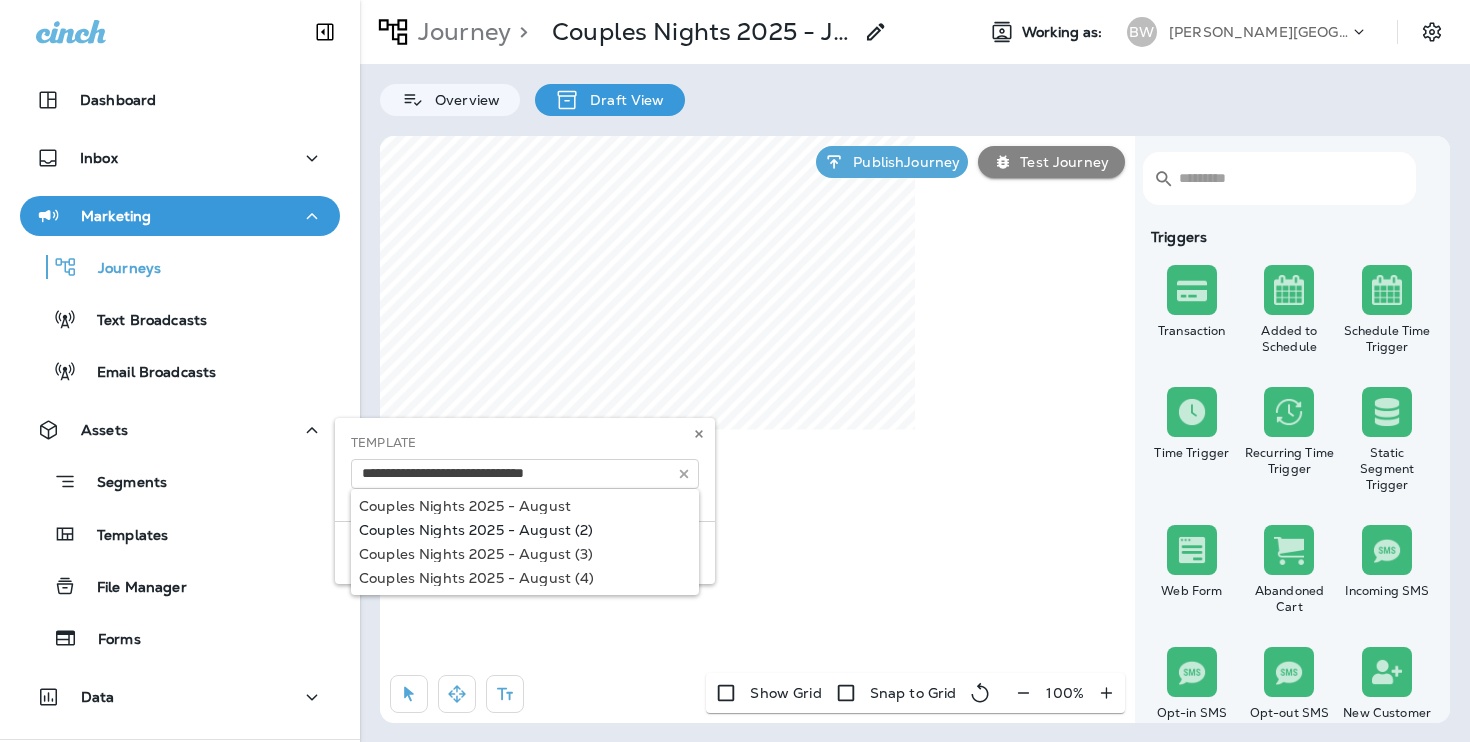 click on "**********" at bounding box center [525, 501] 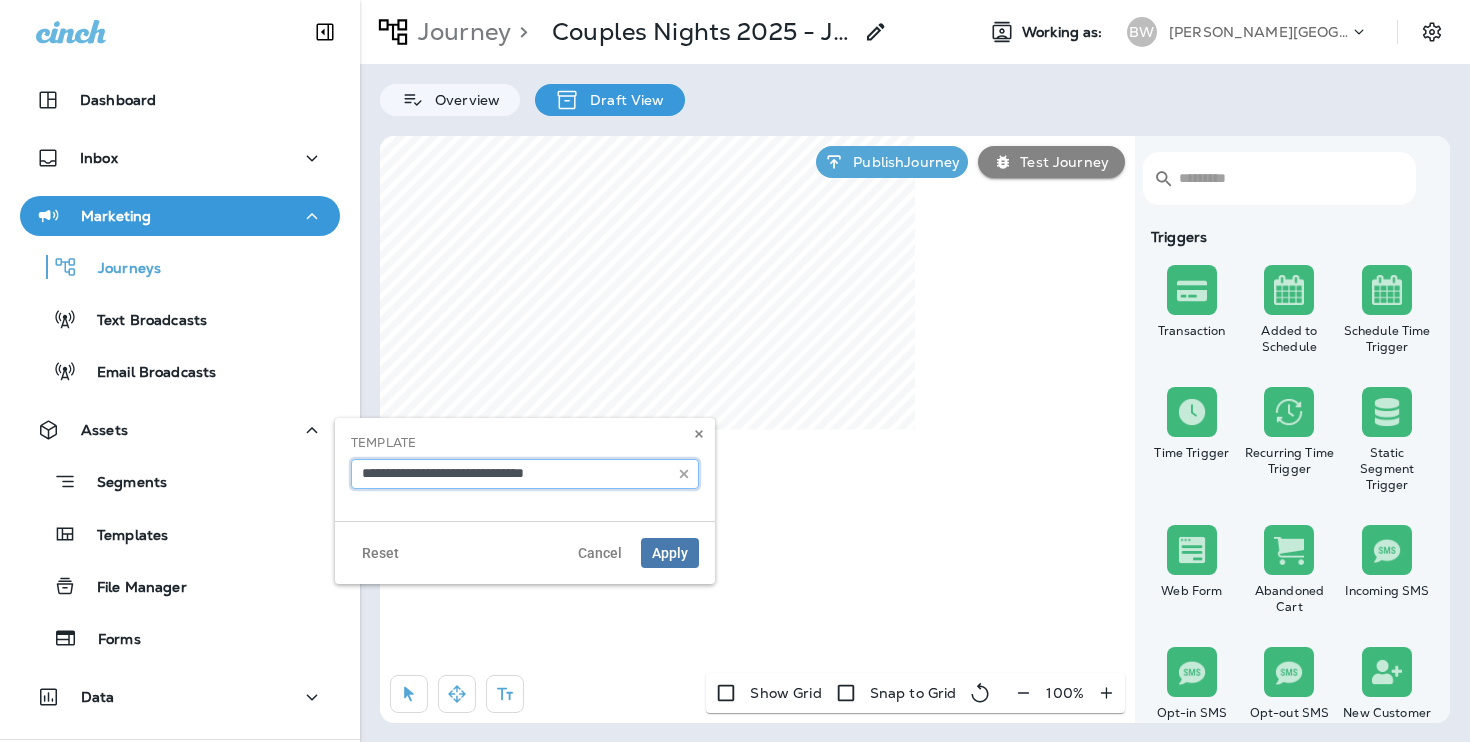 click on "**********" at bounding box center (525, 474) 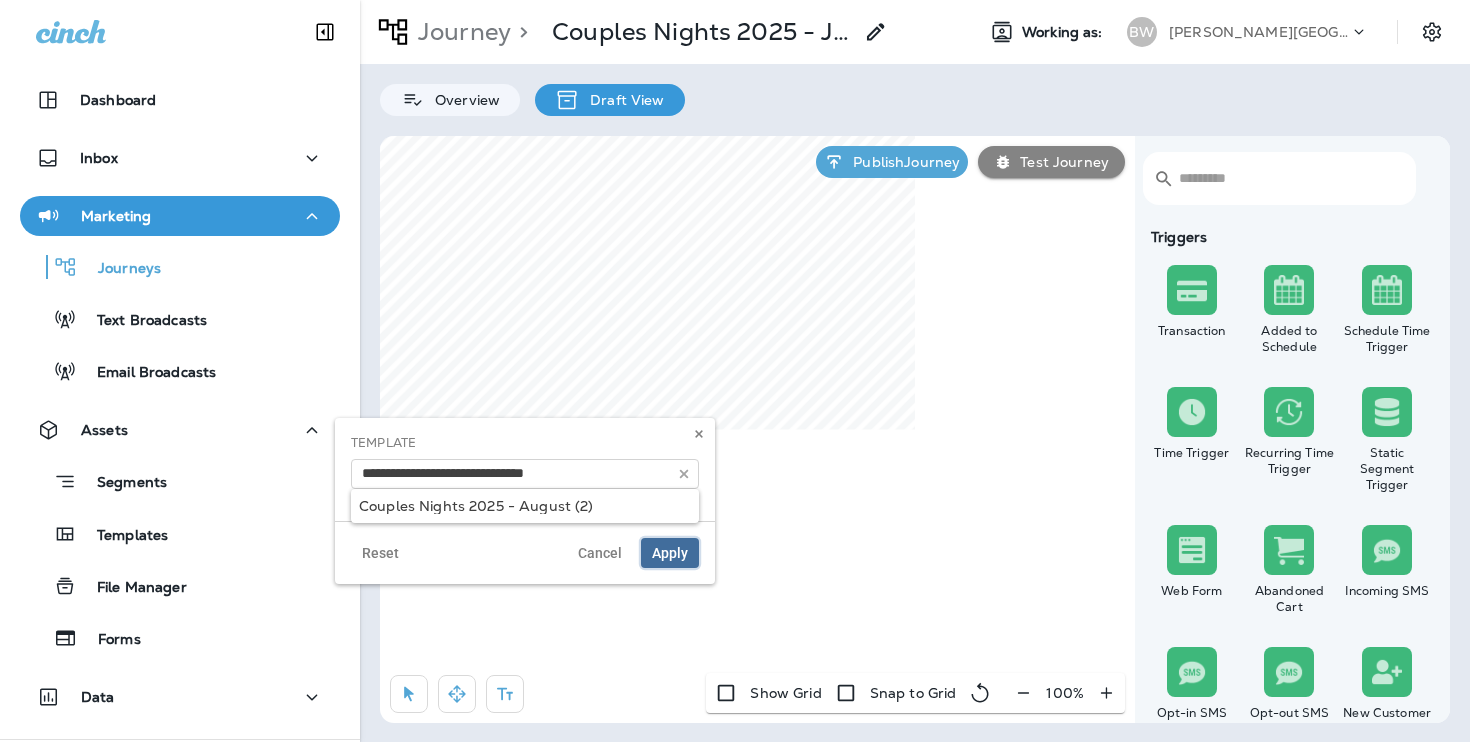 click on "Apply" at bounding box center (670, 553) 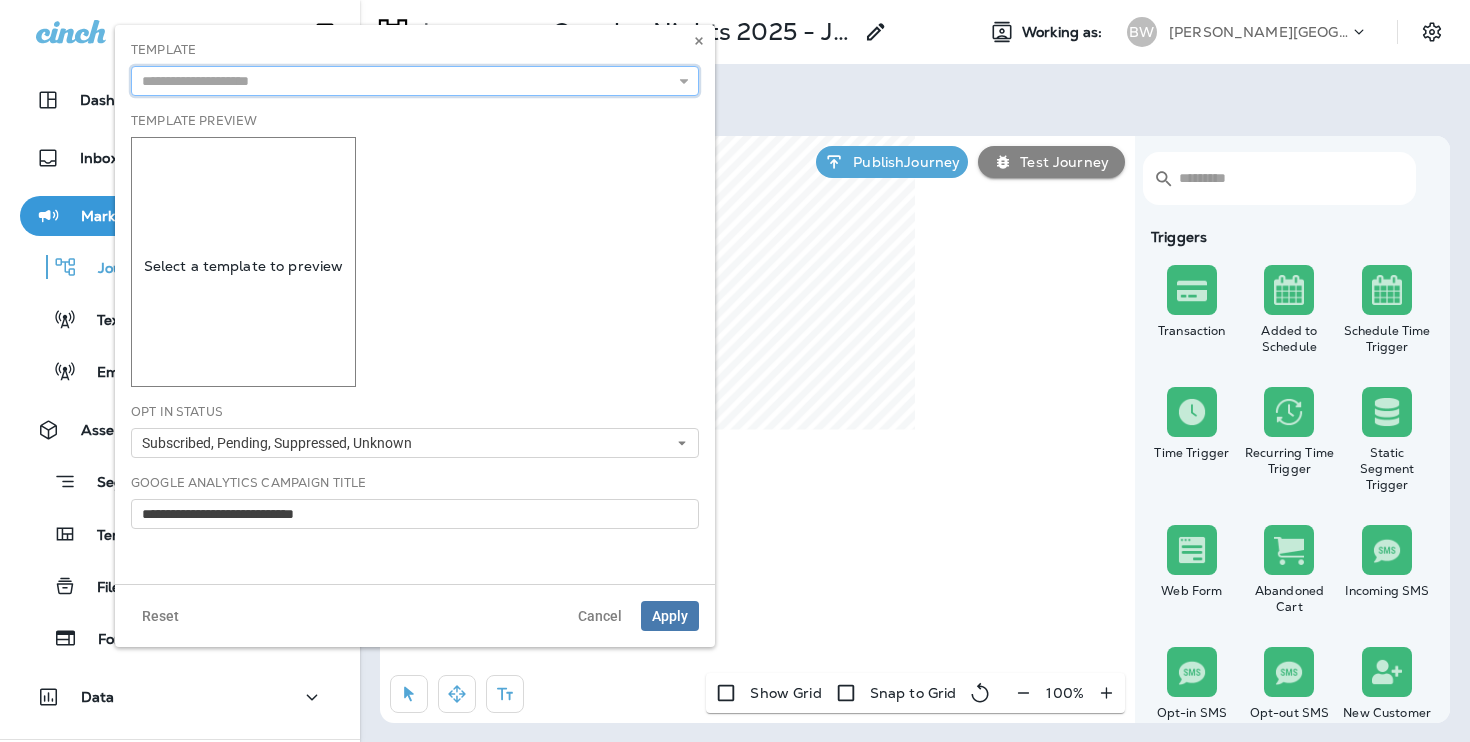click at bounding box center (415, 81) 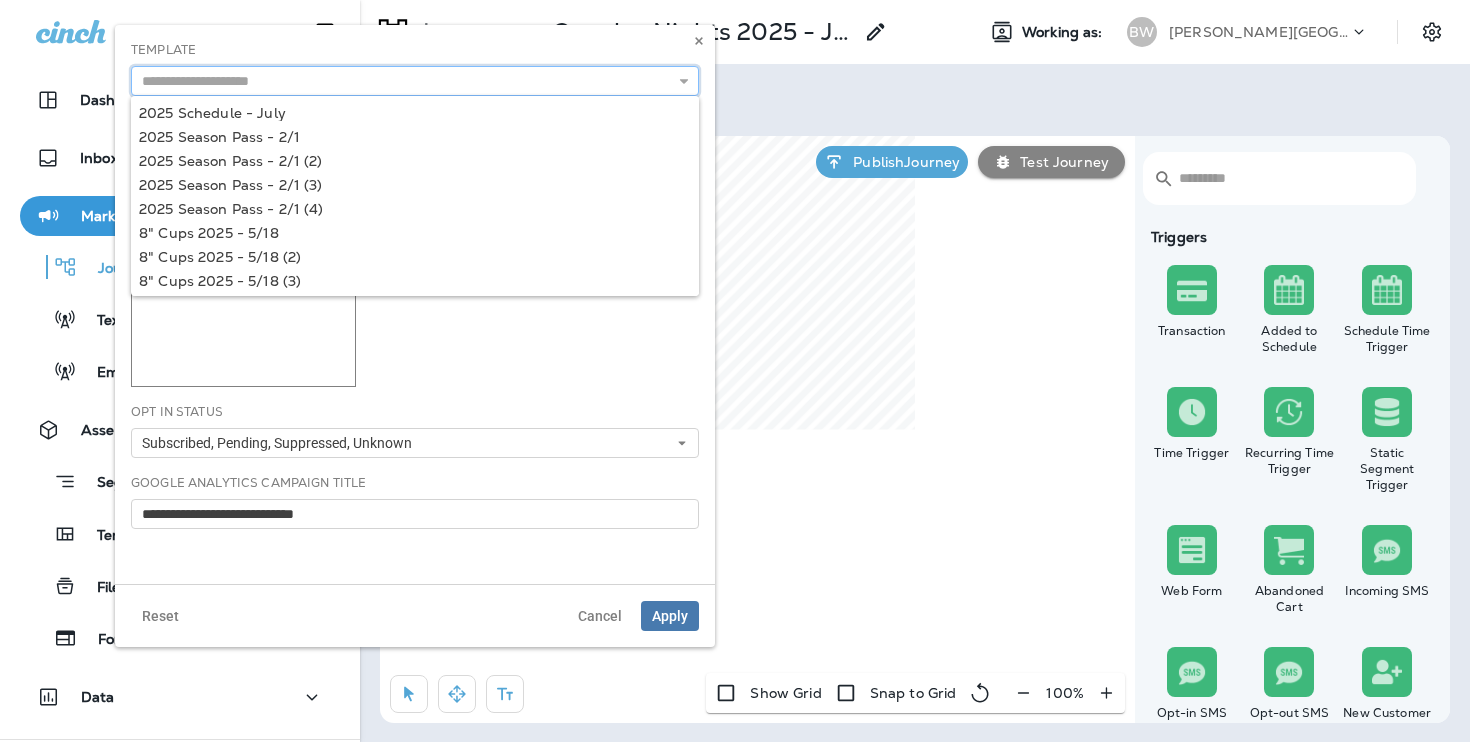 paste on "**********" 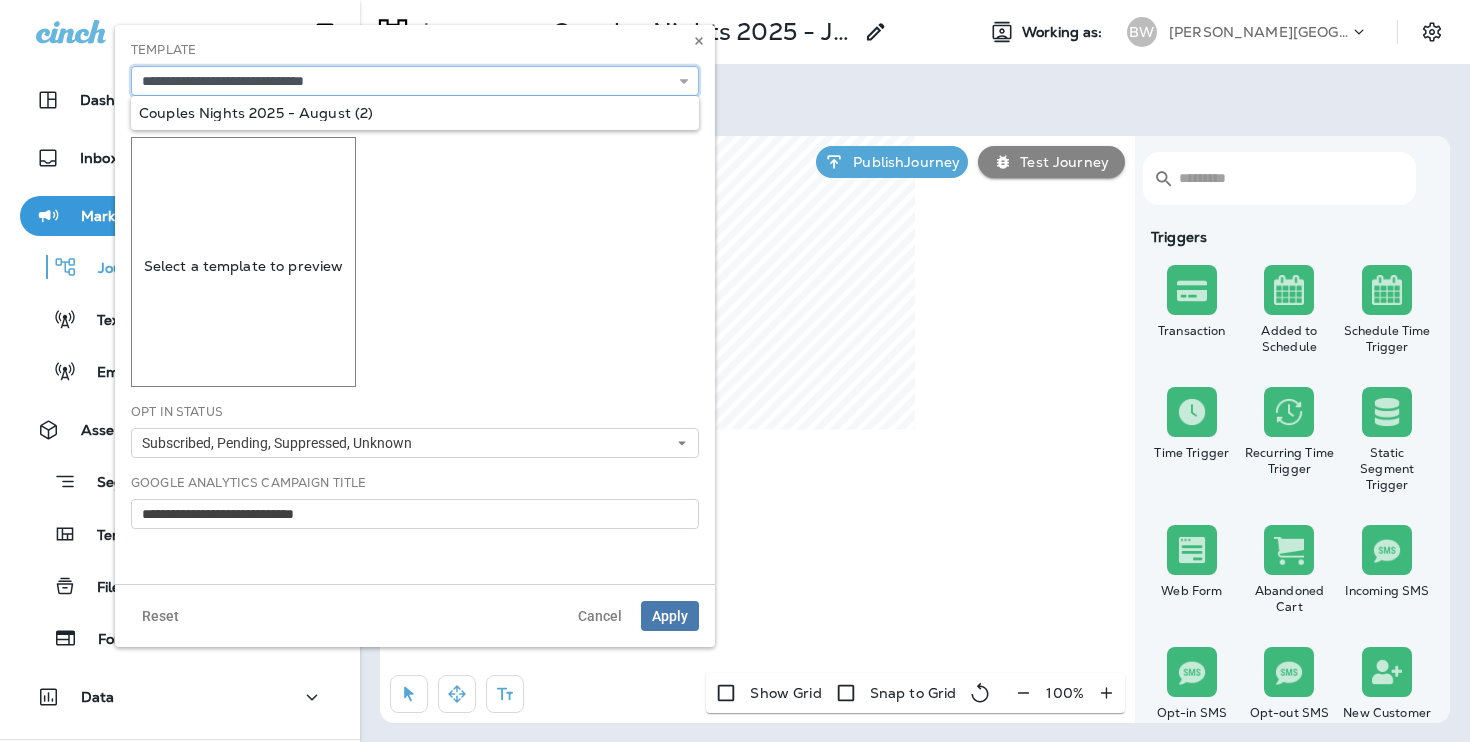 type on "**********" 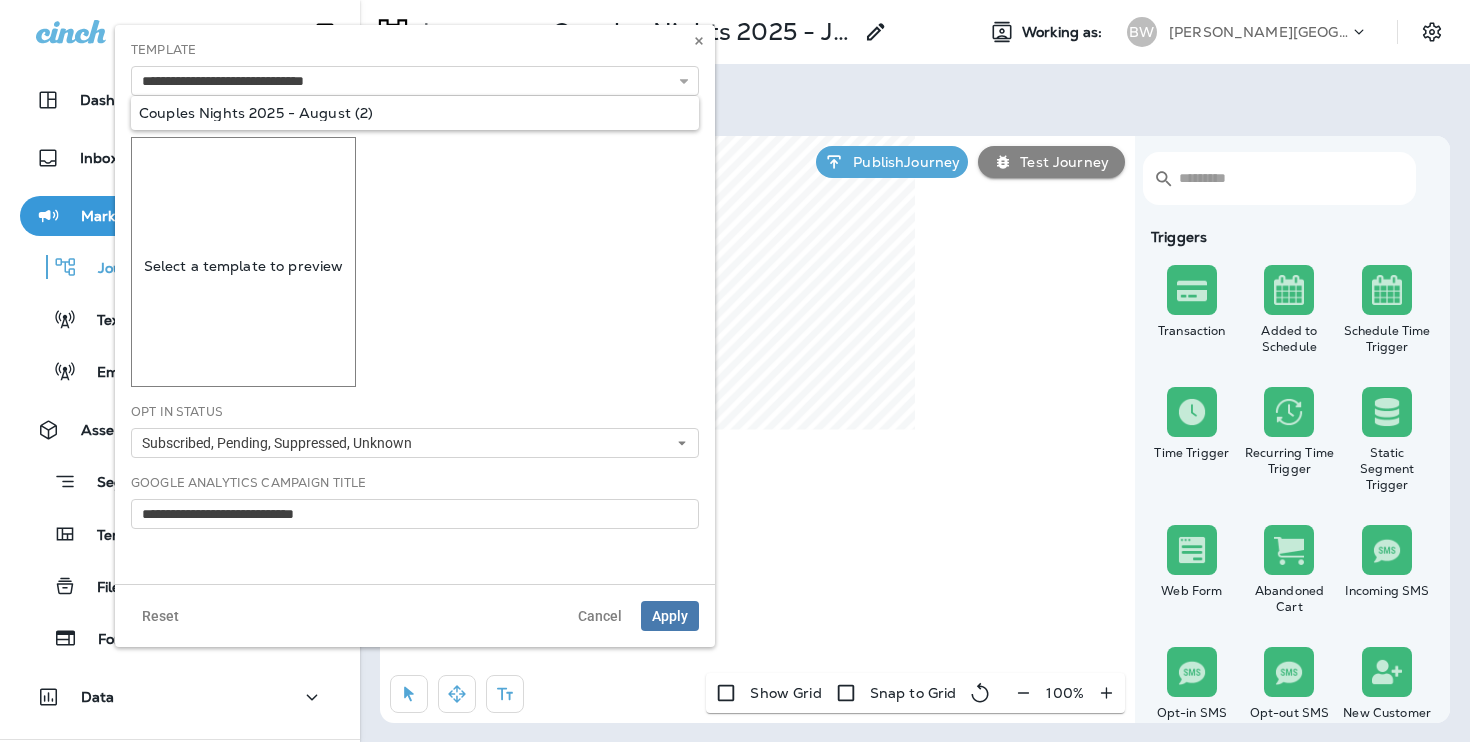 click on "**********" at bounding box center [415, 304] 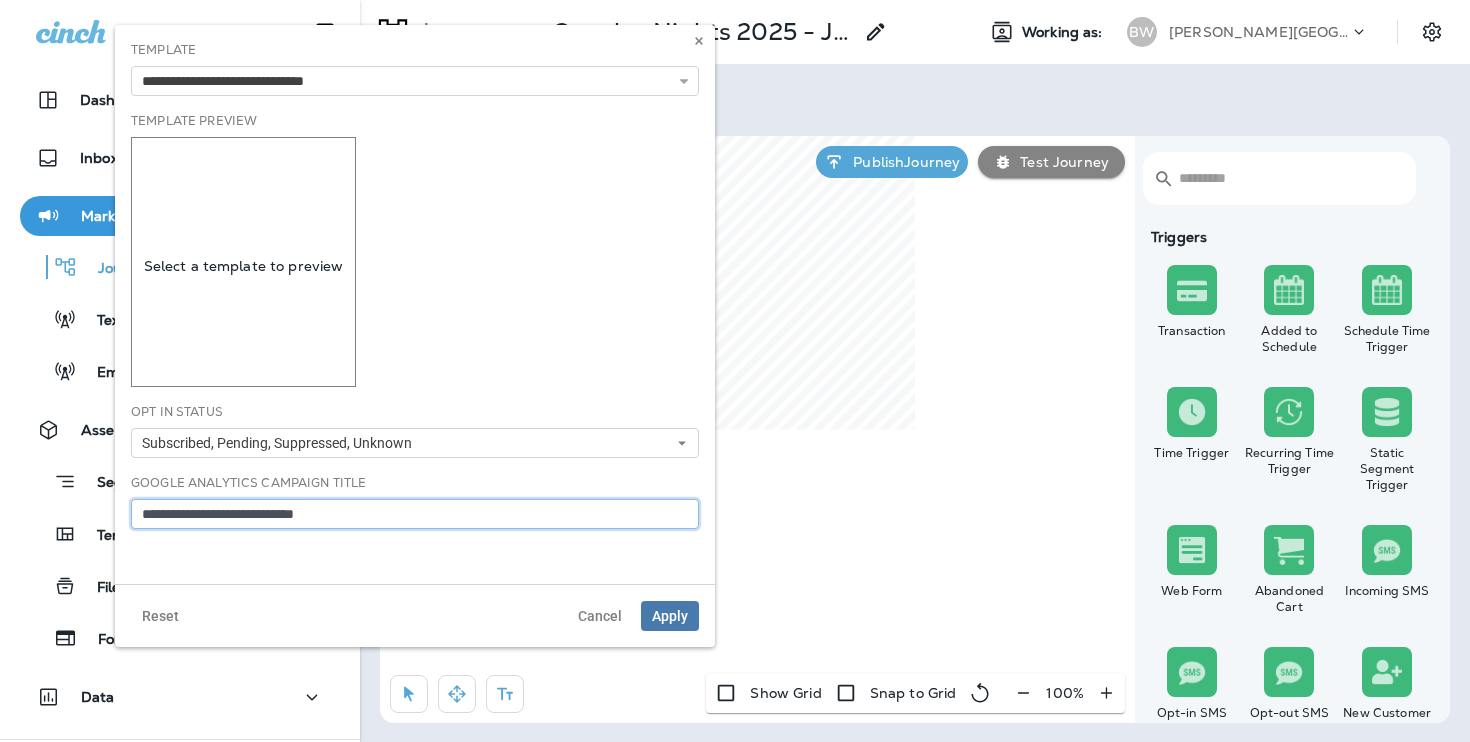 click on "**********" at bounding box center (415, 514) 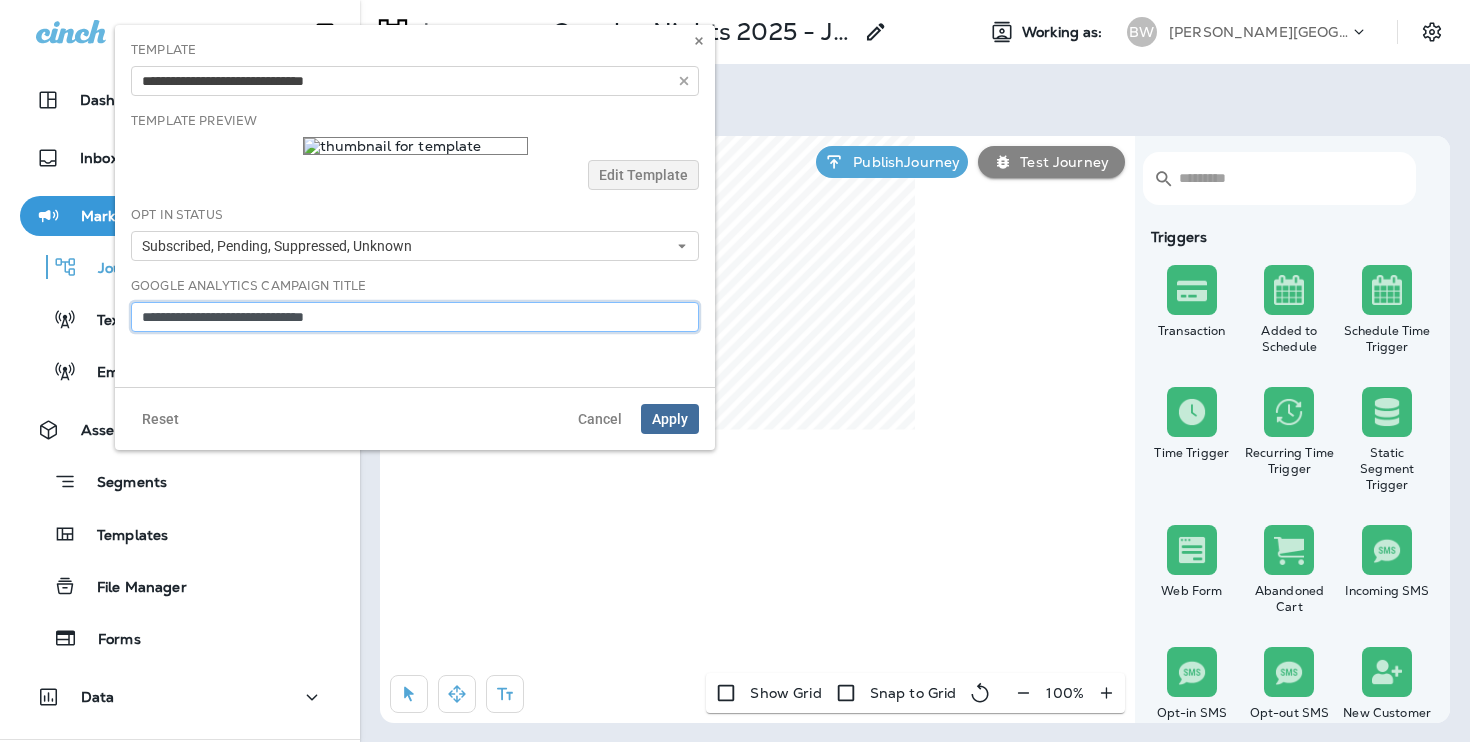 type on "**********" 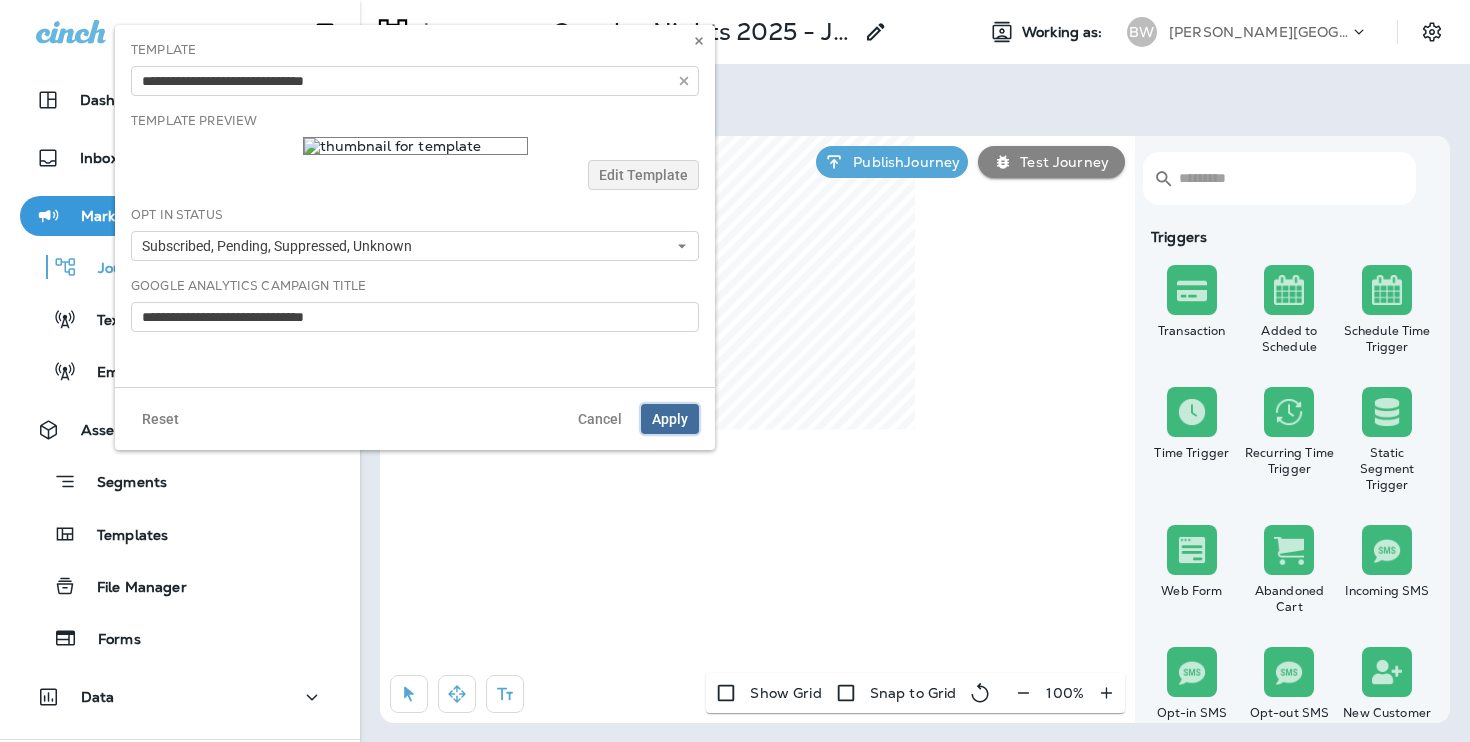 click on "Apply" at bounding box center (670, 419) 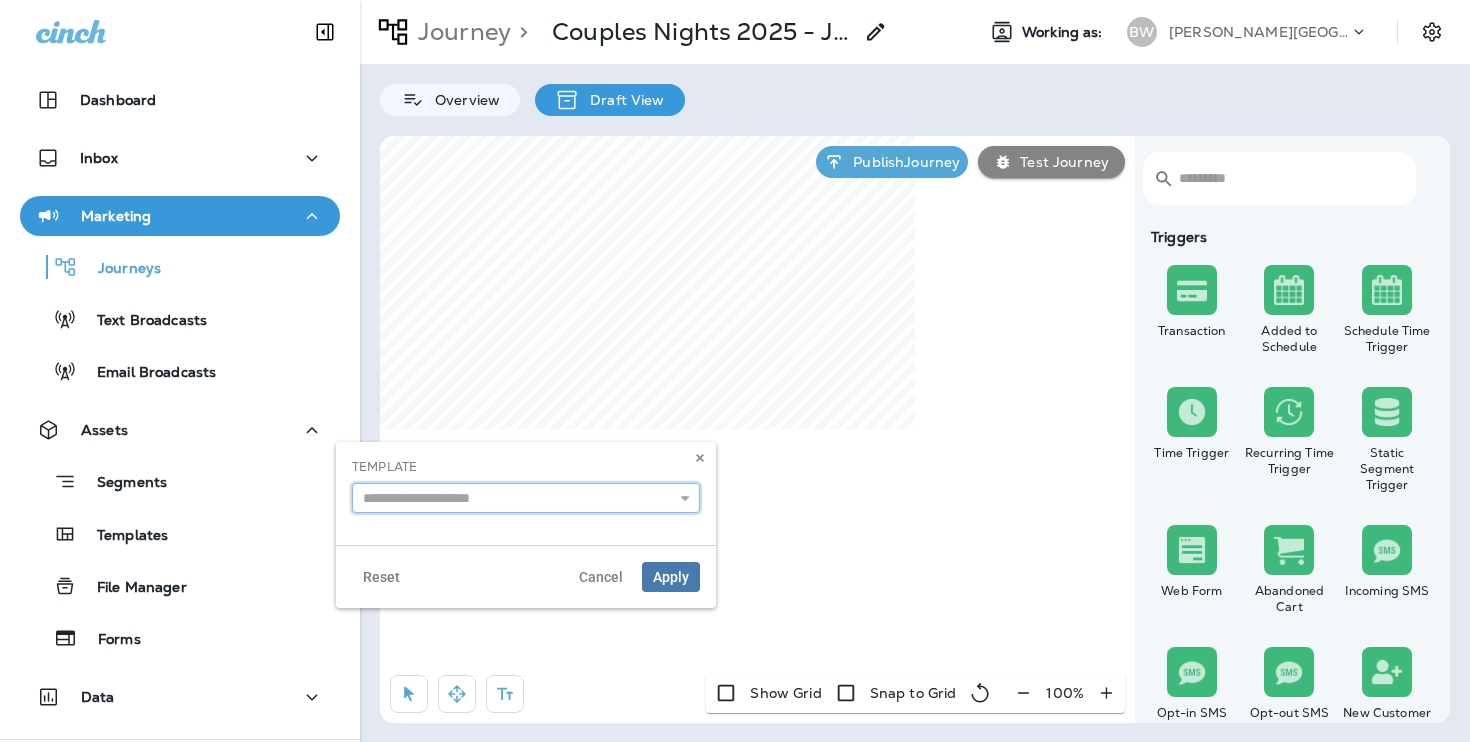click at bounding box center (526, 498) 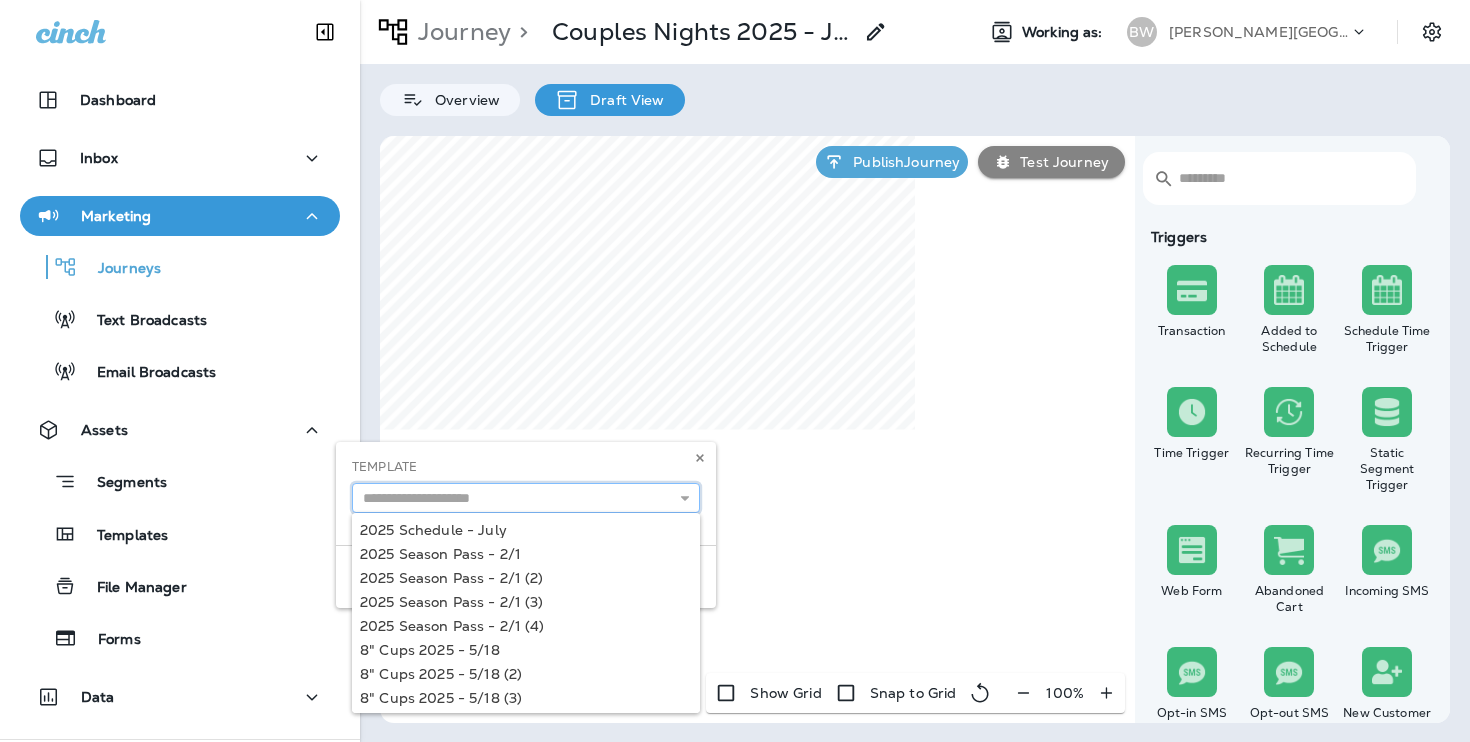 paste on "**********" 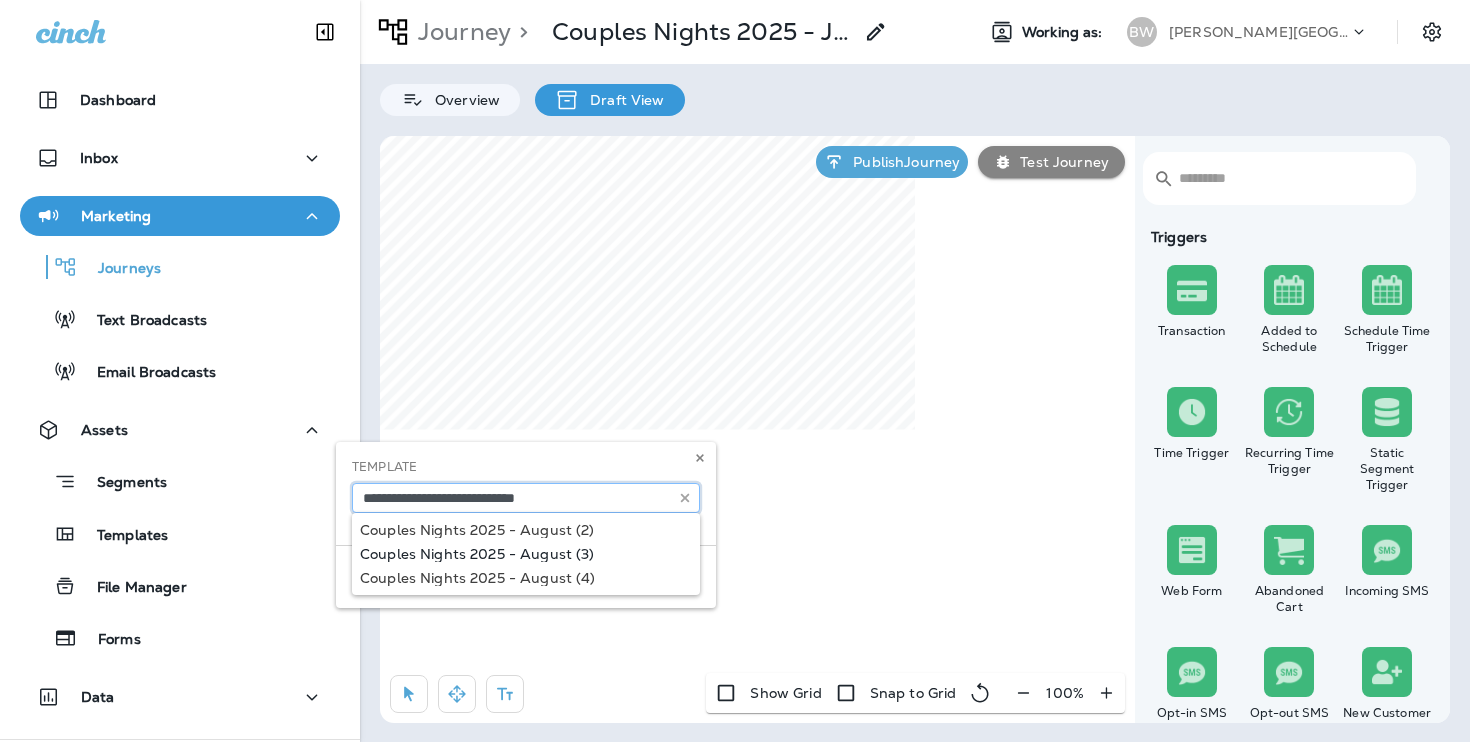 type on "**********" 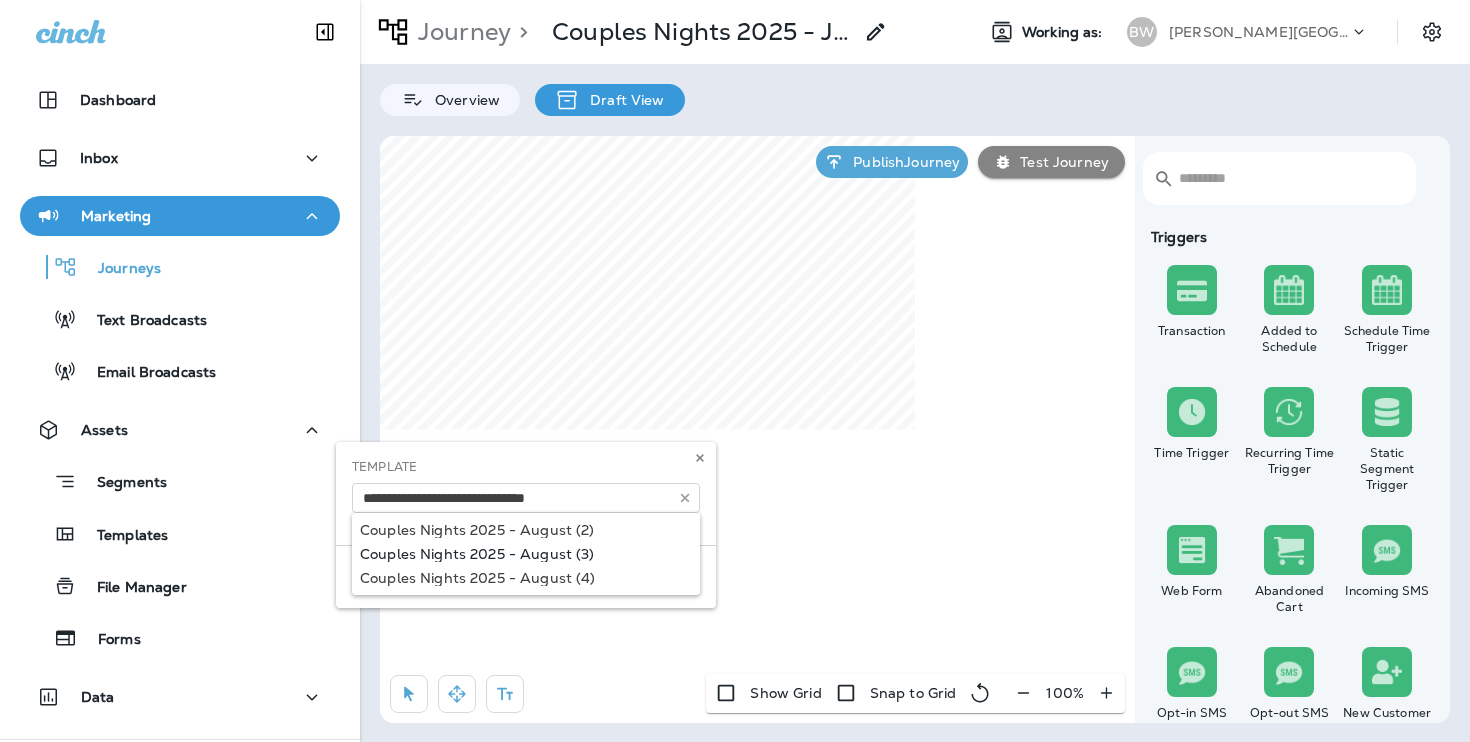 click on "**********" at bounding box center (526, 525) 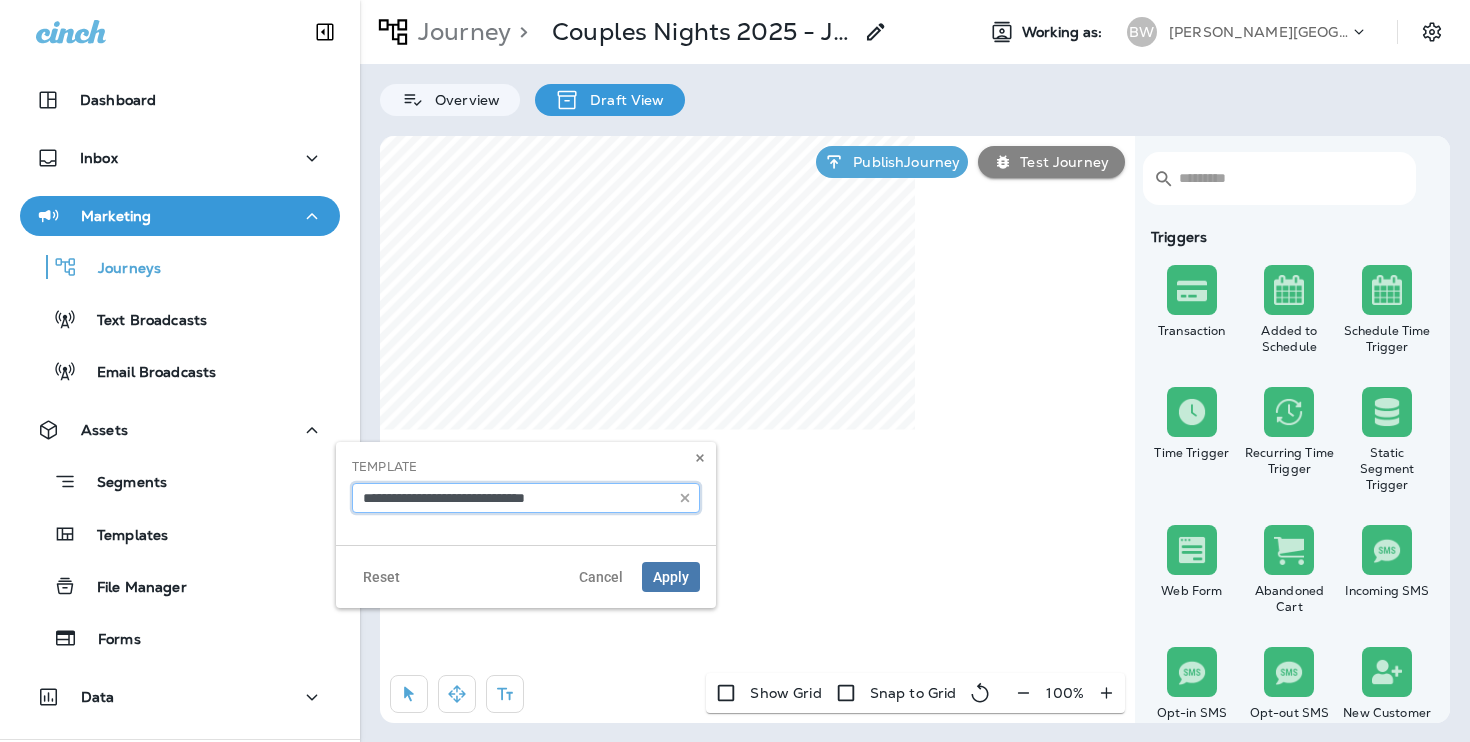 click on "**********" at bounding box center (526, 498) 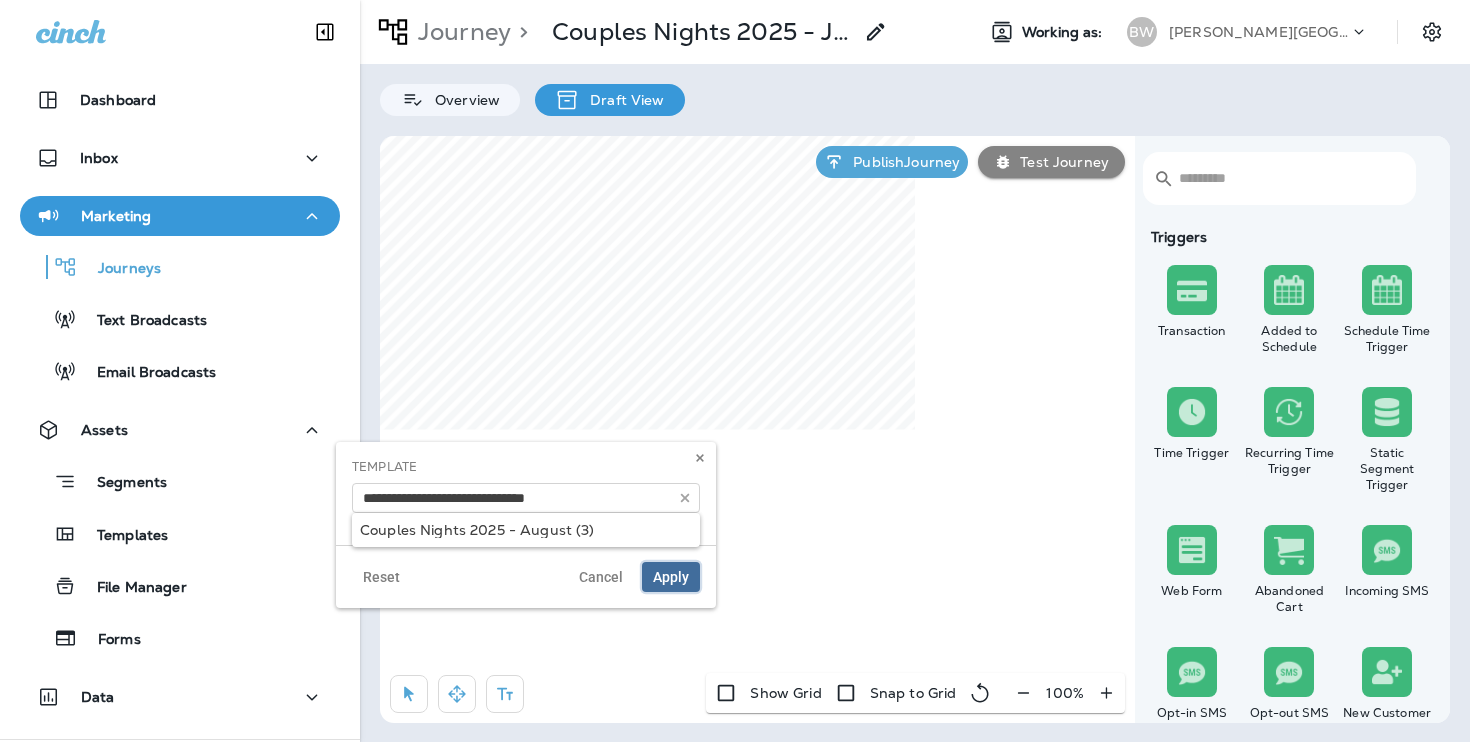 click on "Apply" at bounding box center [671, 577] 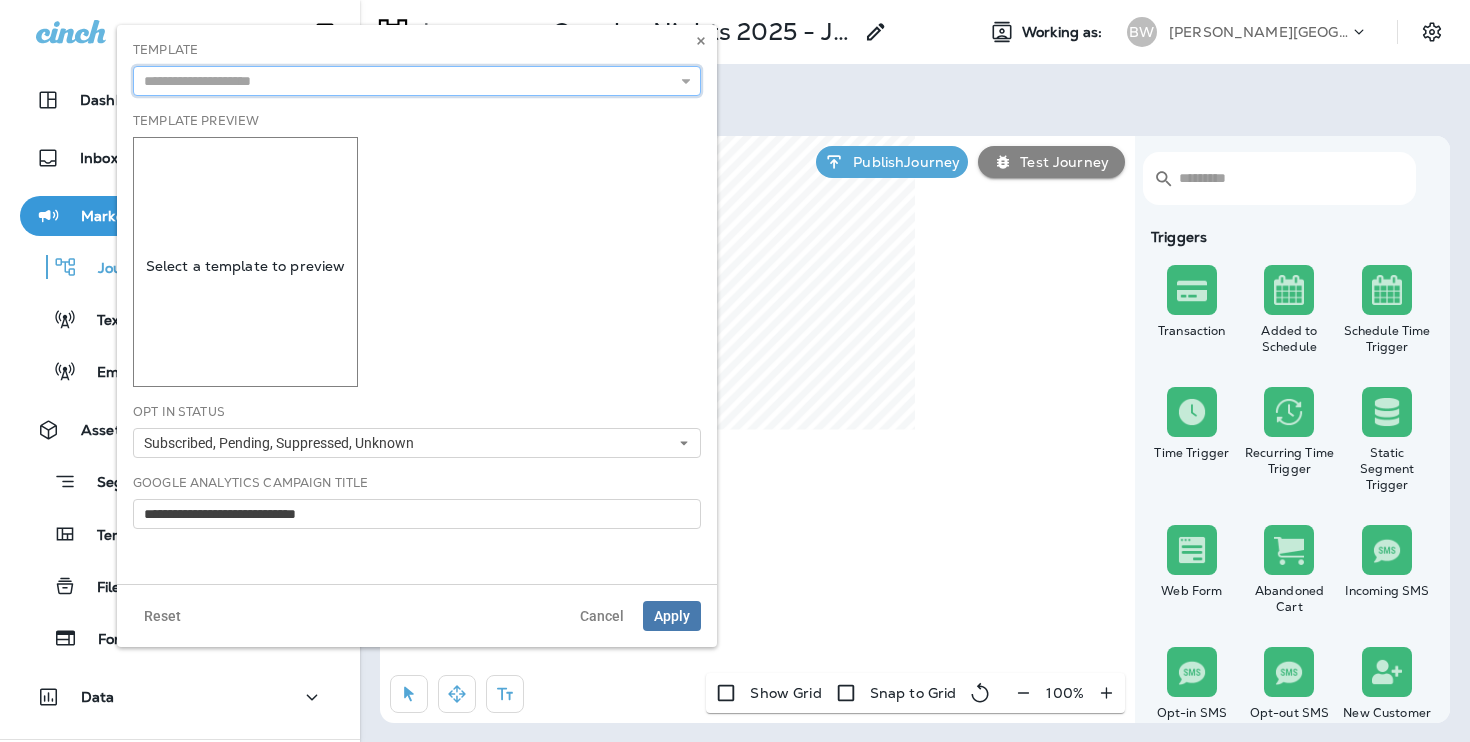 click at bounding box center (417, 81) 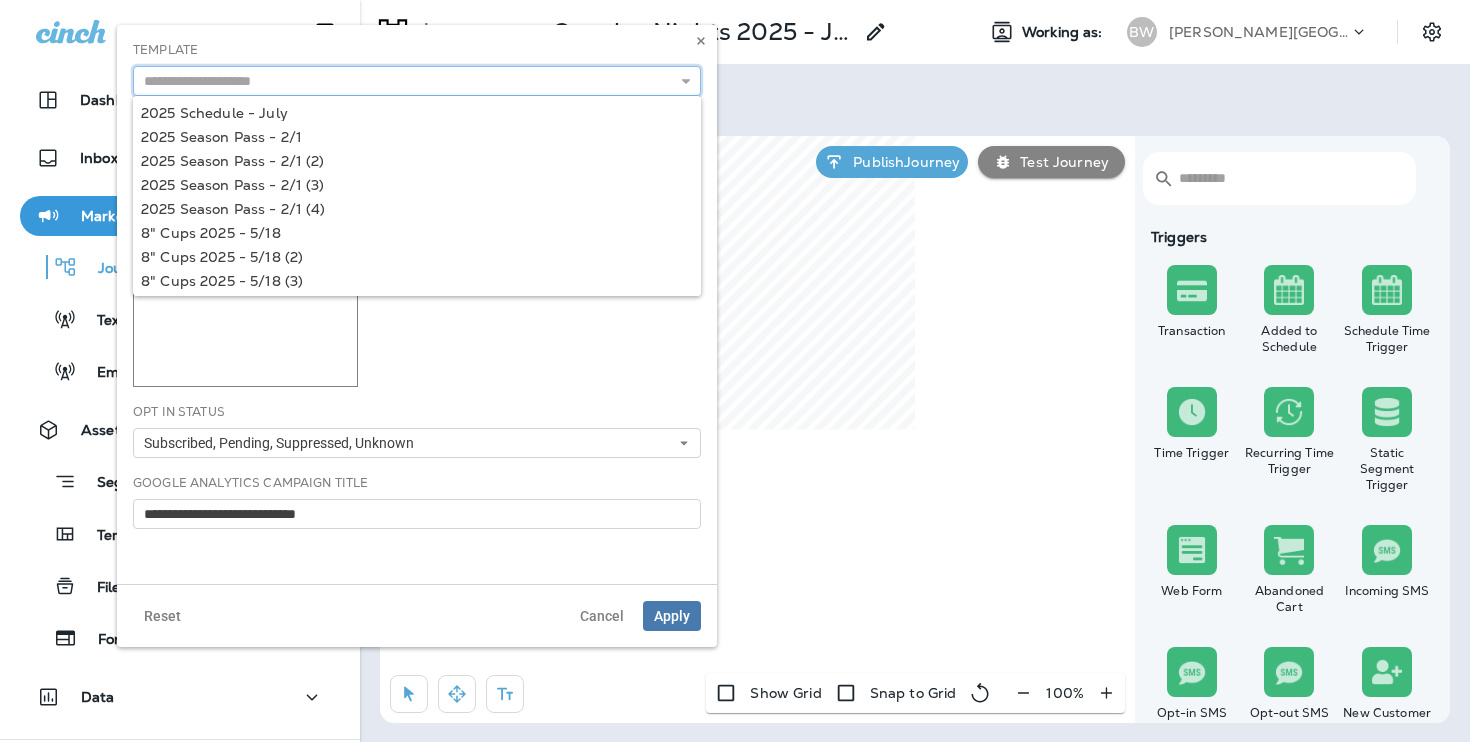 paste on "**********" 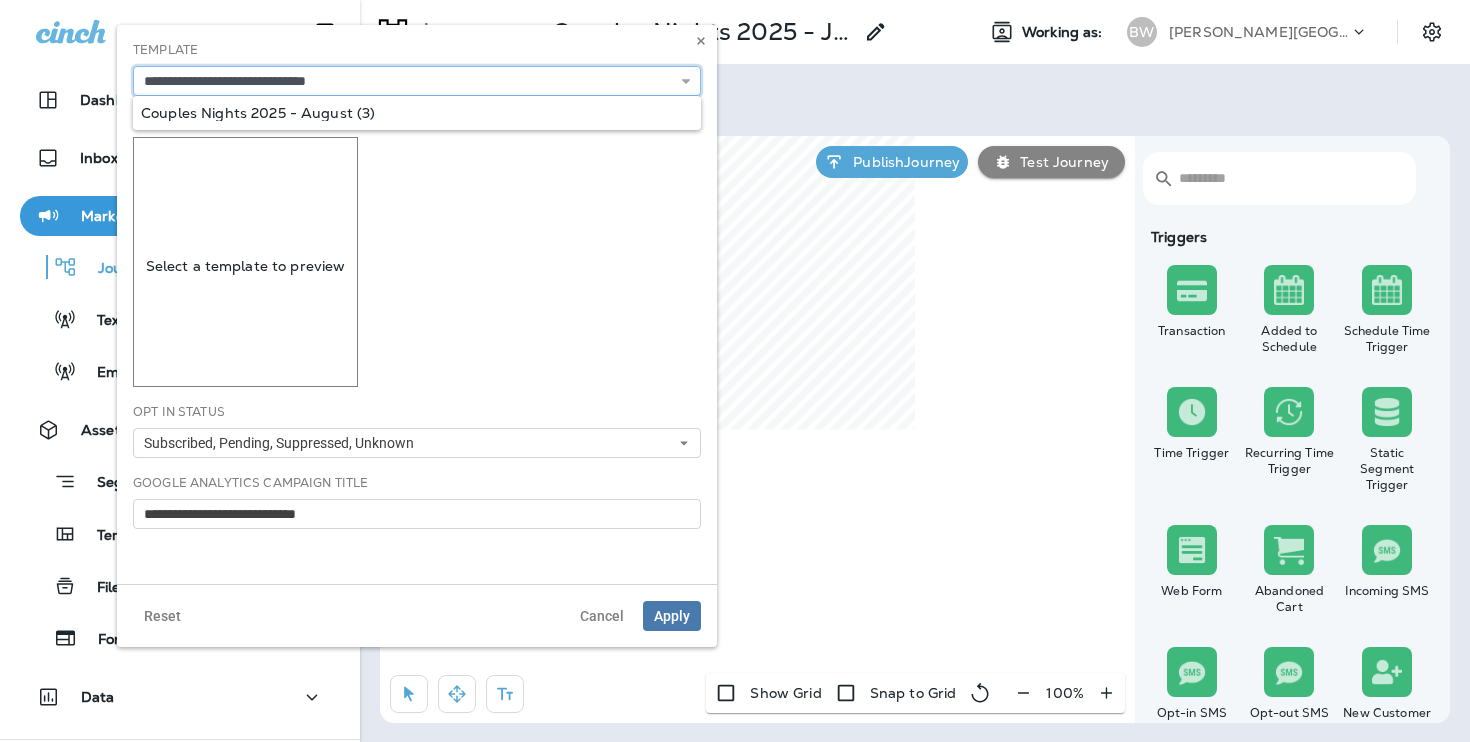 type on "**********" 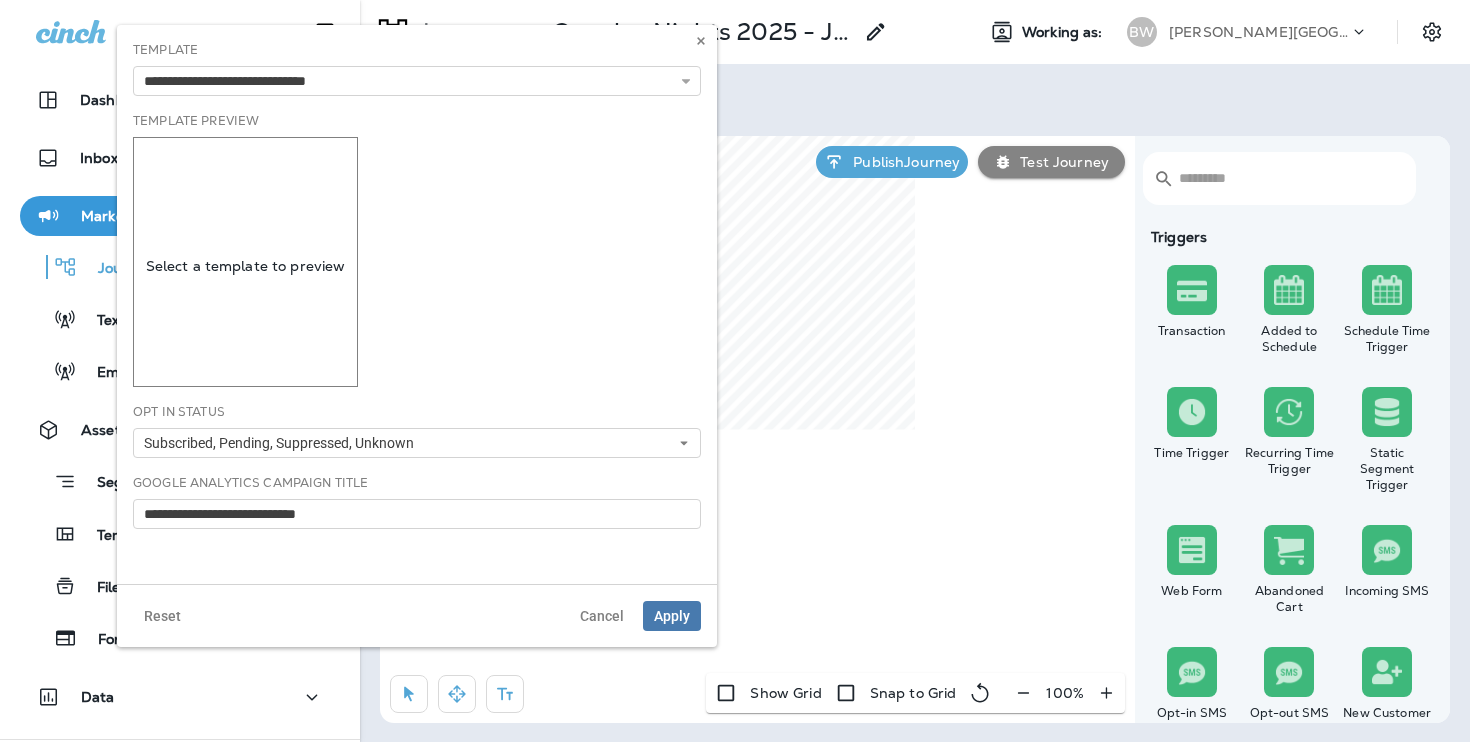 click on "**********" at bounding box center (417, 304) 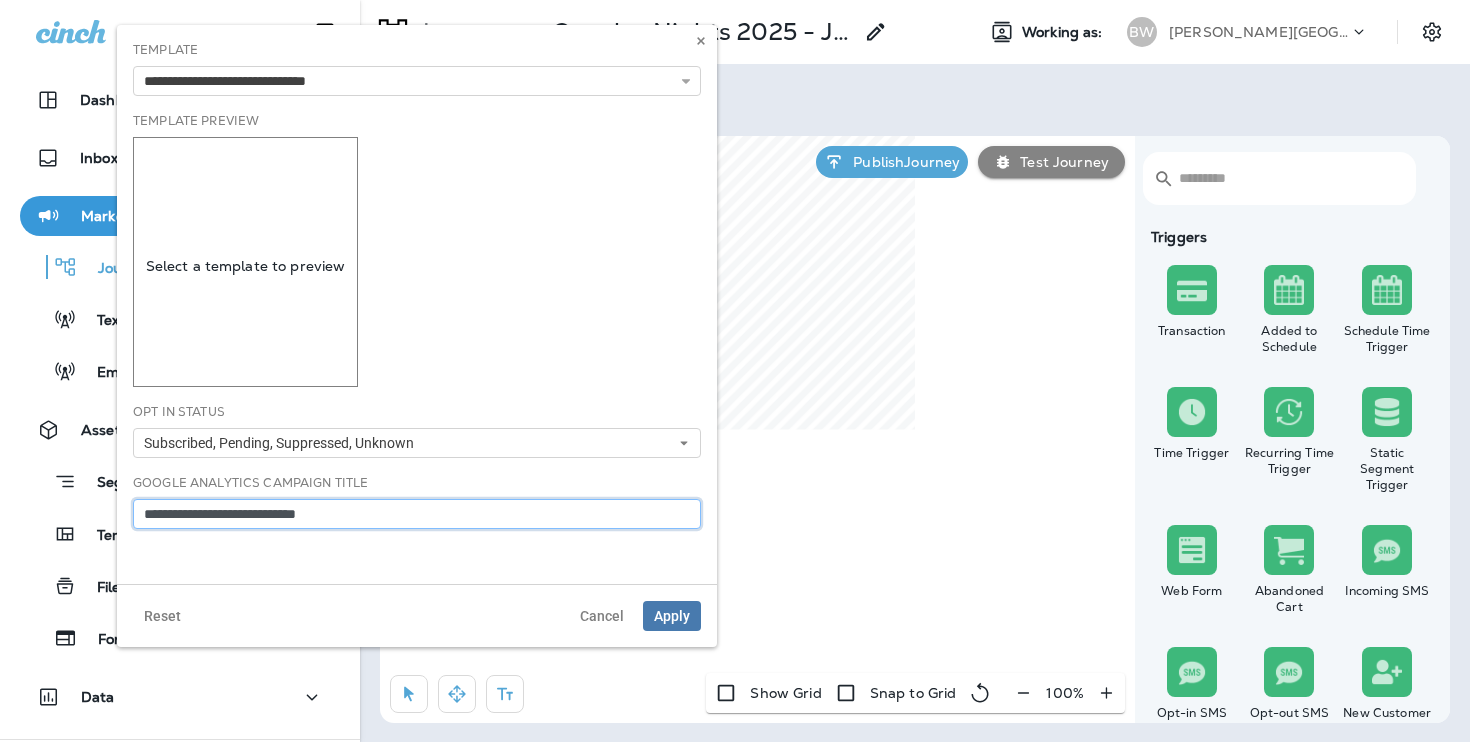 click on "**********" at bounding box center [417, 514] 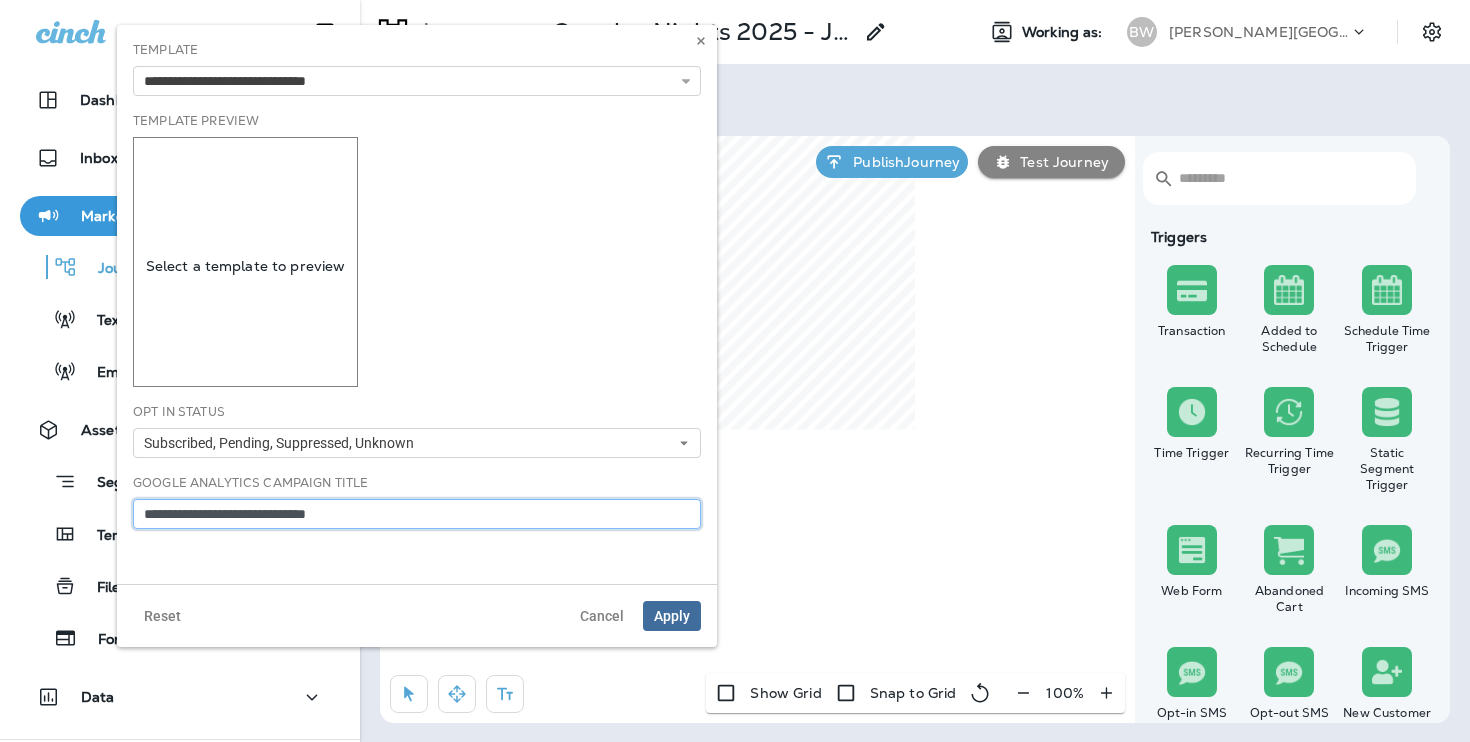 type on "**********" 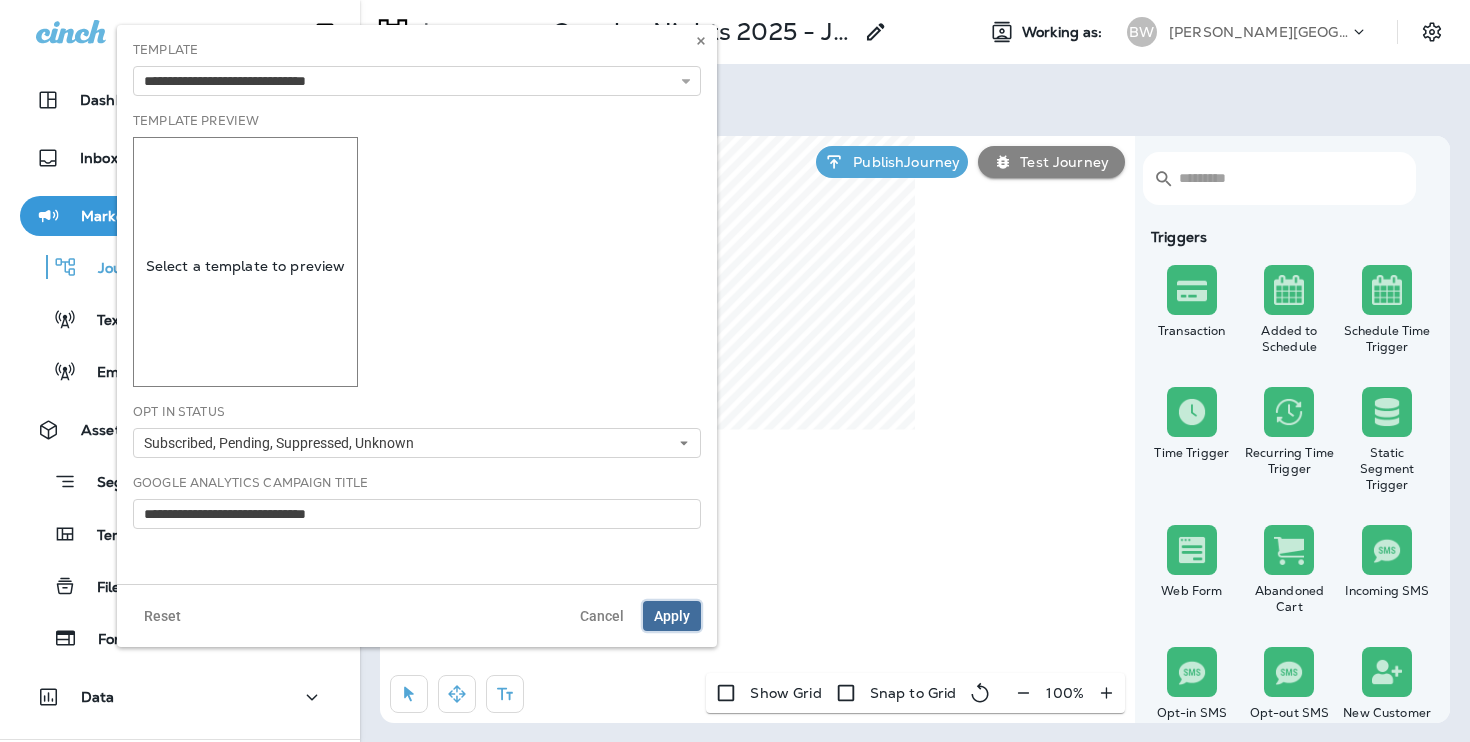 click on "Apply" at bounding box center (672, 616) 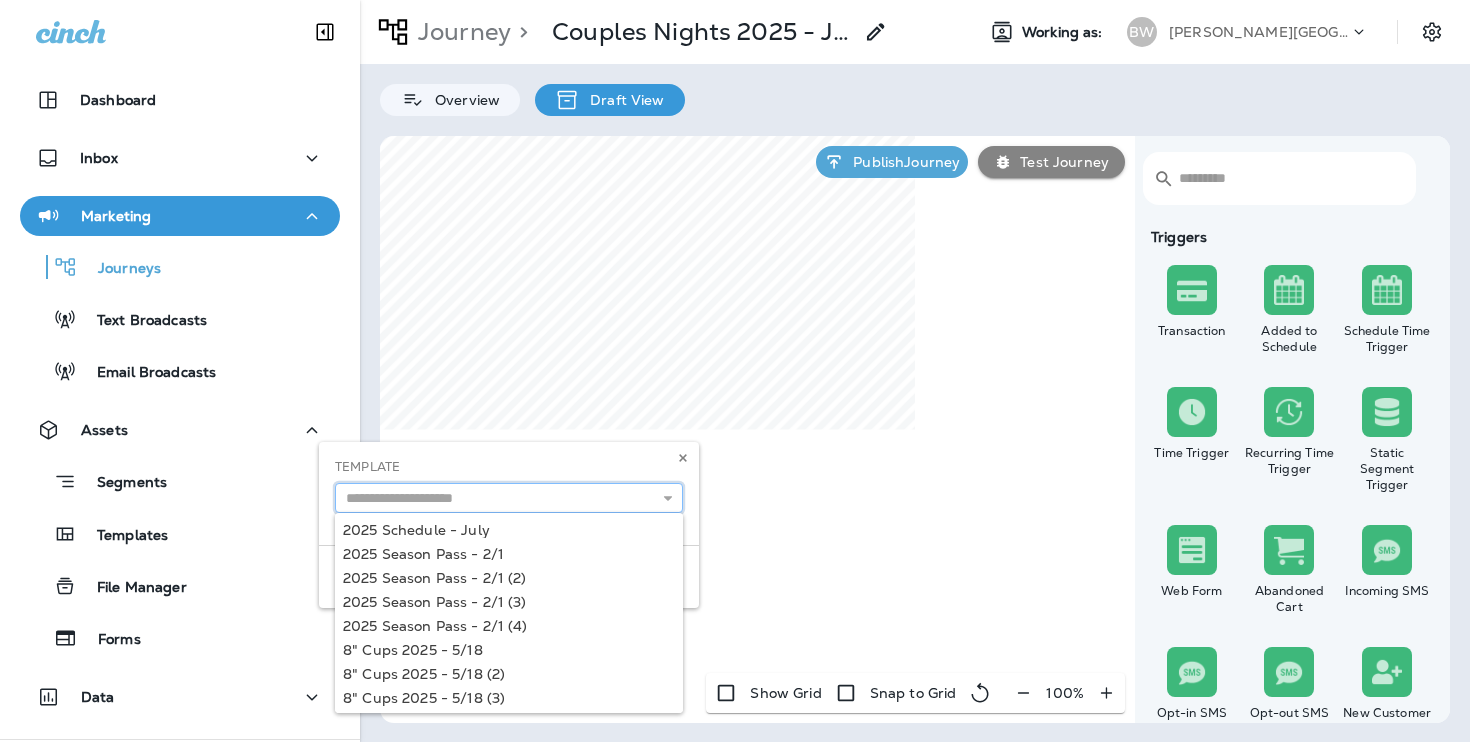 click at bounding box center [509, 498] 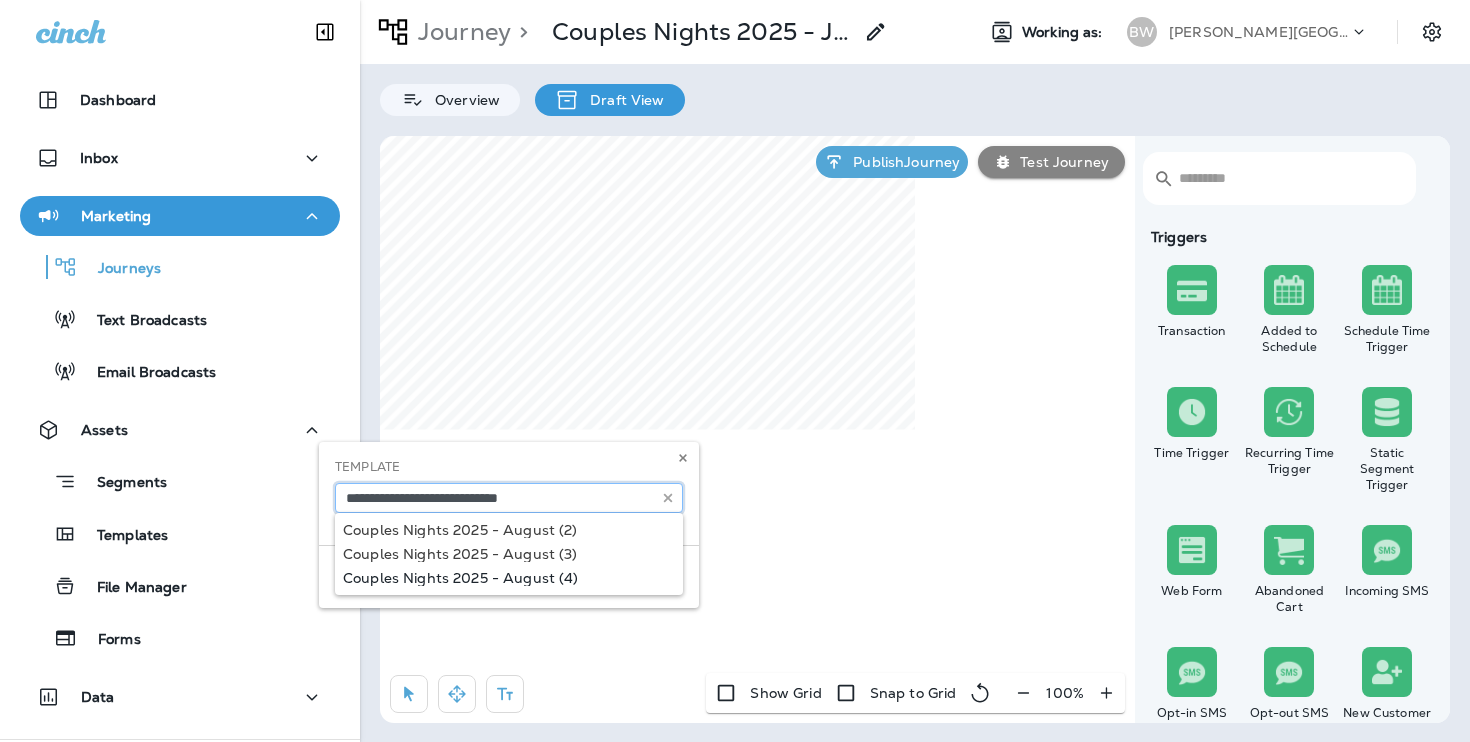 type on "**********" 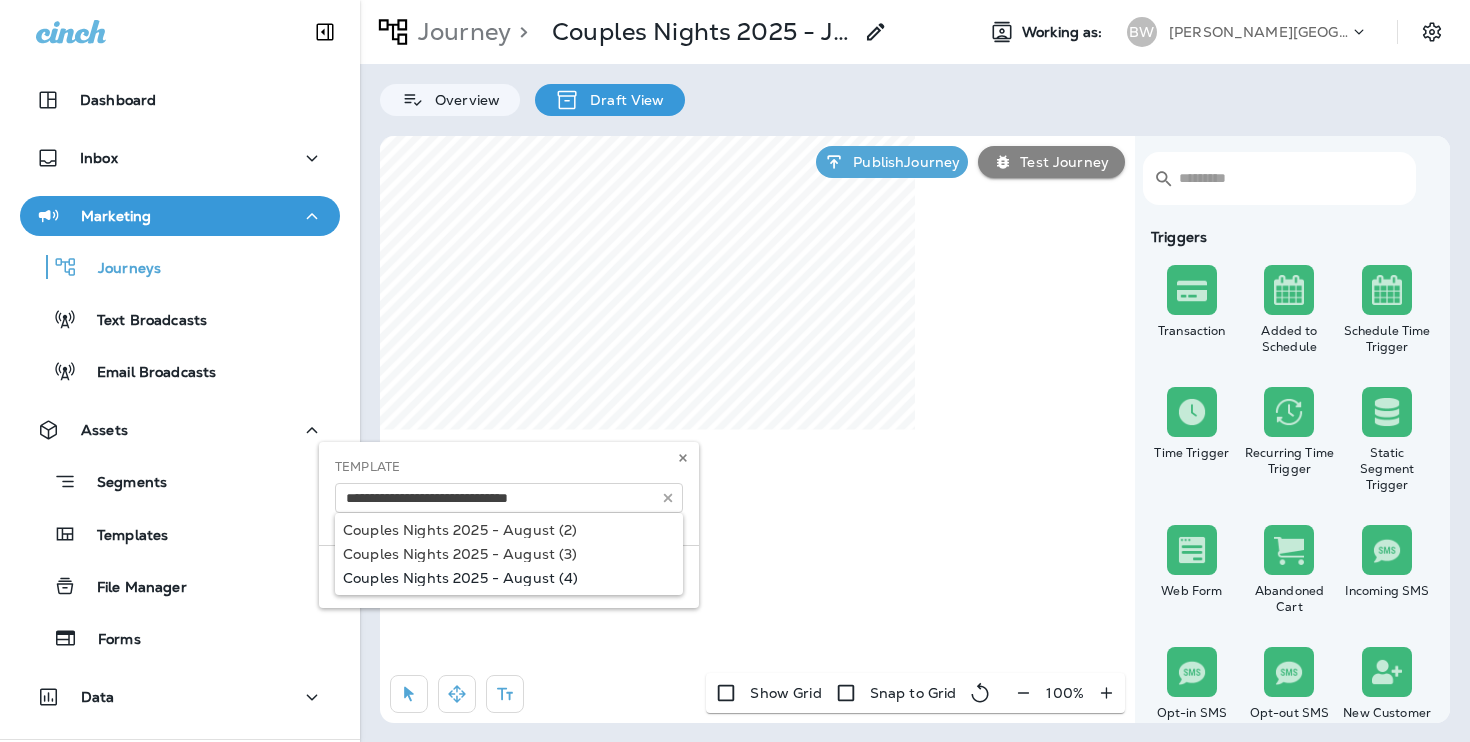 click on "**********" at bounding box center (509, 525) 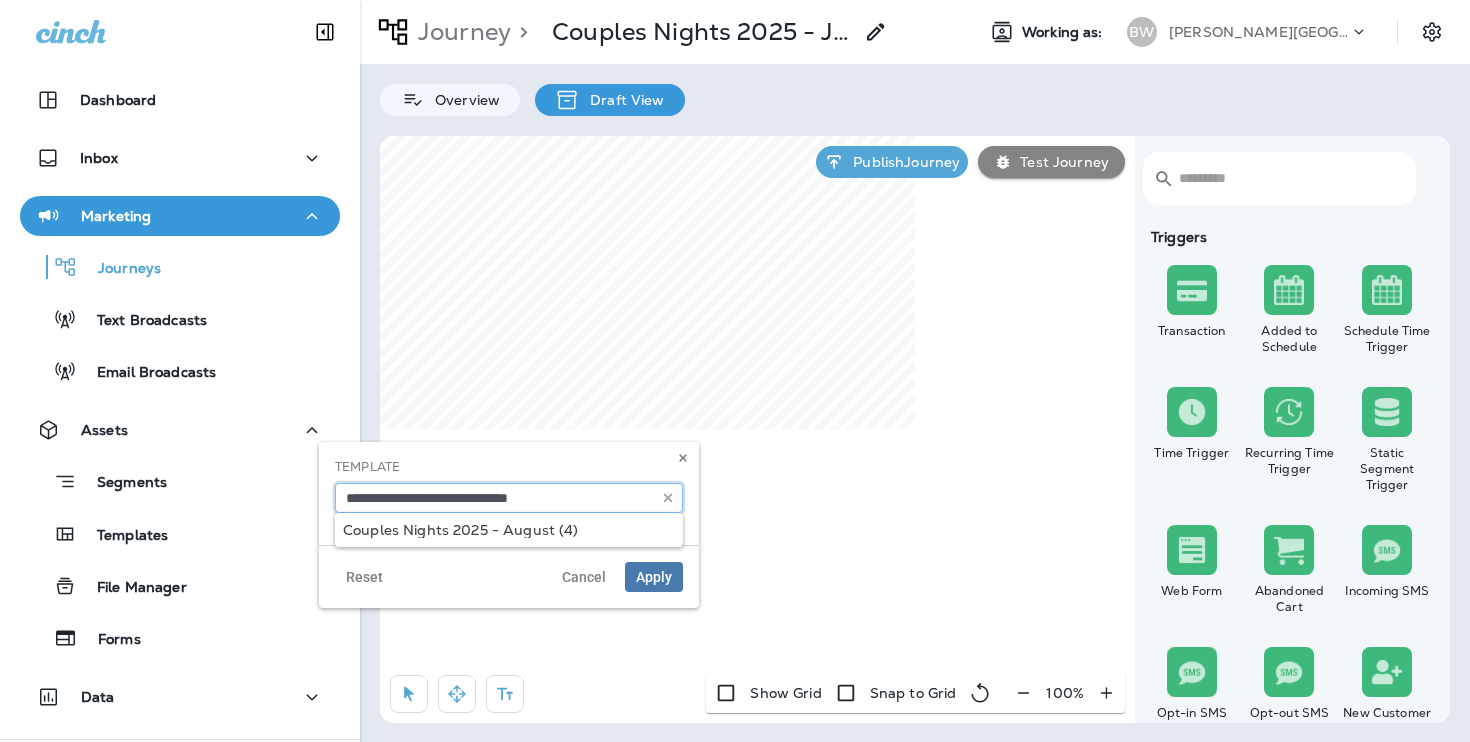 click on "**********" at bounding box center (509, 498) 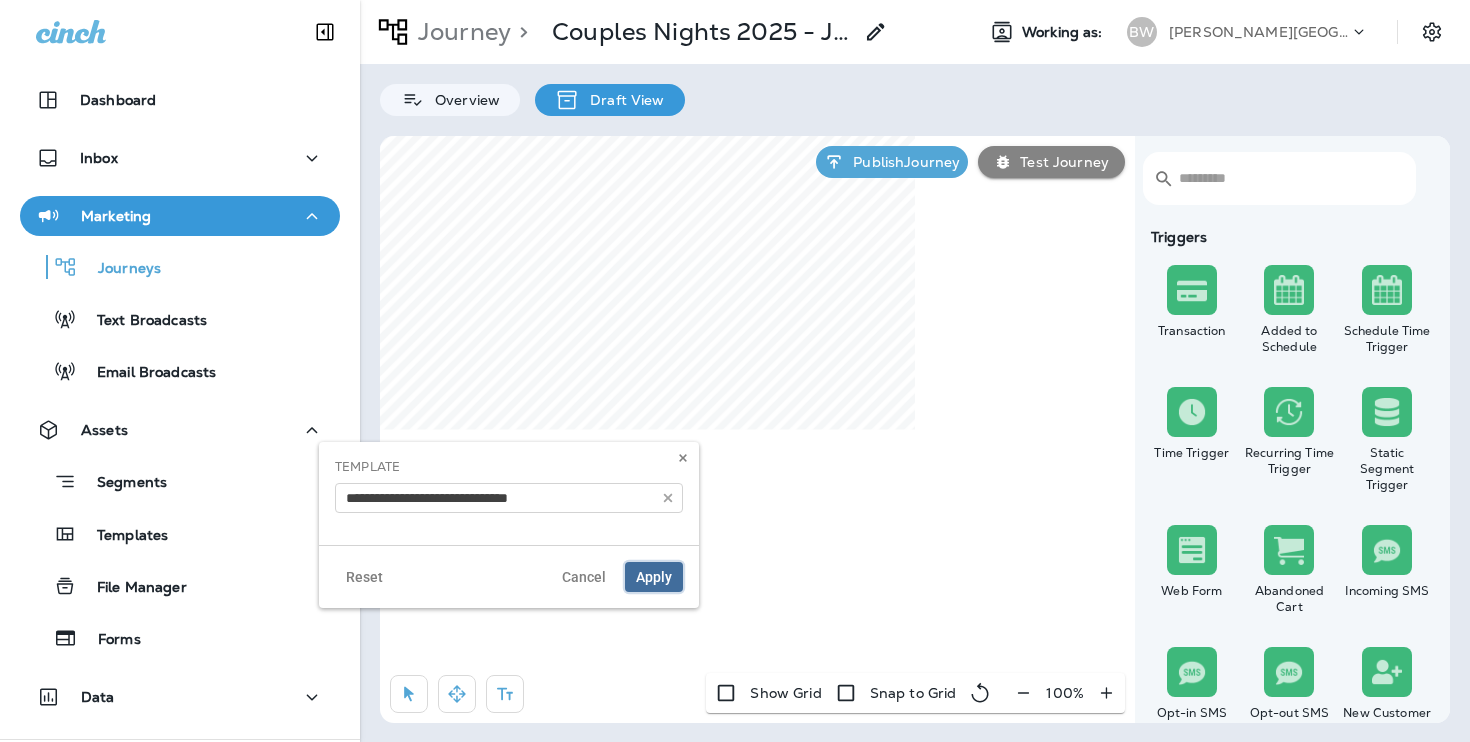 click on "Apply" at bounding box center [654, 577] 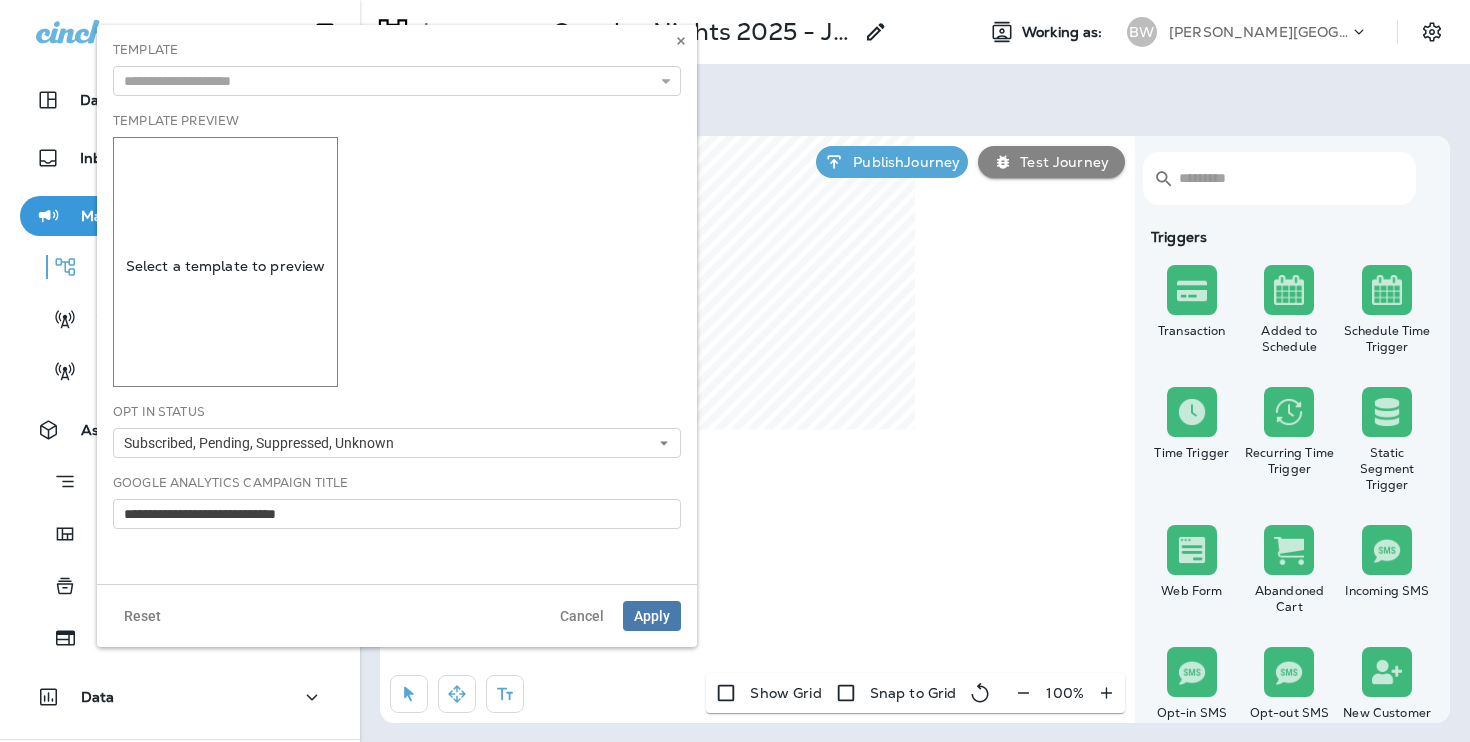 click on "Template" at bounding box center [397, 68] 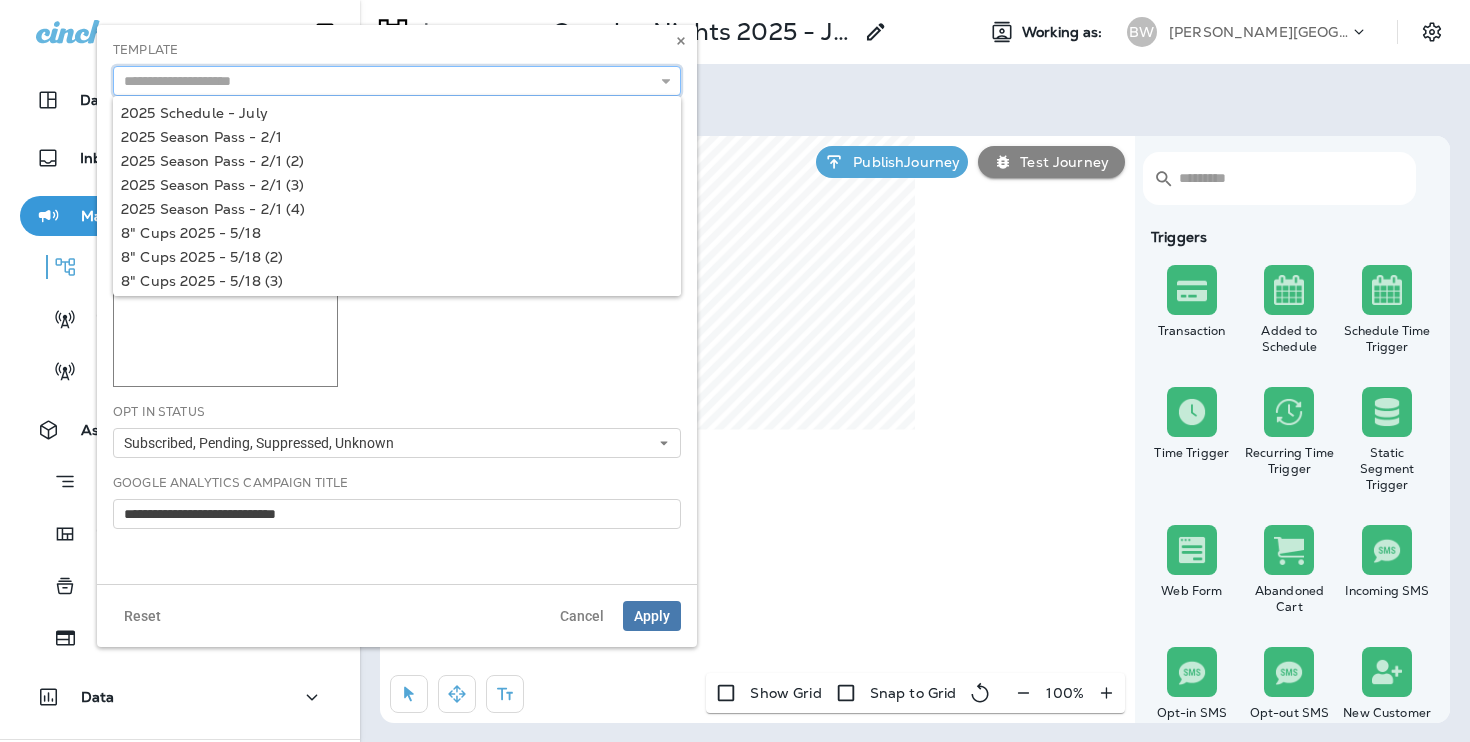 click at bounding box center (397, 81) 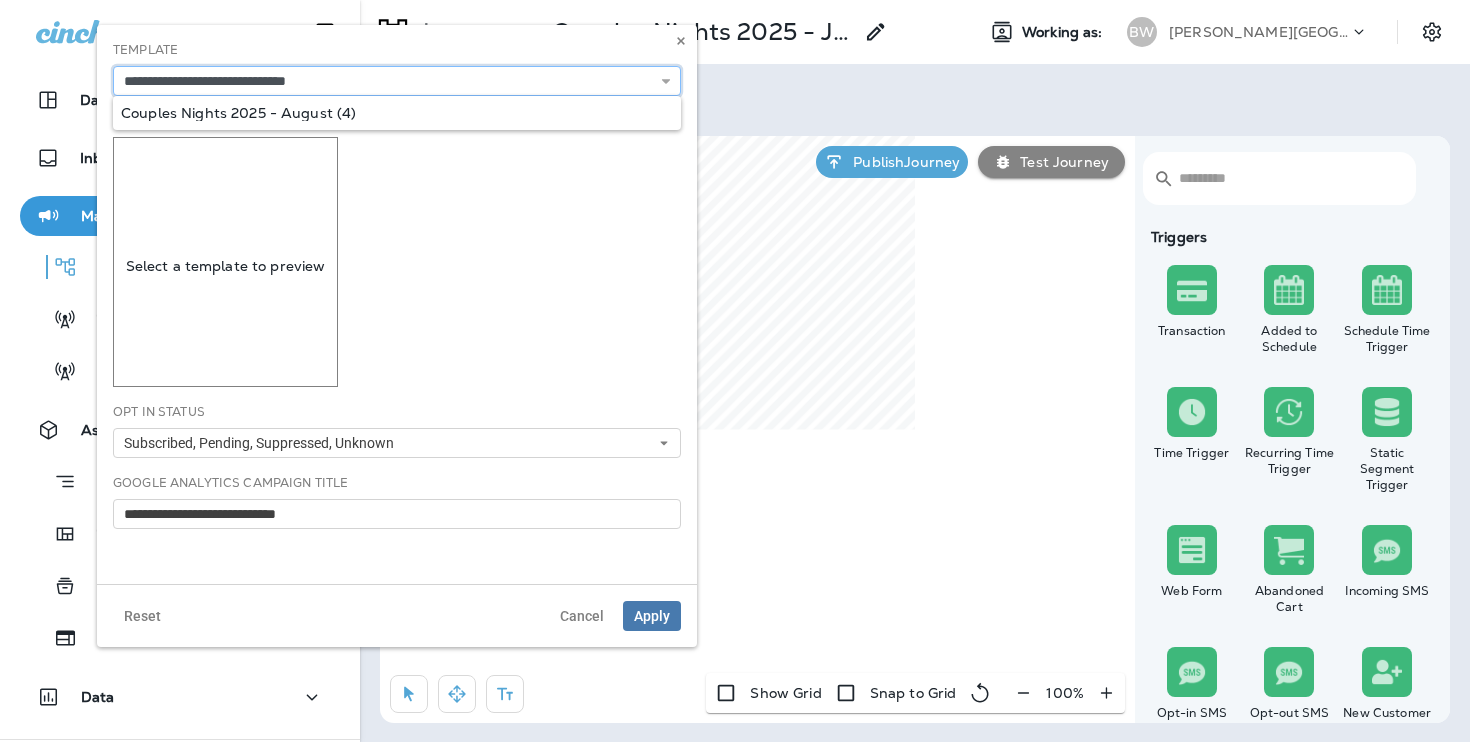 type on "**********" 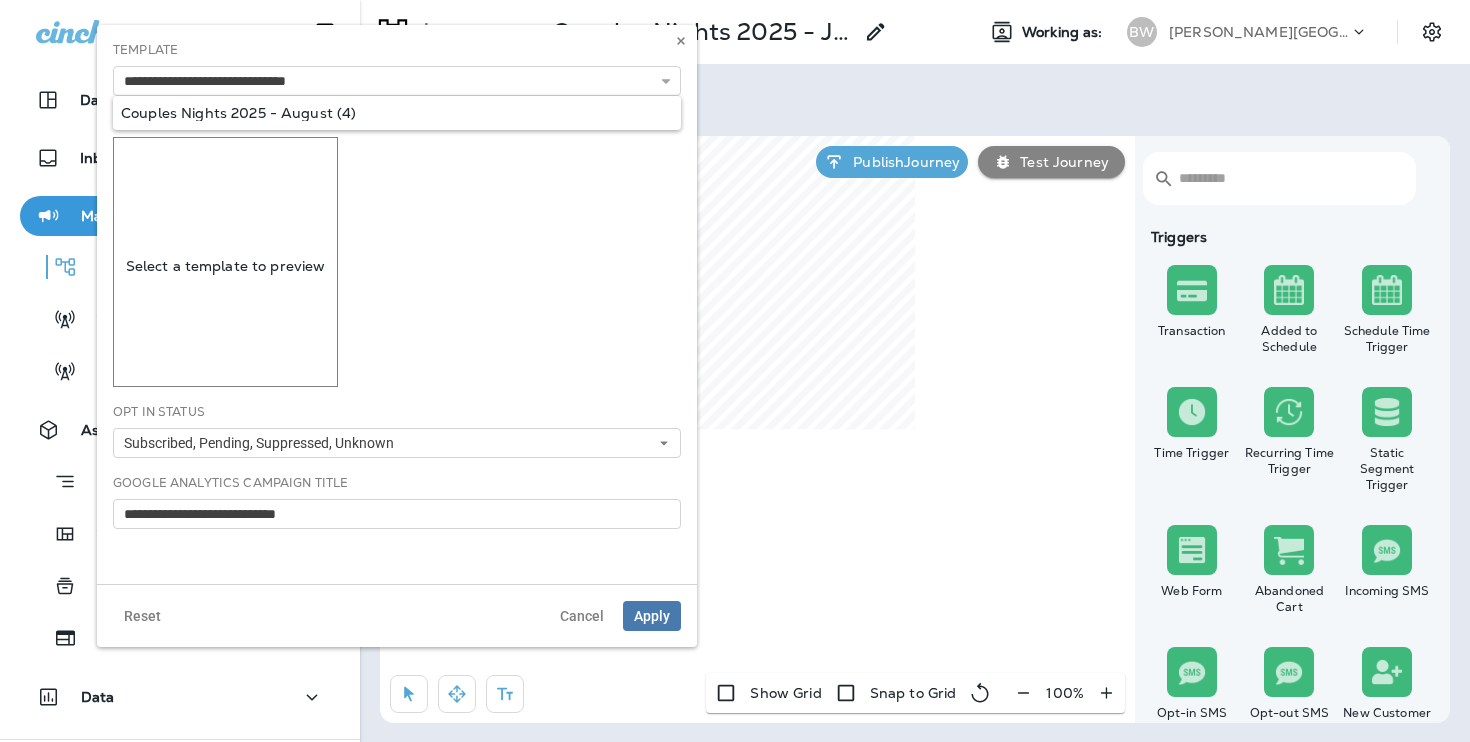 click on "**********" at bounding box center (397, 304) 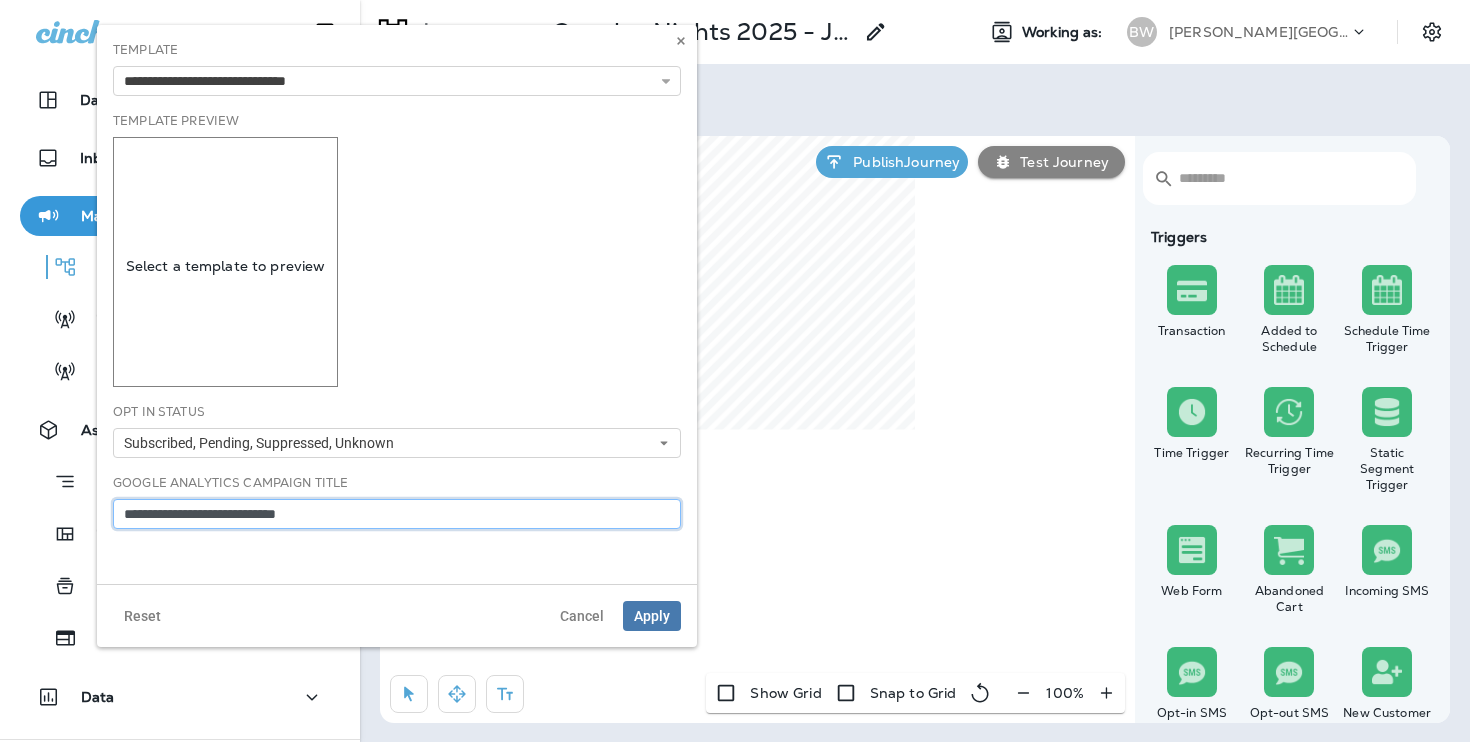 click on "**********" at bounding box center (397, 514) 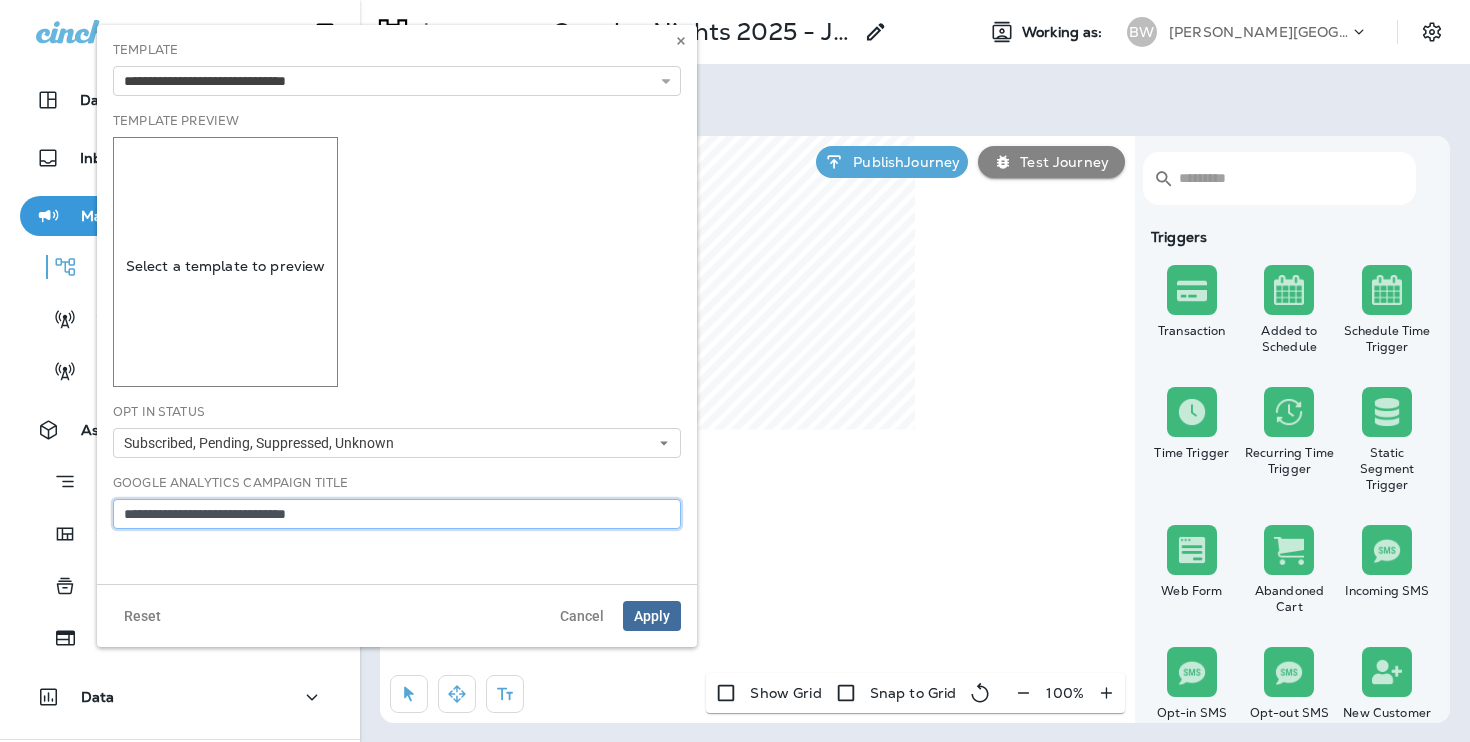 type on "**********" 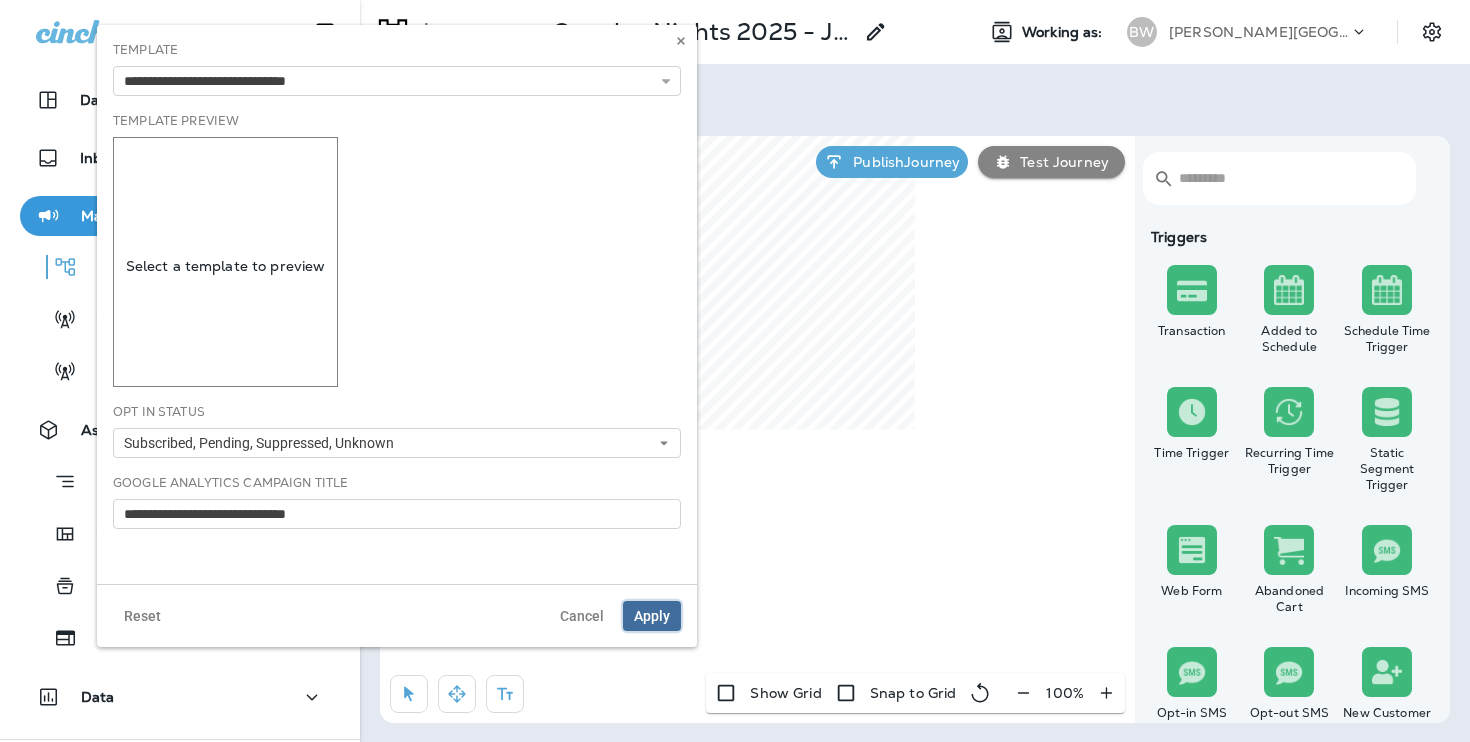 click on "Apply" at bounding box center [652, 616] 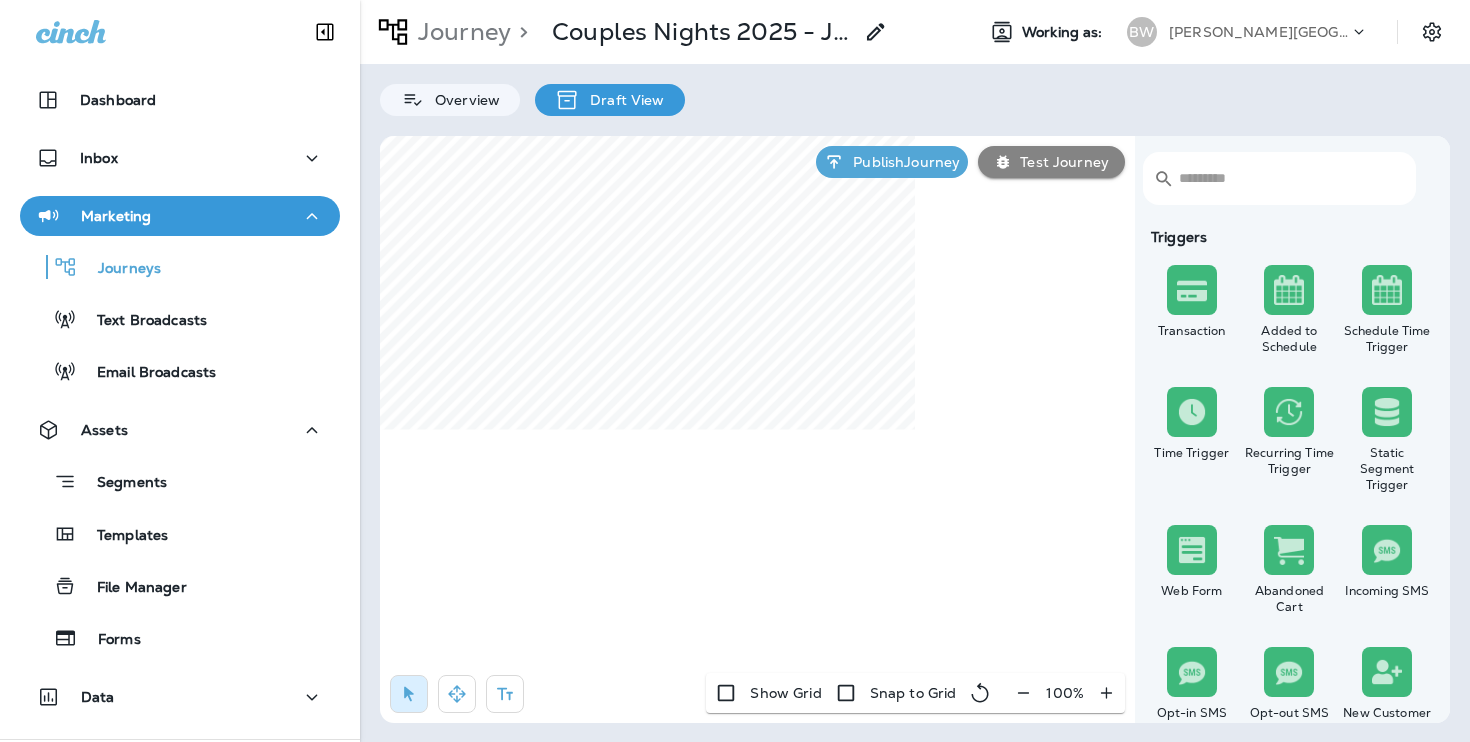 click 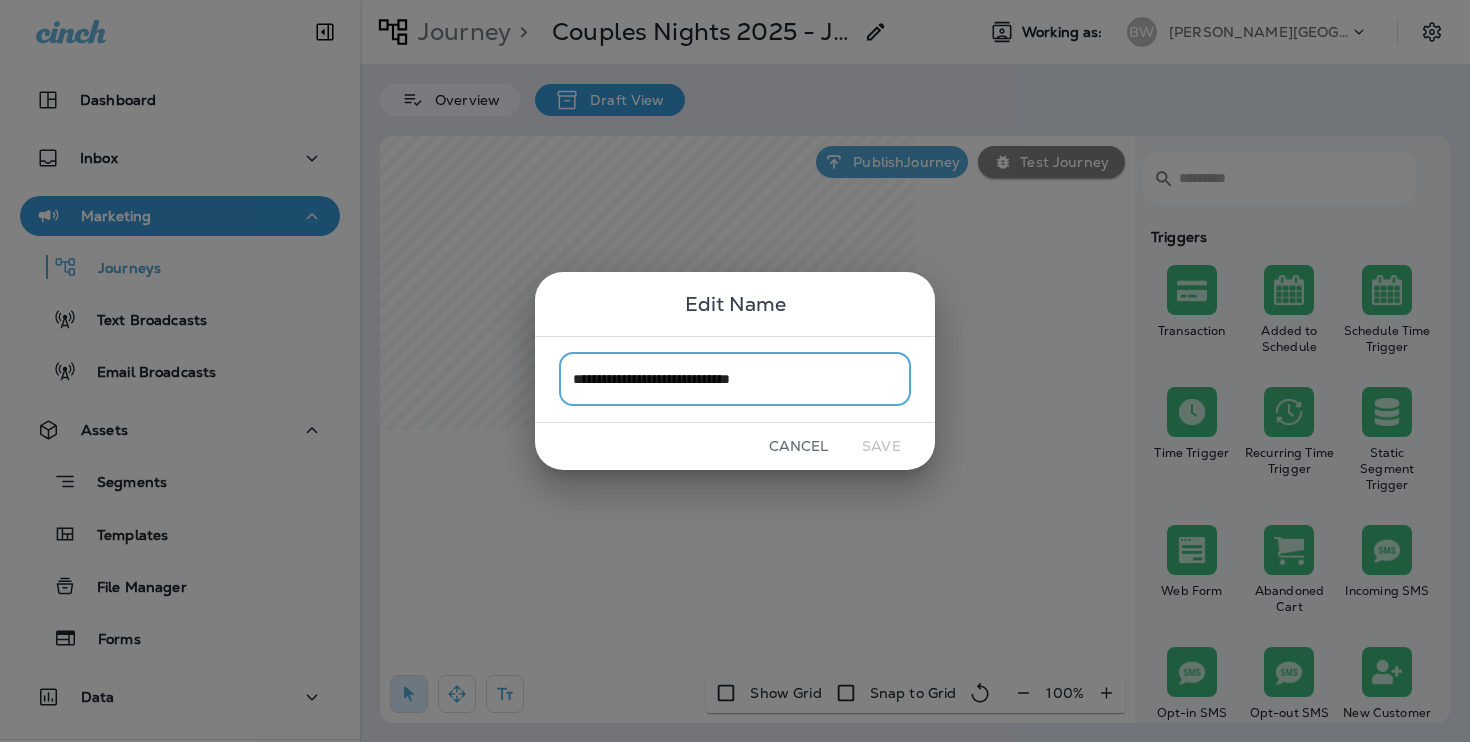 click on "**********" at bounding box center [735, 379] 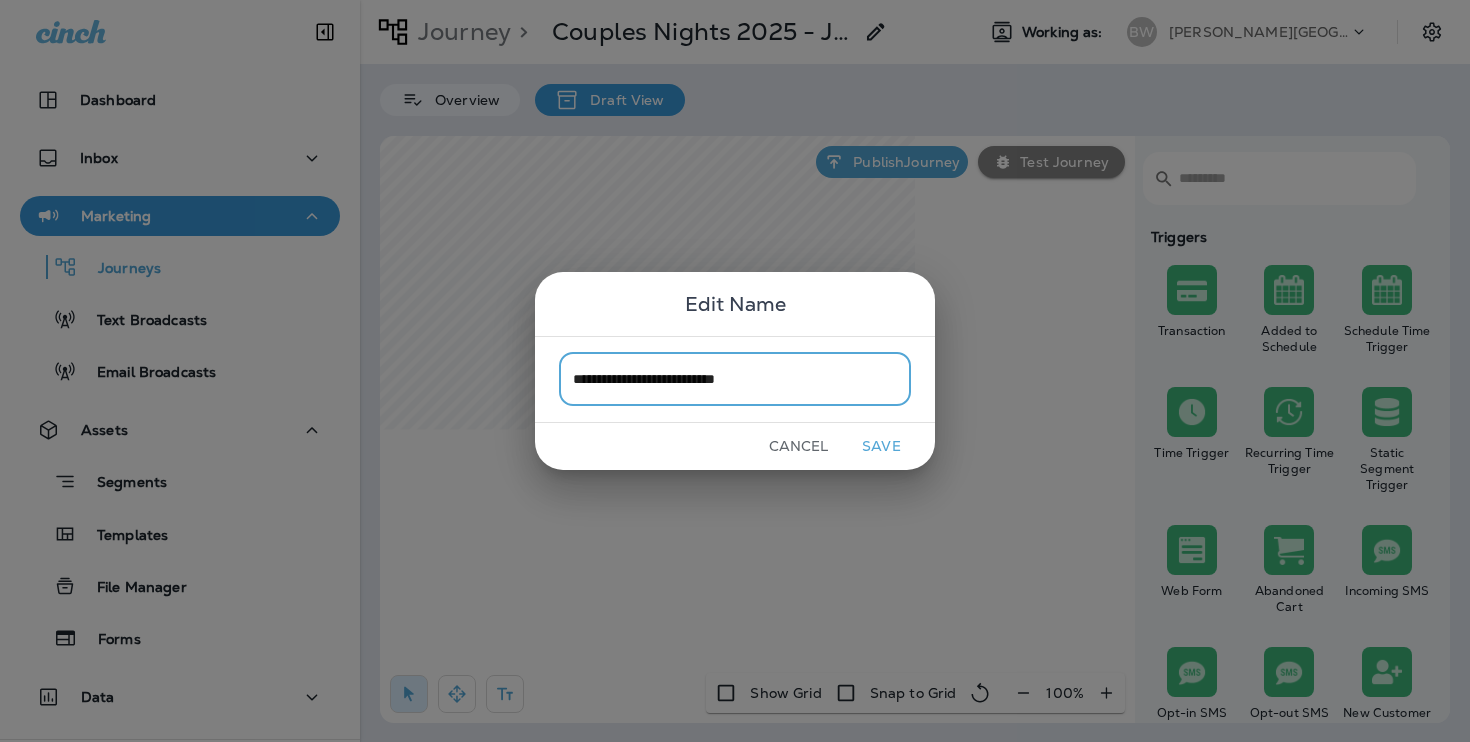 type on "**********" 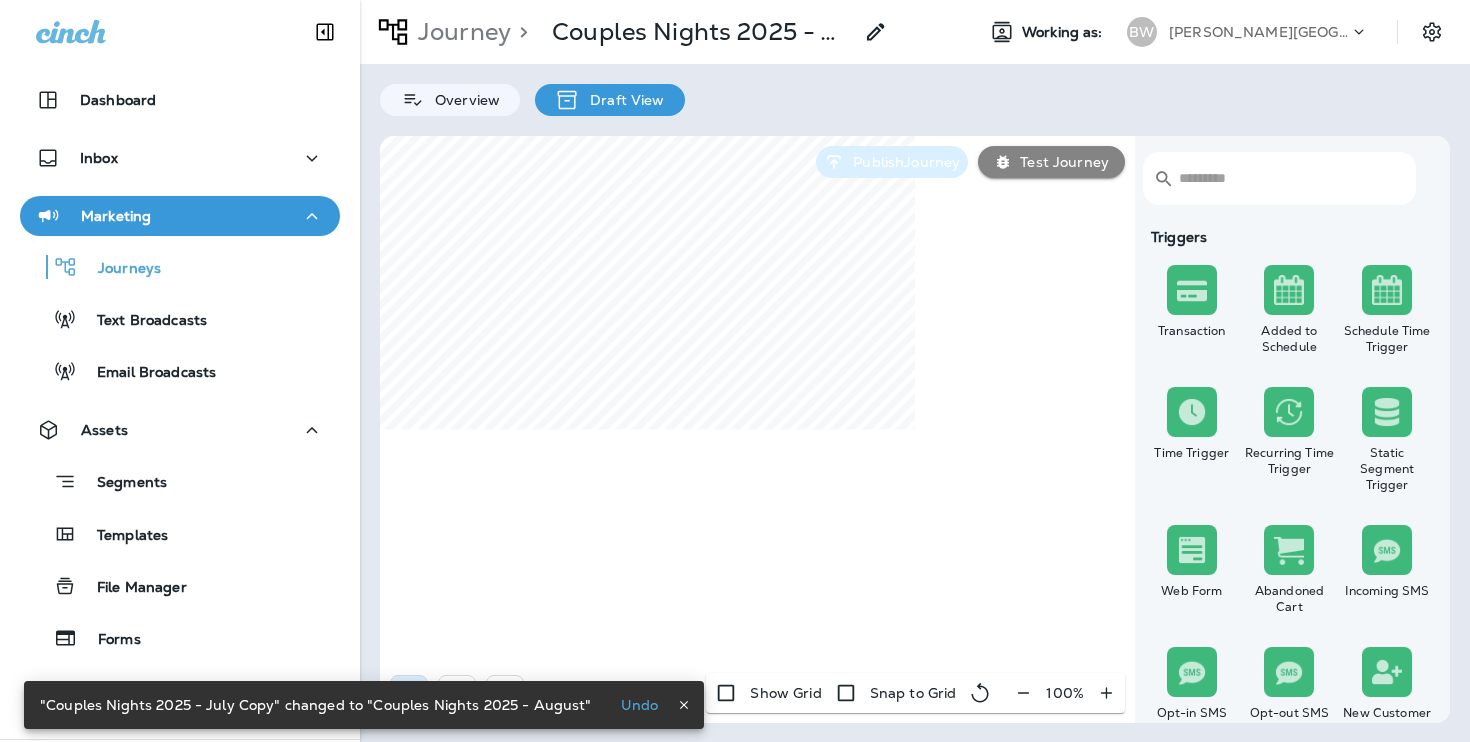 click on "Publish  Journey" at bounding box center (902, 162) 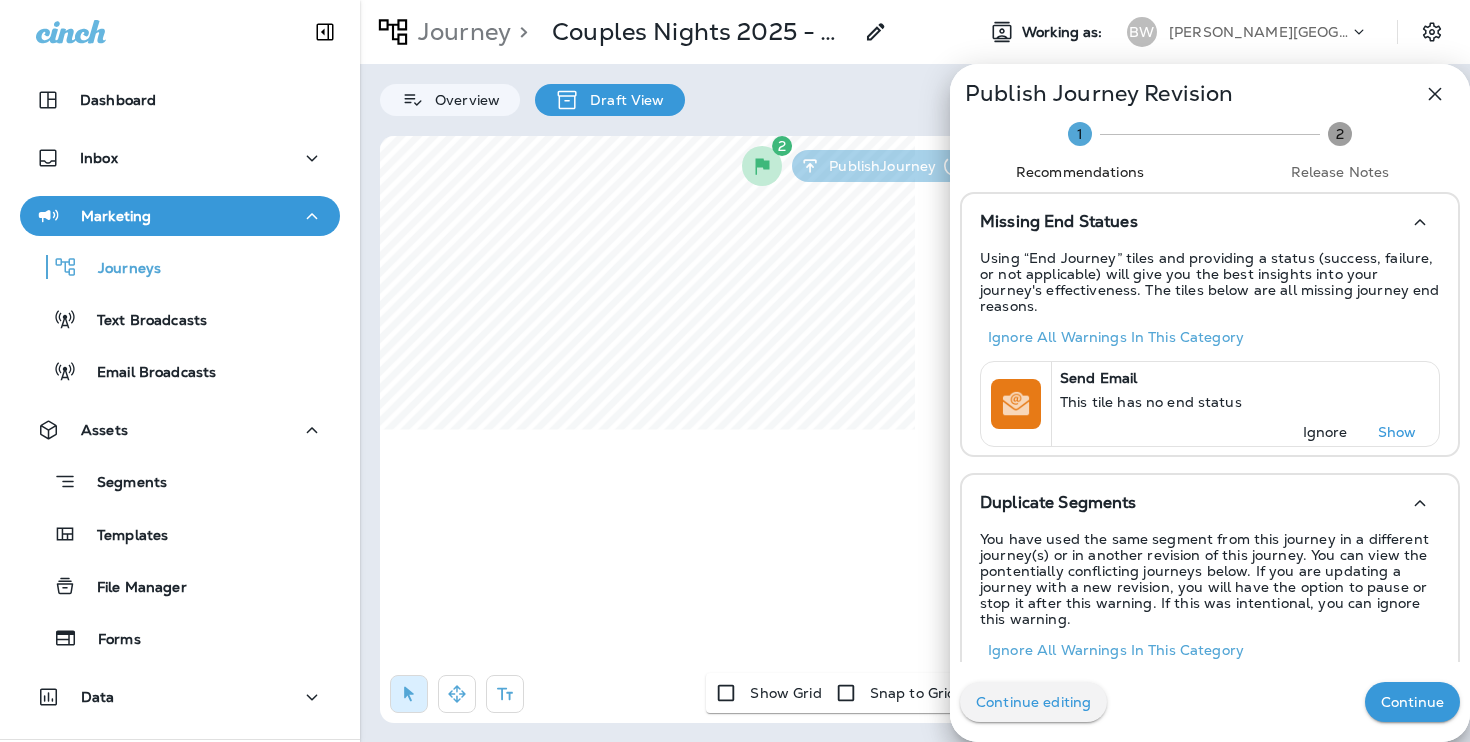 click on "Continue" at bounding box center [1412, 702] 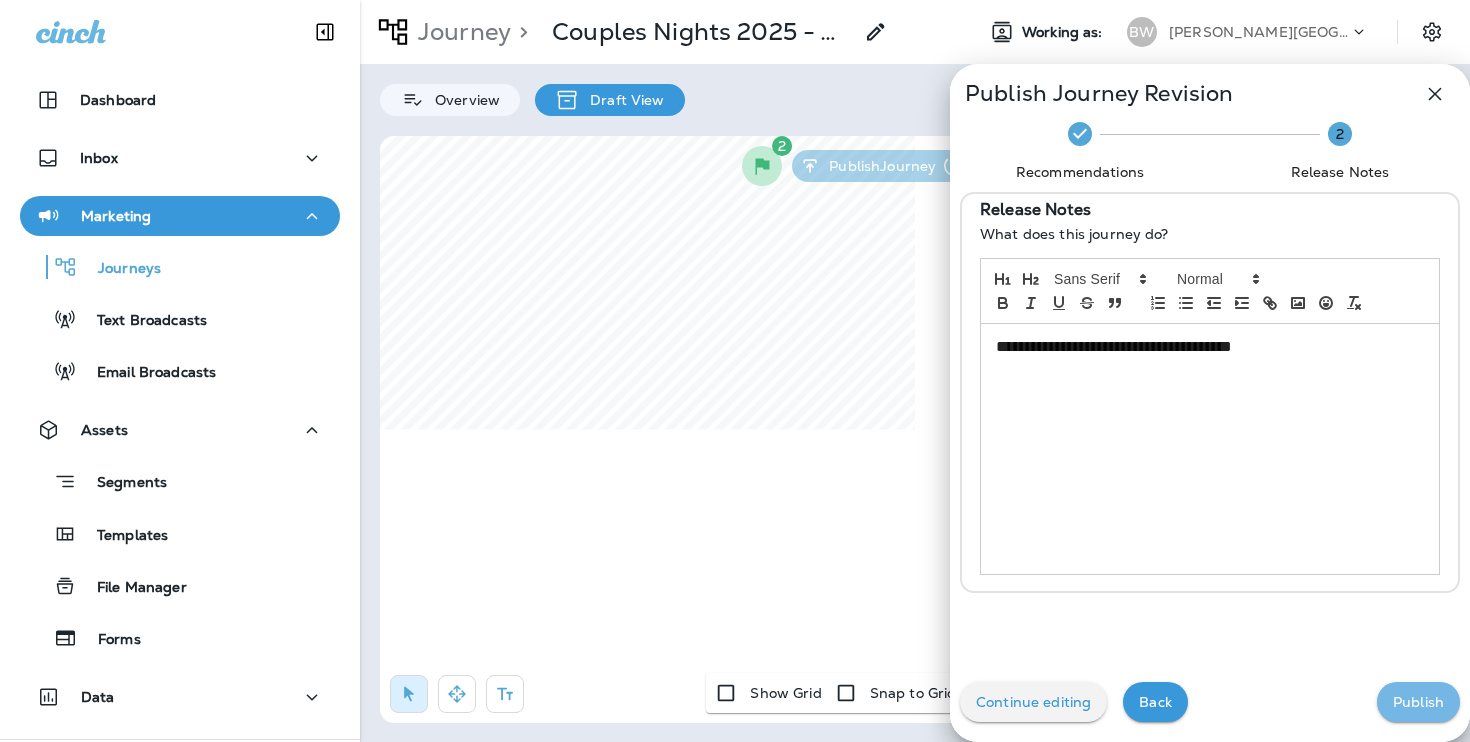 click on "Publish" at bounding box center [1418, 702] 